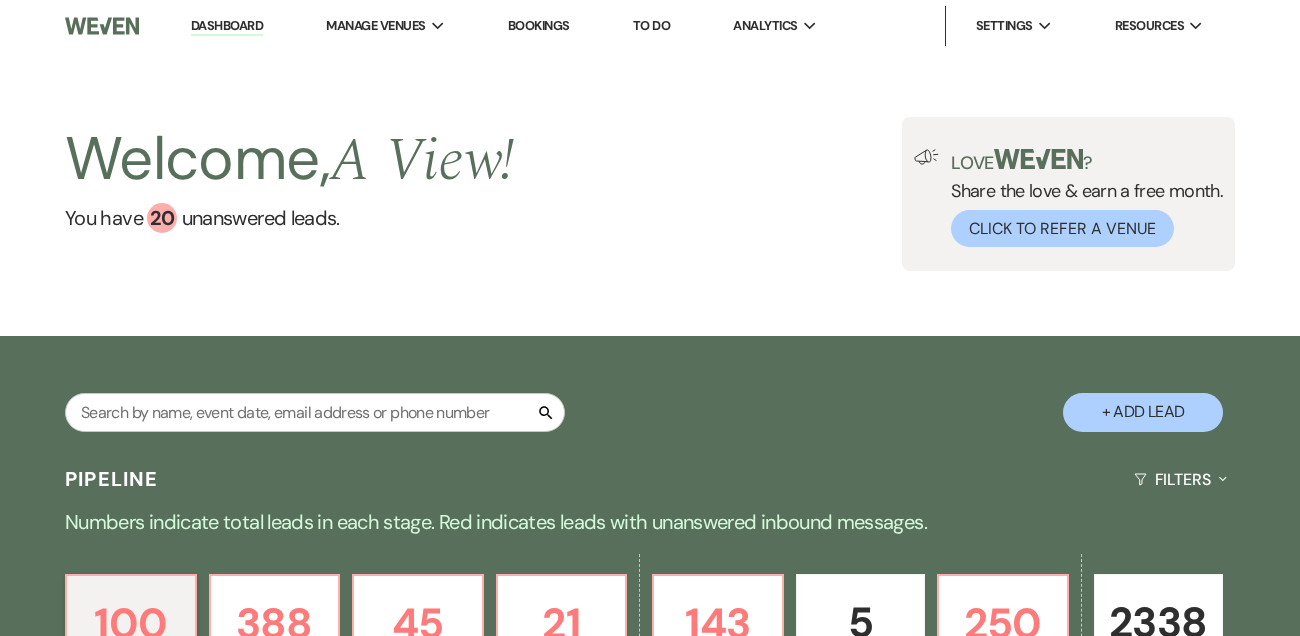 scroll, scrollTop: 0, scrollLeft: 0, axis: both 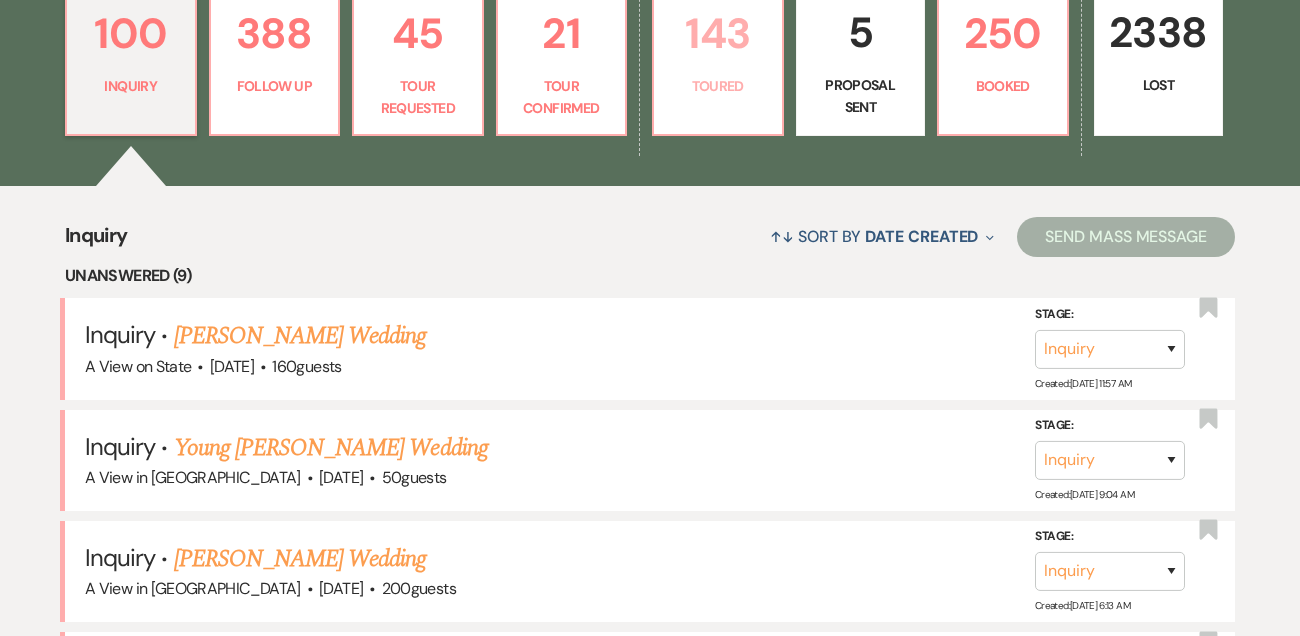 click on "143 Toured" at bounding box center (718, 60) 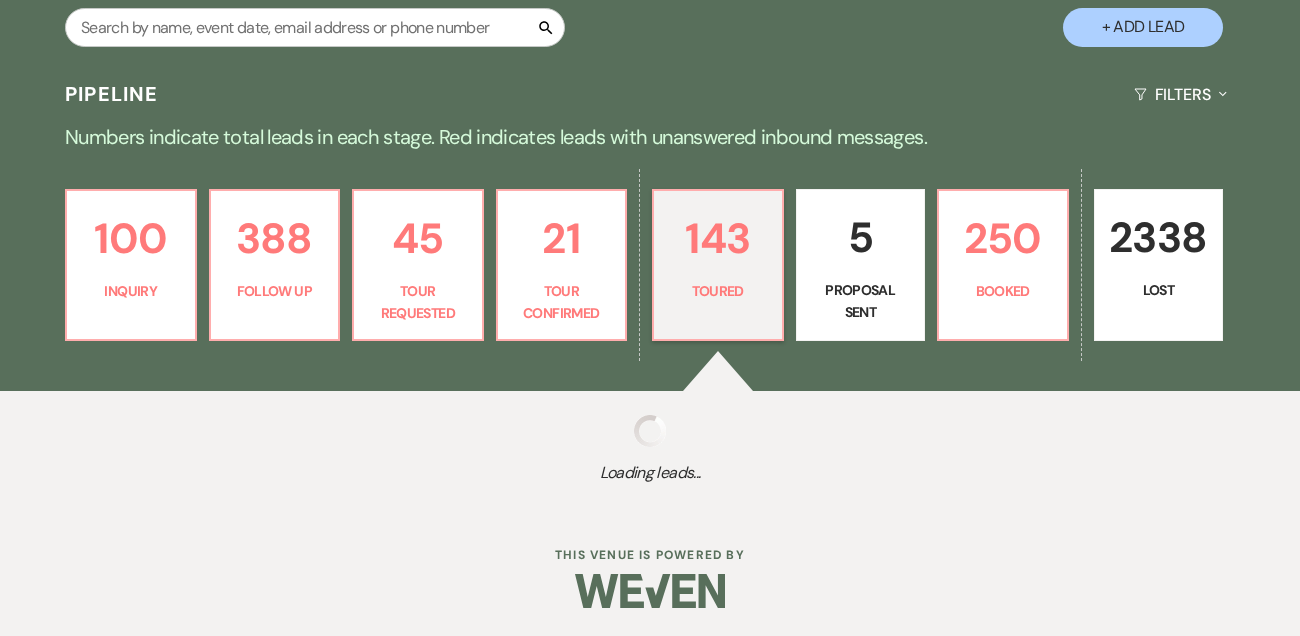 select on "5" 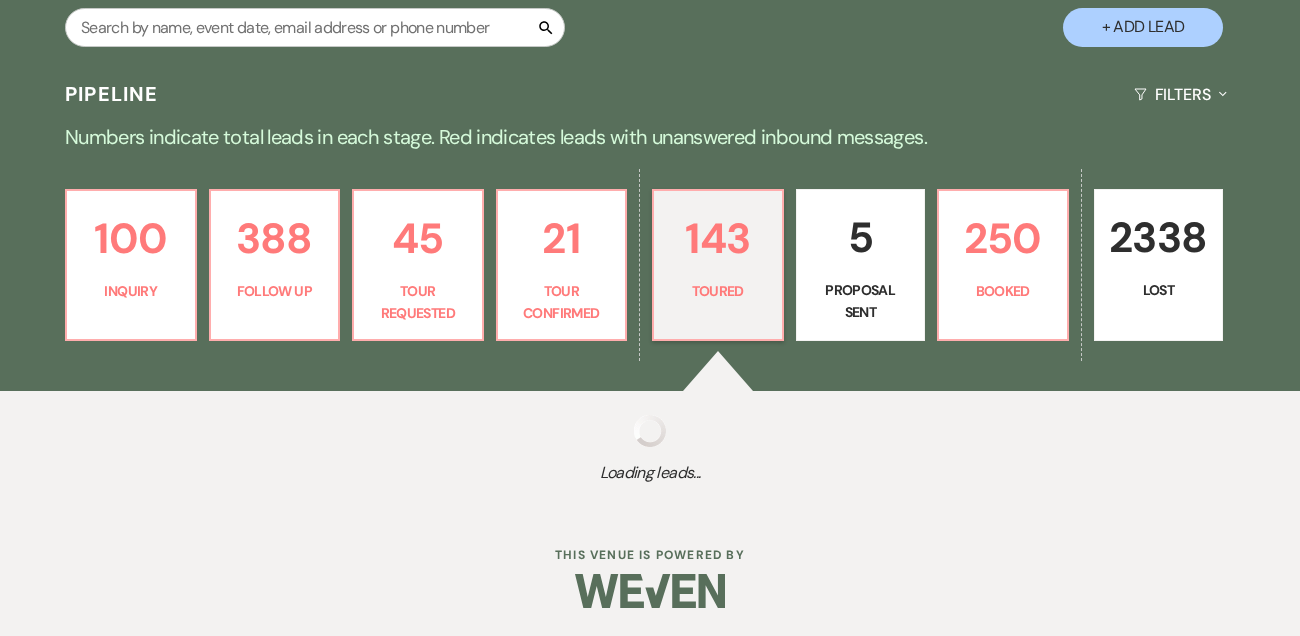 select on "5" 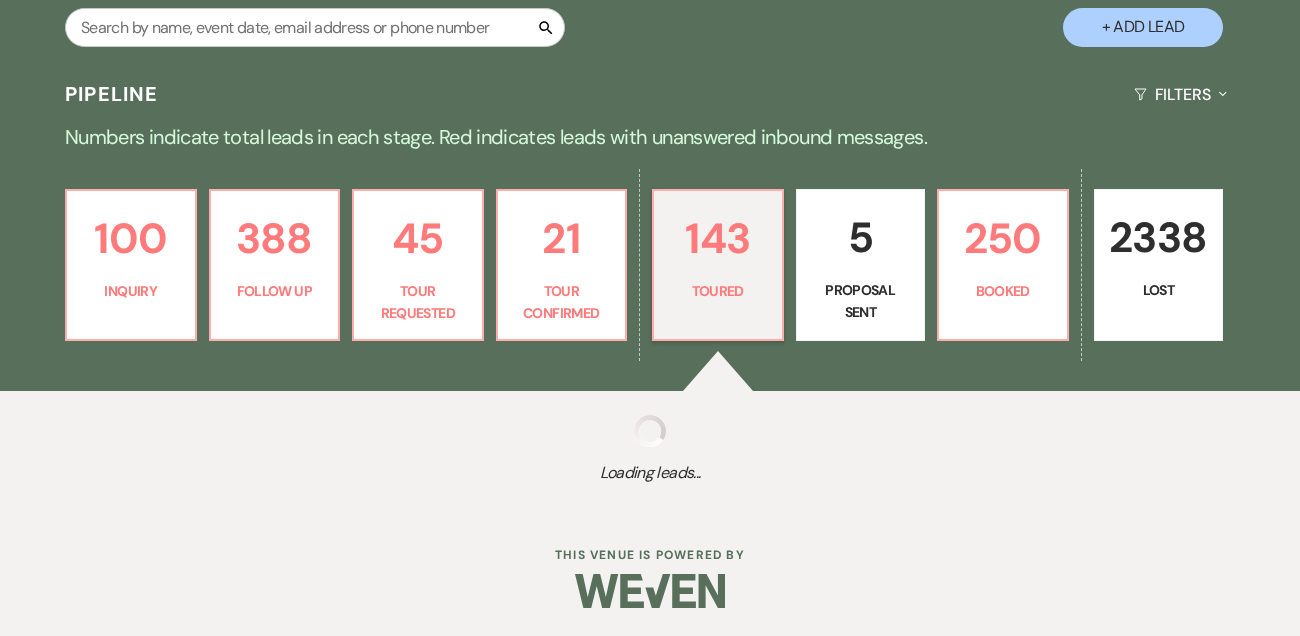 select on "5" 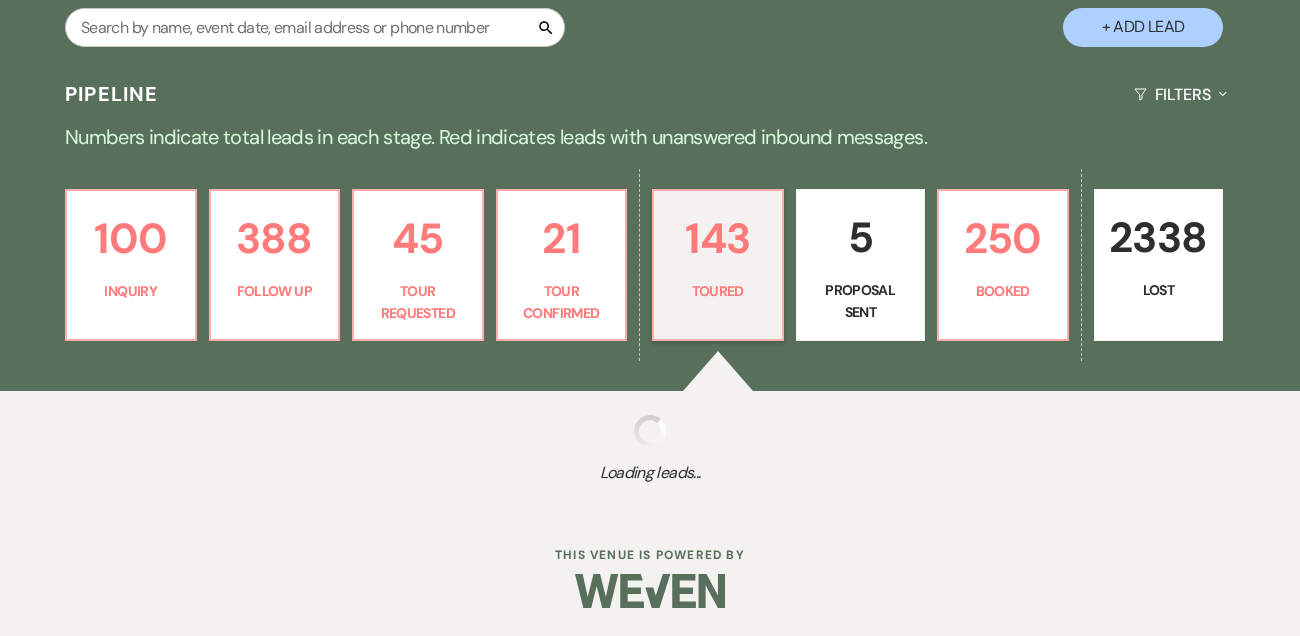 select on "5" 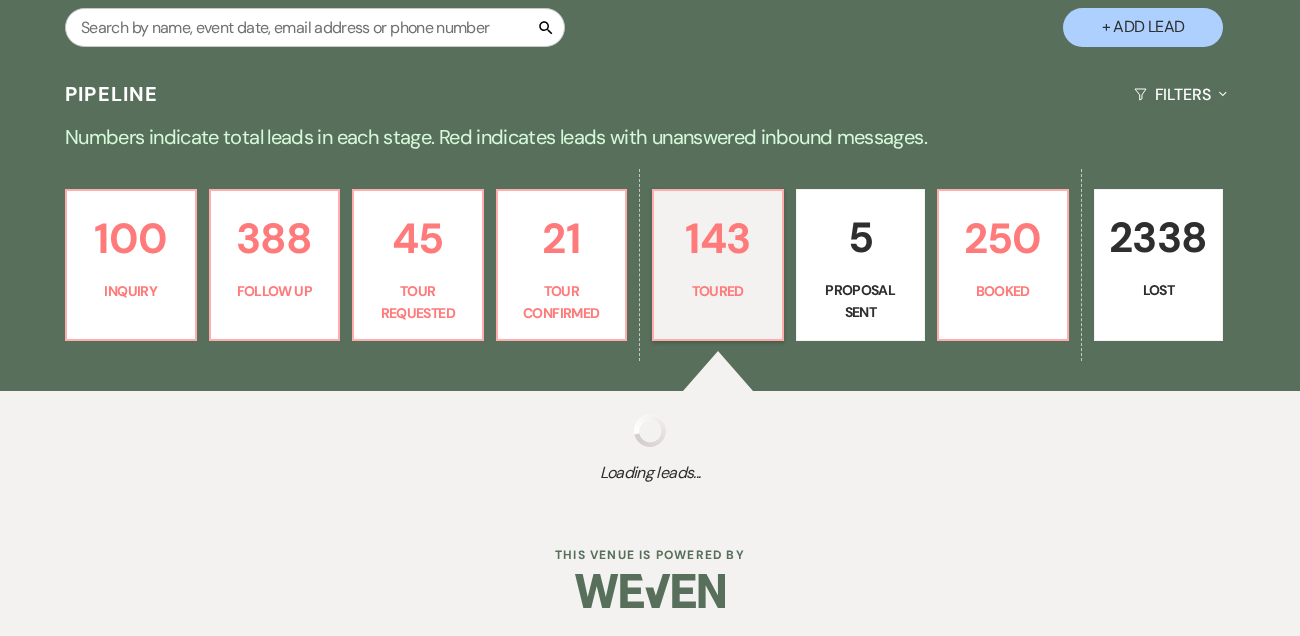 select on "5" 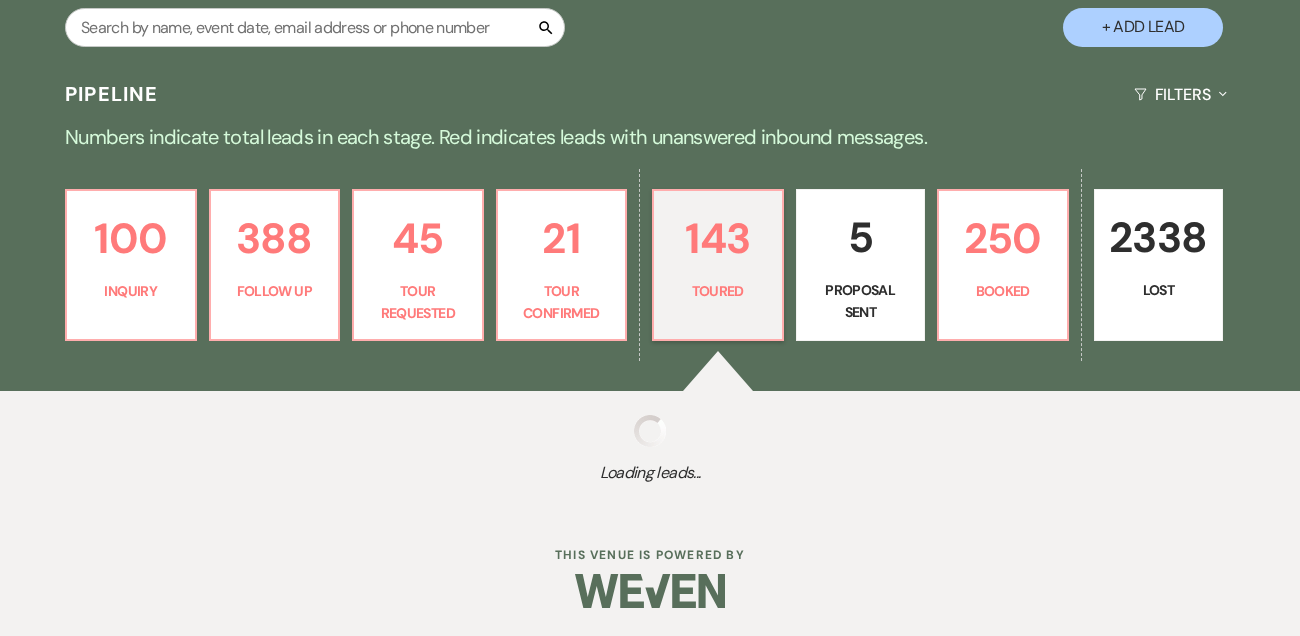 select on "5" 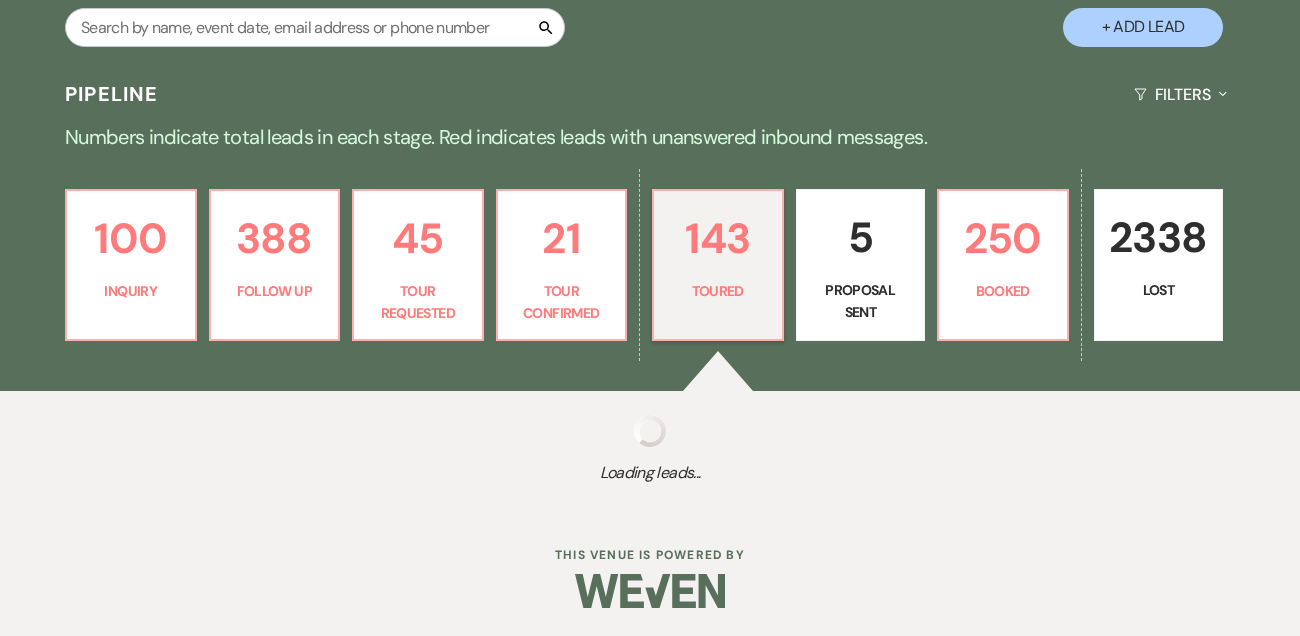 select on "5" 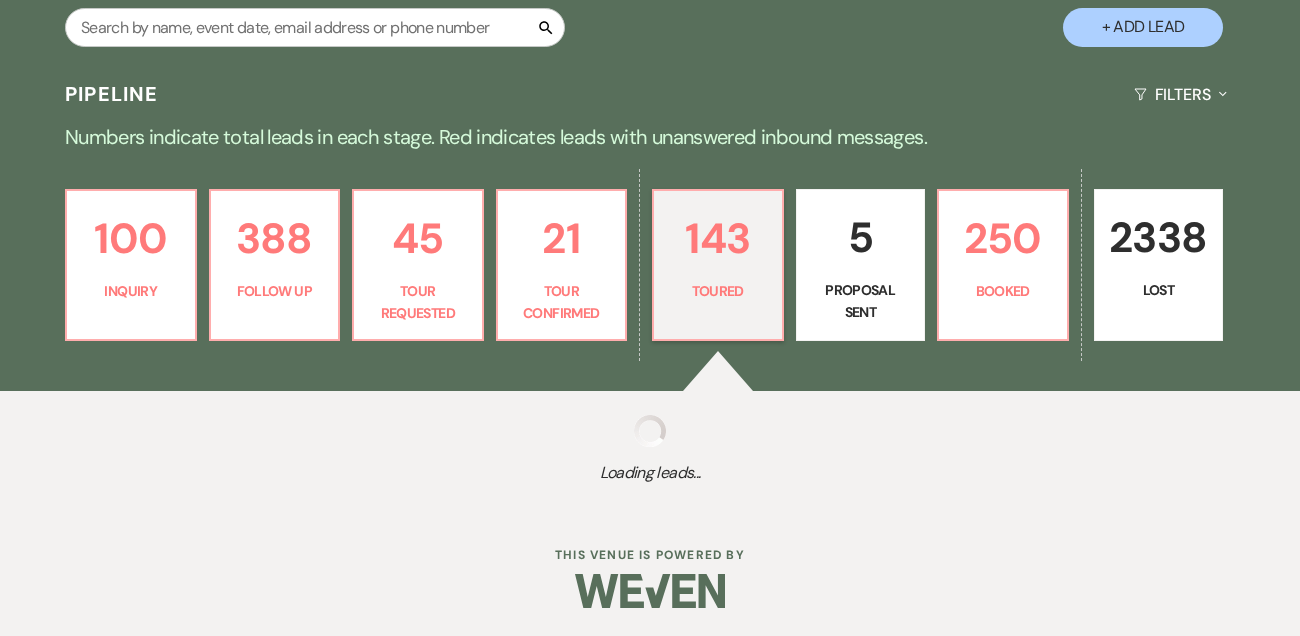 select on "5" 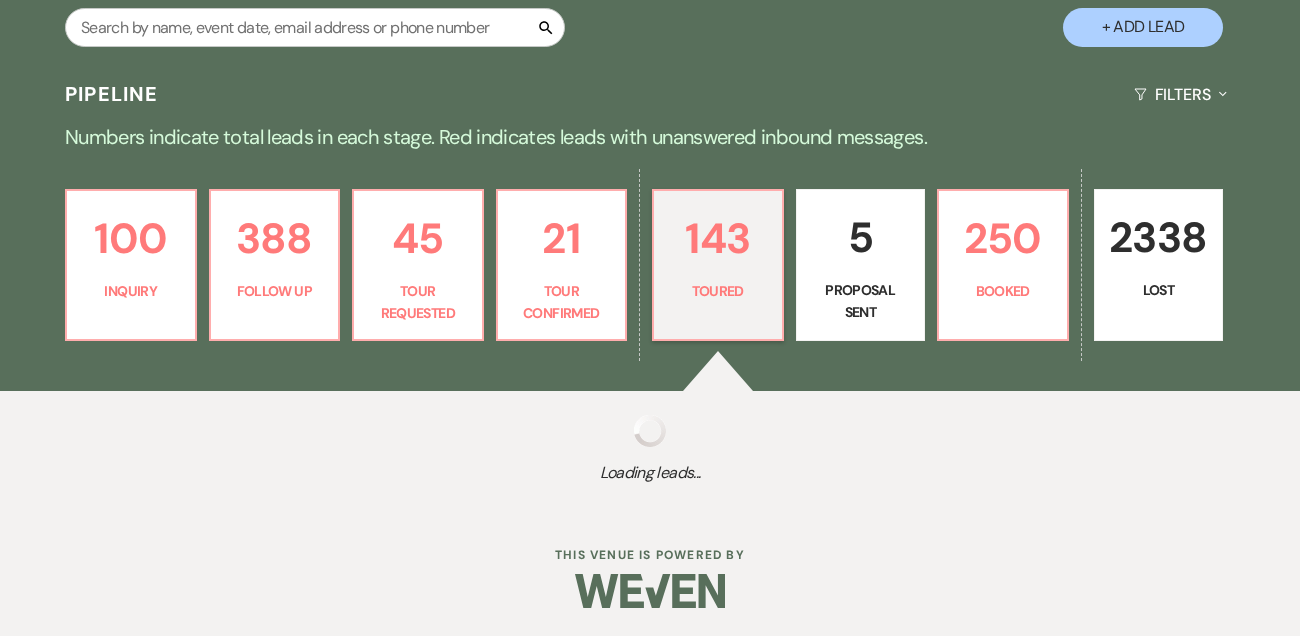 select on "5" 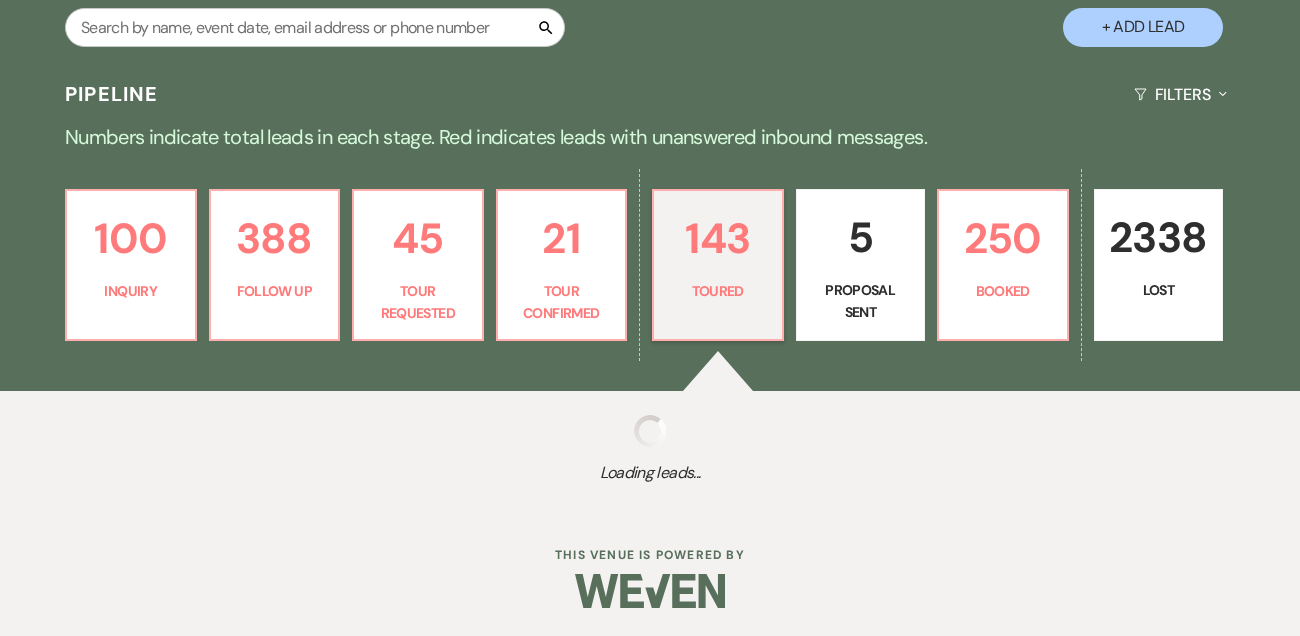 select on "5" 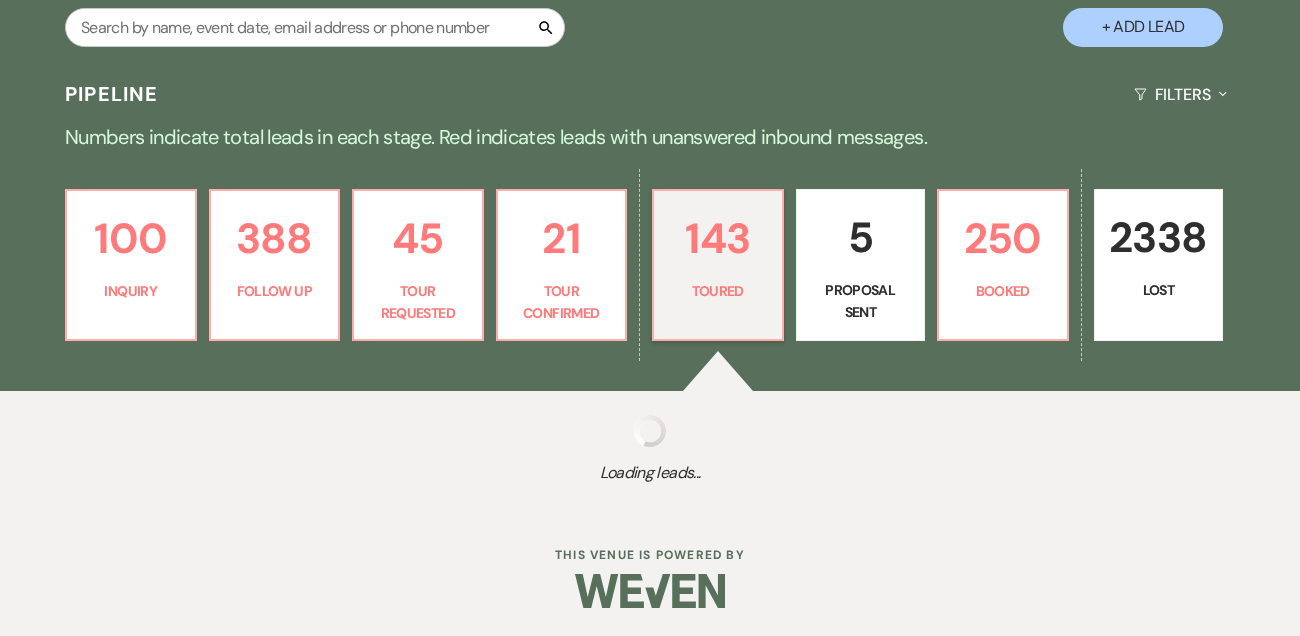 select on "5" 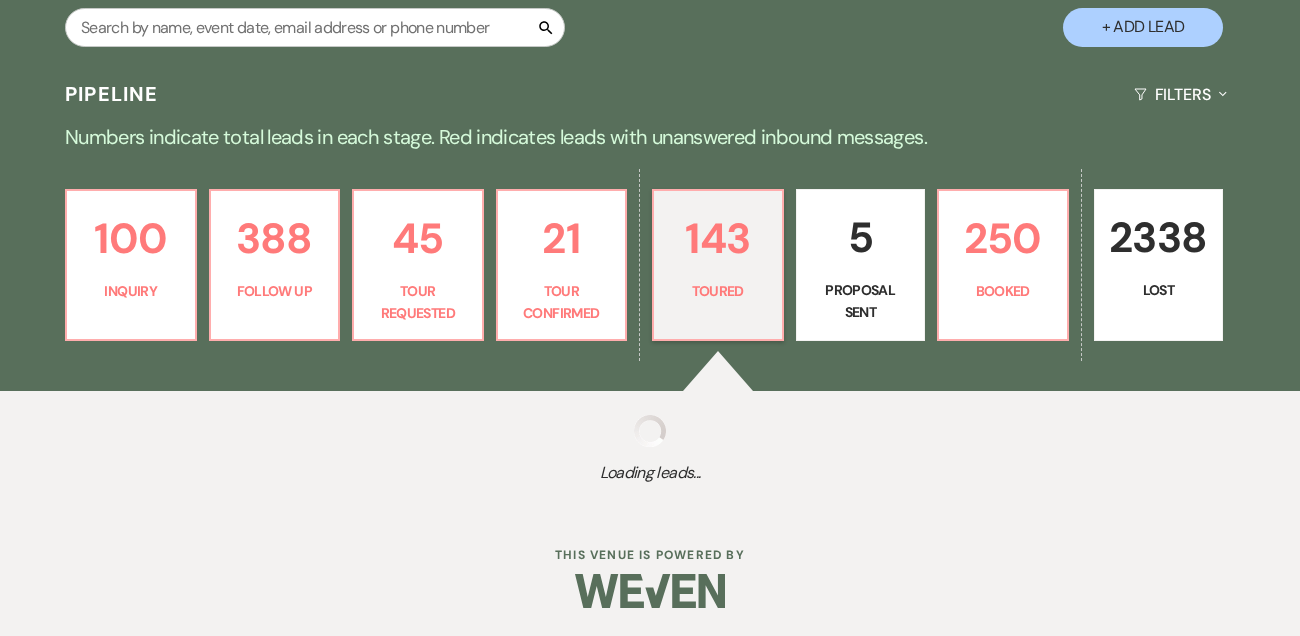 select on "5" 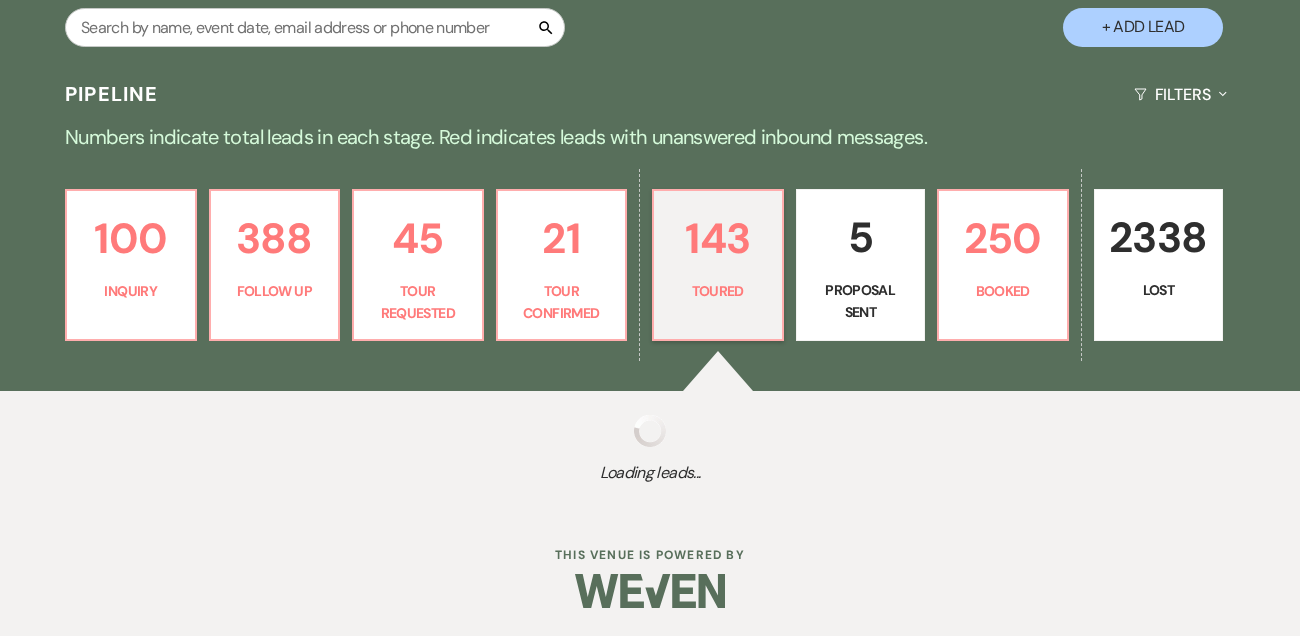 select on "5" 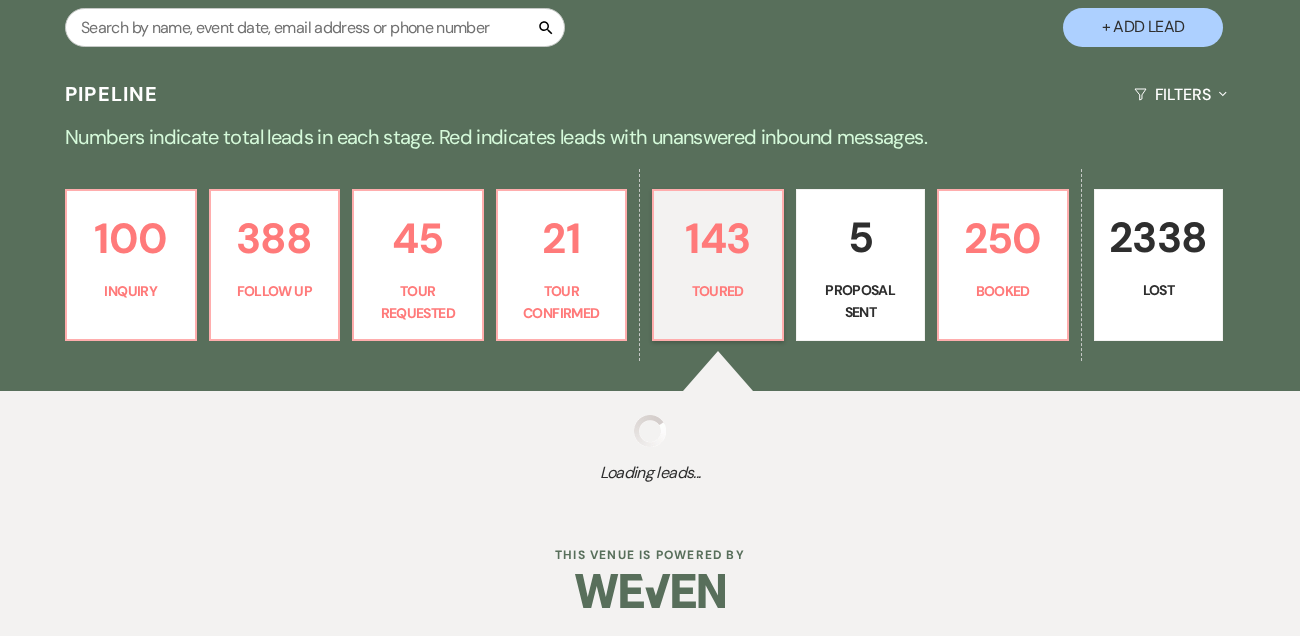 select on "5" 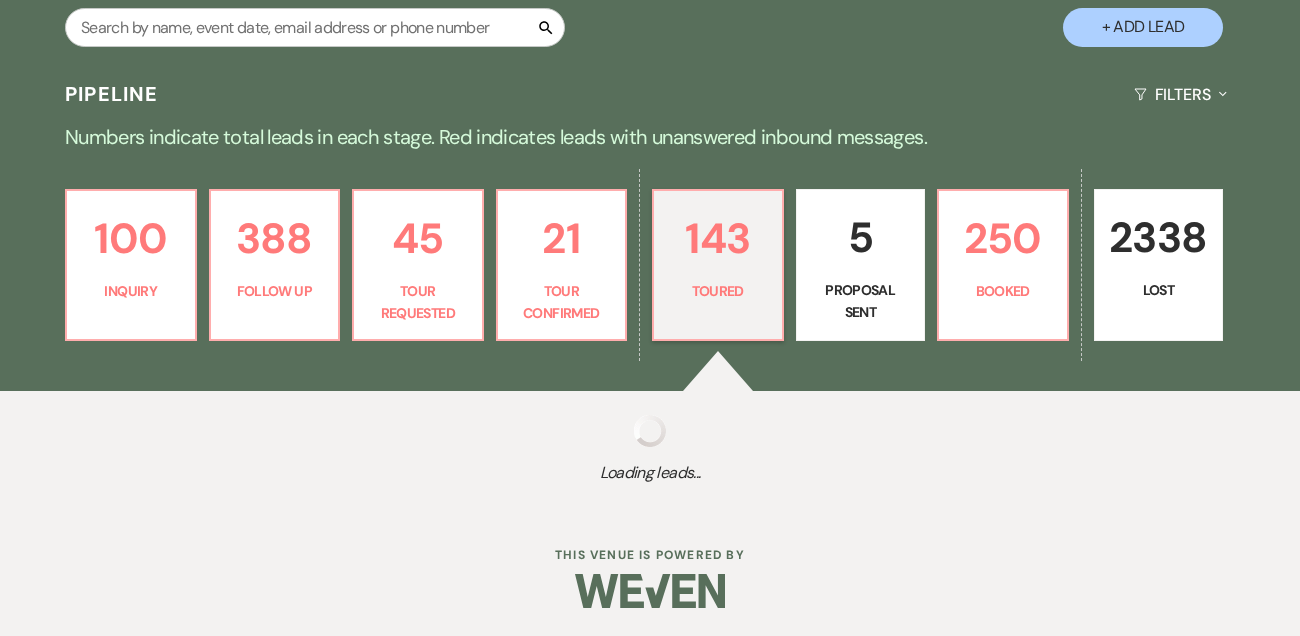 select on "5" 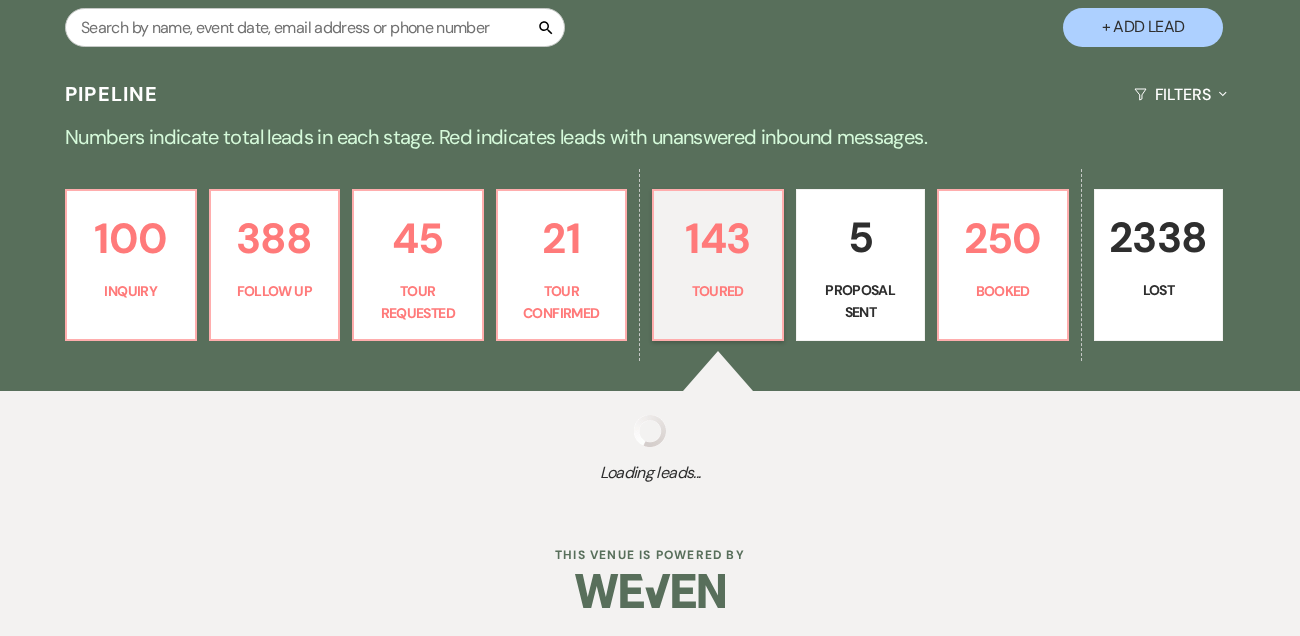 select on "5" 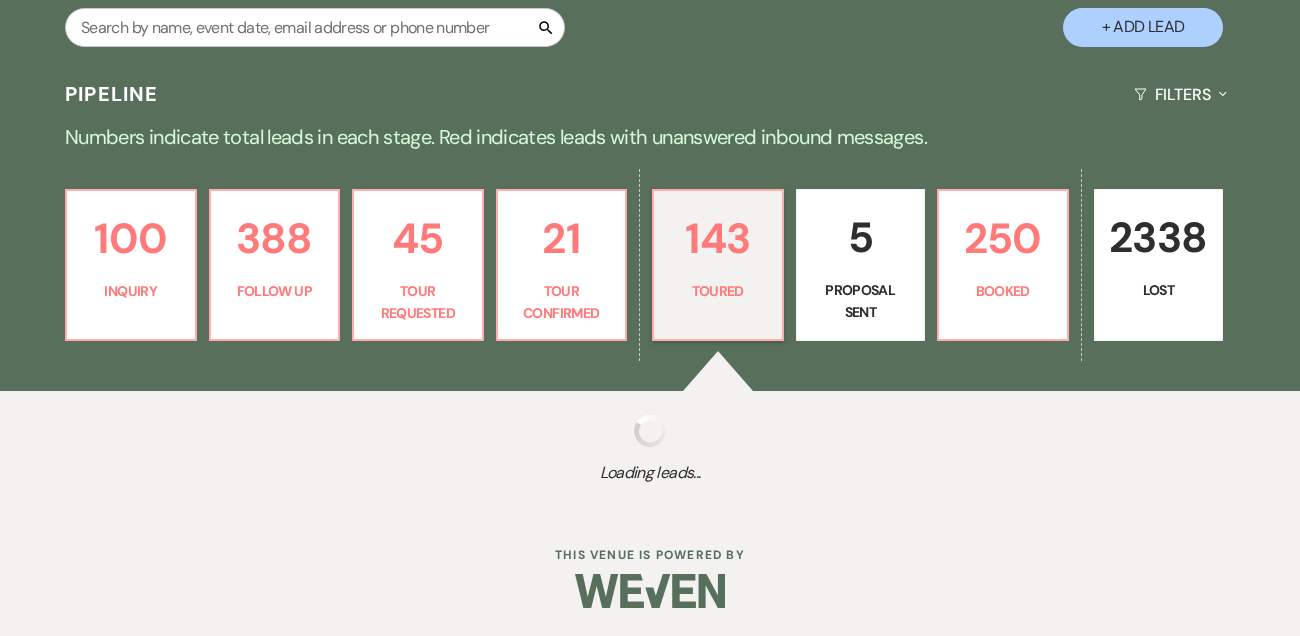 select on "5" 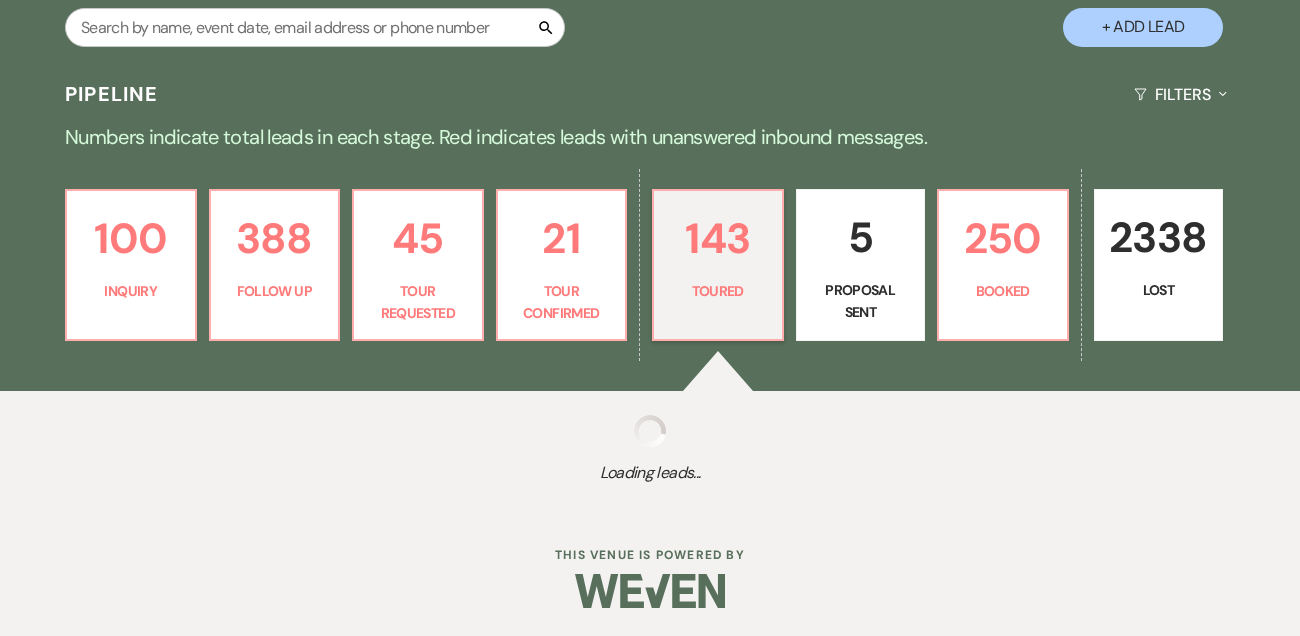 select on "5" 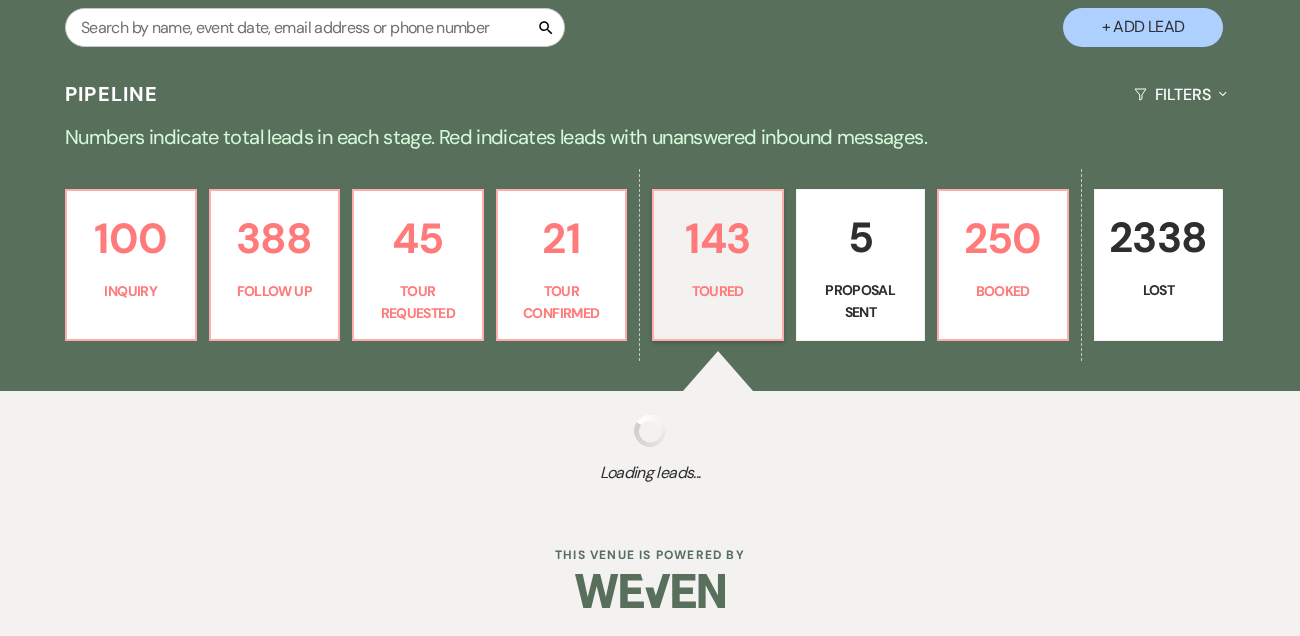 select on "5" 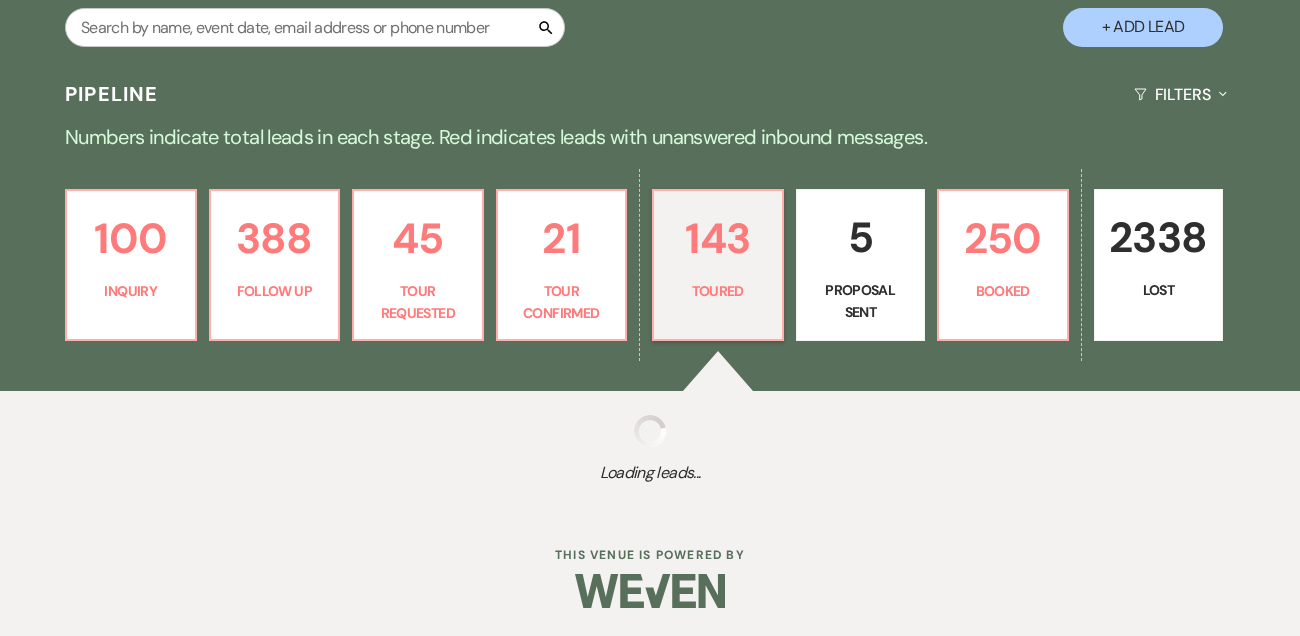 select on "5" 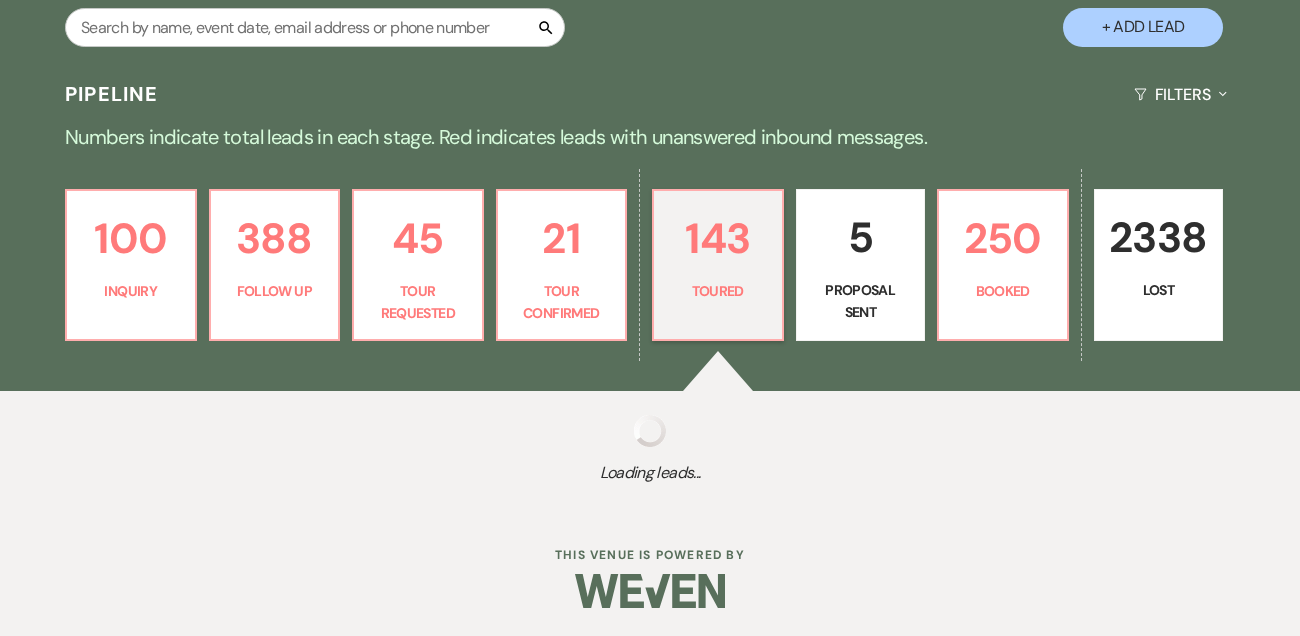 select on "5" 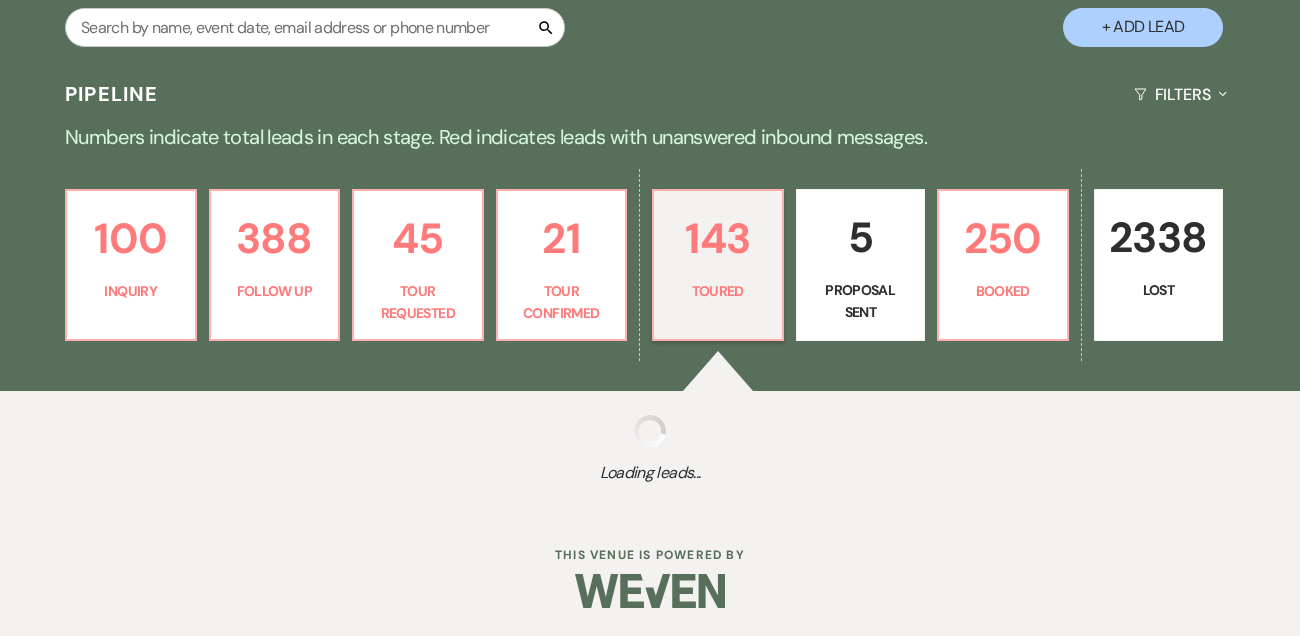 select on "5" 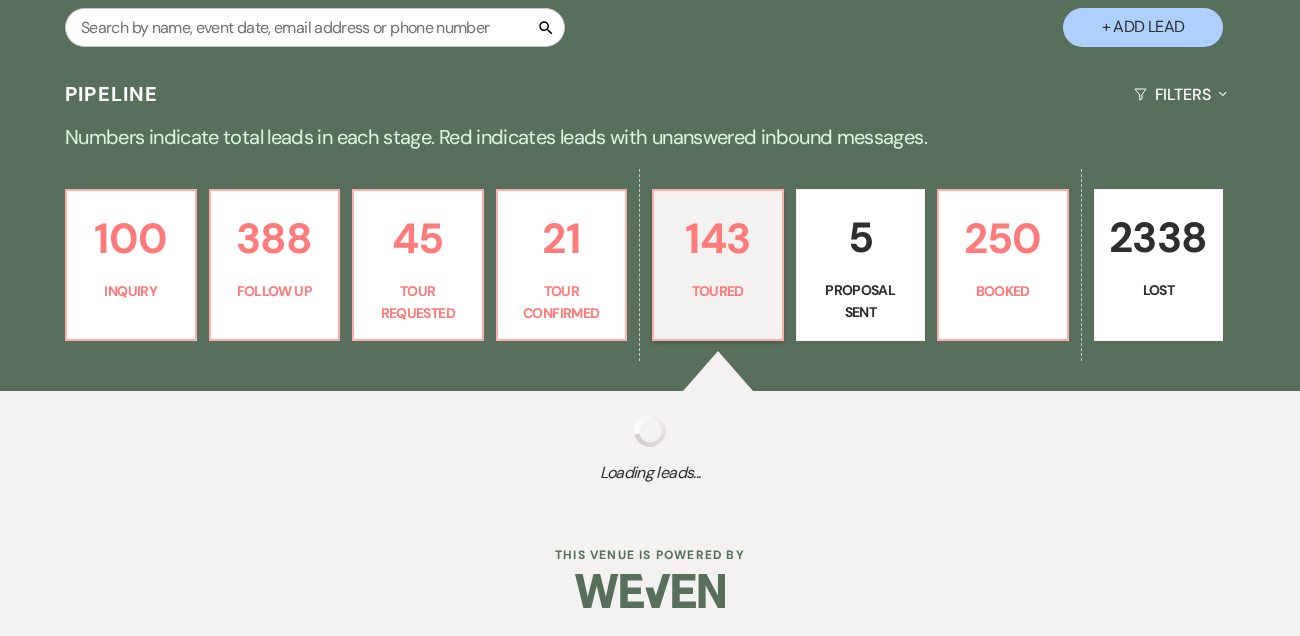 select on "5" 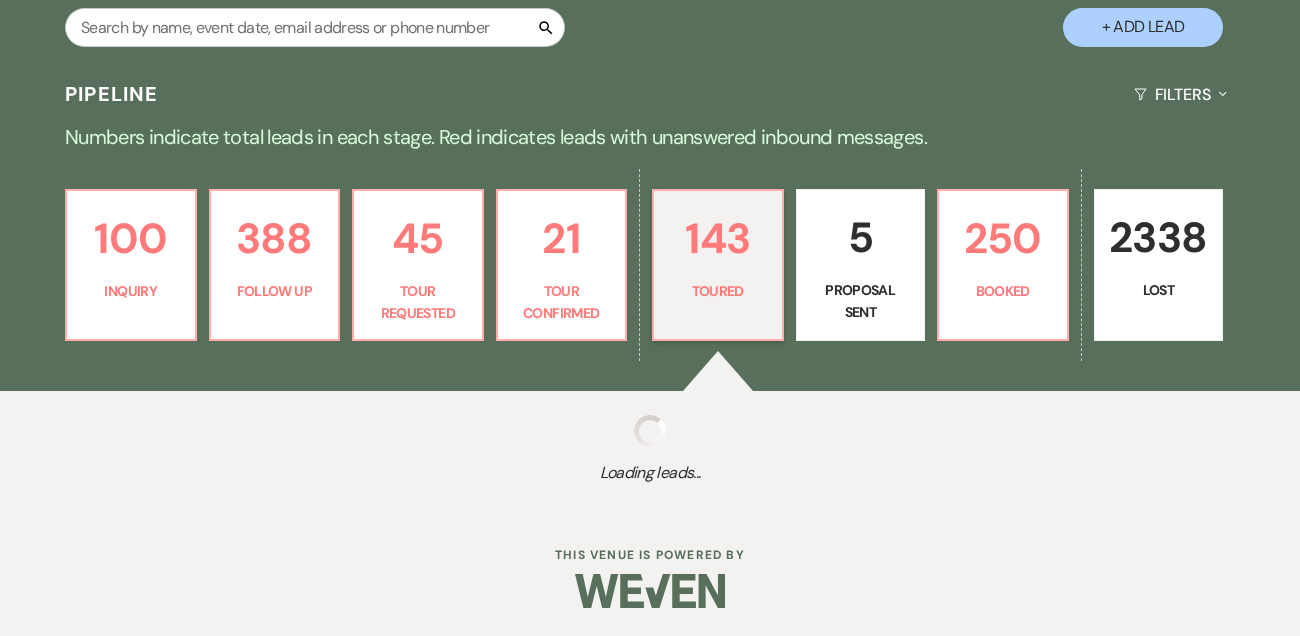 select on "5" 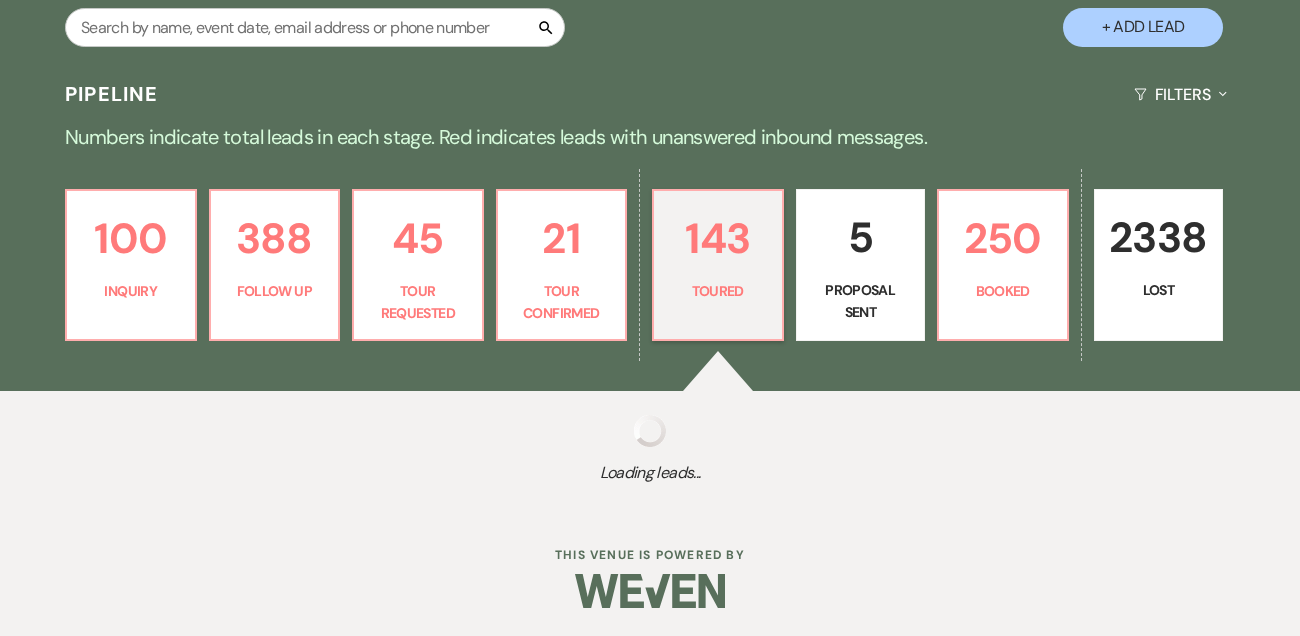 select on "5" 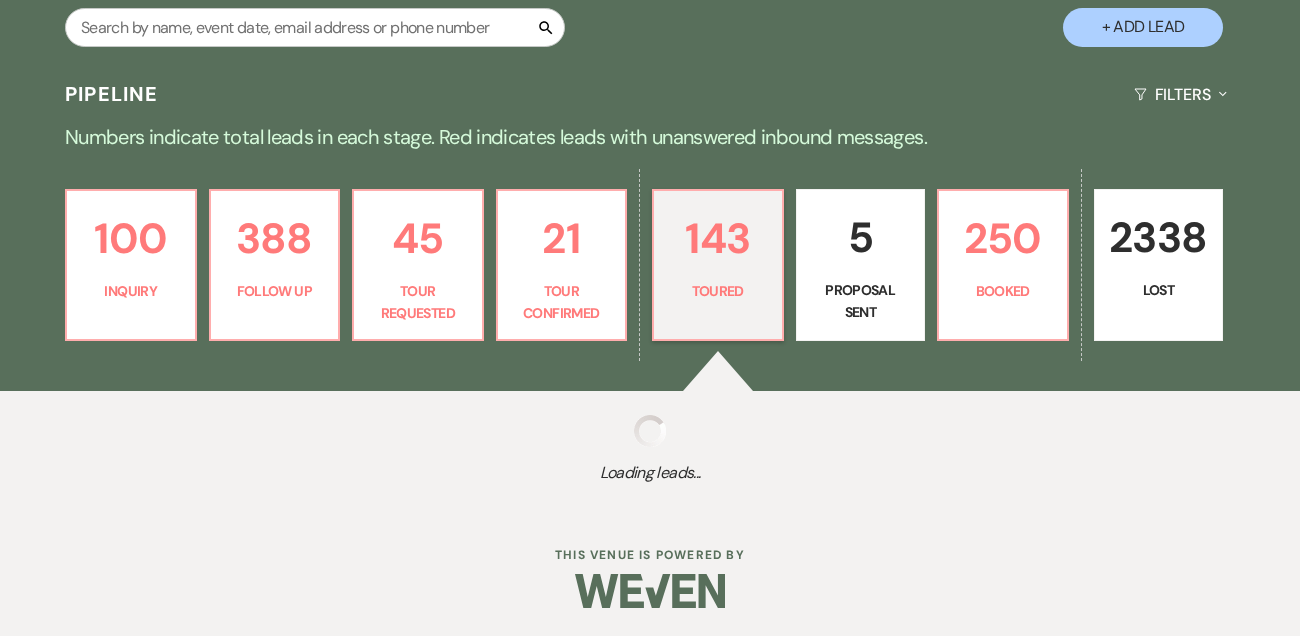select on "5" 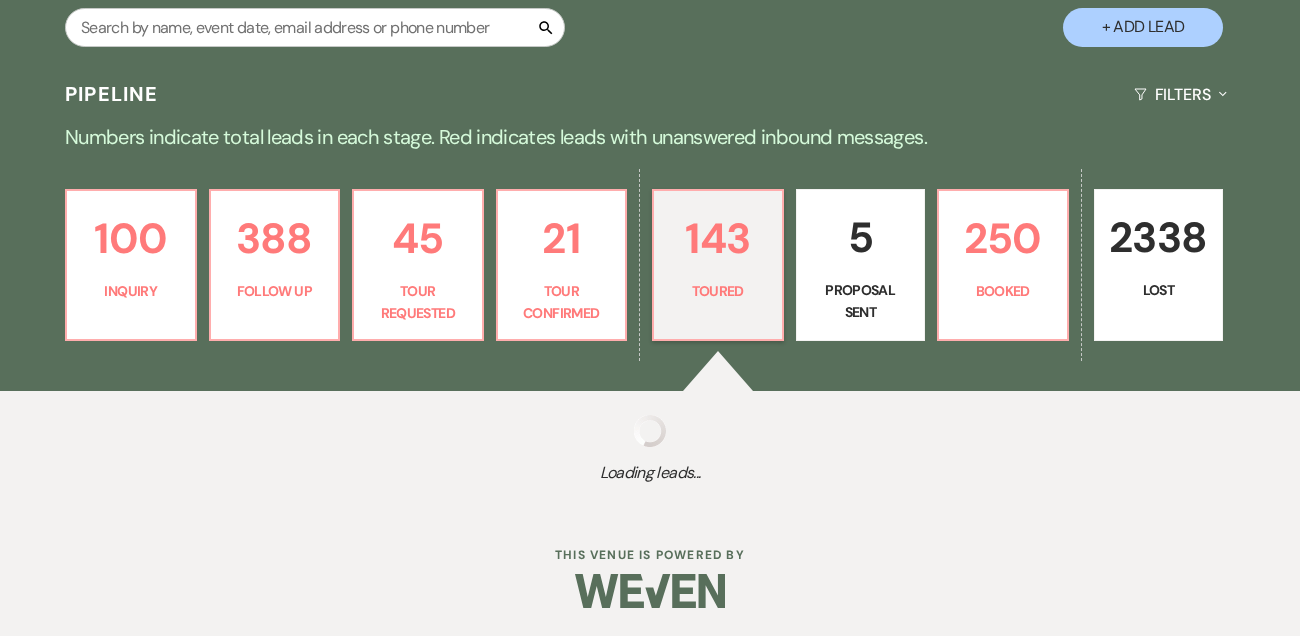 select on "5" 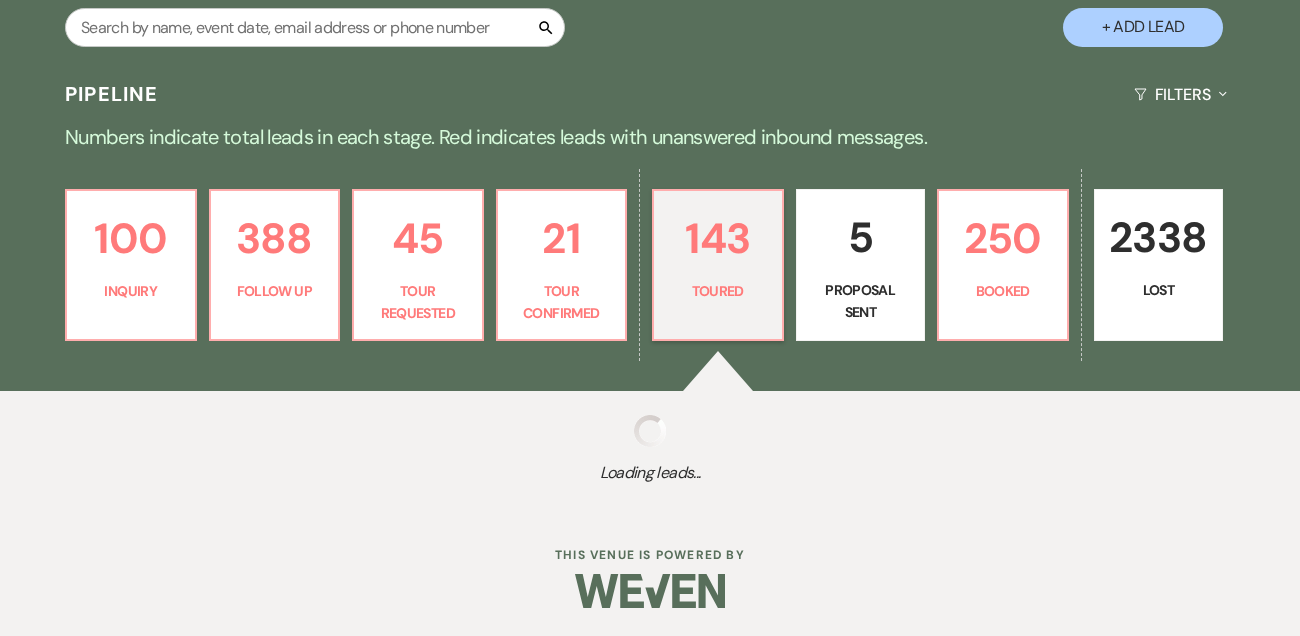 select on "5" 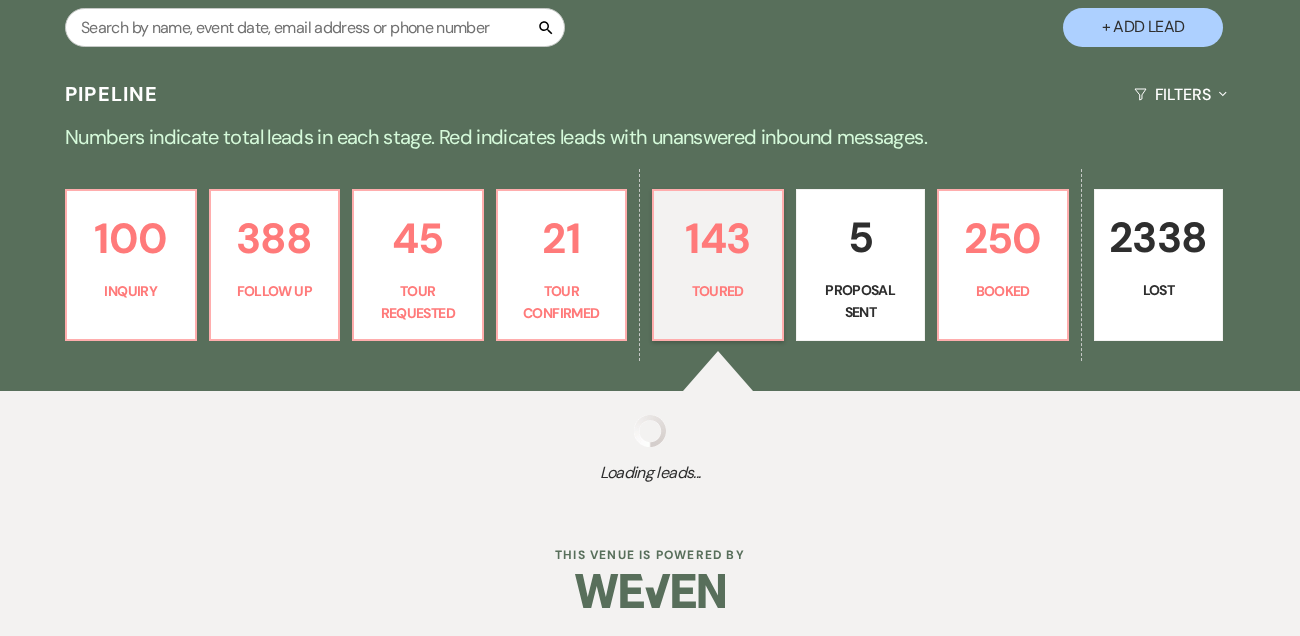 select on "5" 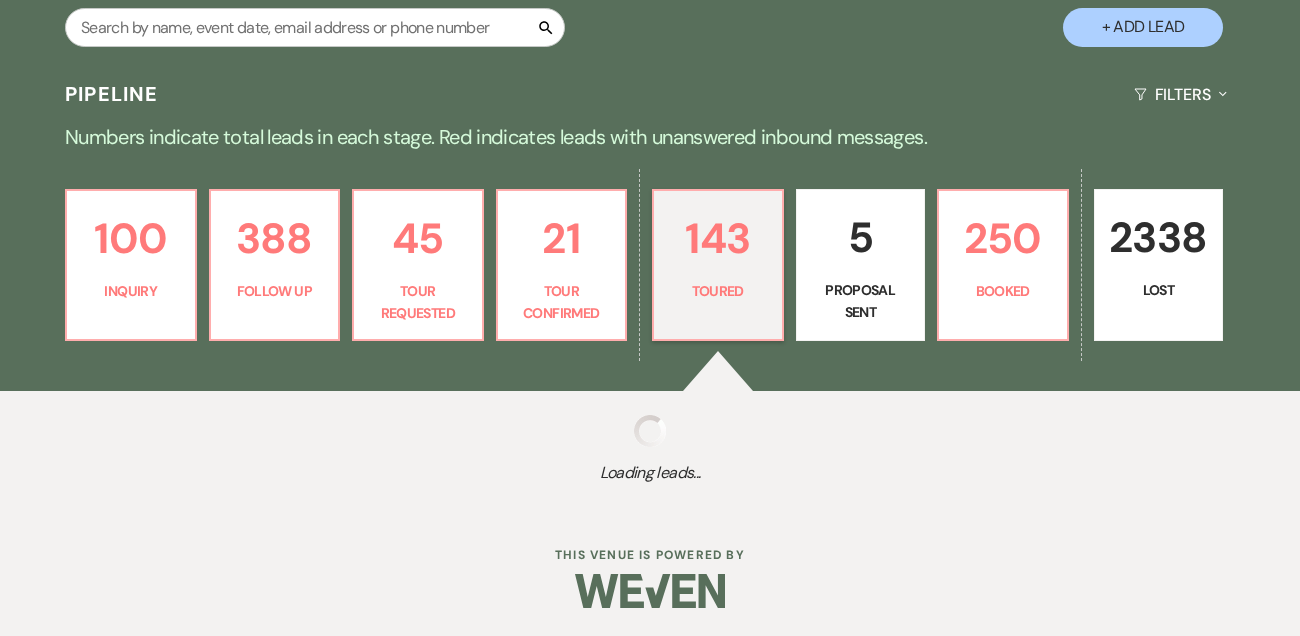 select on "5" 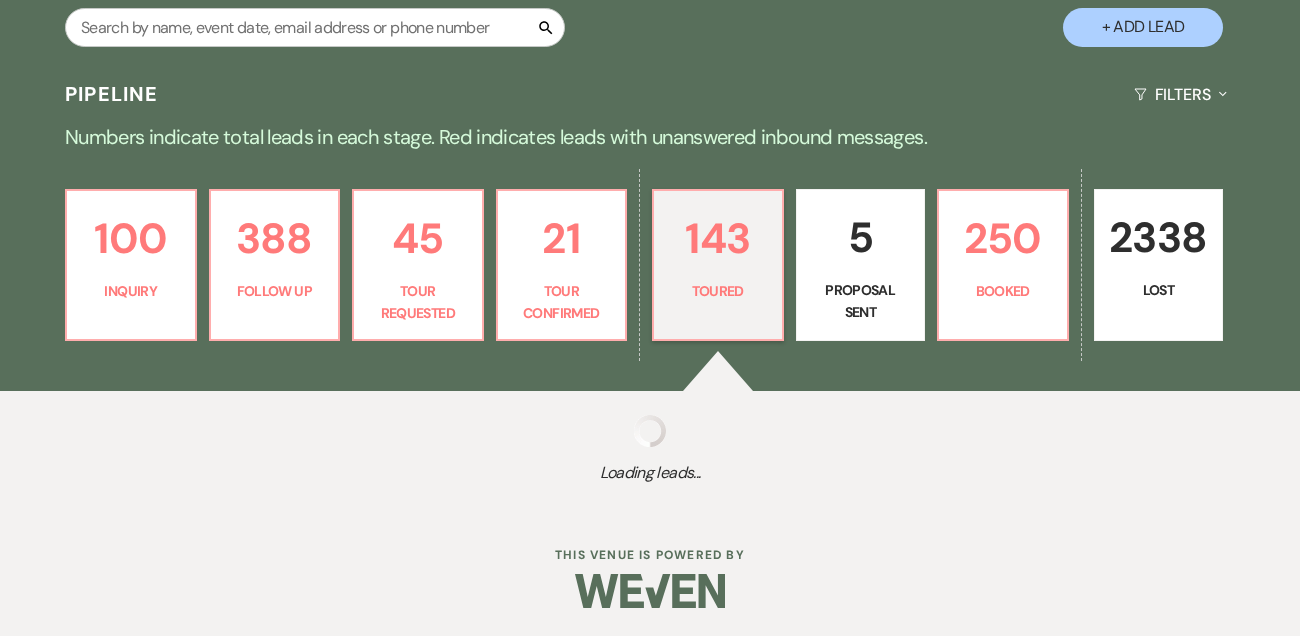 select on "5" 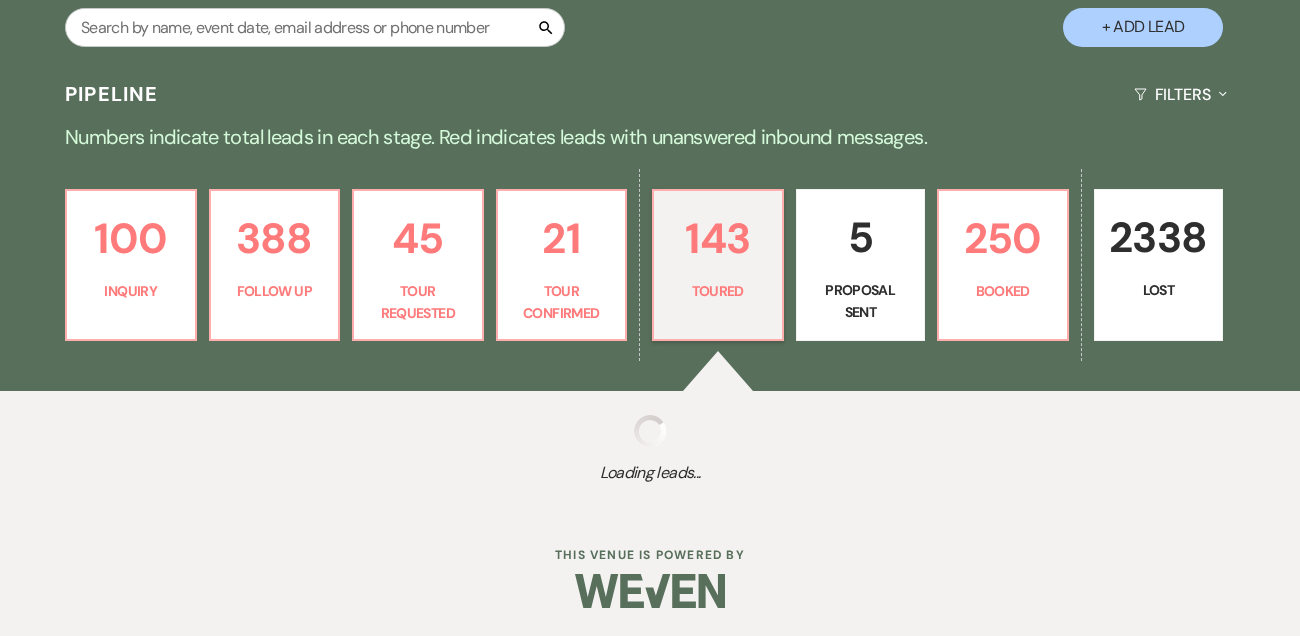select on "5" 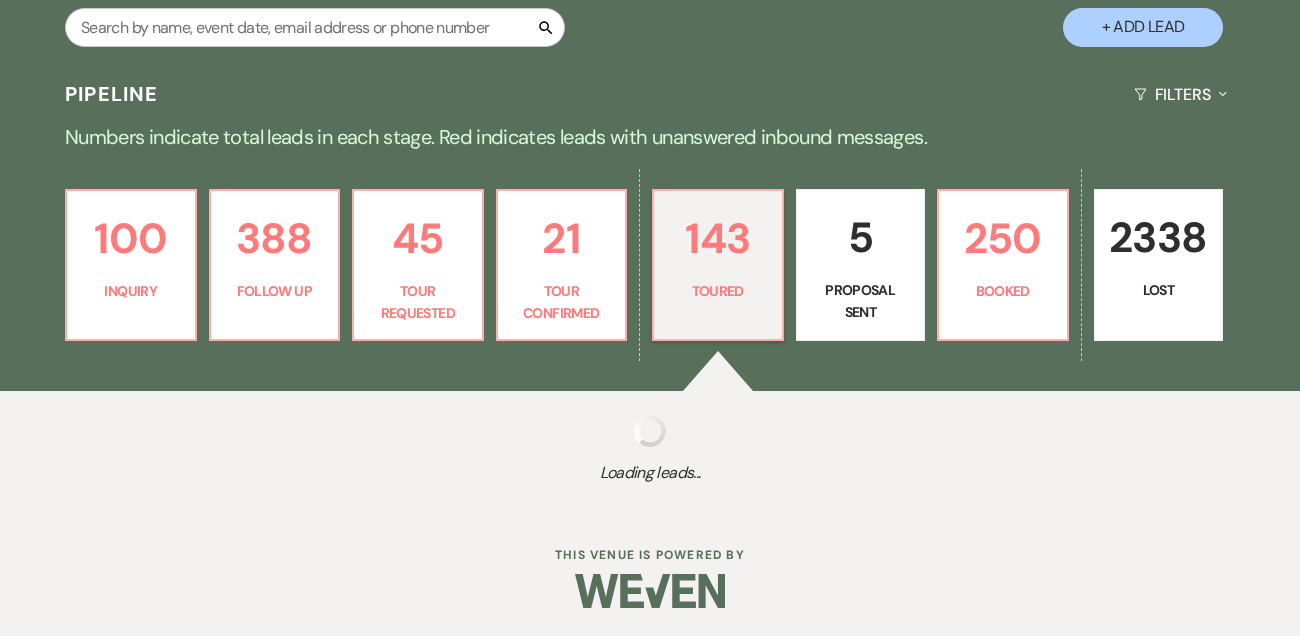 select on "5" 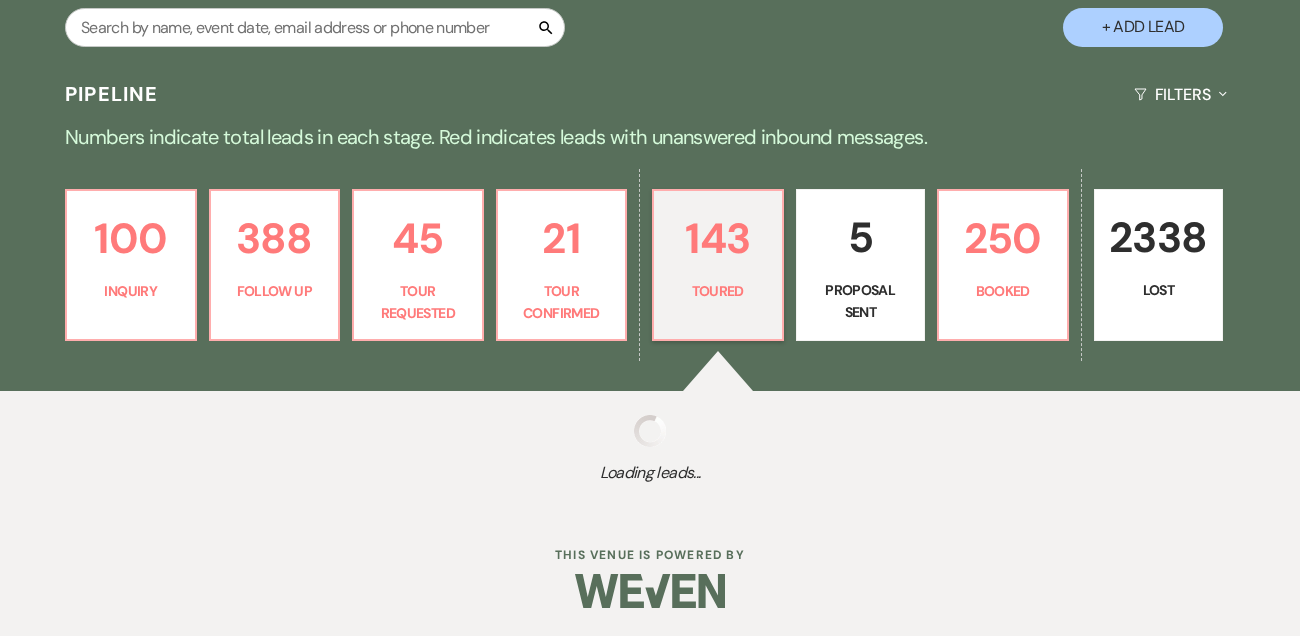 select on "5" 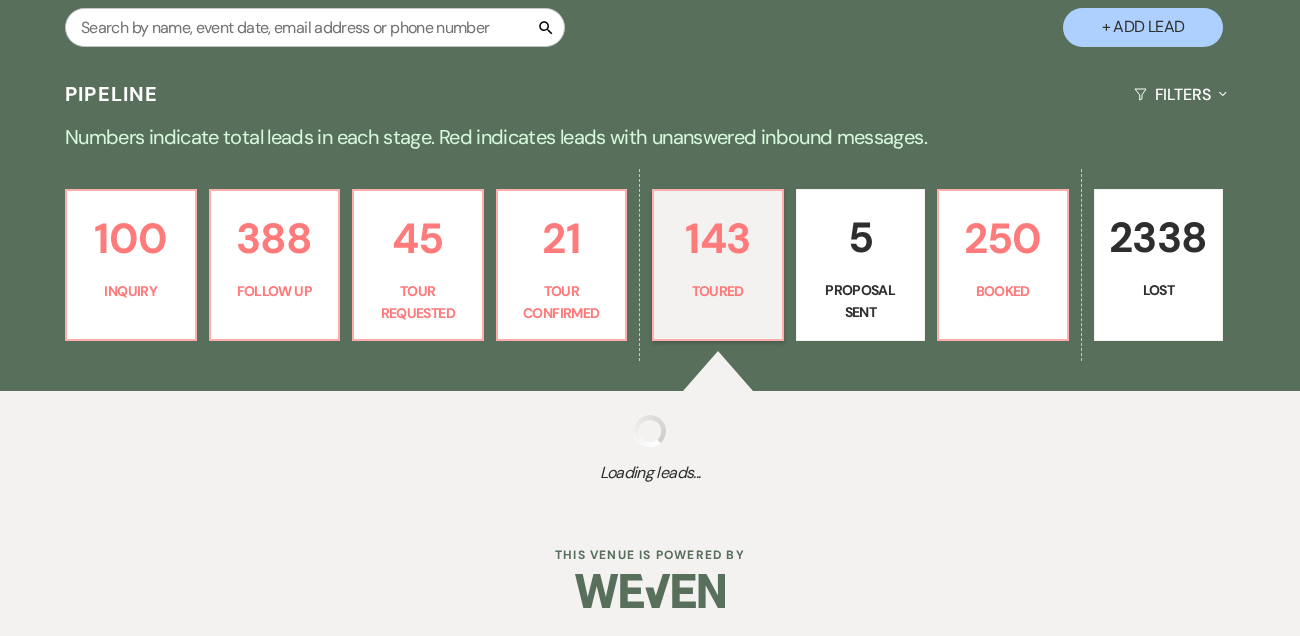 select on "5" 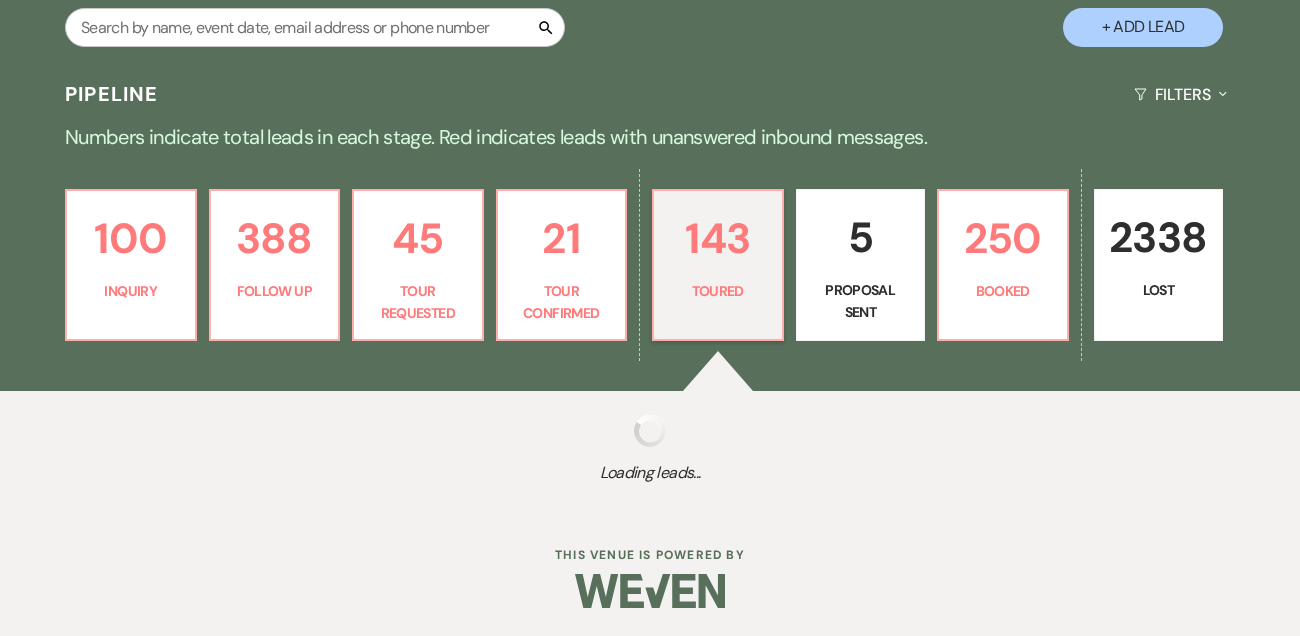 select on "5" 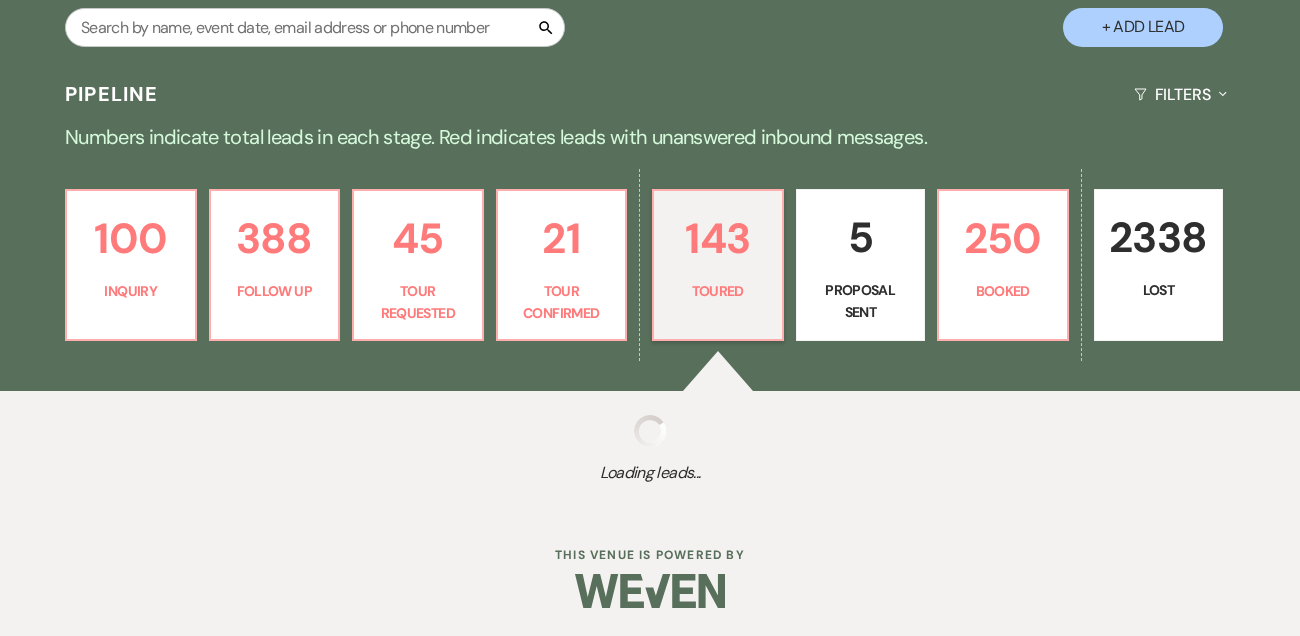 select on "5" 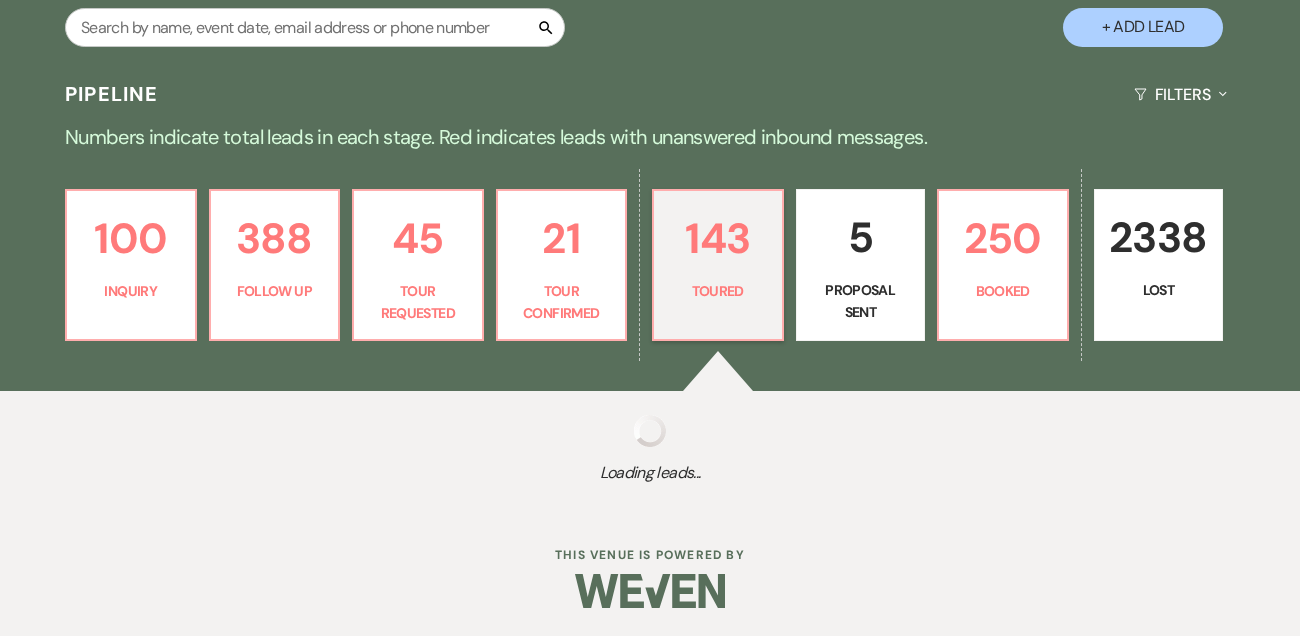 select on "5" 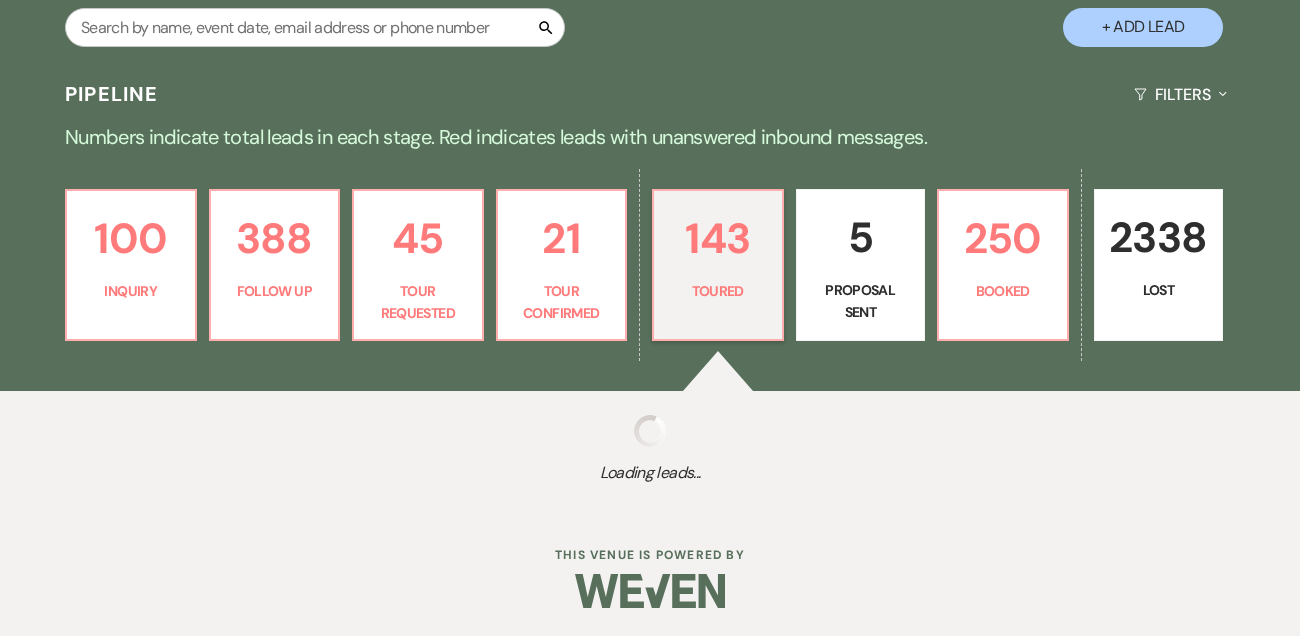 select on "5" 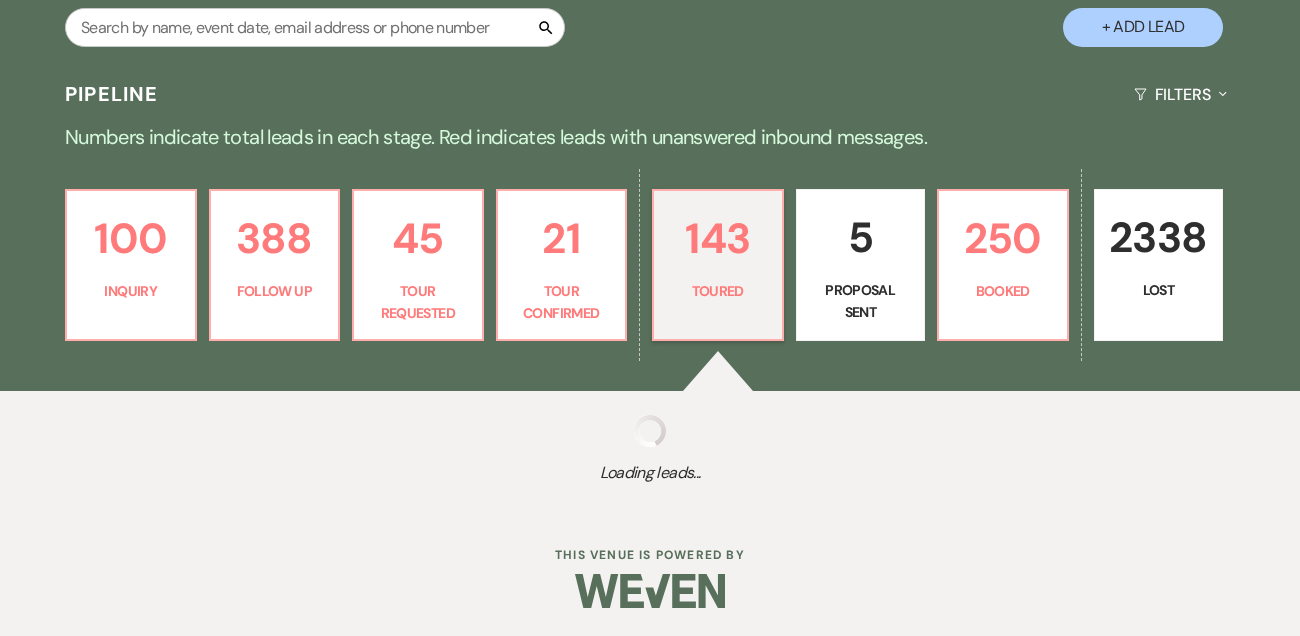 select on "5" 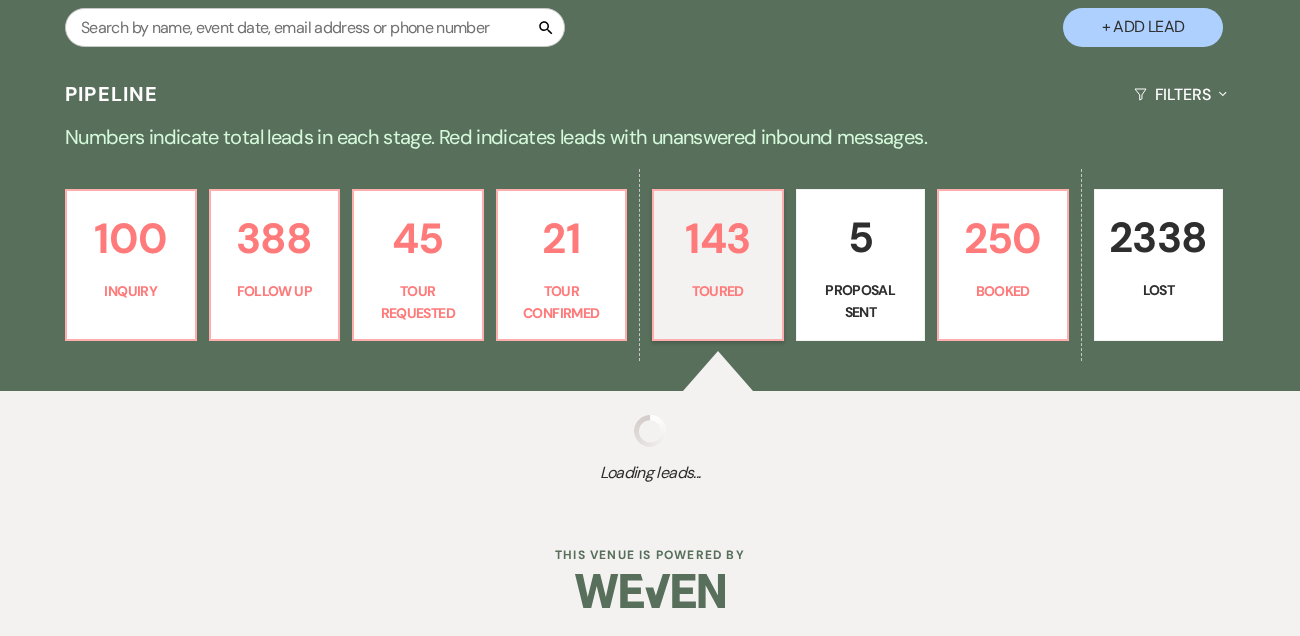 select on "5" 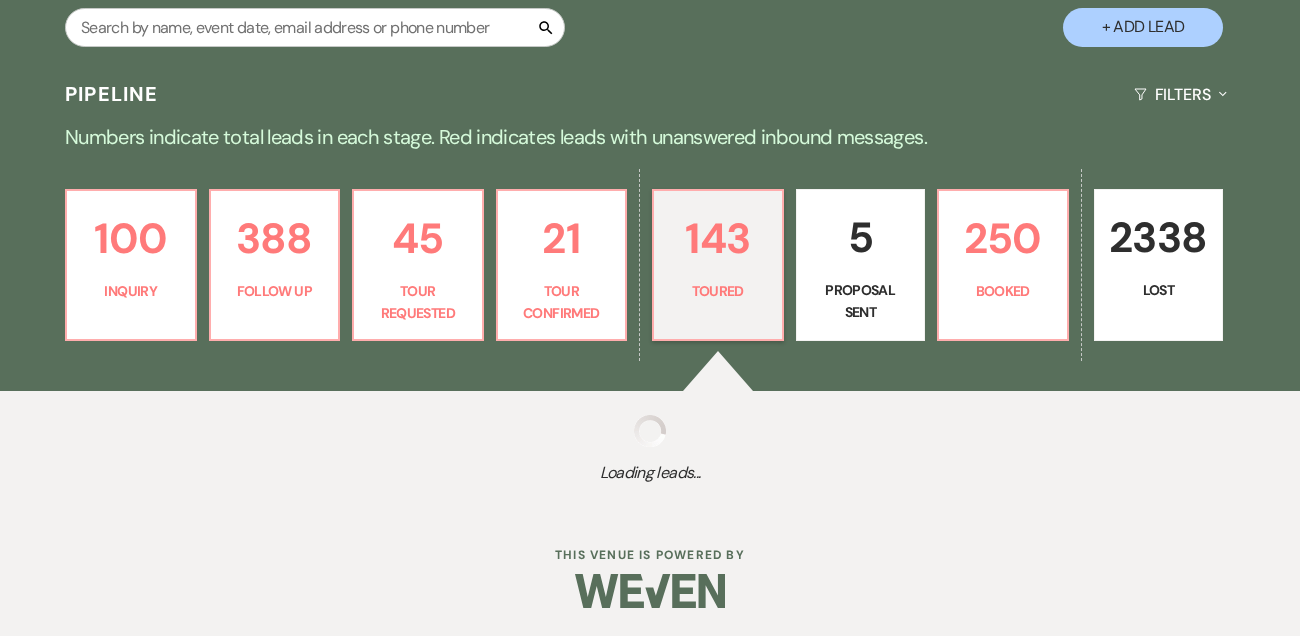 select on "5" 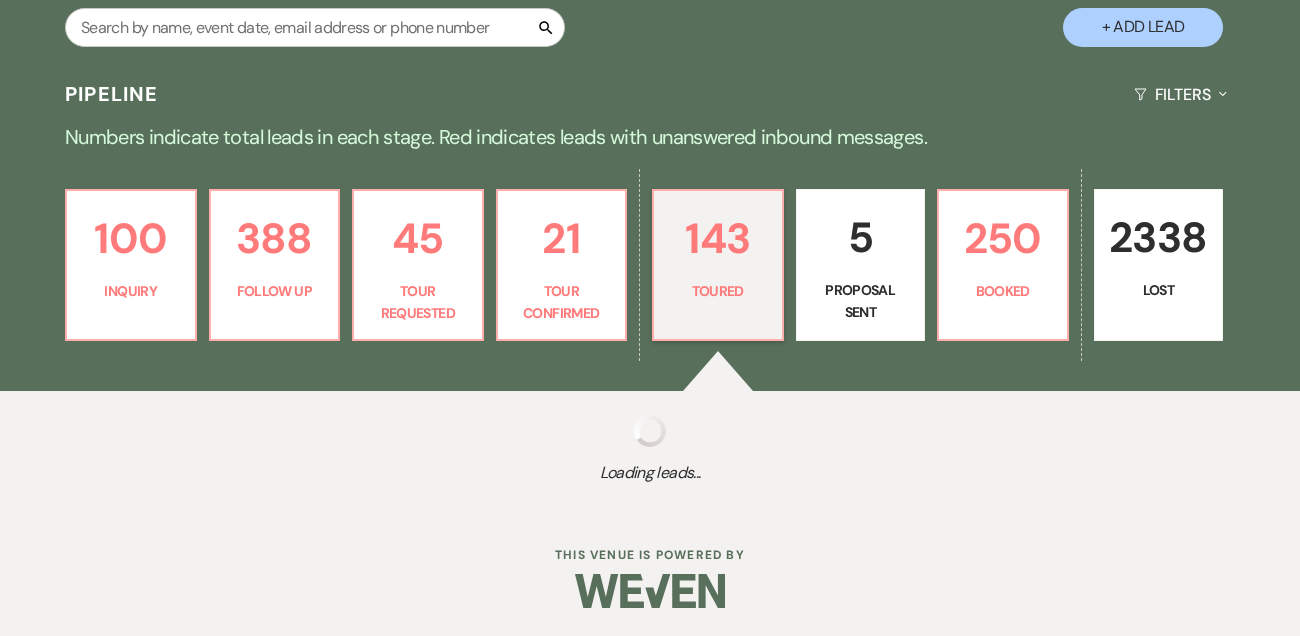 select on "5" 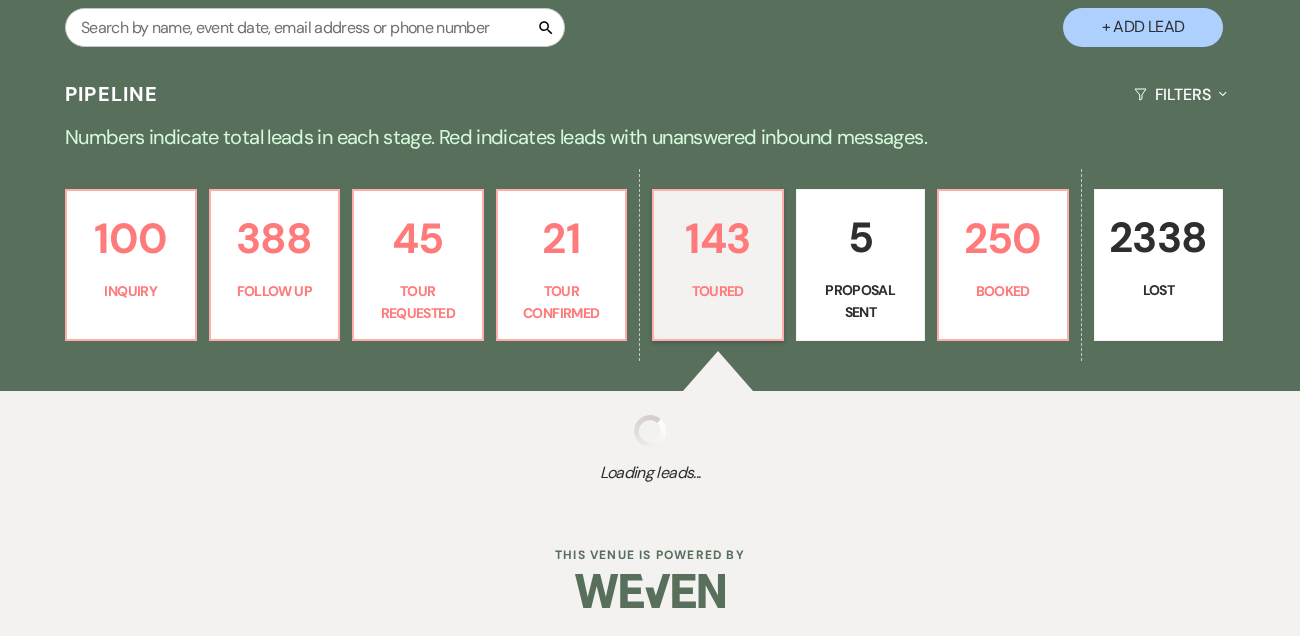 select on "5" 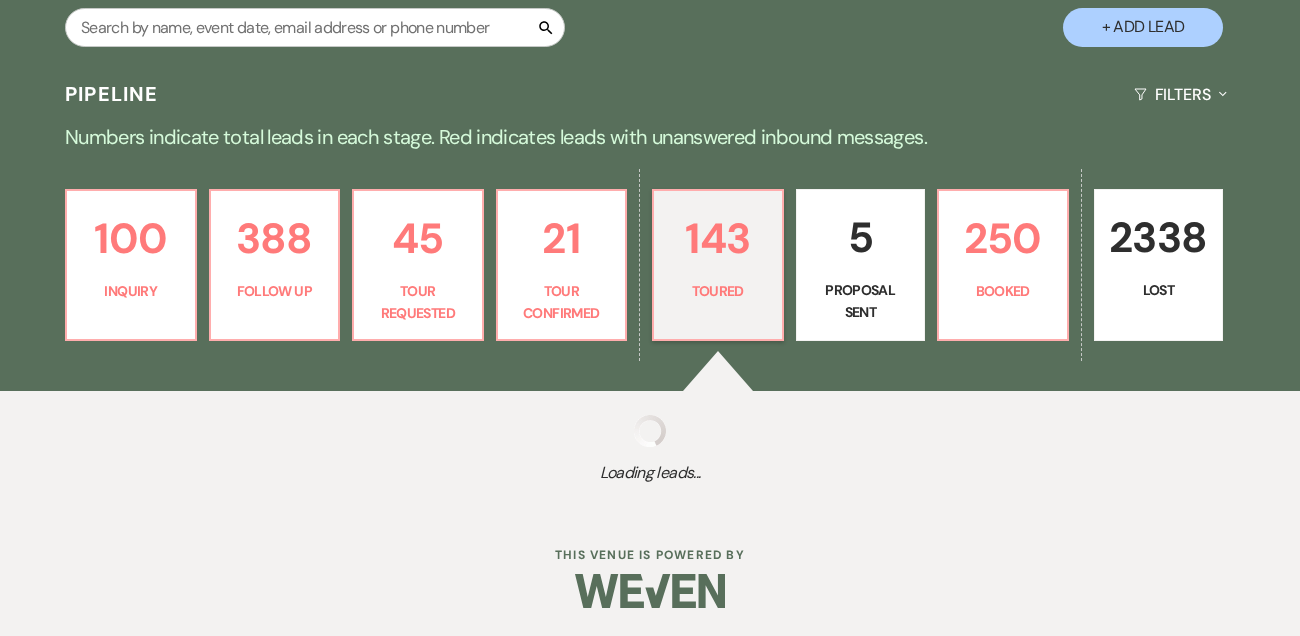 select on "5" 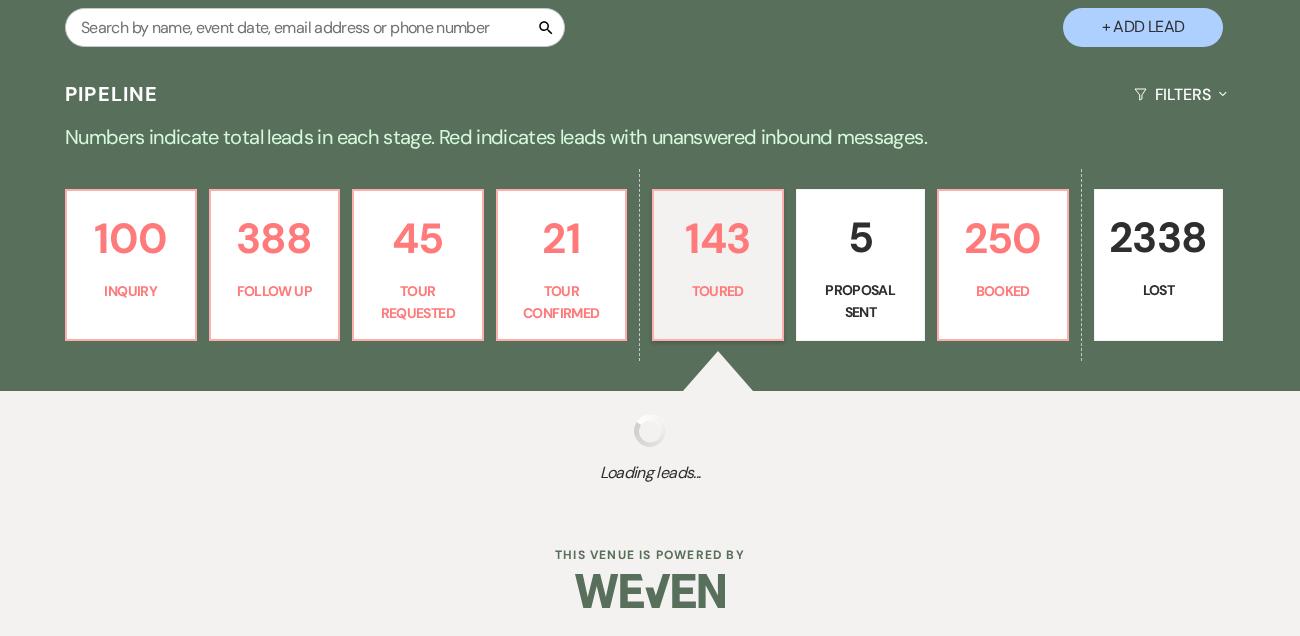 select on "5" 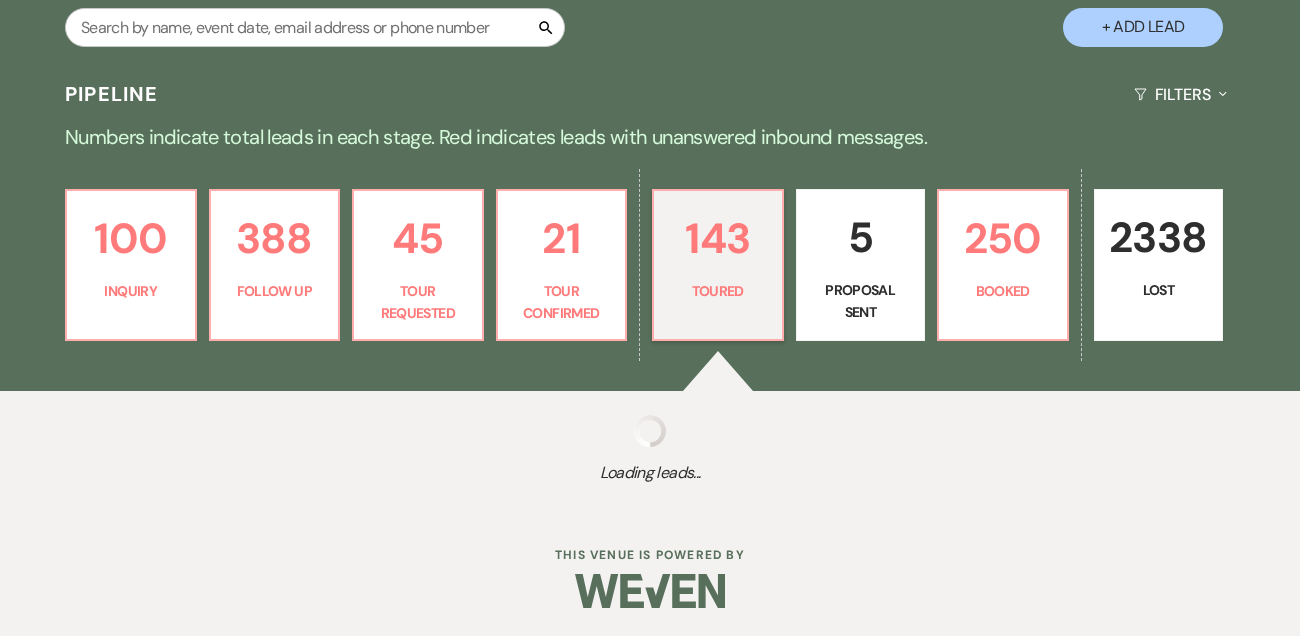 select on "5" 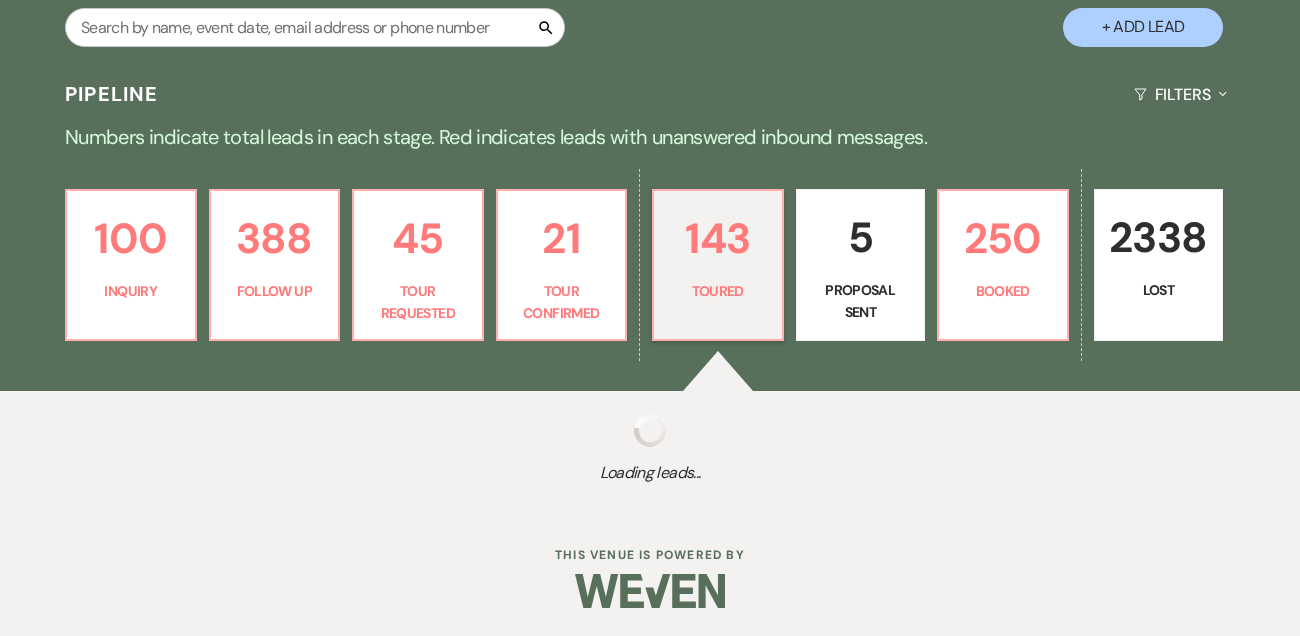 select on "5" 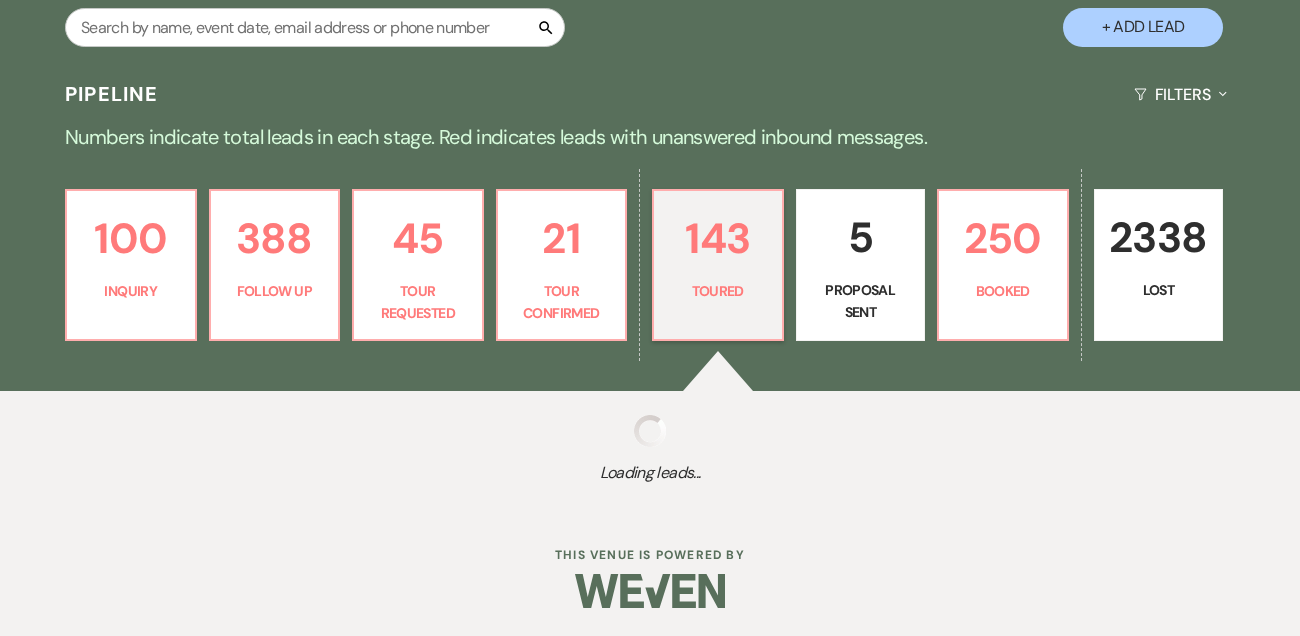 select on "5" 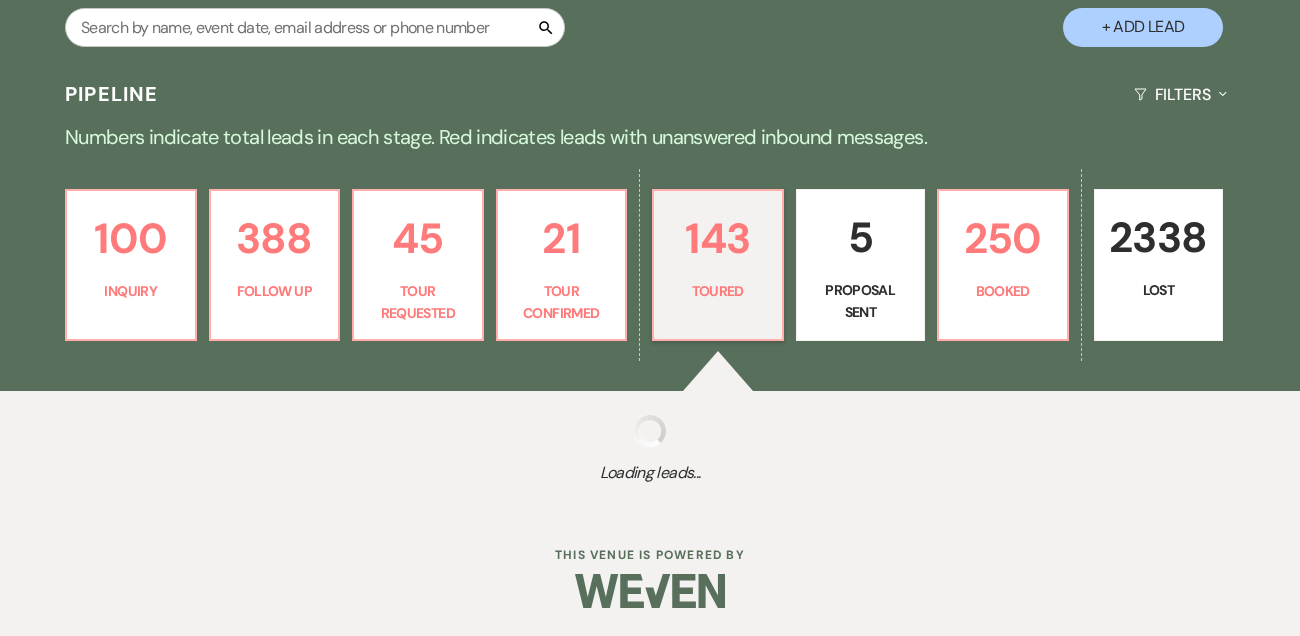 select on "5" 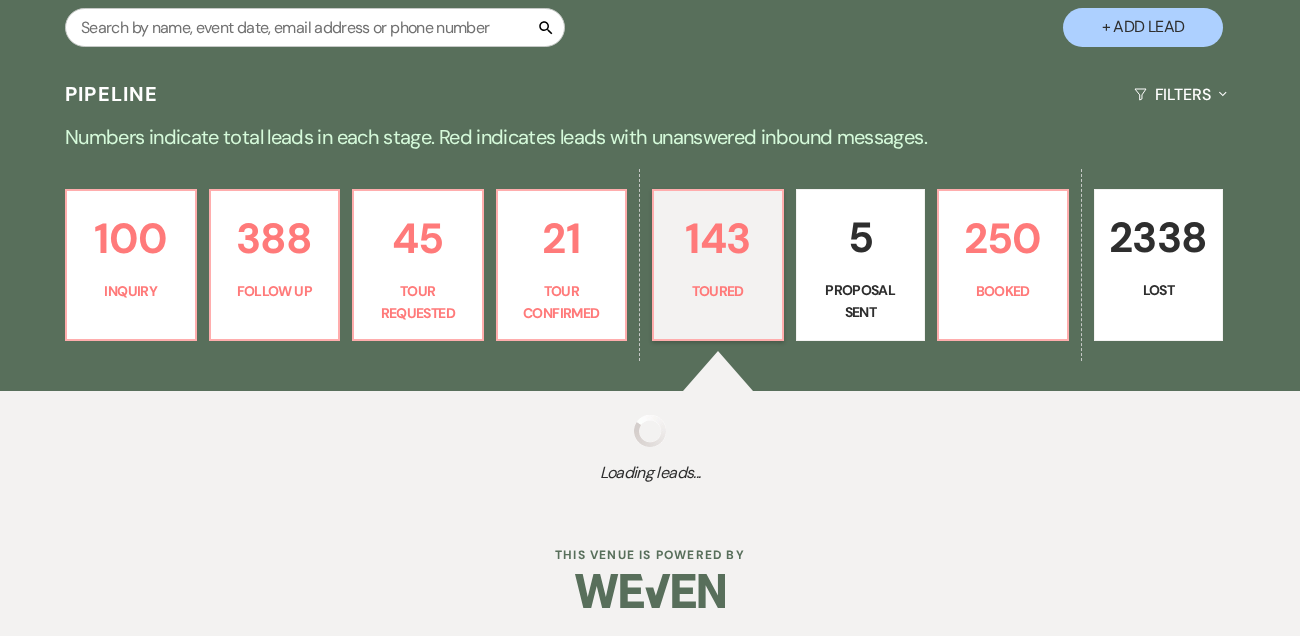 select on "5" 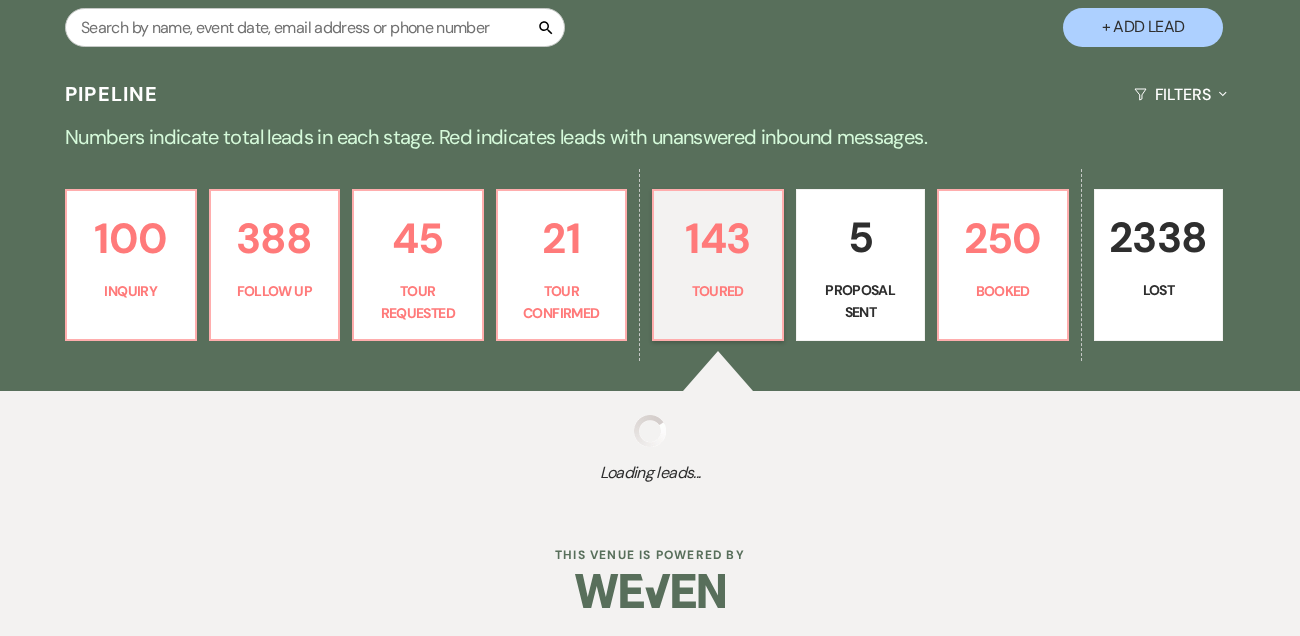 select on "5" 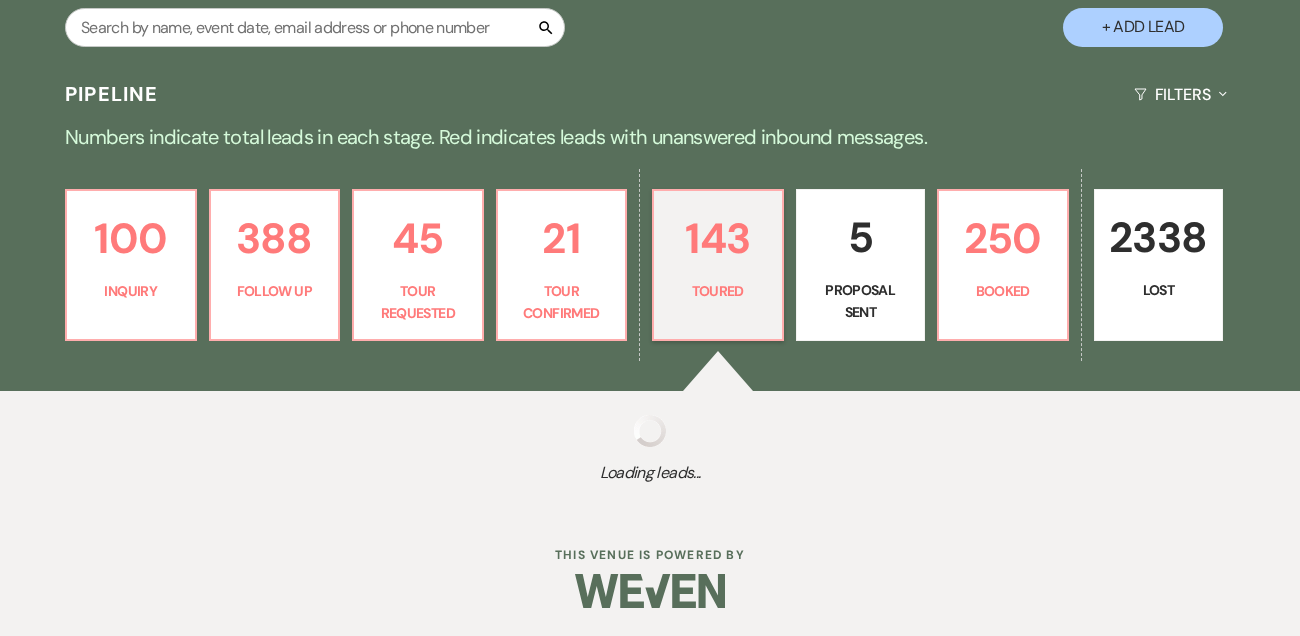 select on "5" 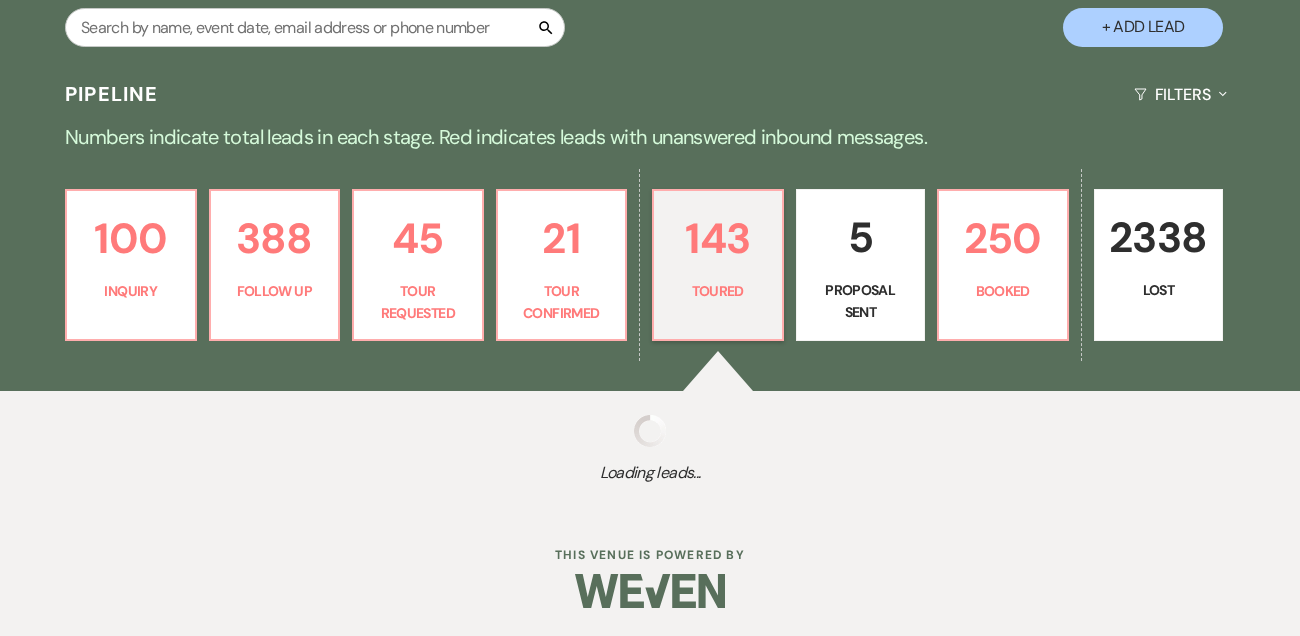 select on "5" 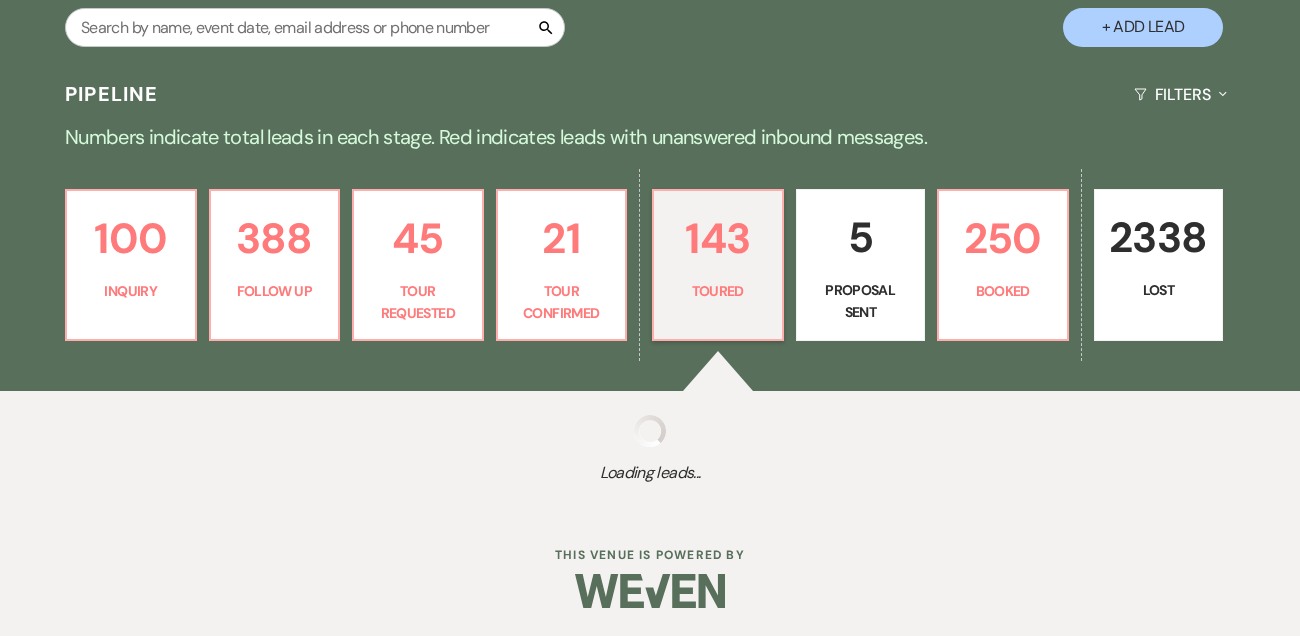 select on "5" 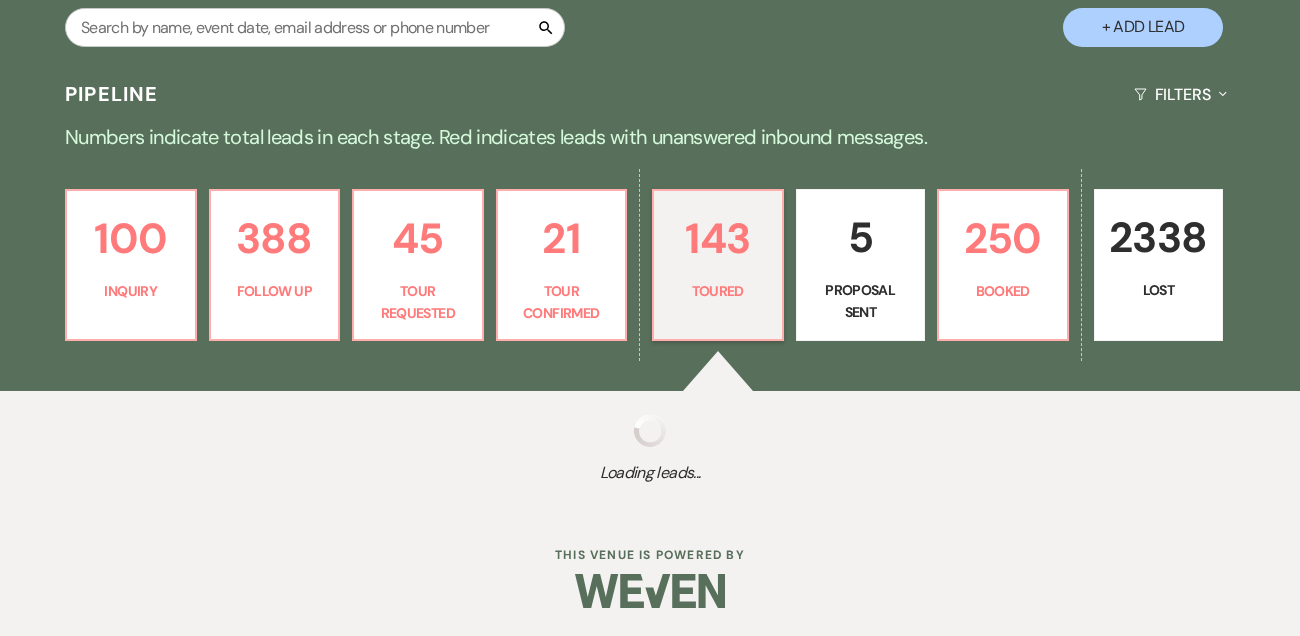 select on "5" 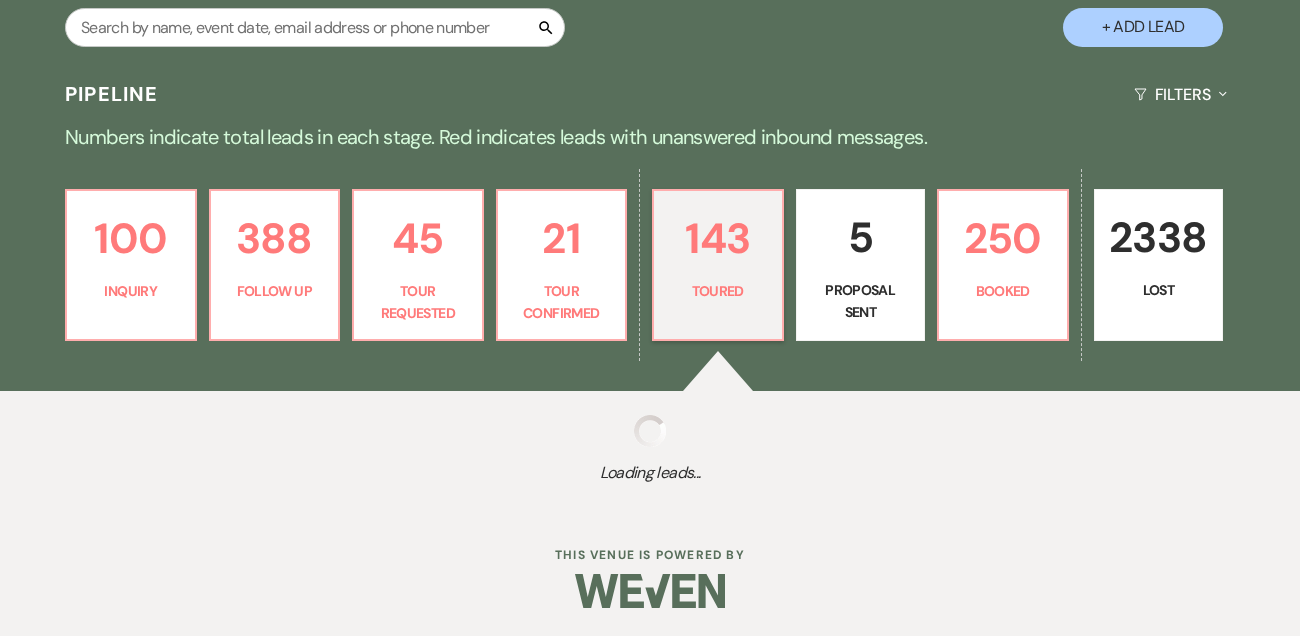 select on "5" 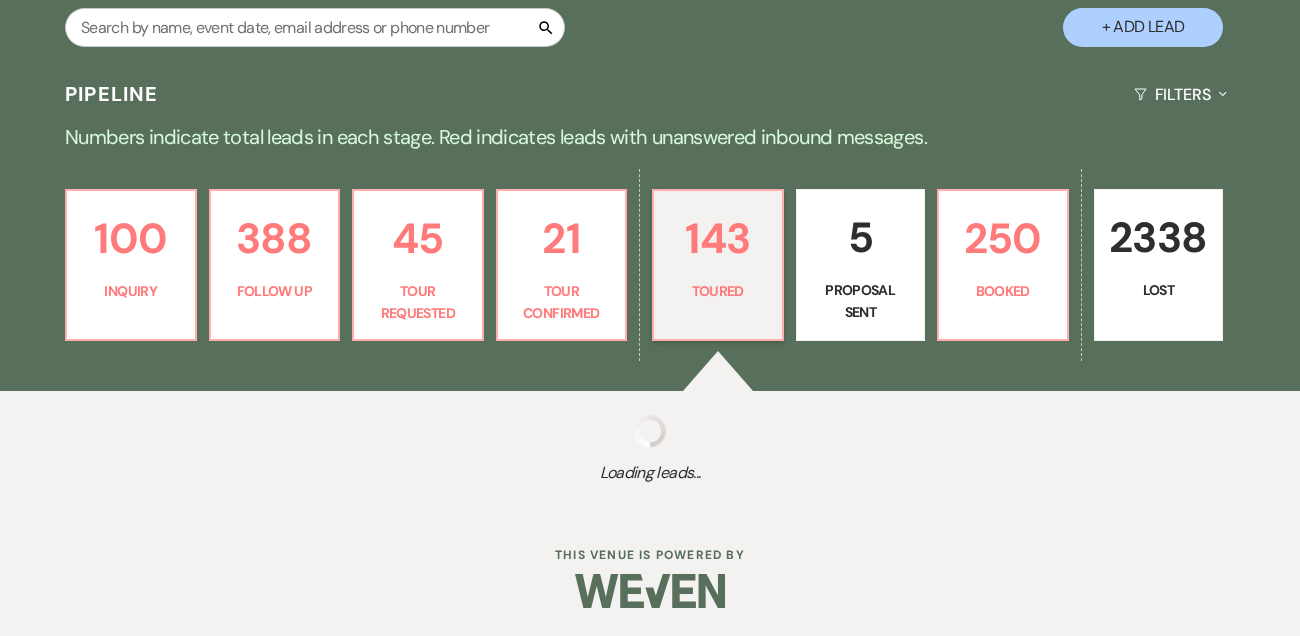 select on "5" 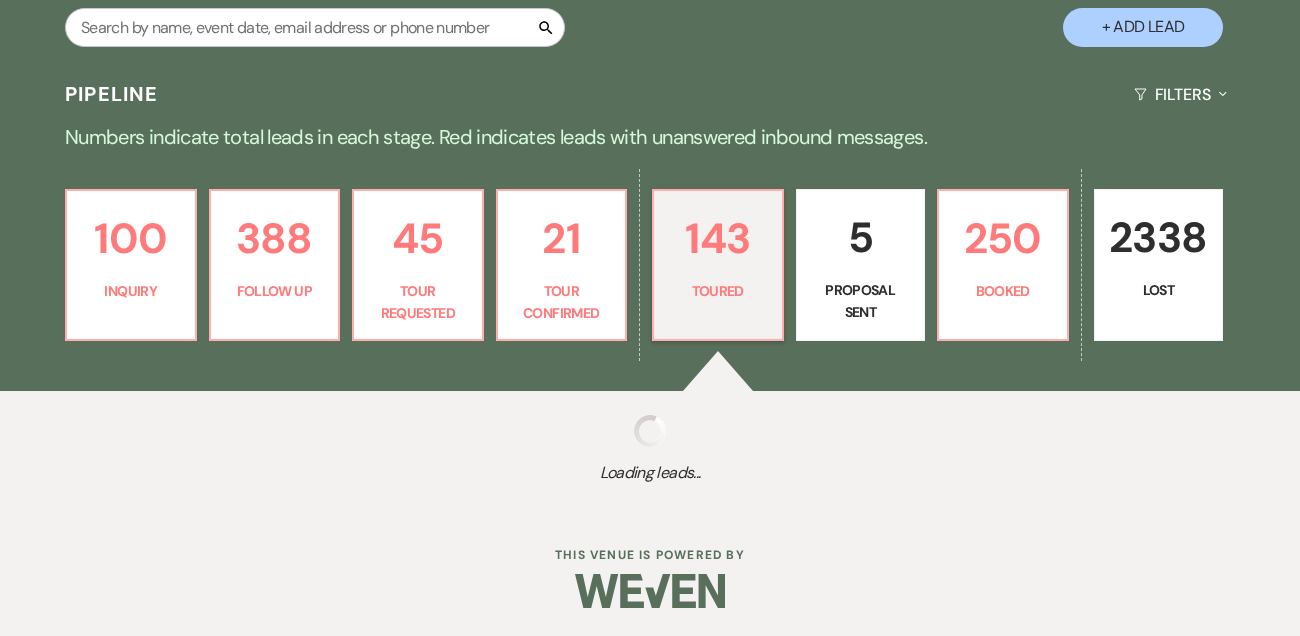 select on "5" 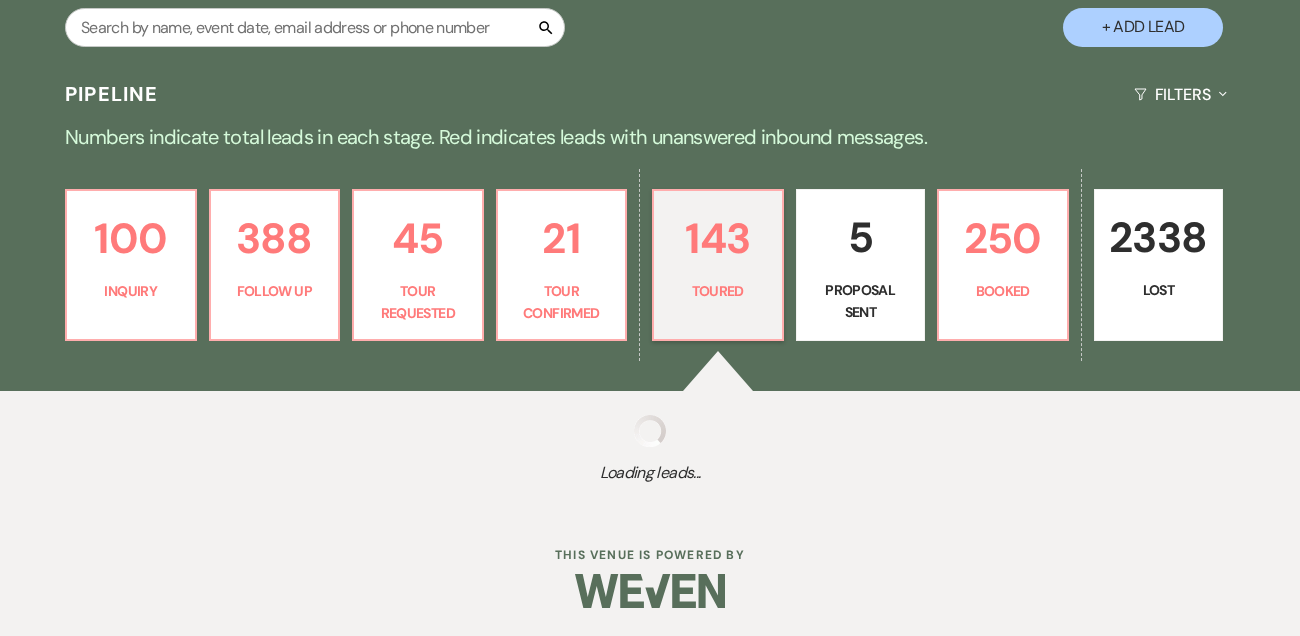 select on "5" 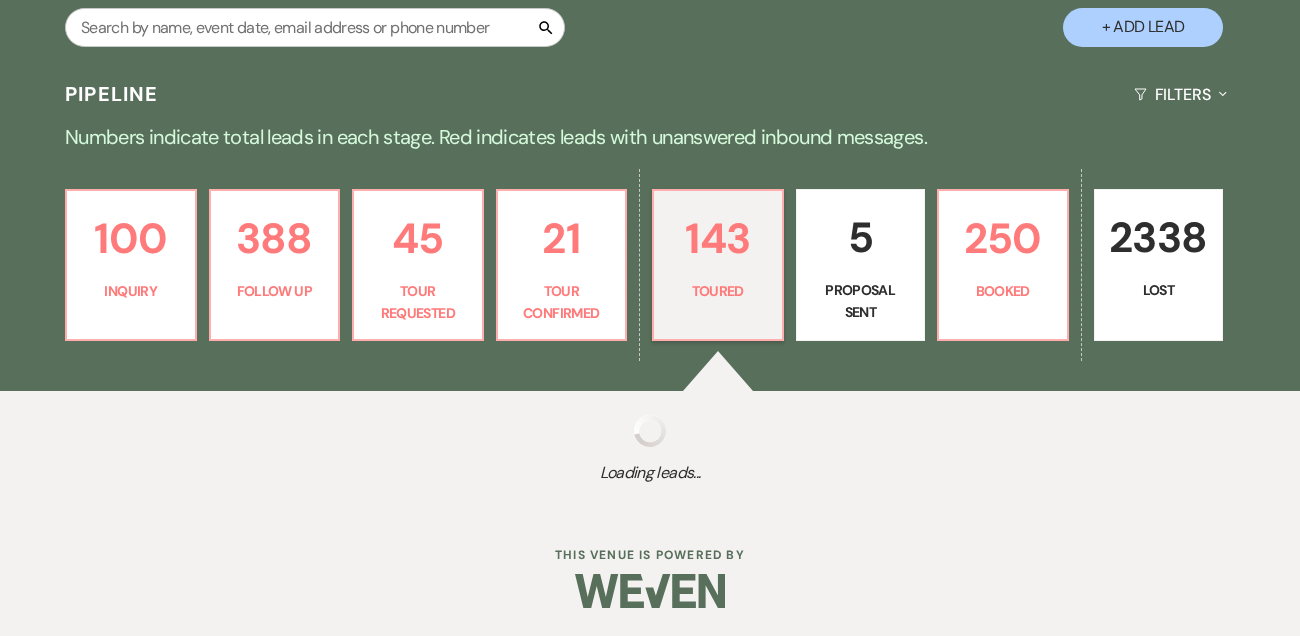 select on "5" 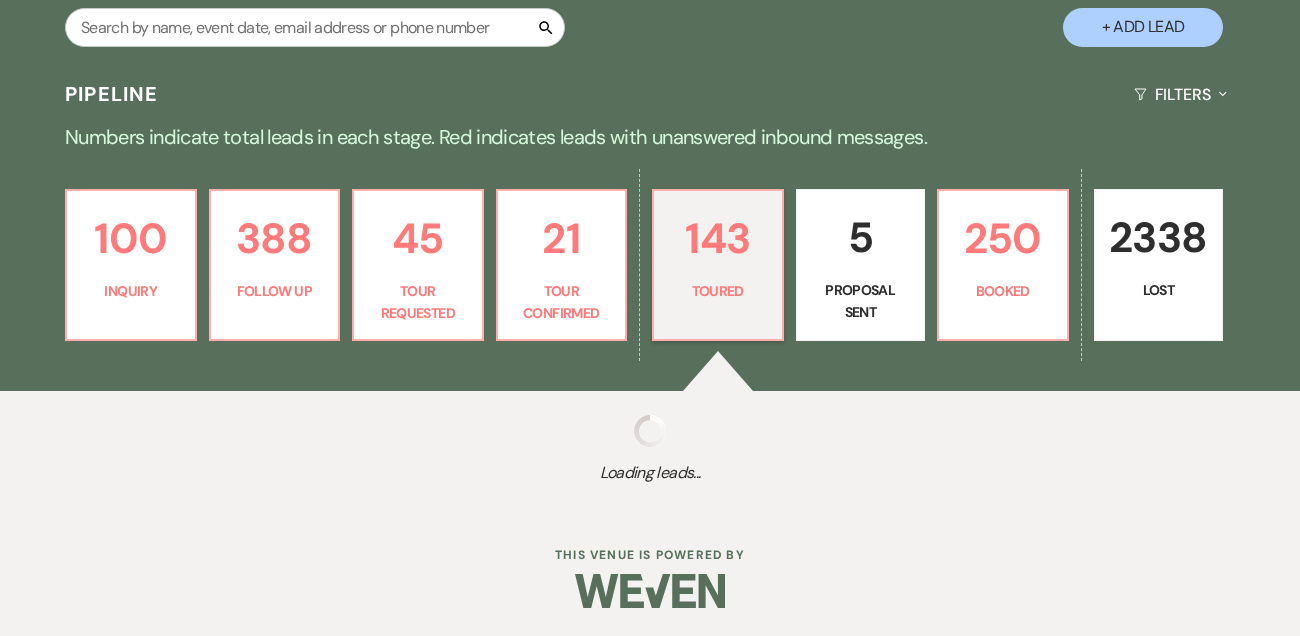 select on "5" 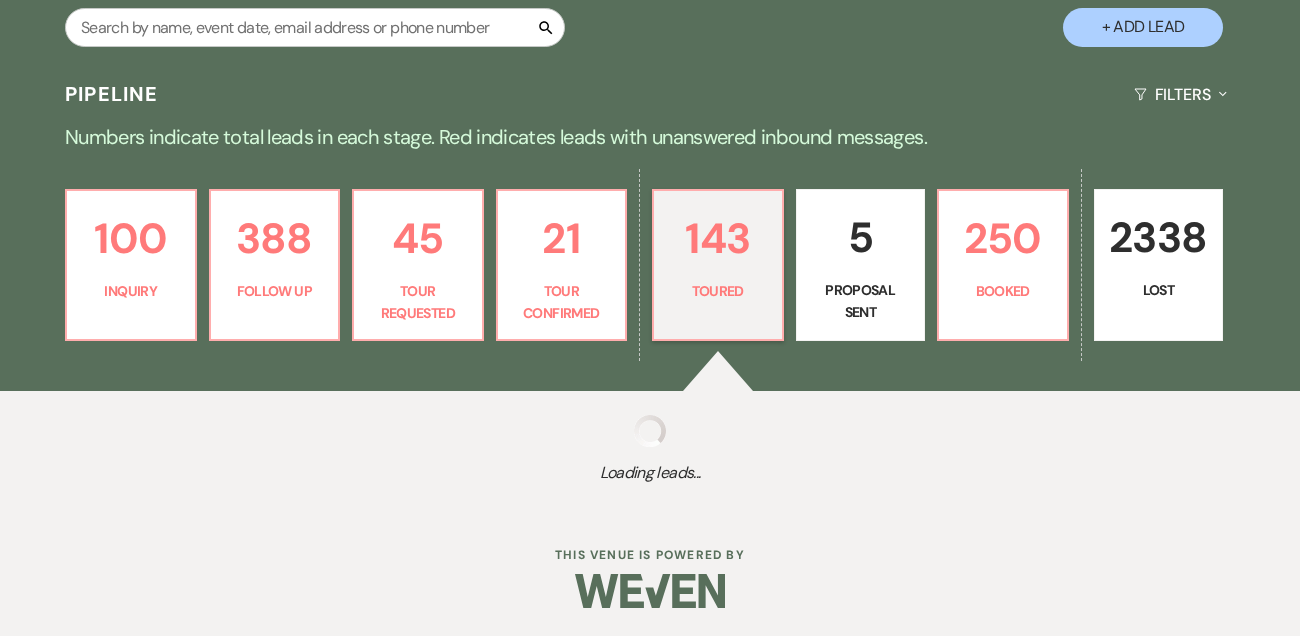 select on "5" 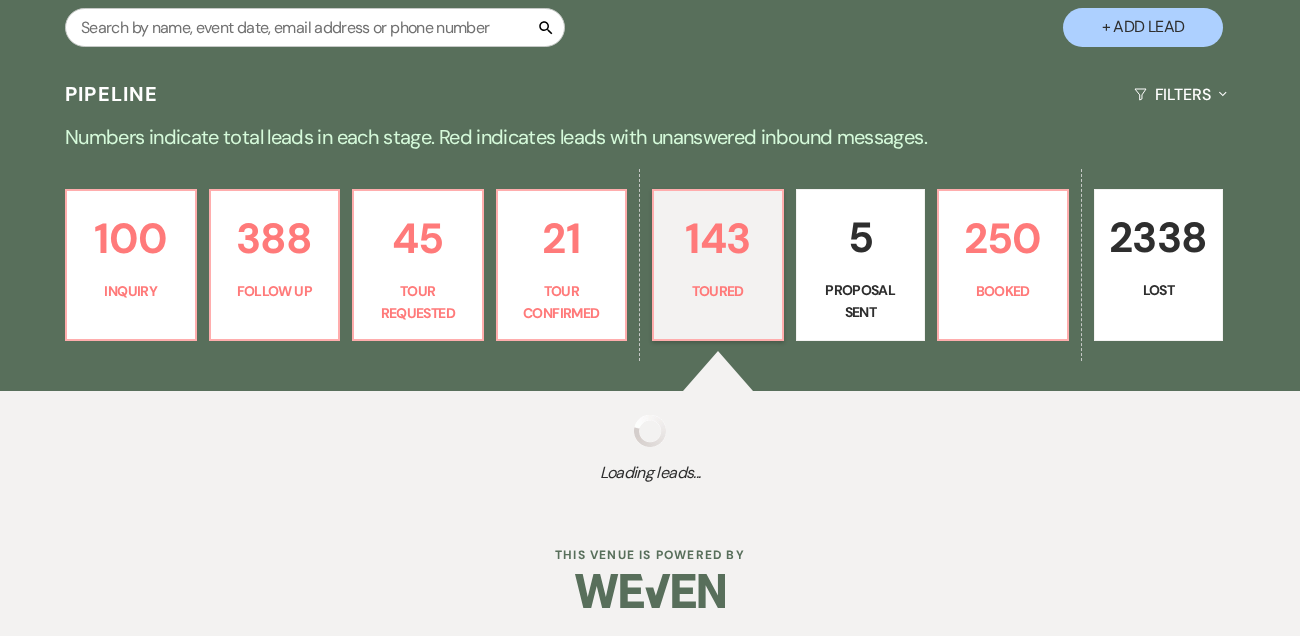 select on "5" 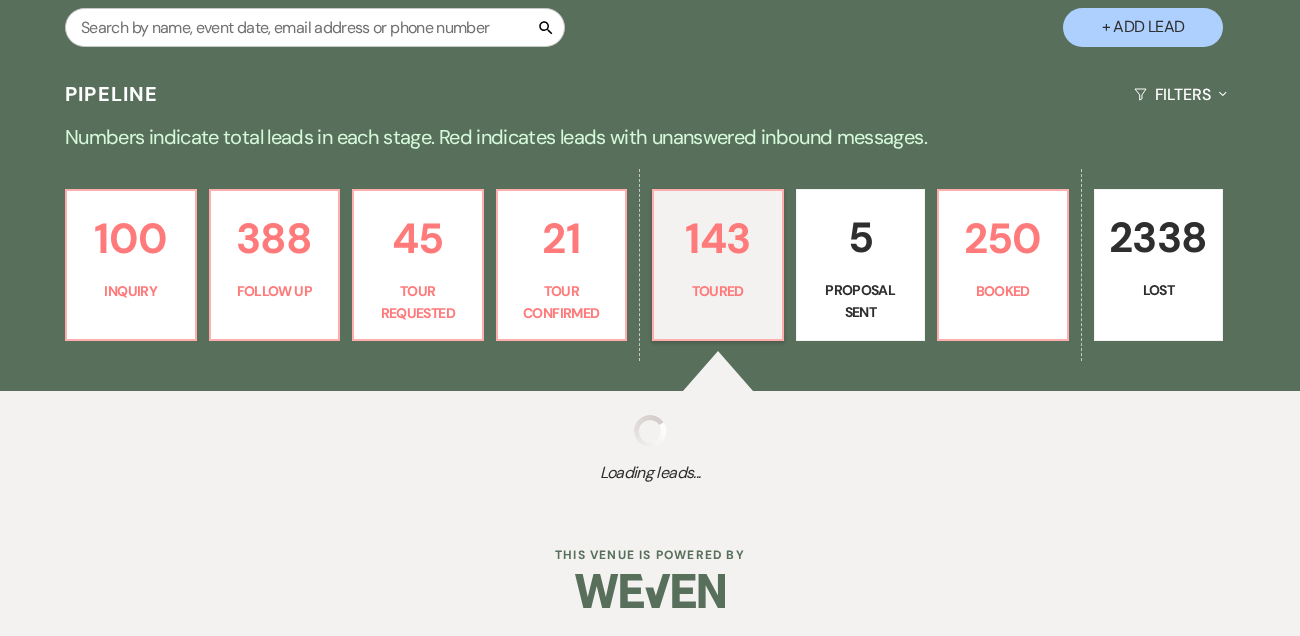 select on "5" 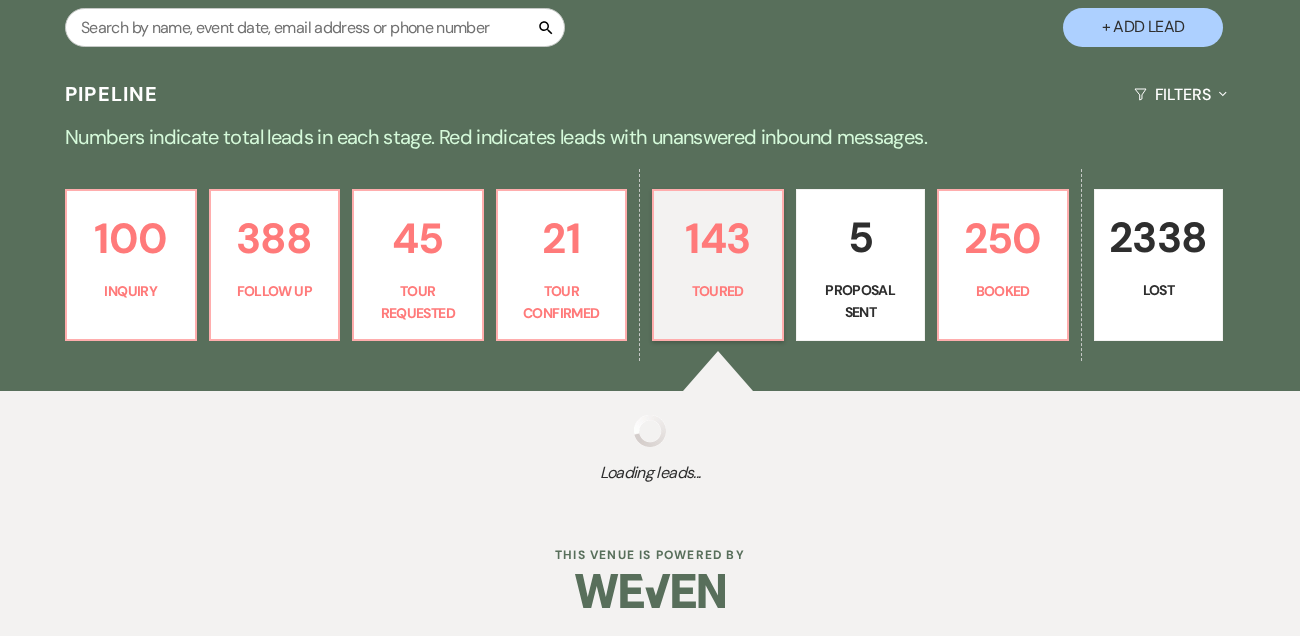 select on "5" 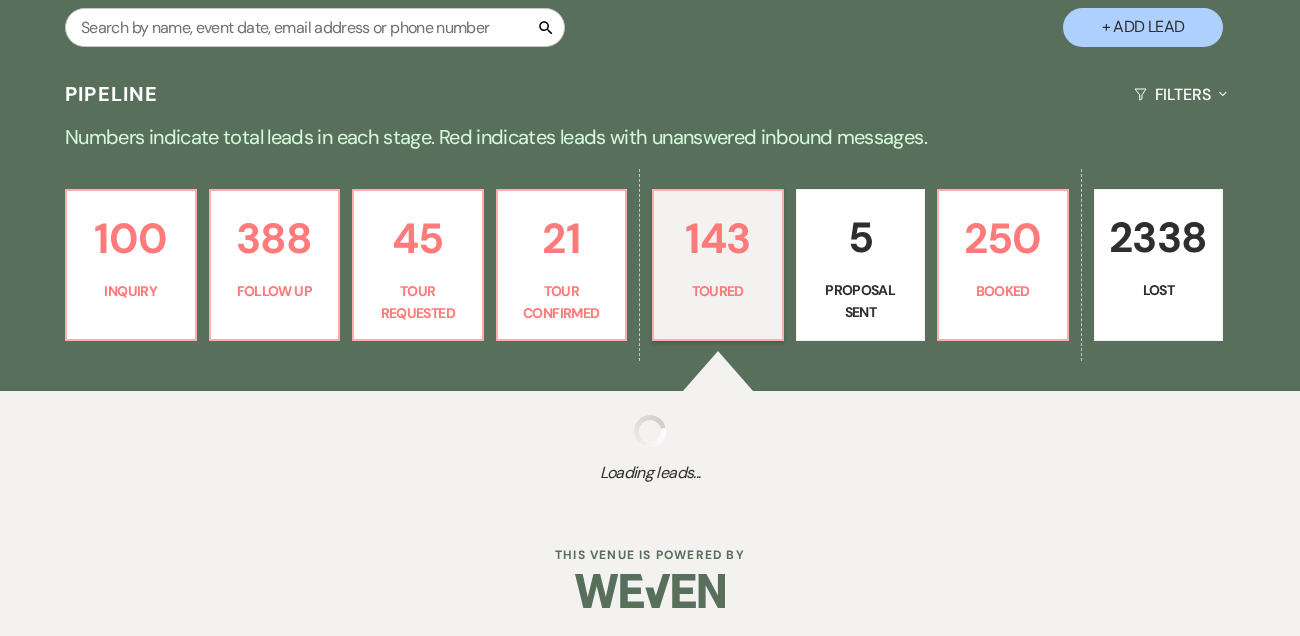 select on "5" 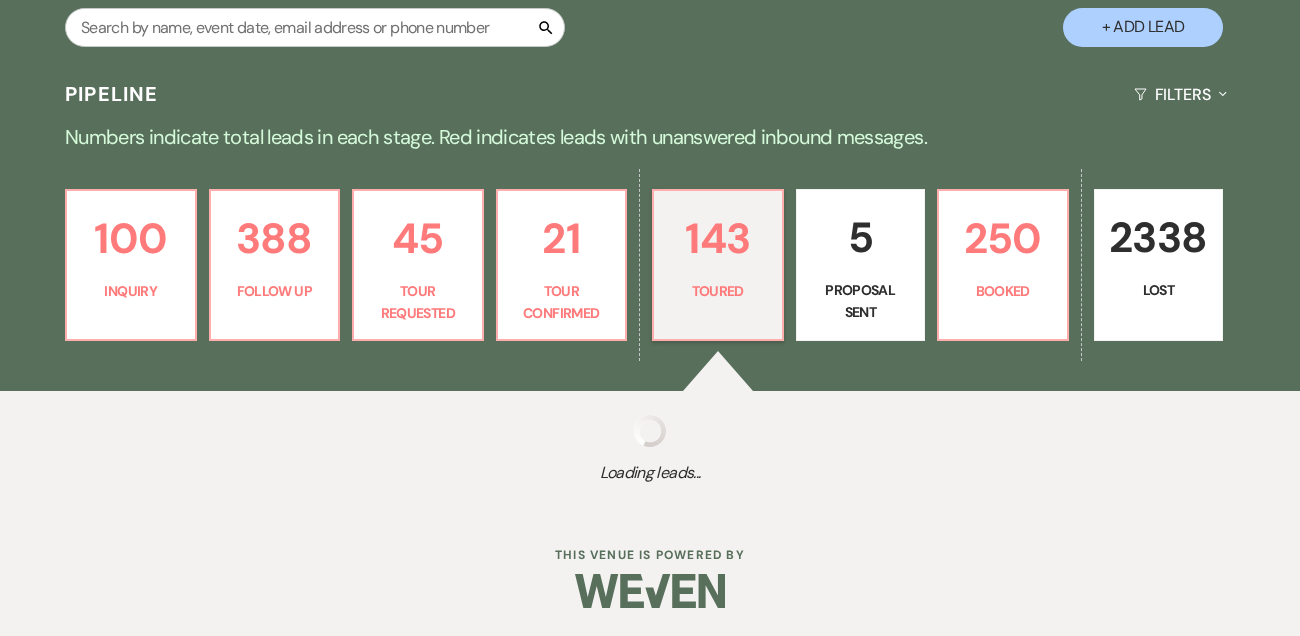 select on "5" 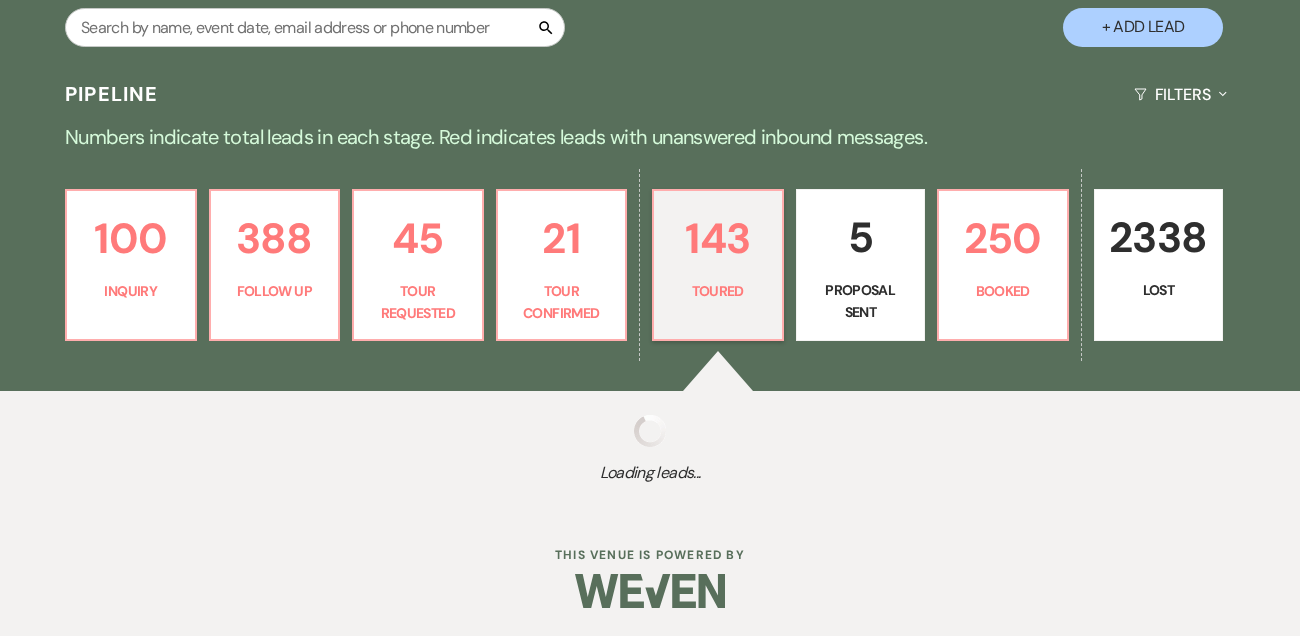 select on "5" 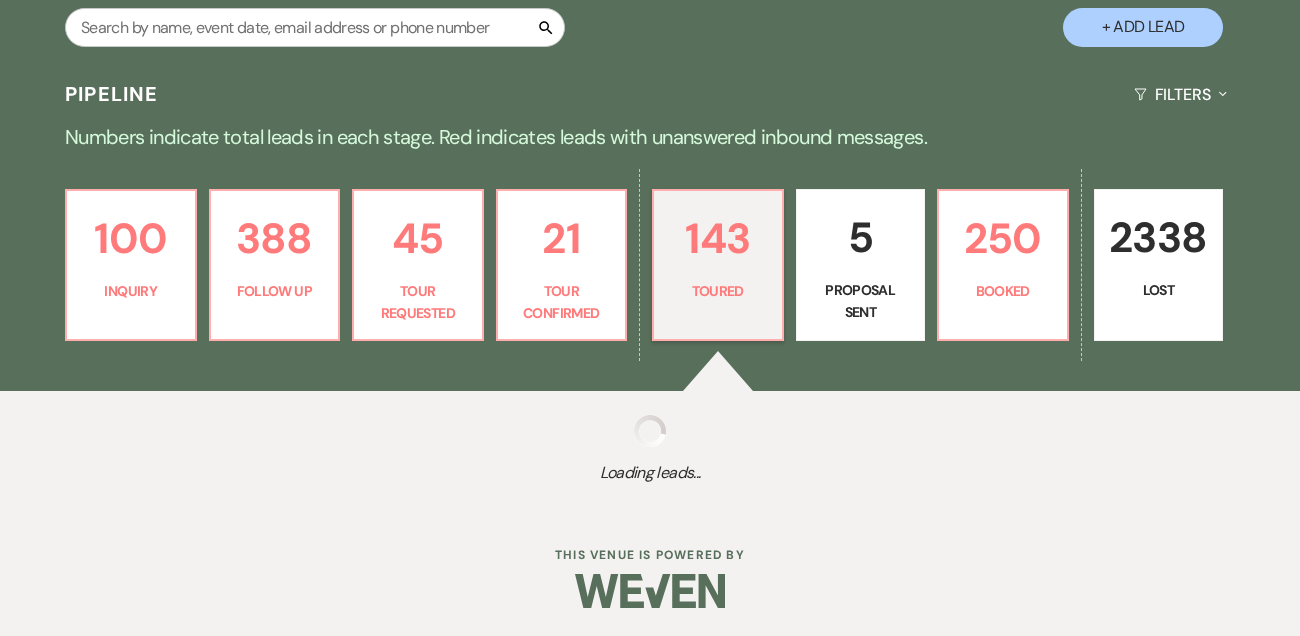 select on "5" 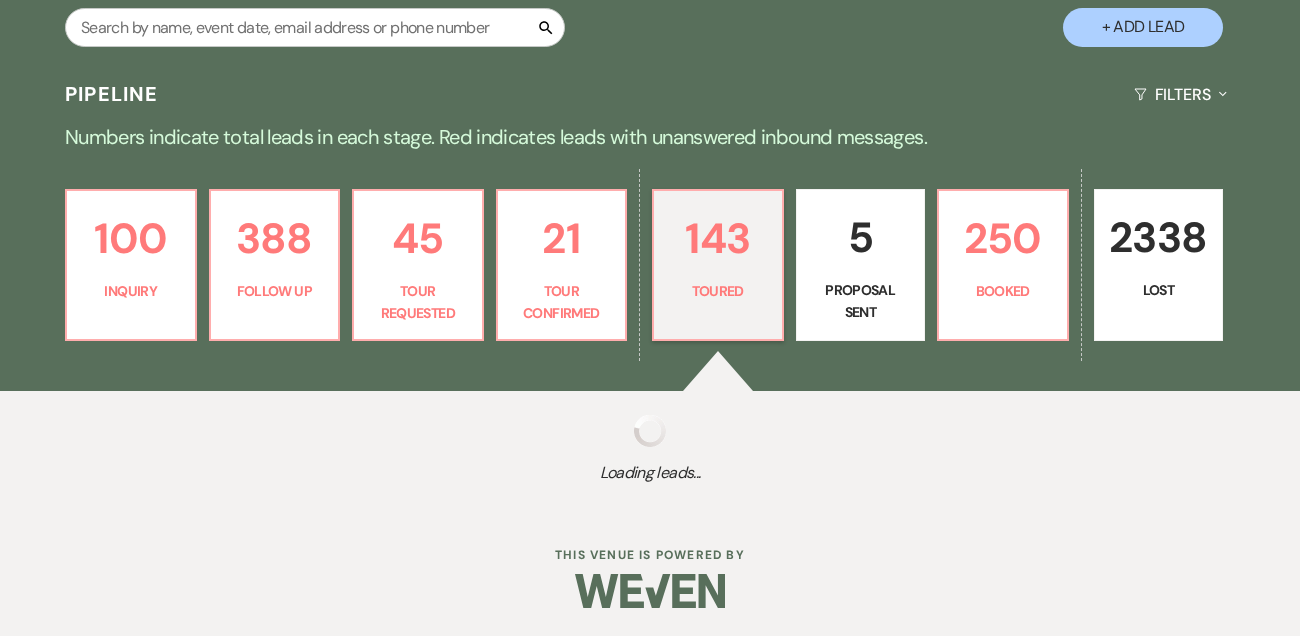 select on "5" 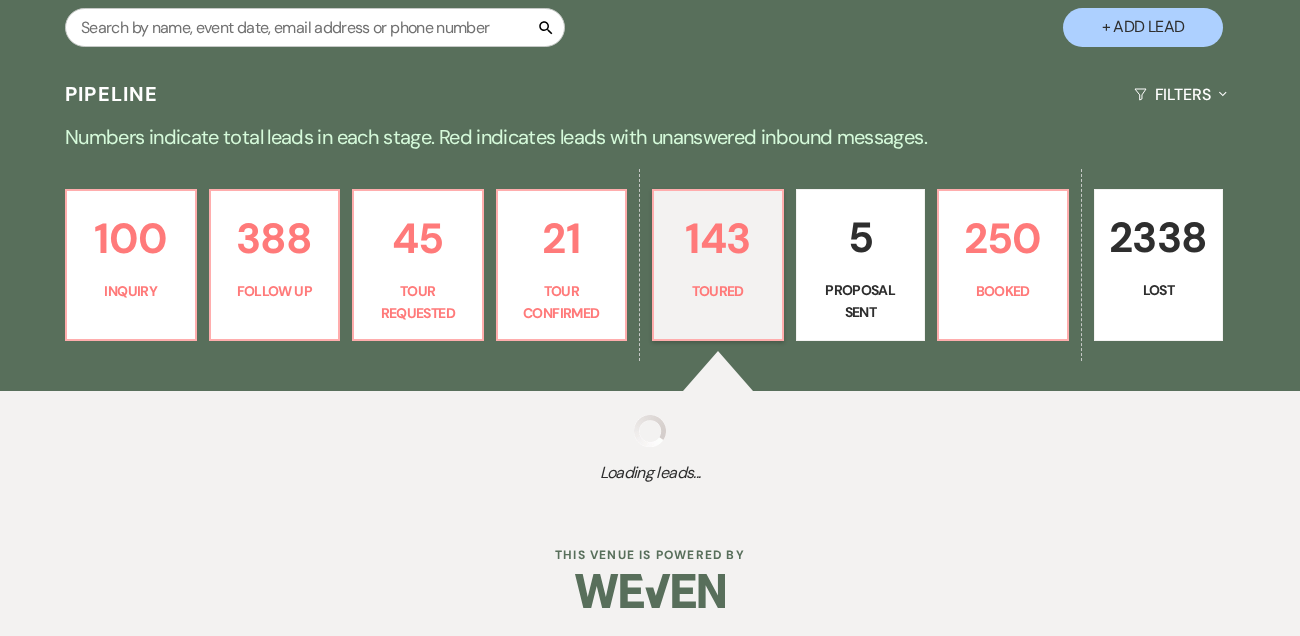 select on "5" 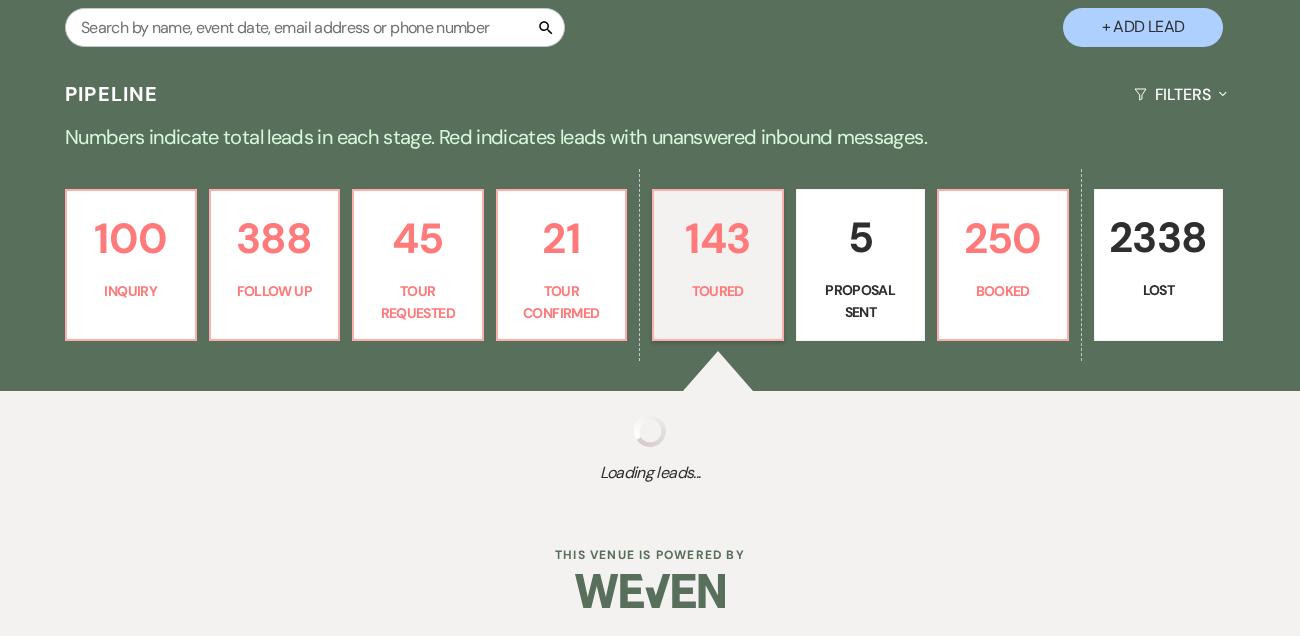 select on "5" 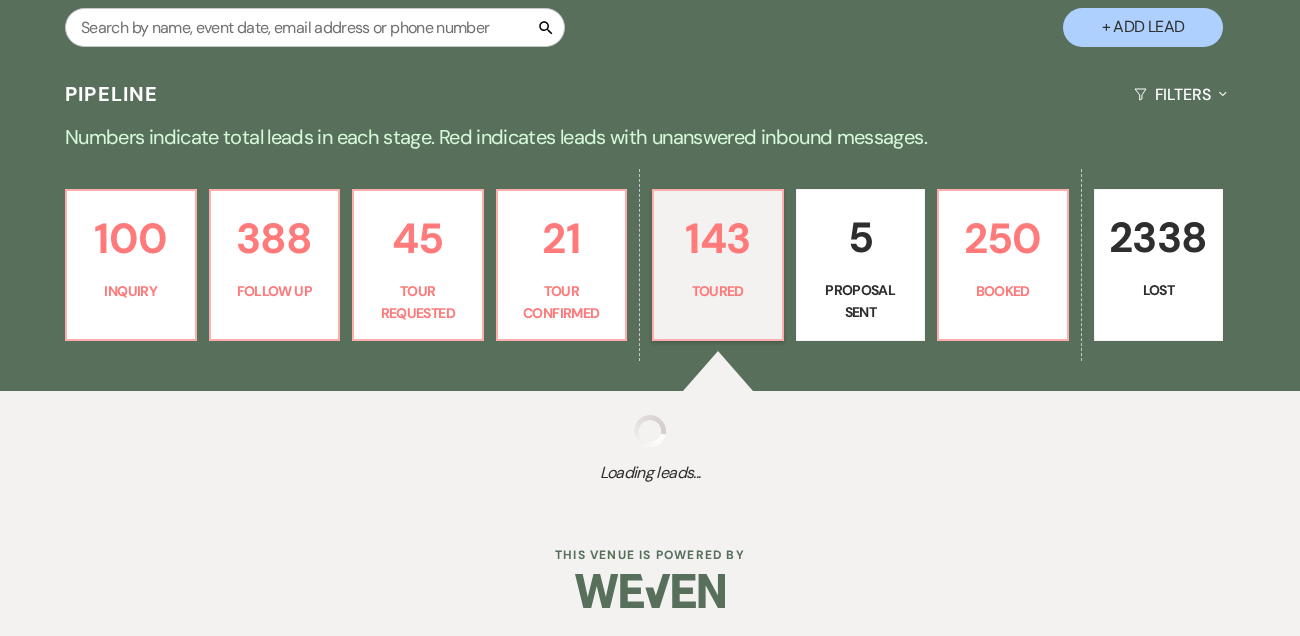 select on "5" 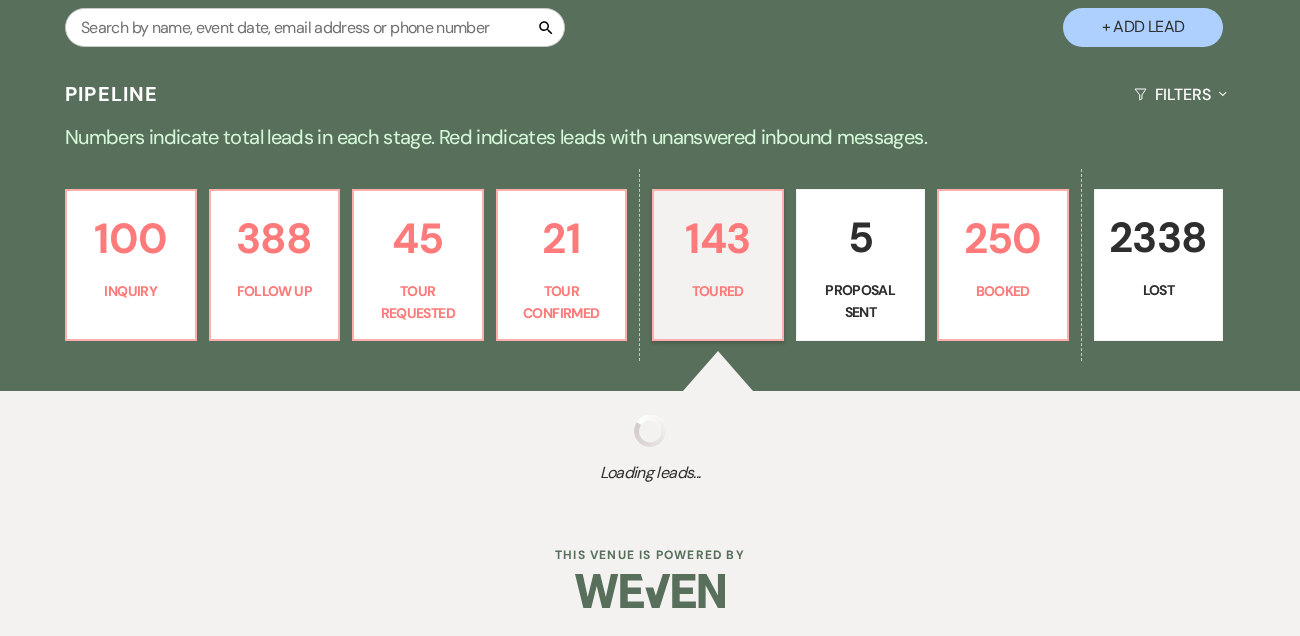 select on "5" 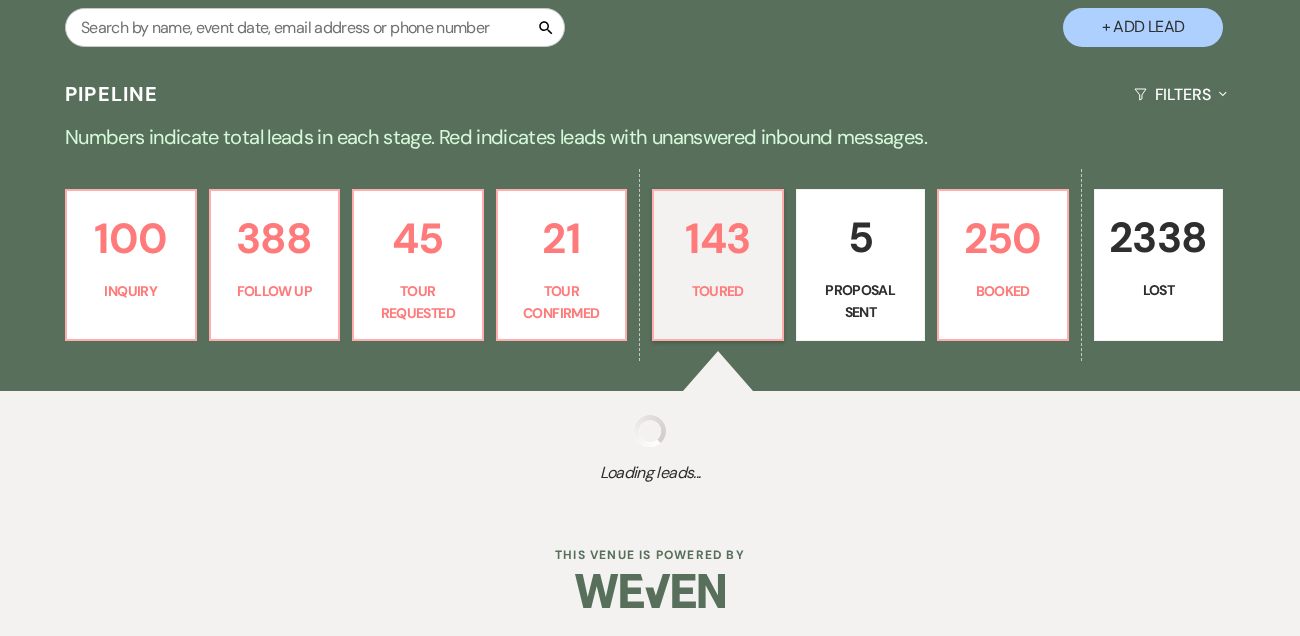 select on "5" 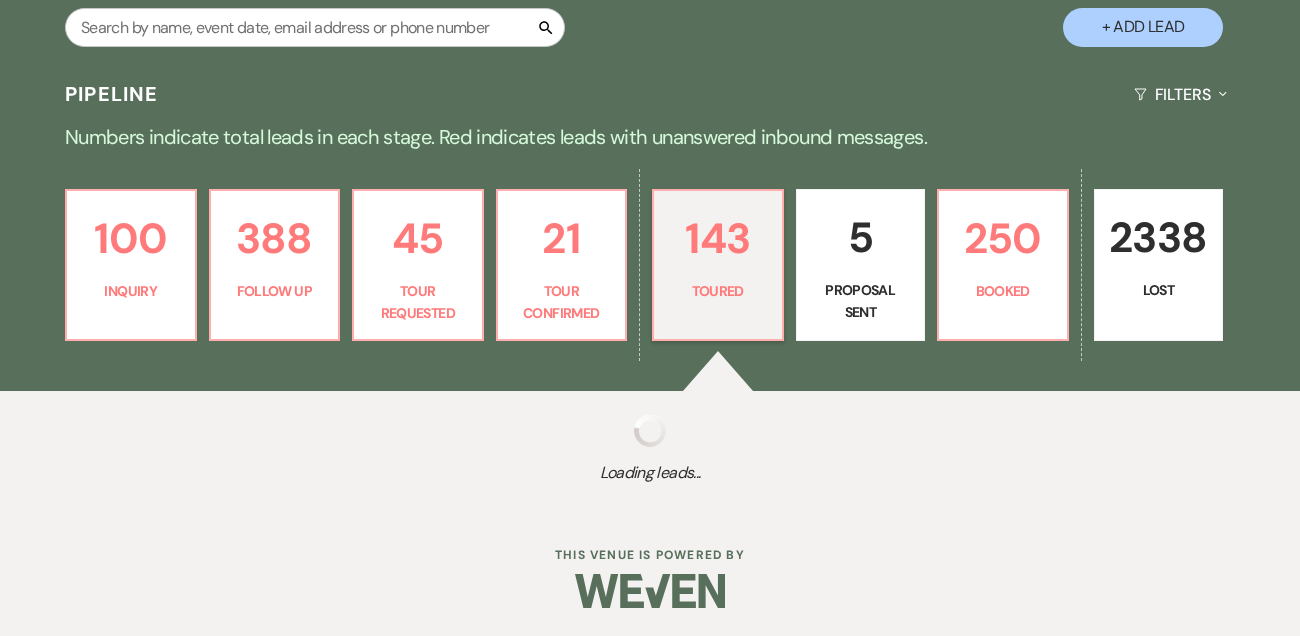 select on "5" 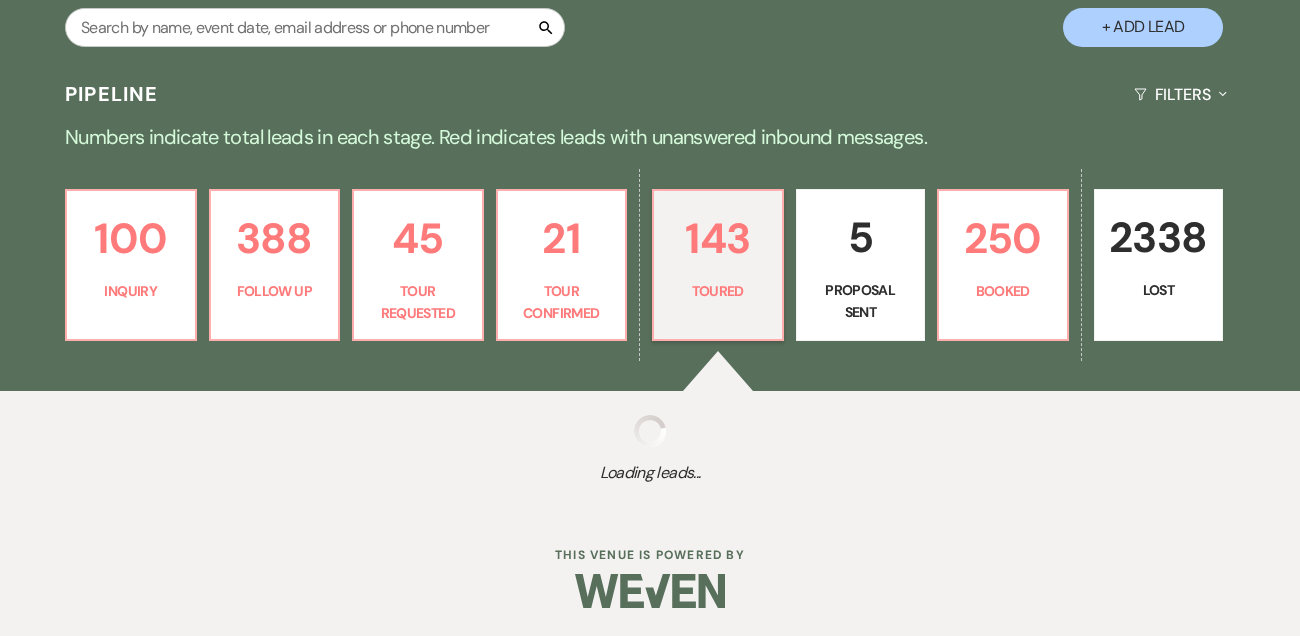 select on "5" 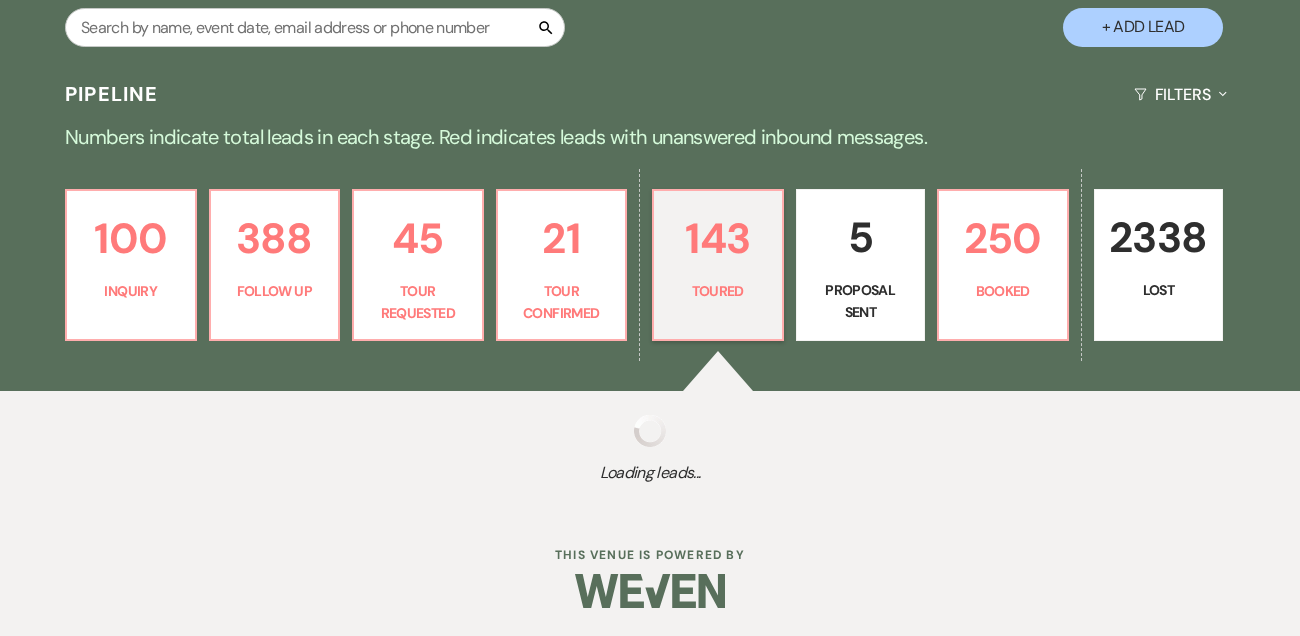 select on "5" 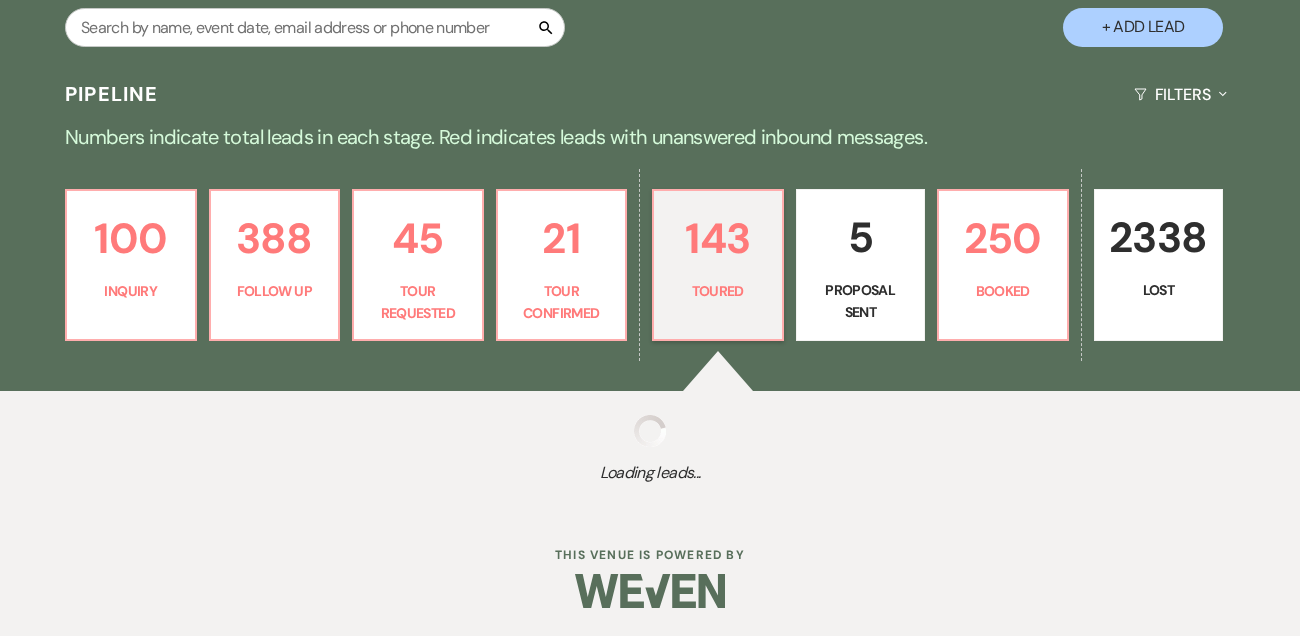 select on "5" 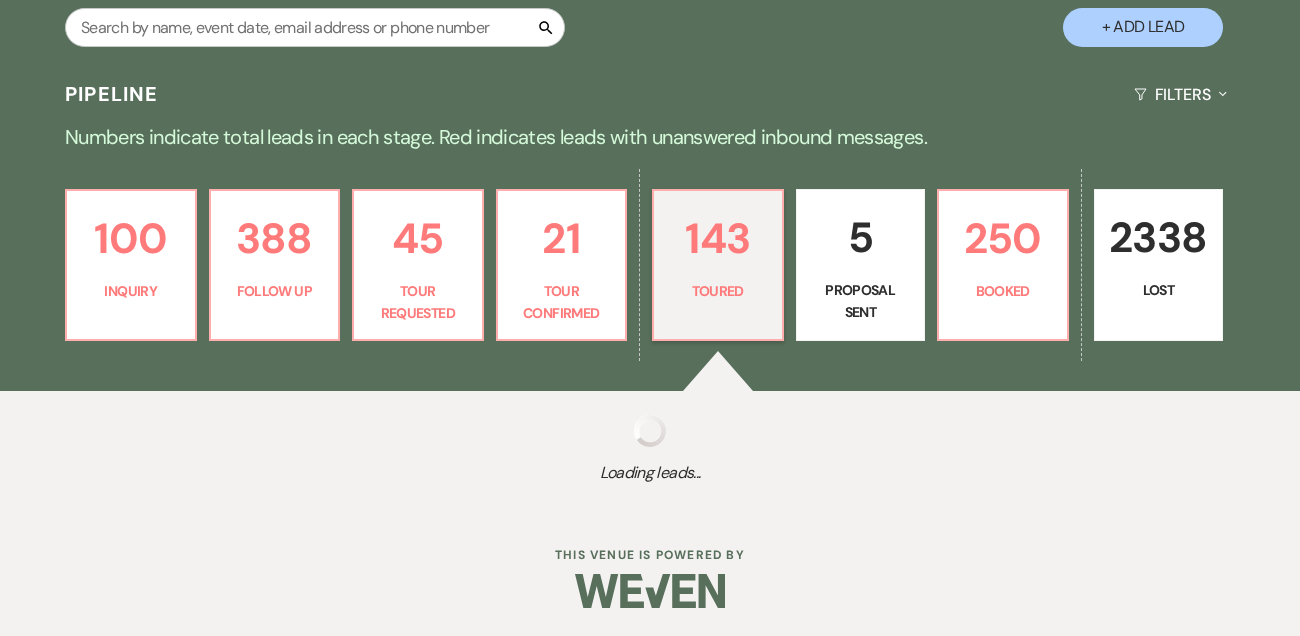 select on "5" 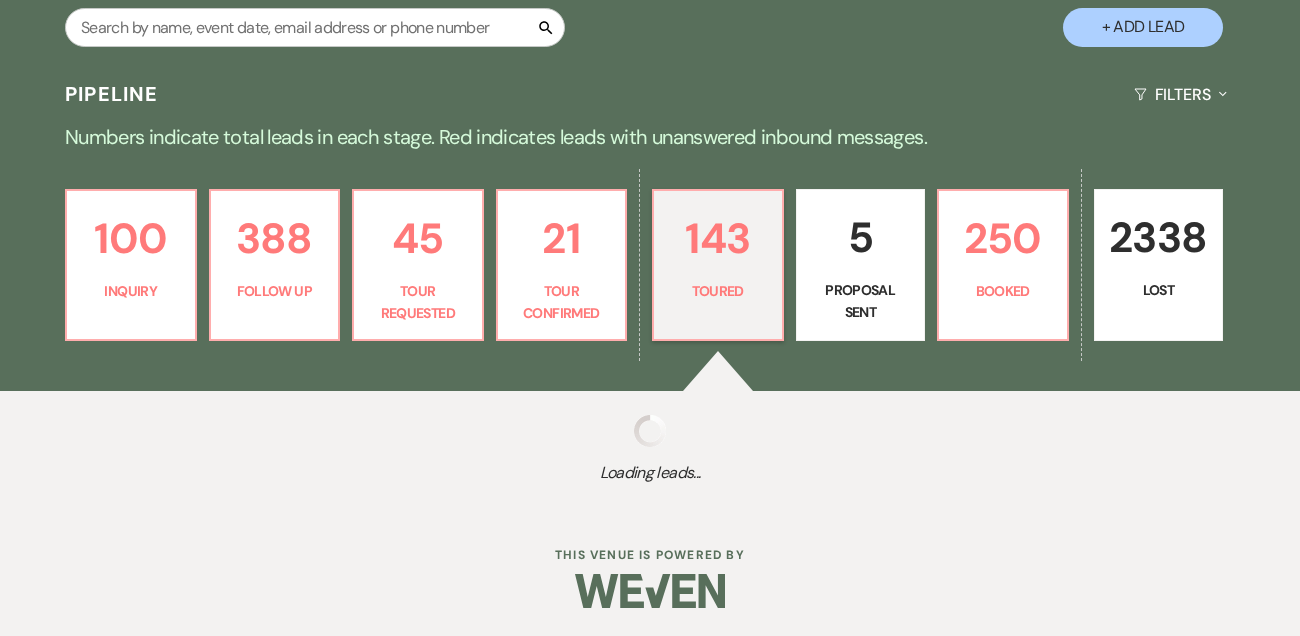 select on "5" 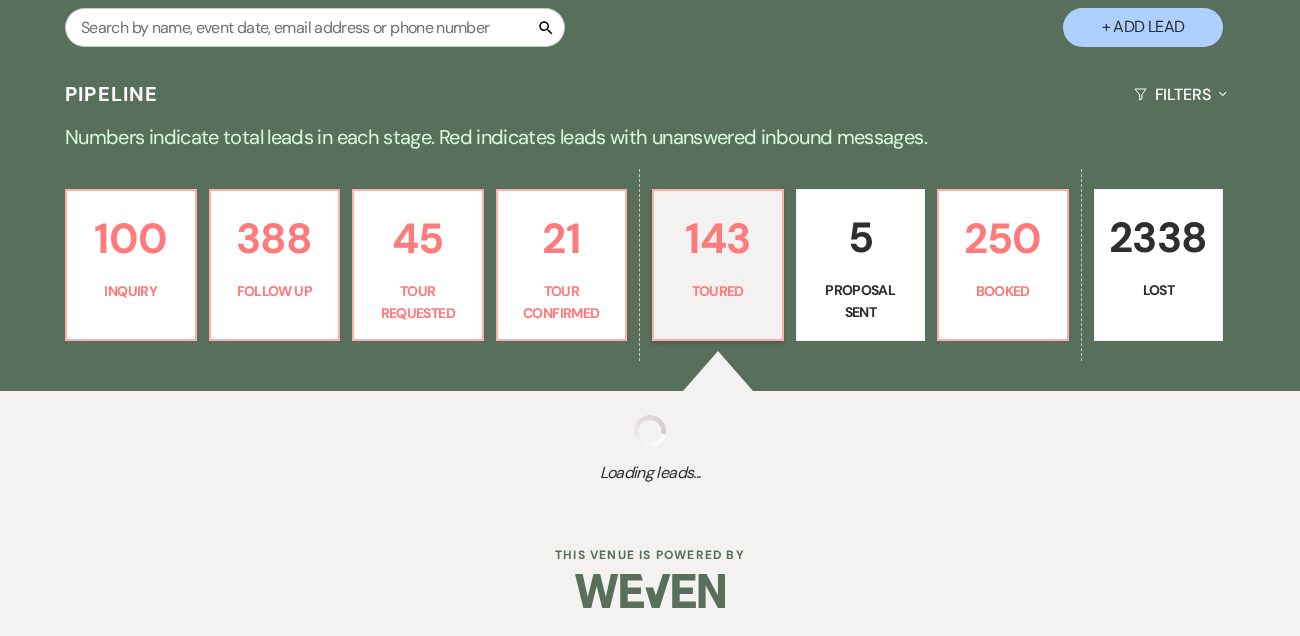 select on "5" 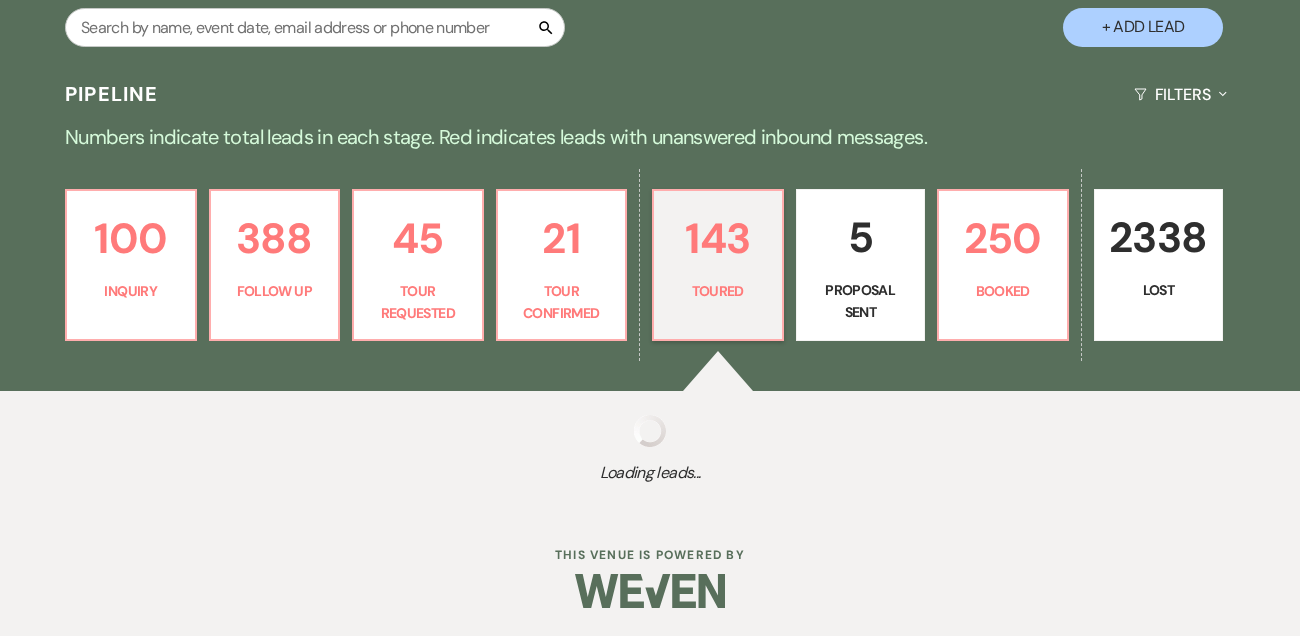 select on "5" 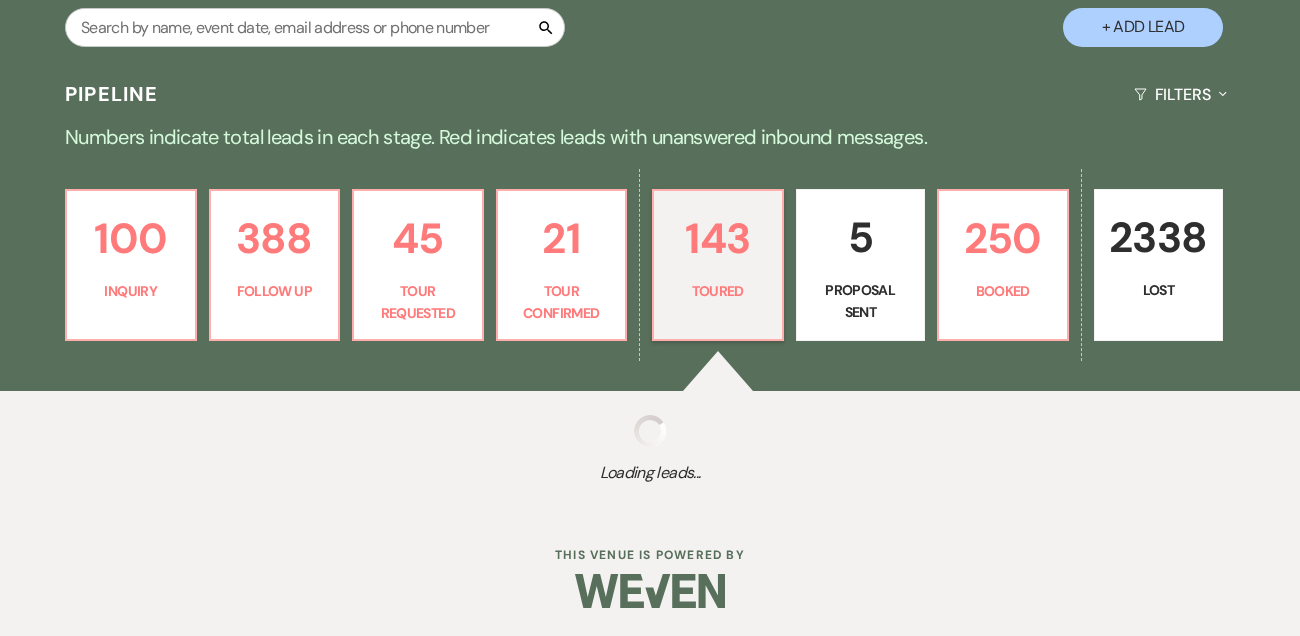 select on "5" 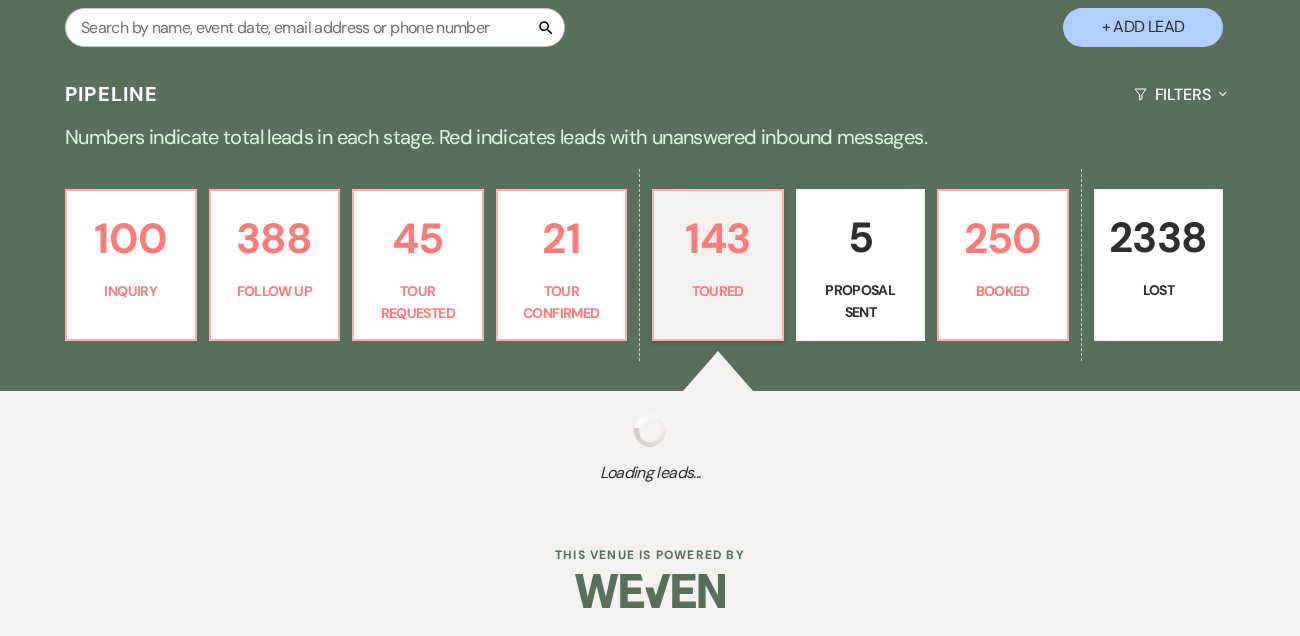 select on "5" 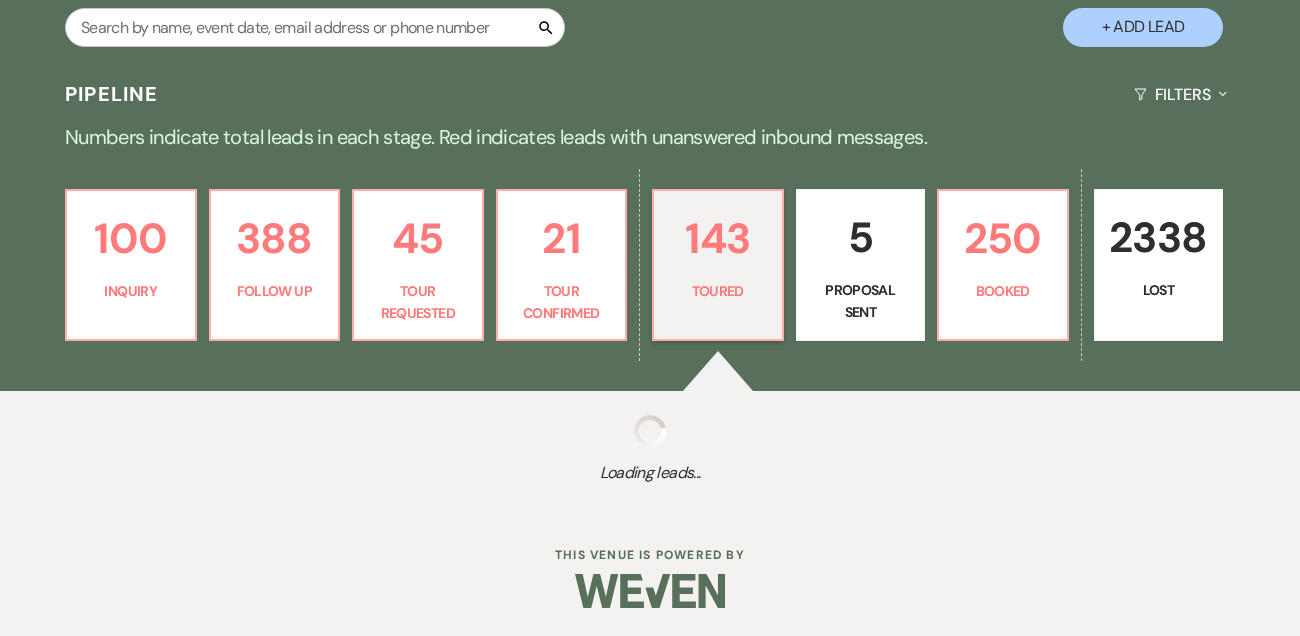 select on "5" 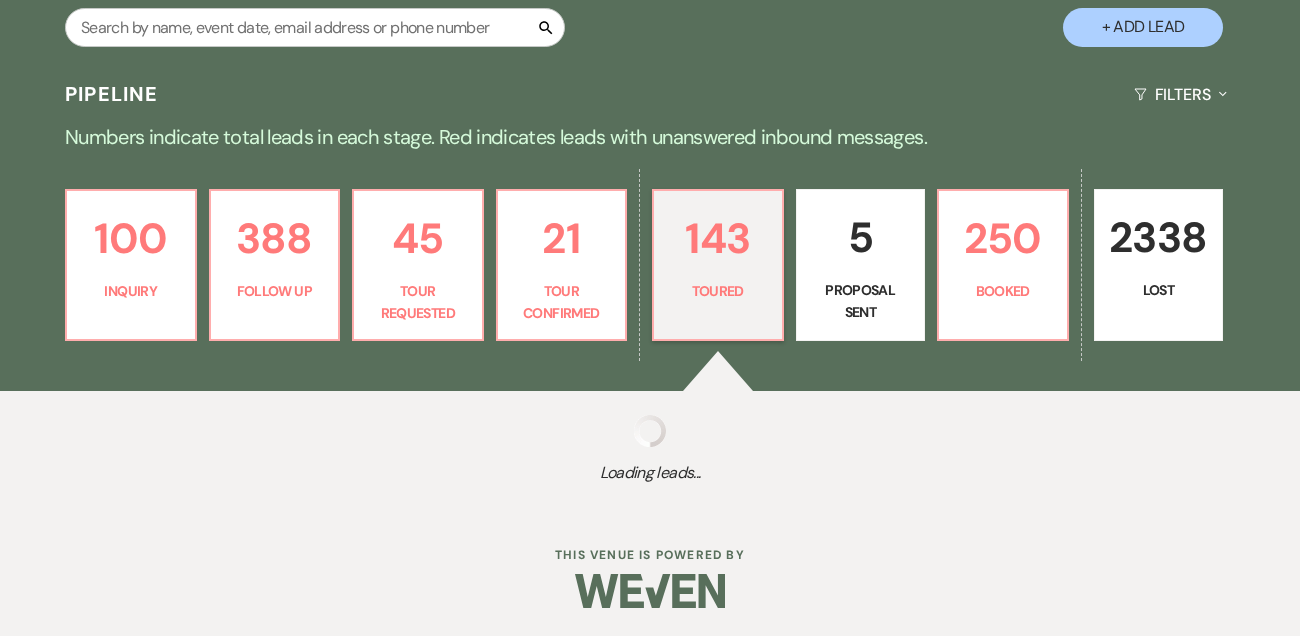 select on "5" 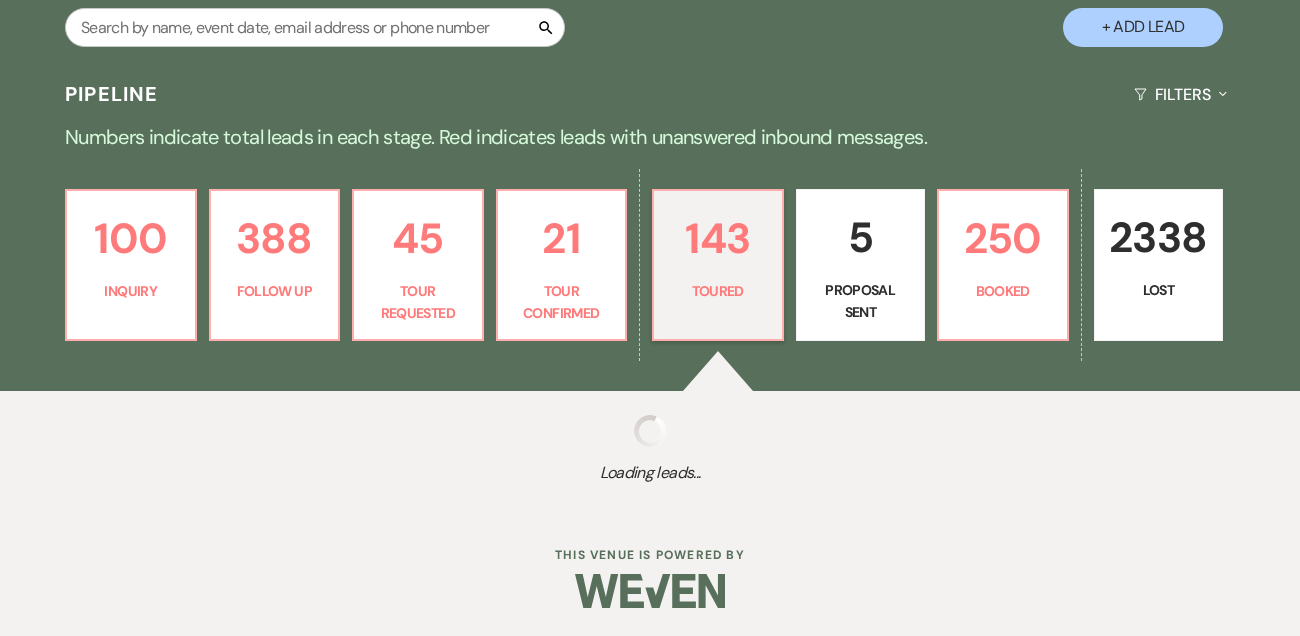 select on "5" 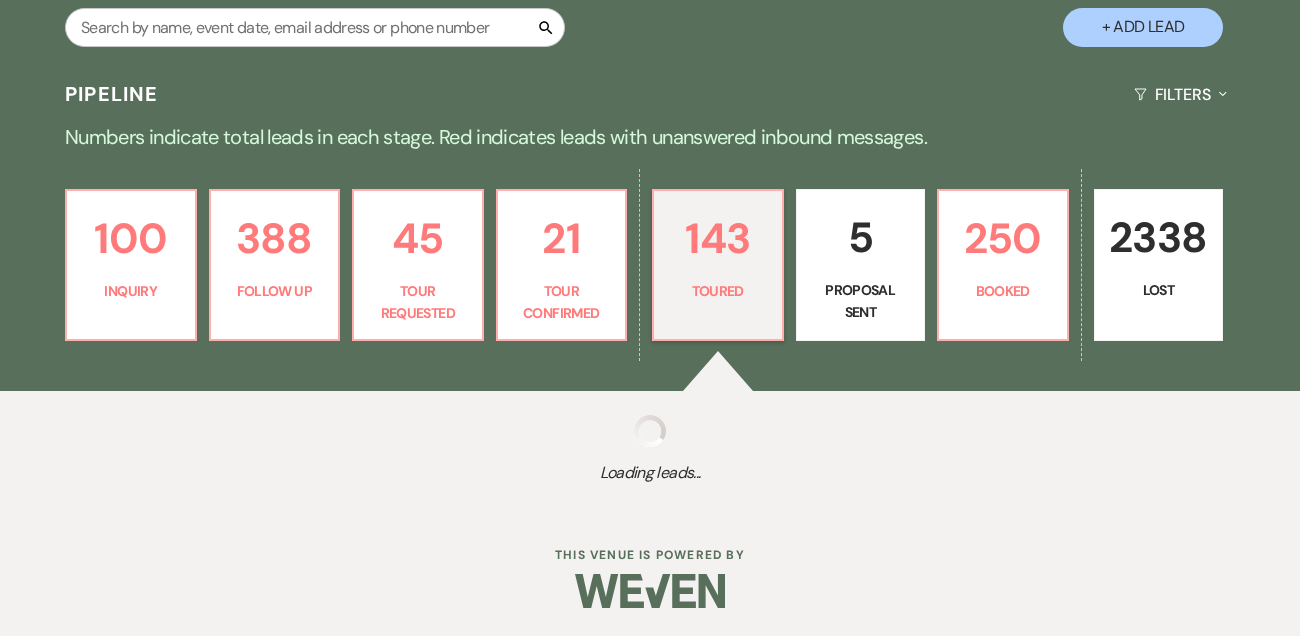 select on "5" 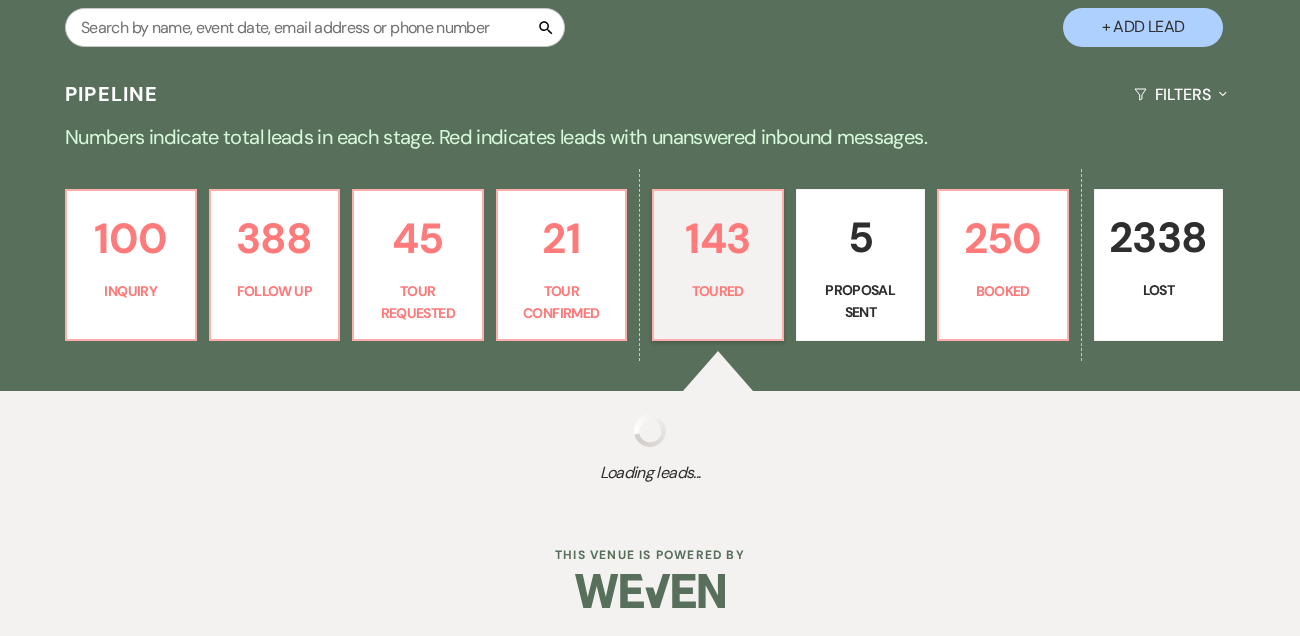 select on "5" 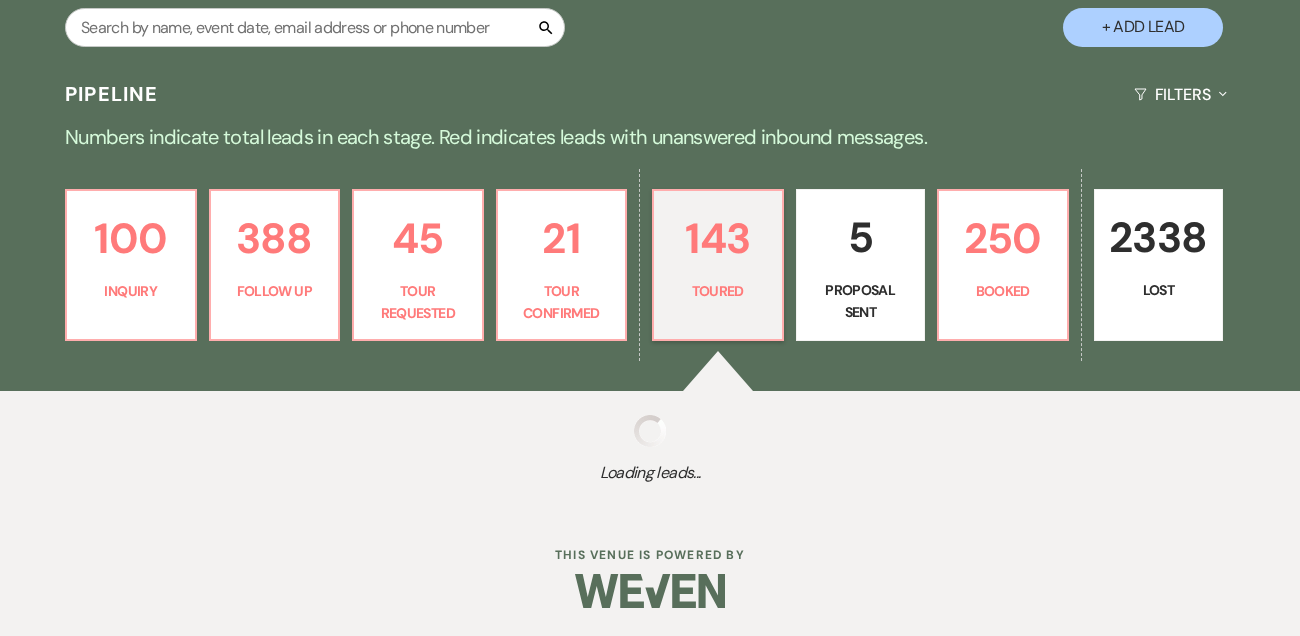 select on "5" 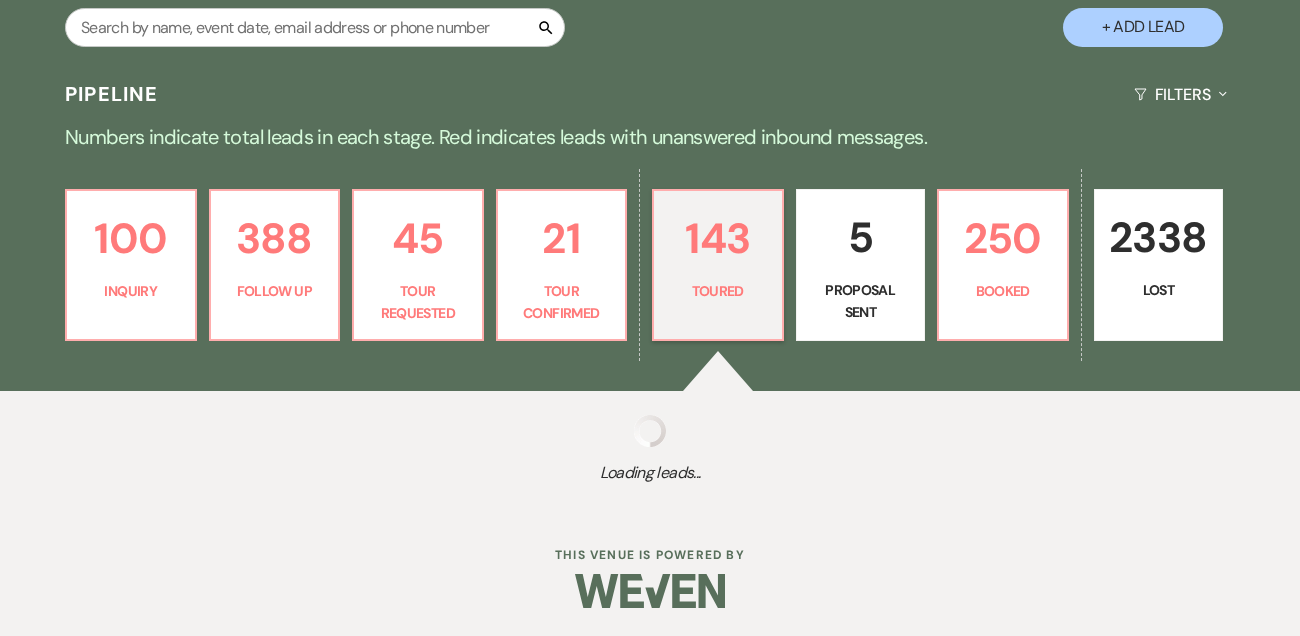 select on "5" 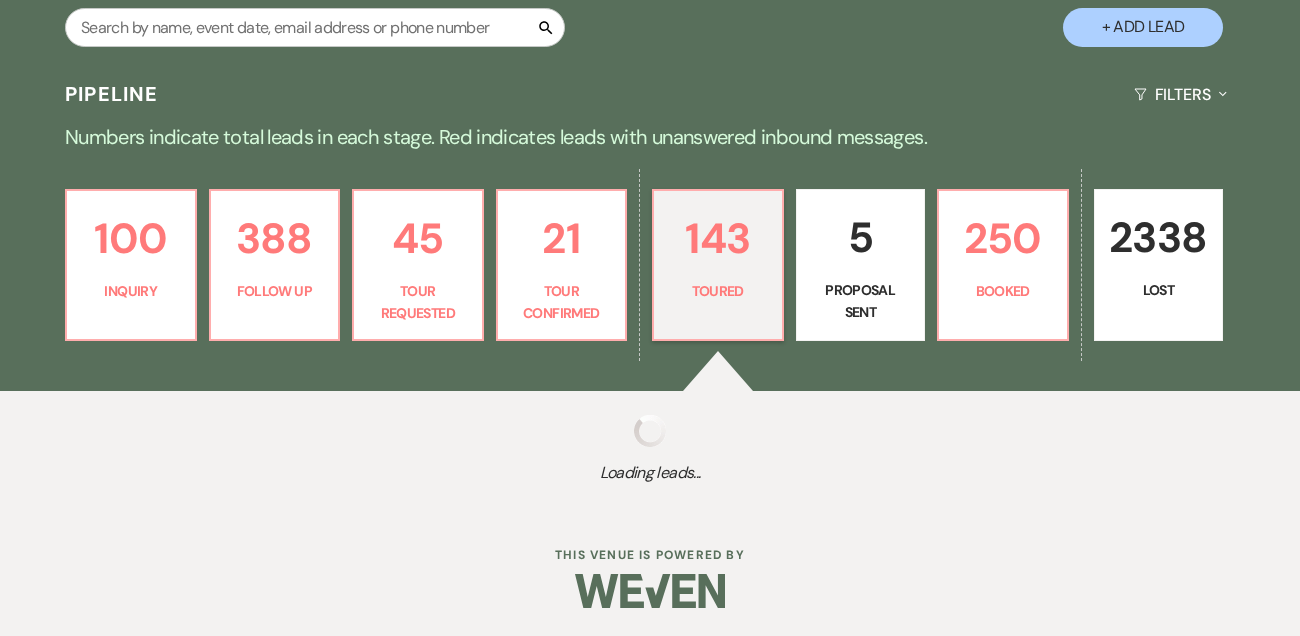 select on "5" 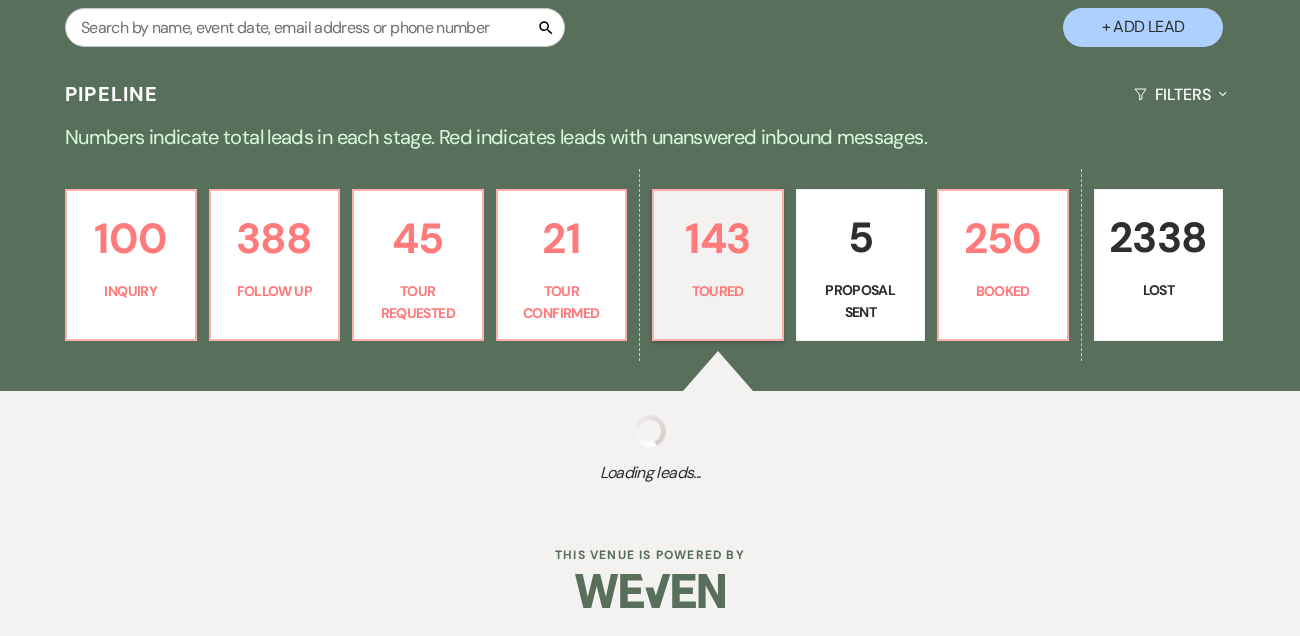 select on "5" 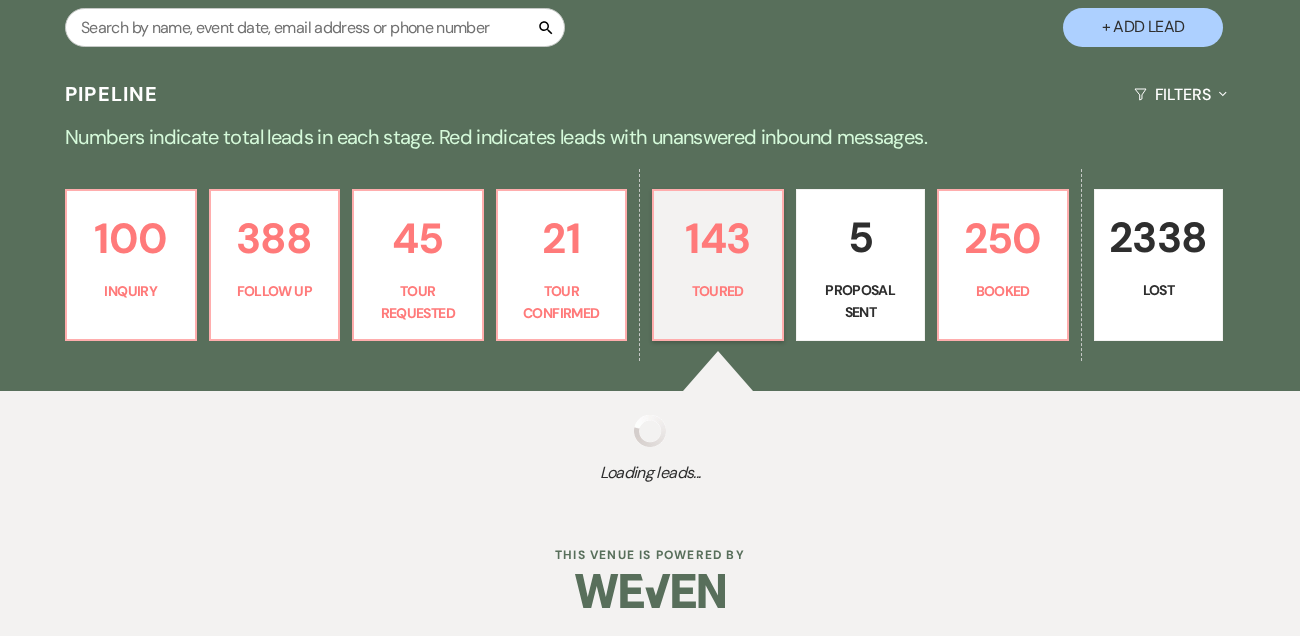 select on "5" 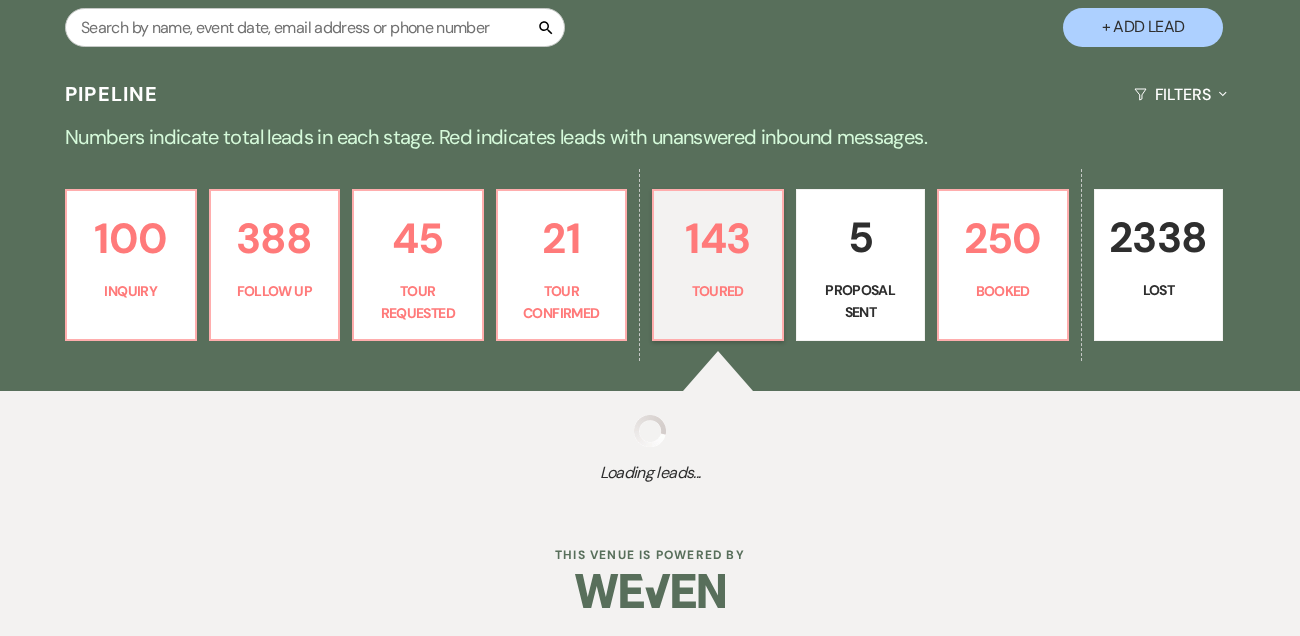 select on "5" 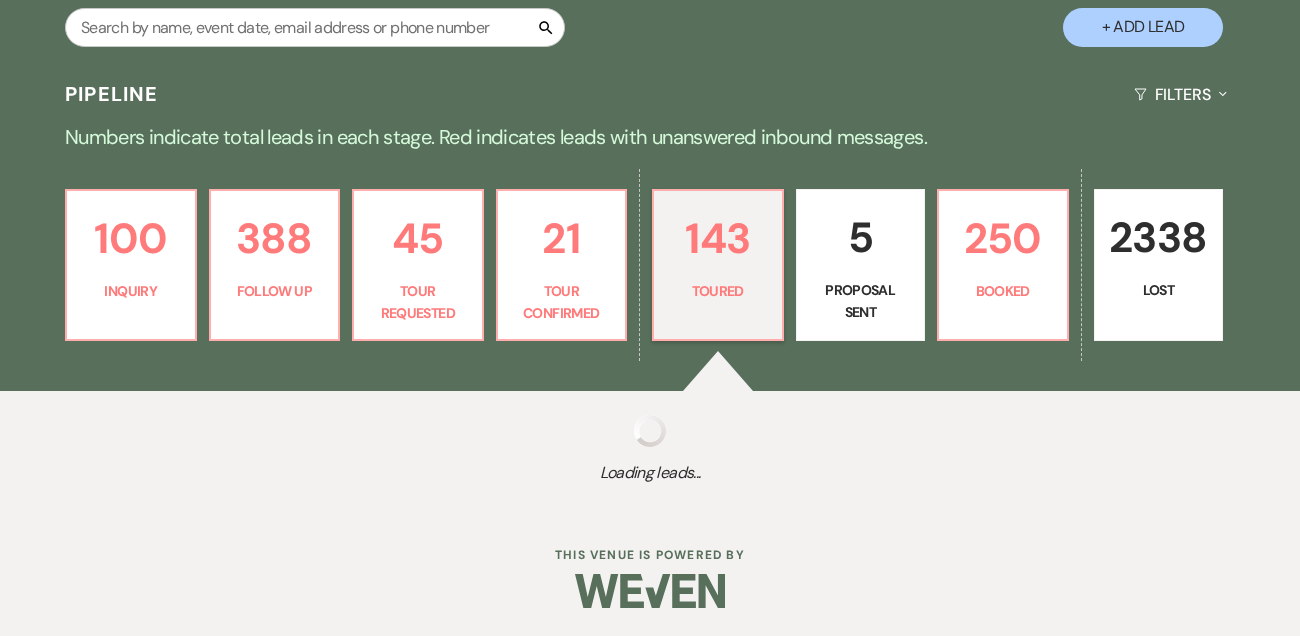 select on "5" 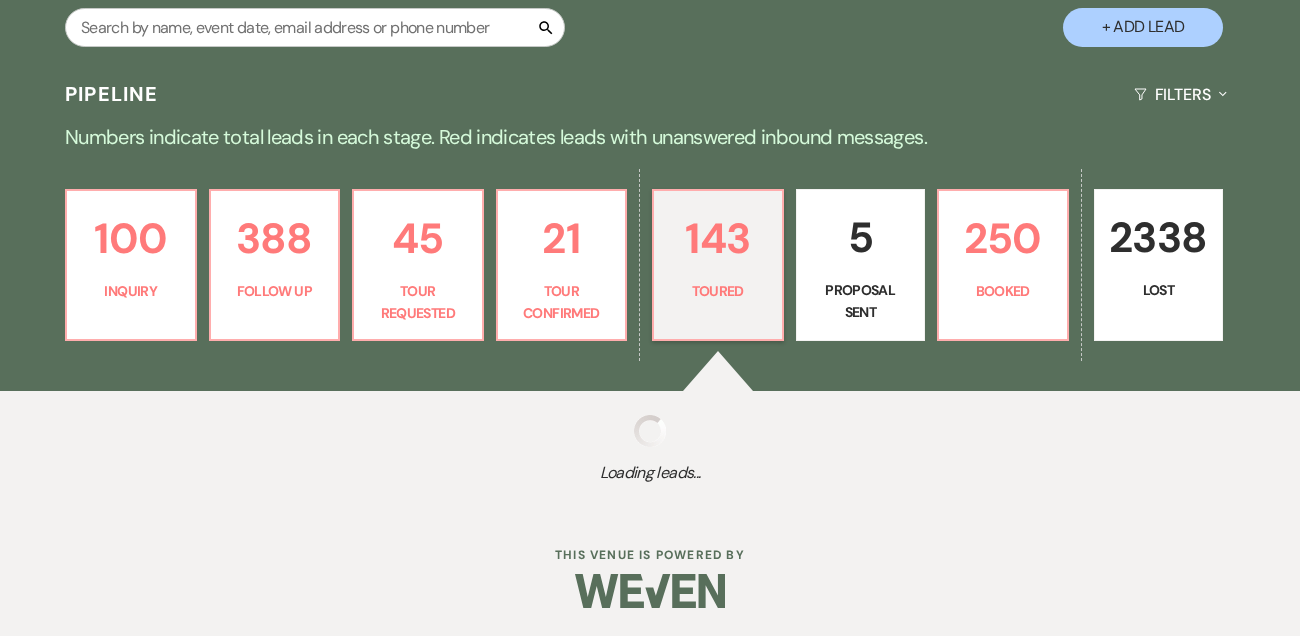 select on "5" 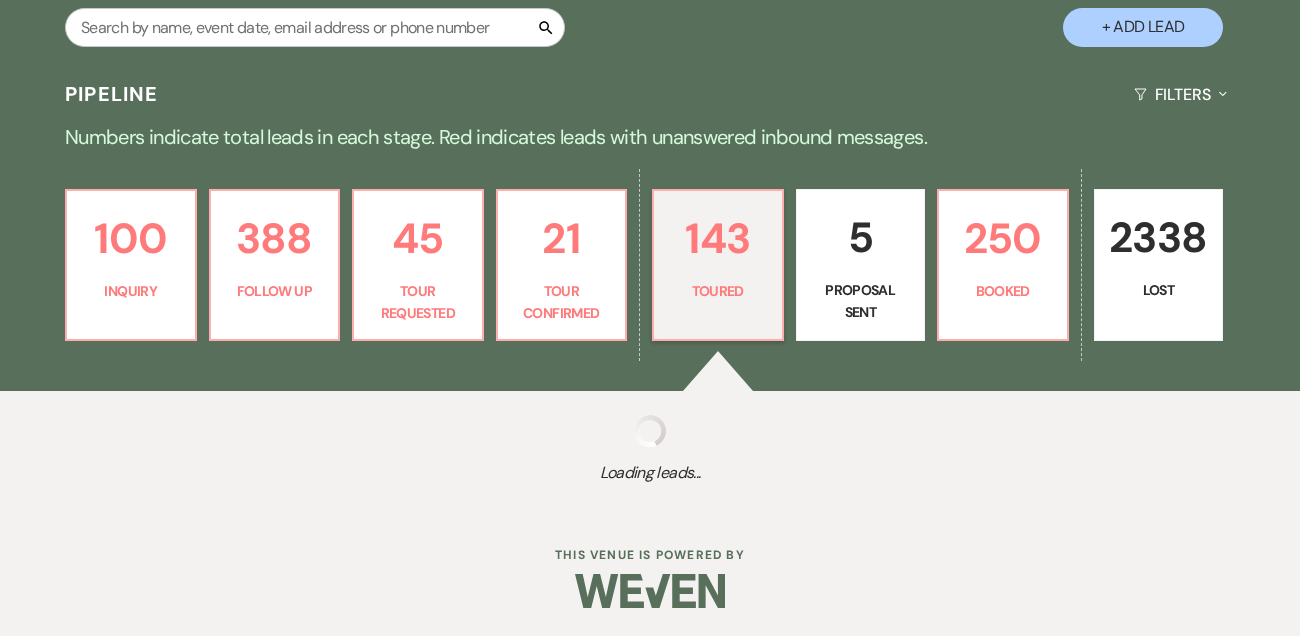 select on "5" 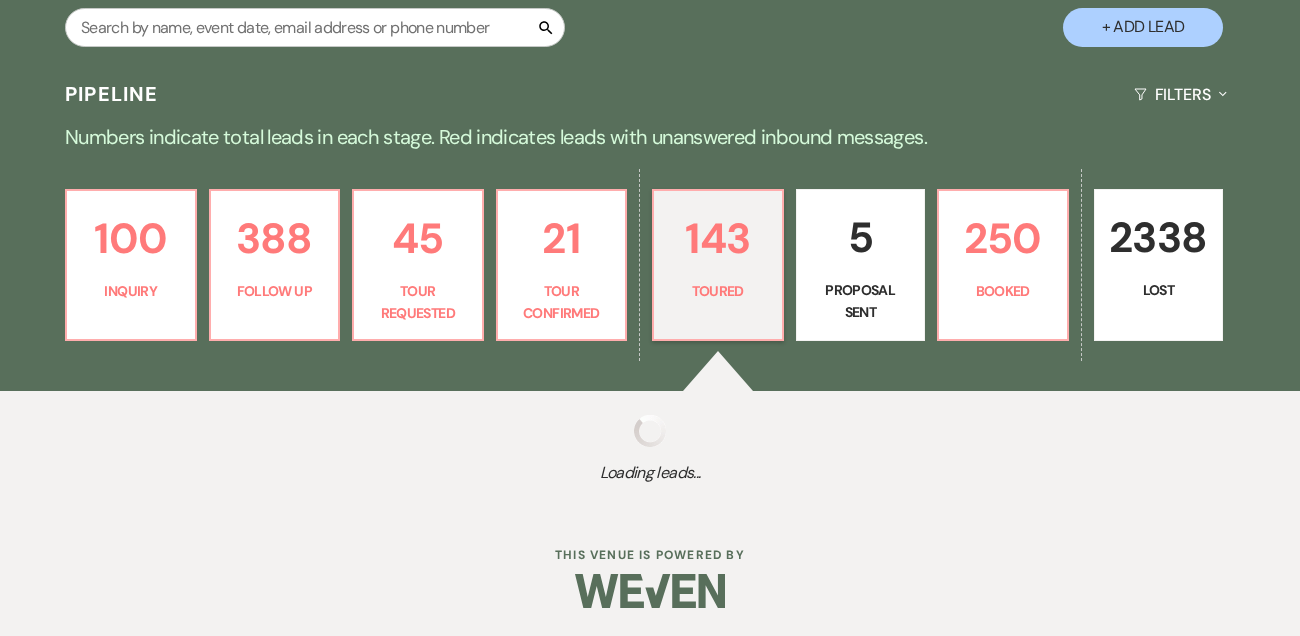 select on "5" 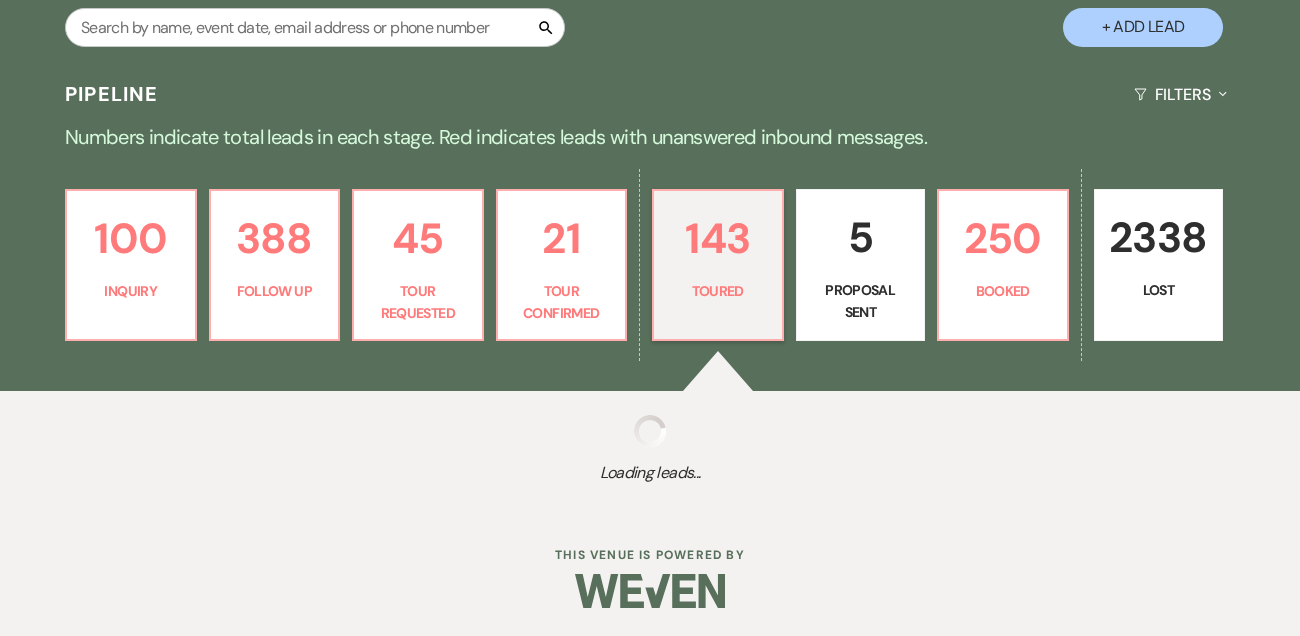 select on "5" 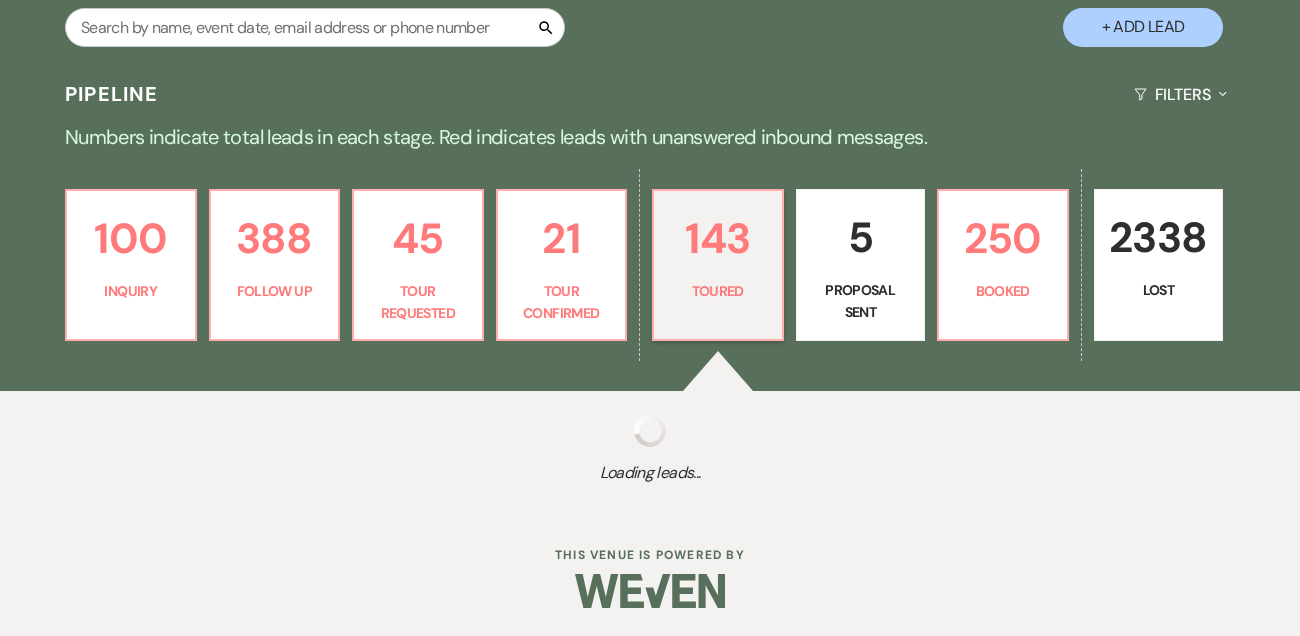 select on "5" 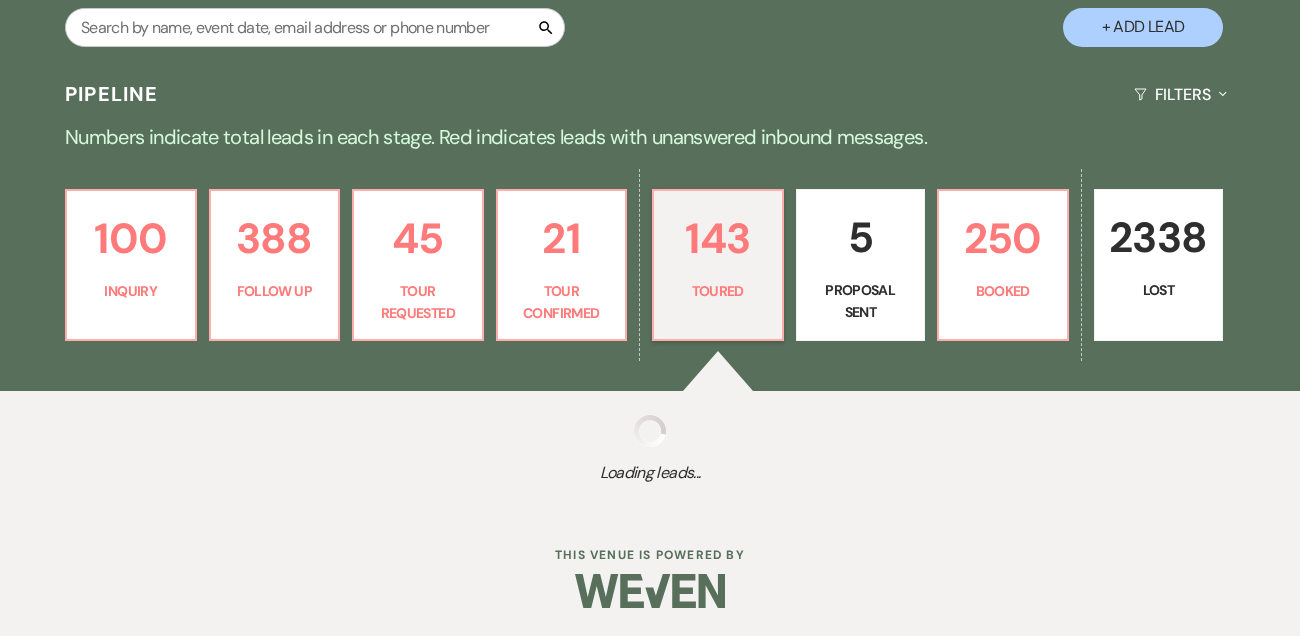select on "5" 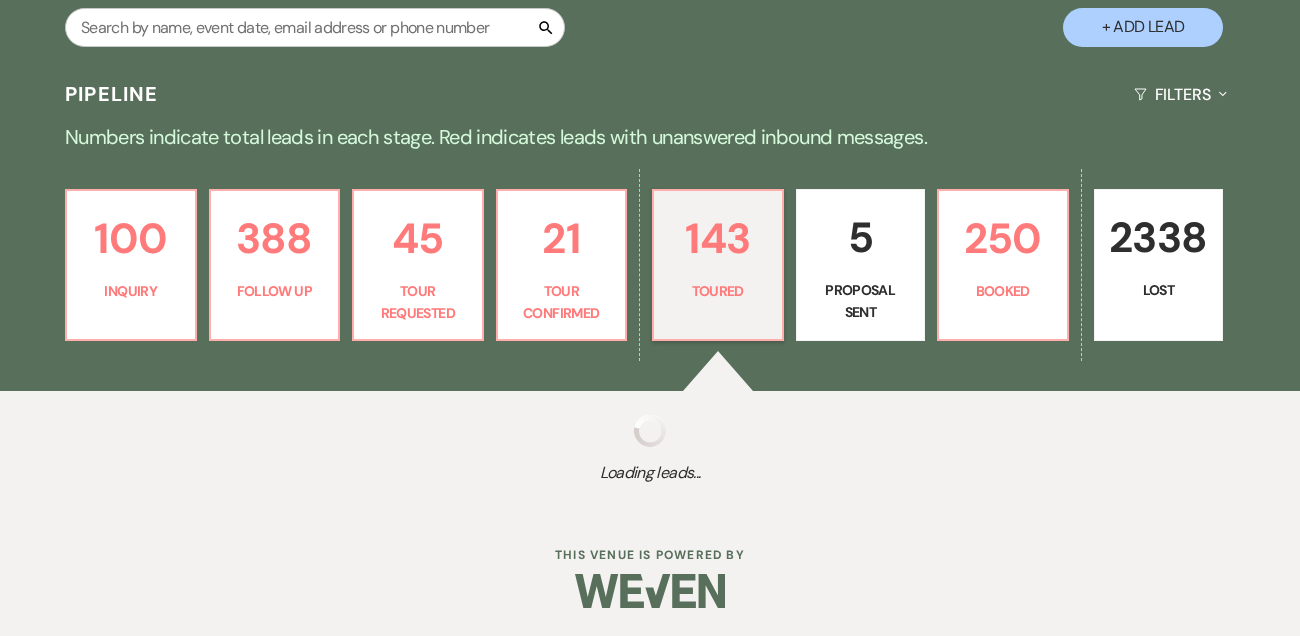 select on "5" 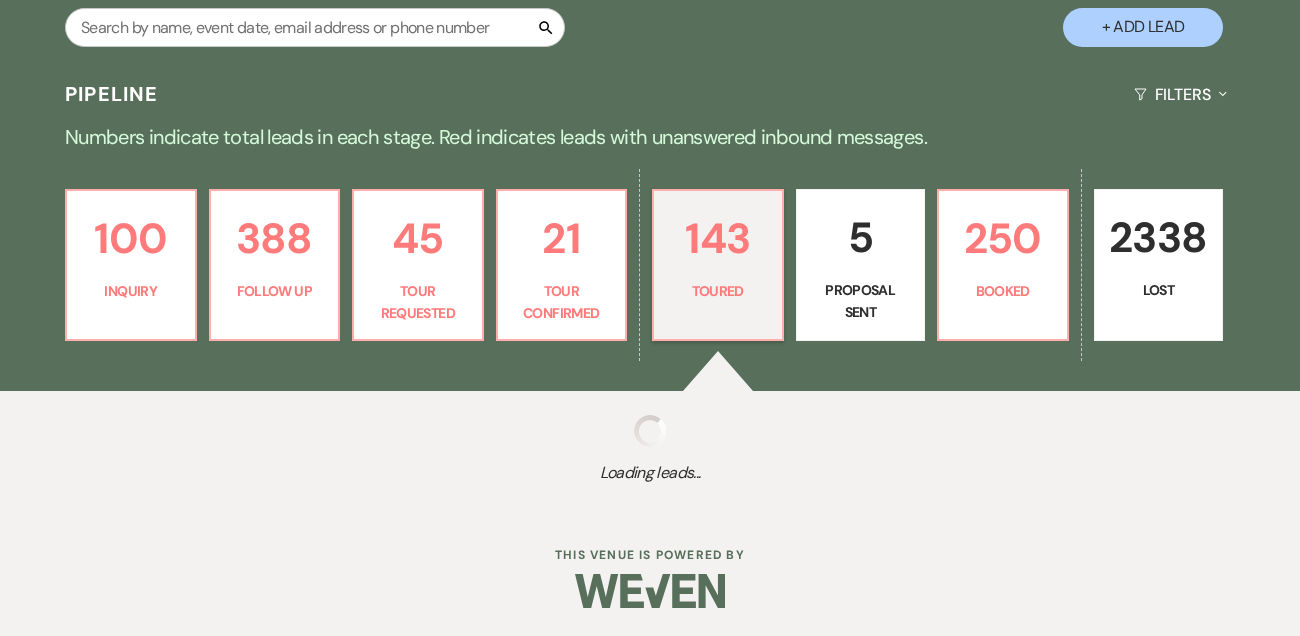 select on "5" 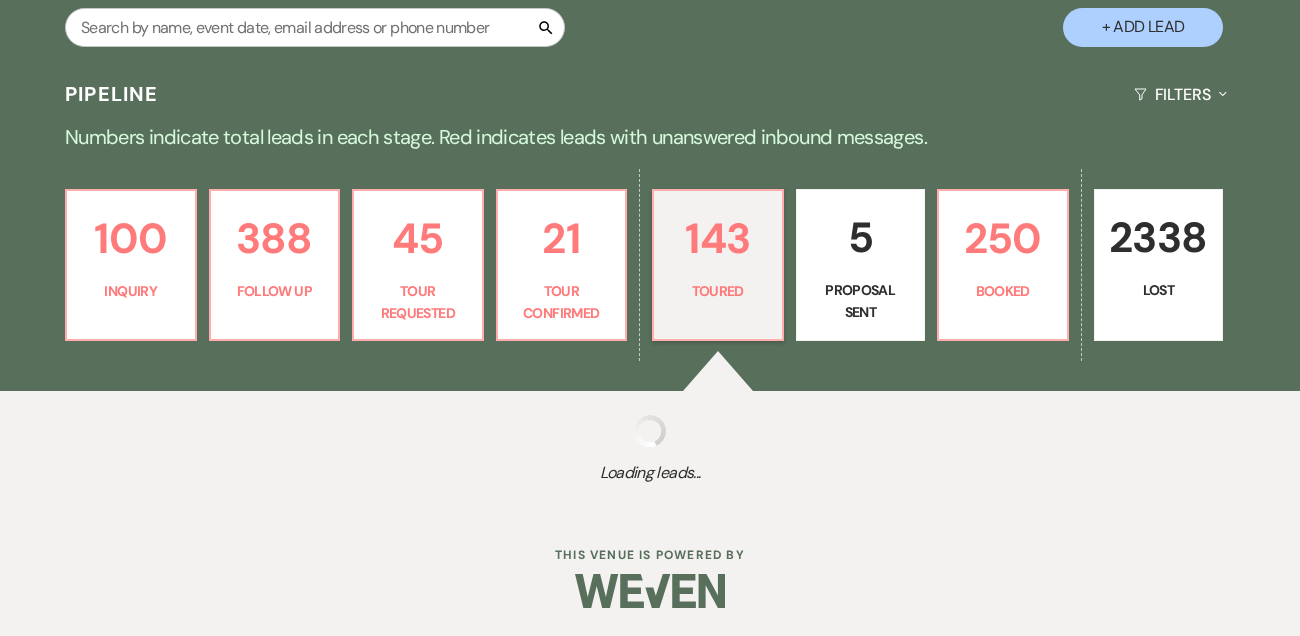 select on "5" 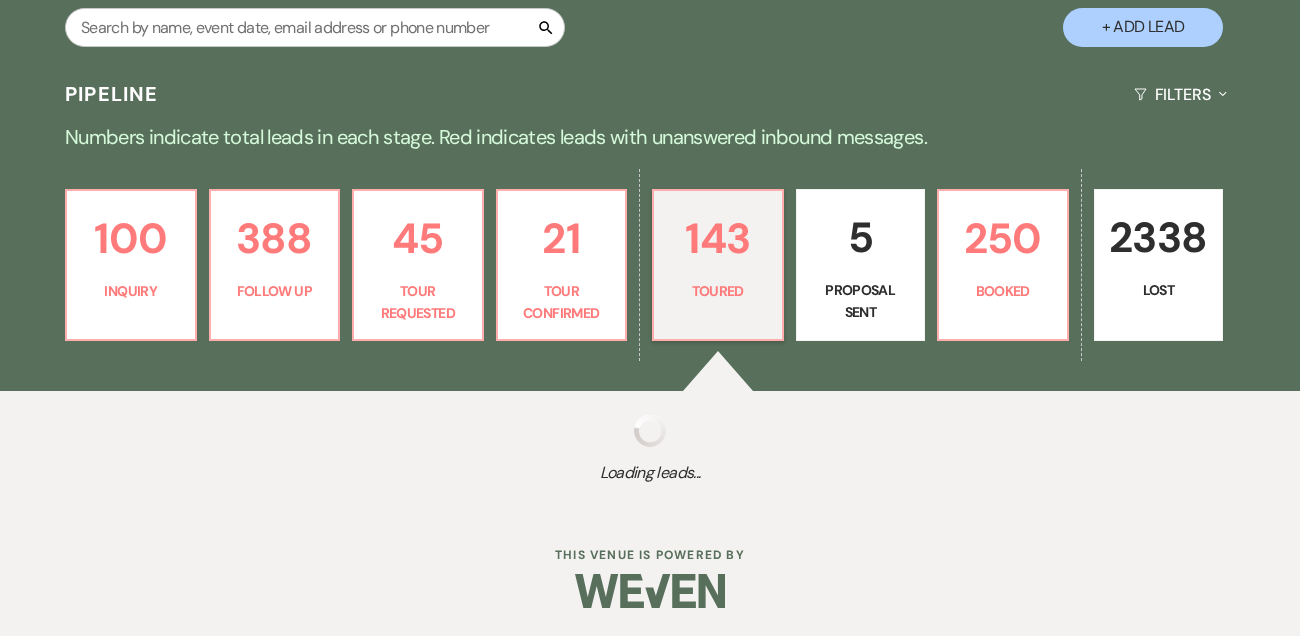 select on "5" 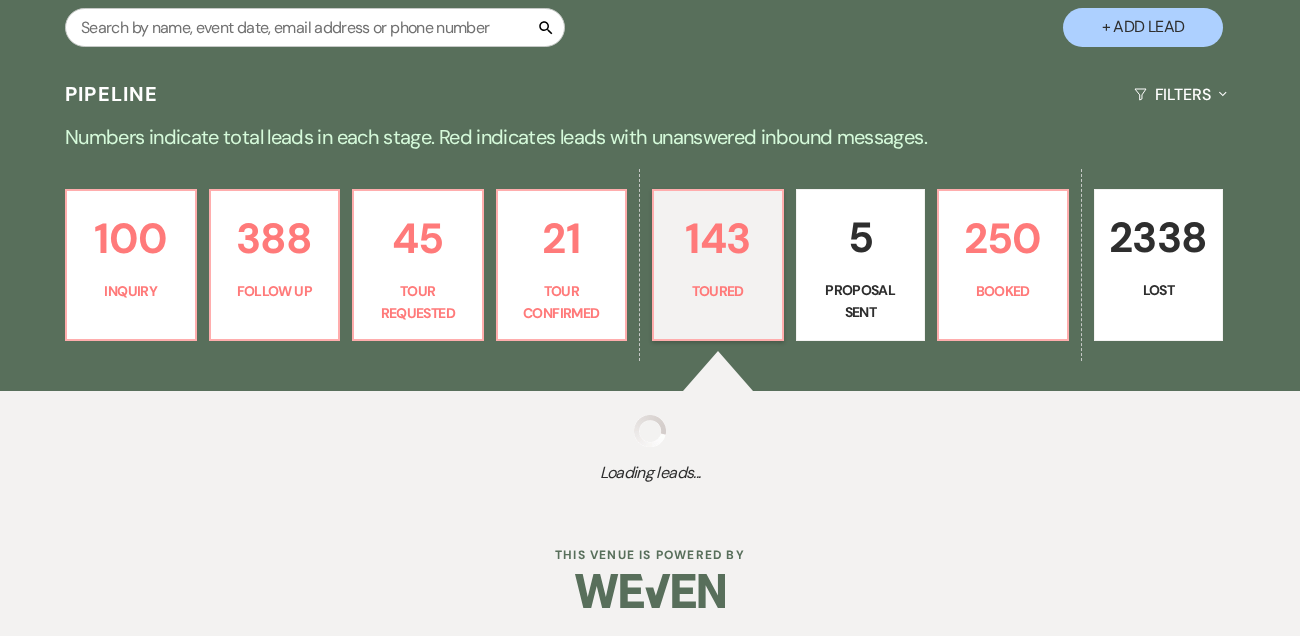 select on "5" 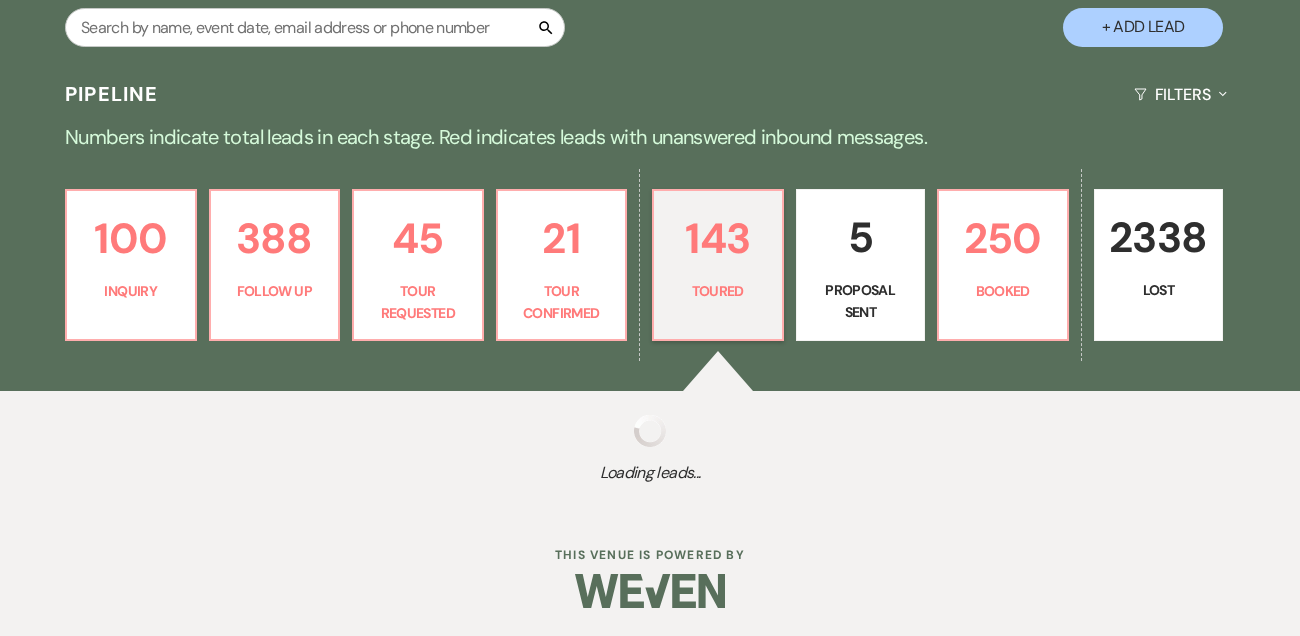 select on "5" 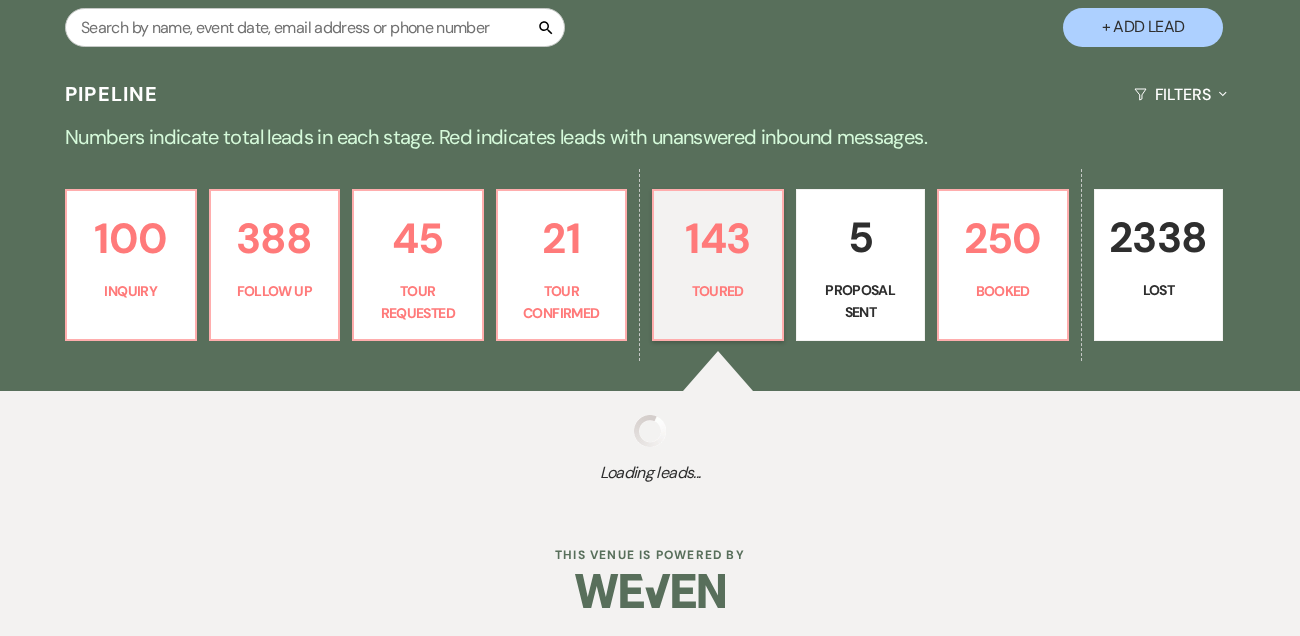 select on "5" 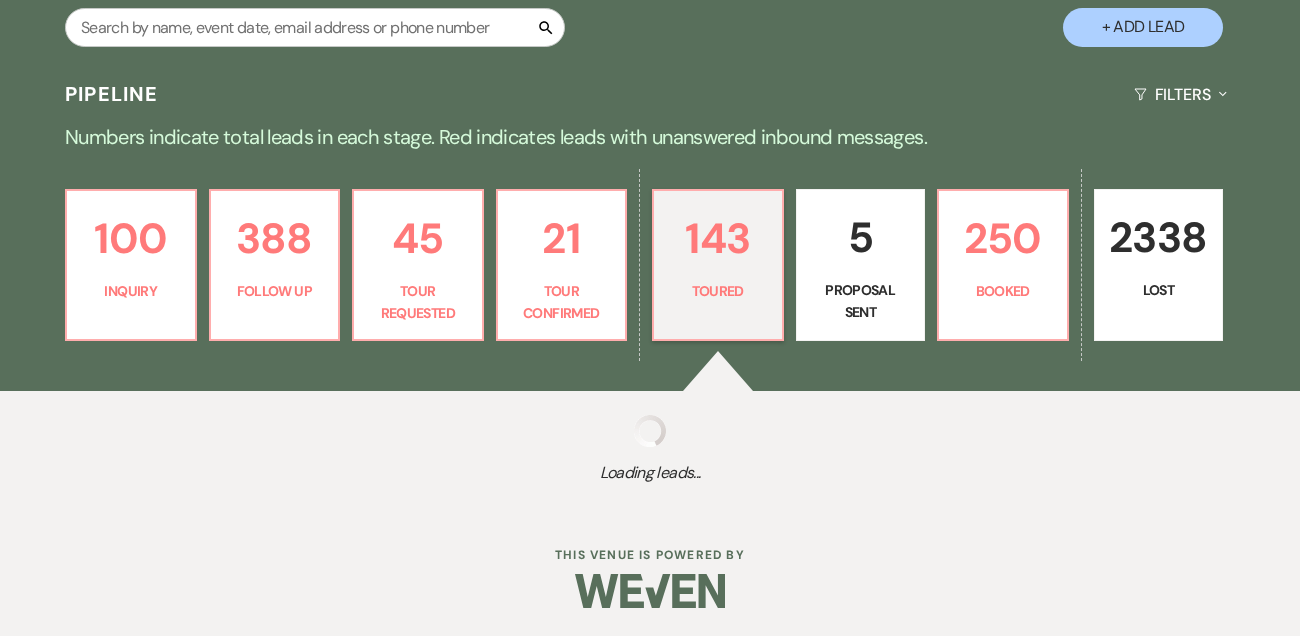 select on "5" 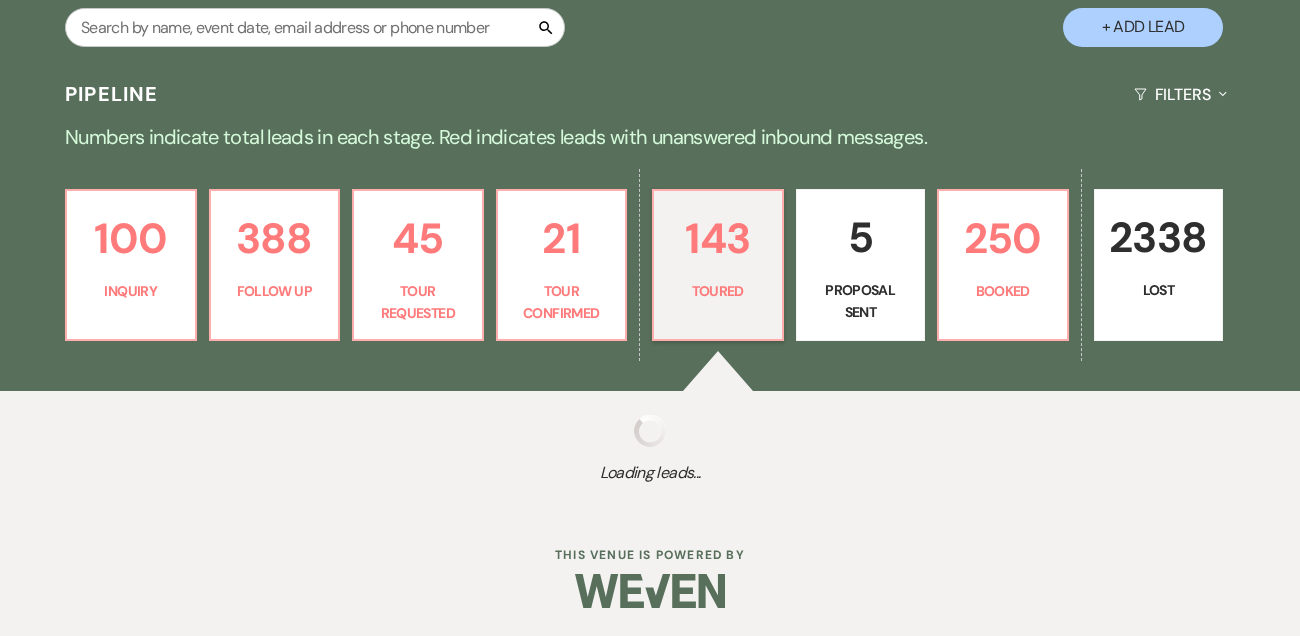 select on "5" 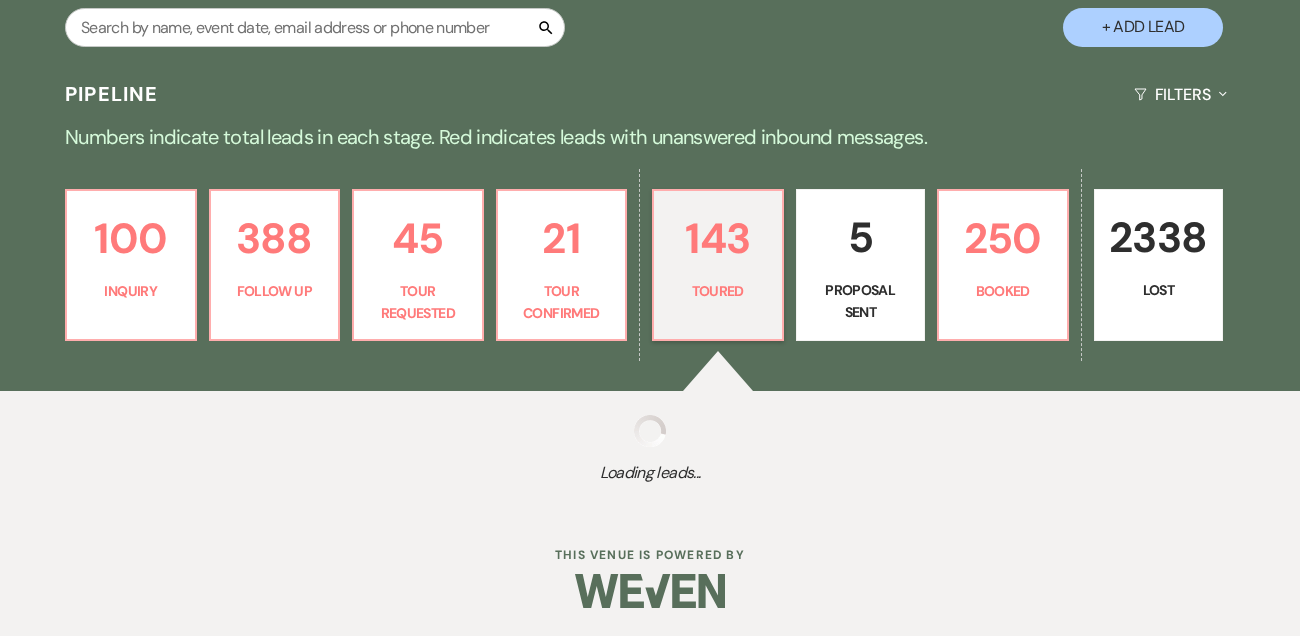 select on "5" 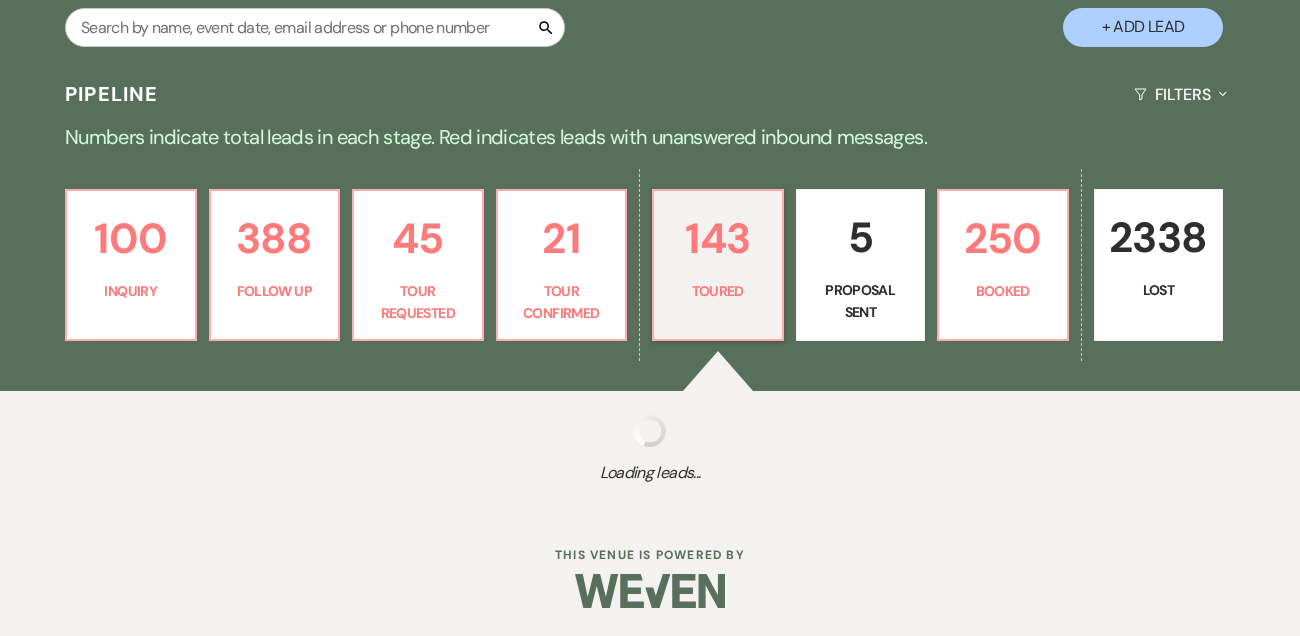 select on "5" 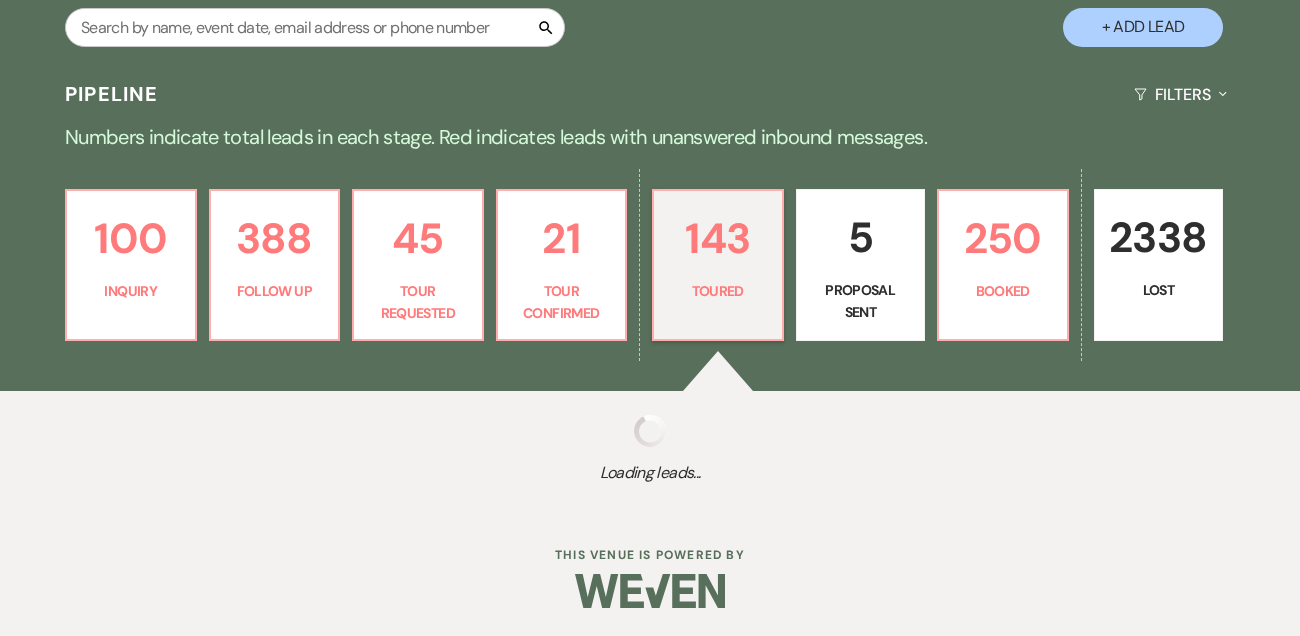 select on "5" 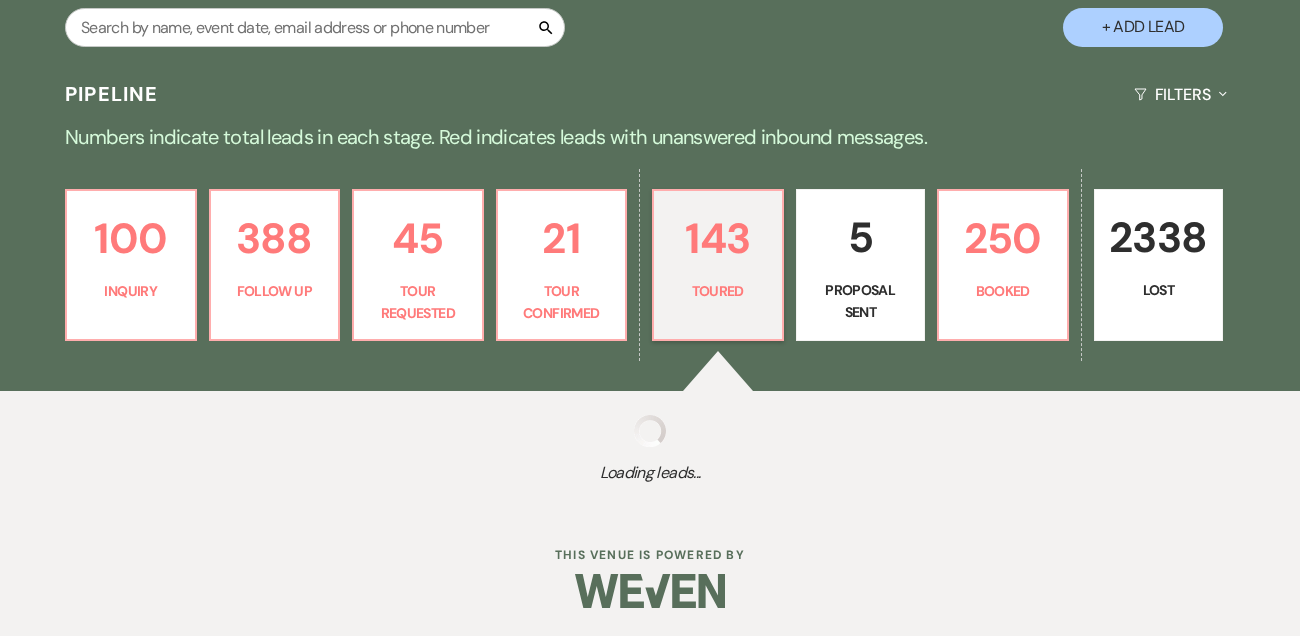 select on "5" 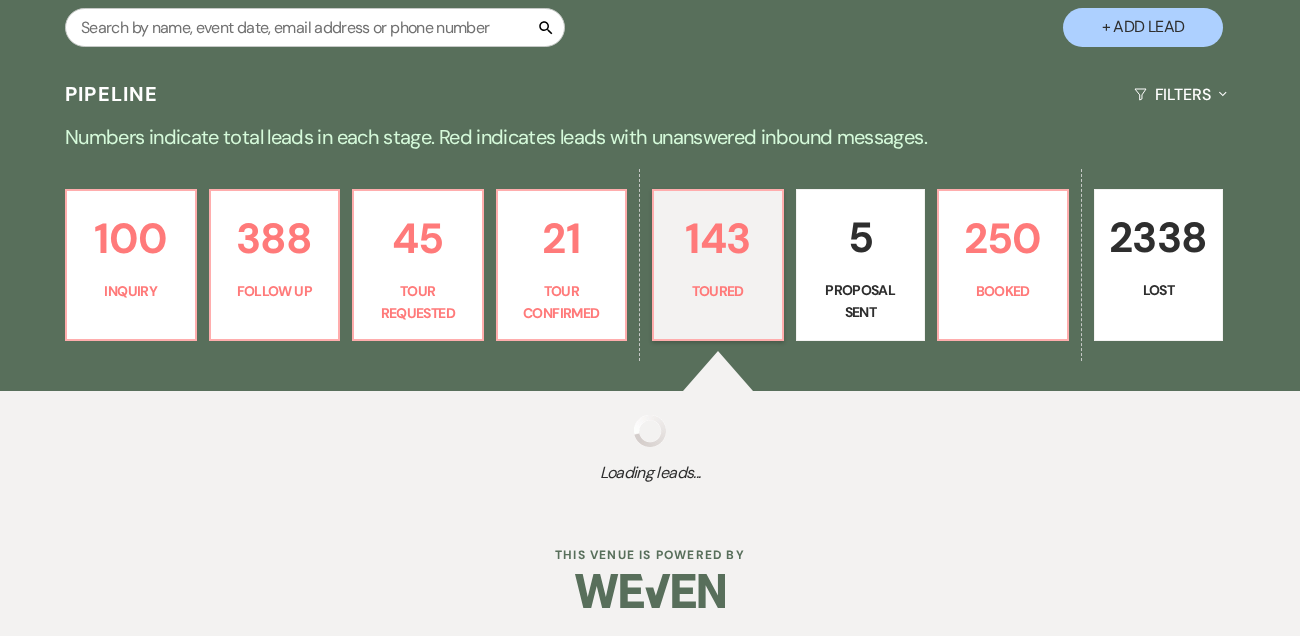 select on "5" 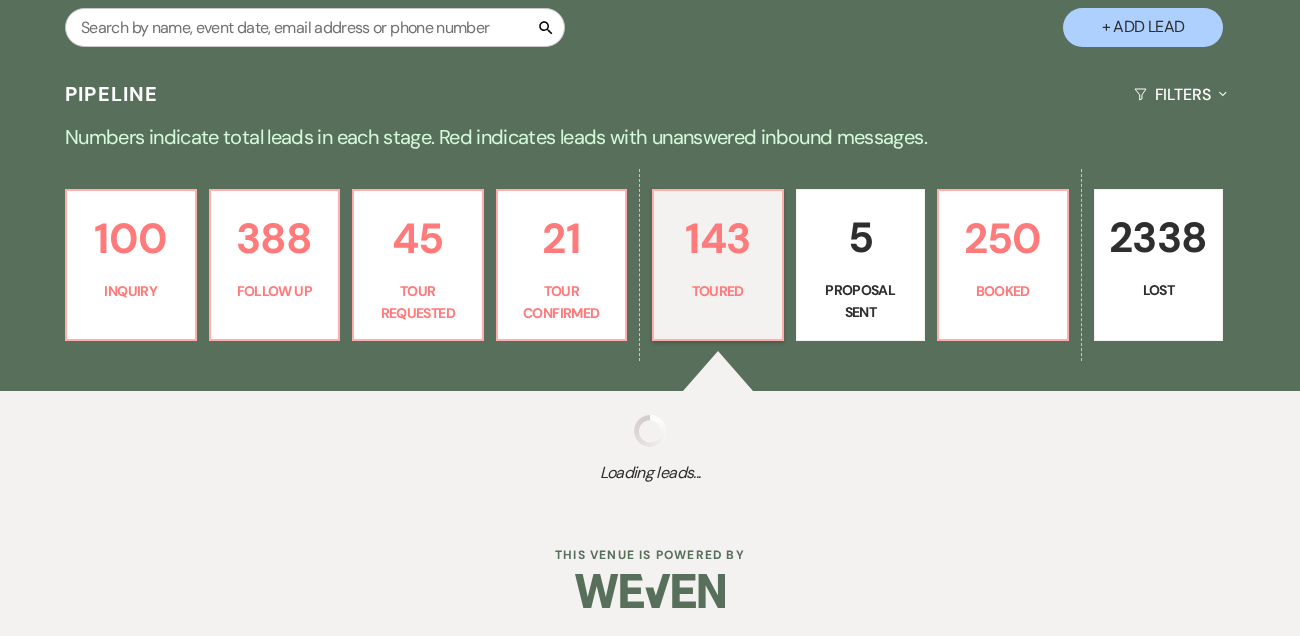 select on "5" 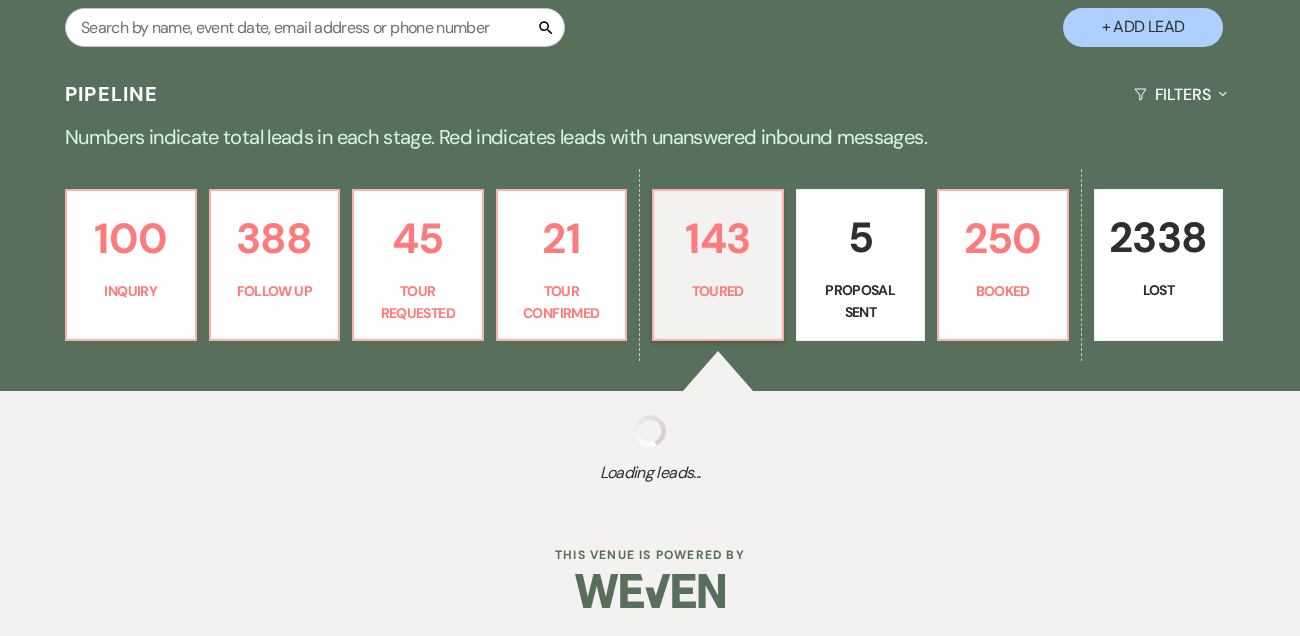 select on "5" 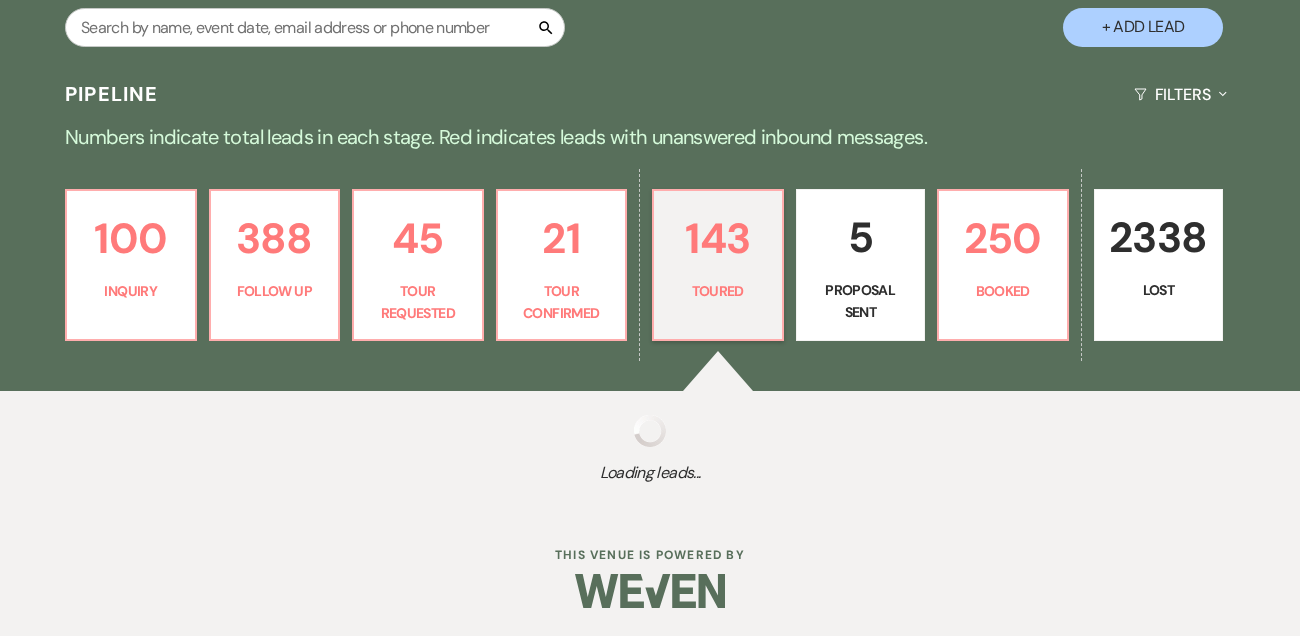 select on "5" 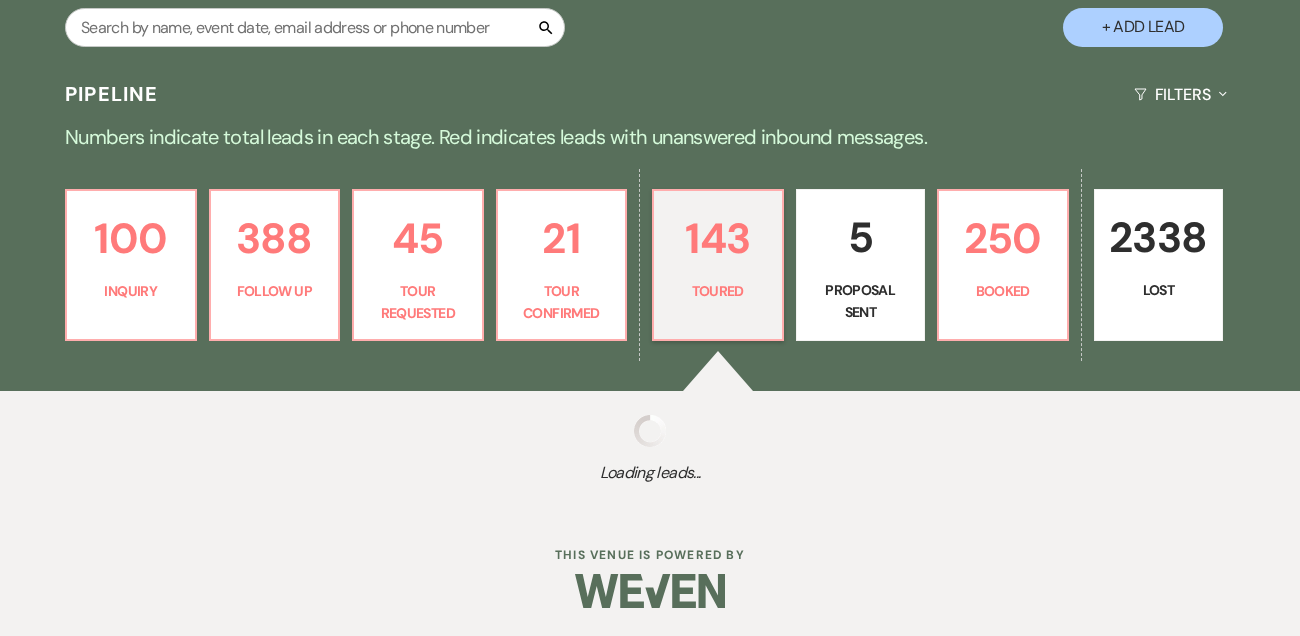 select on "5" 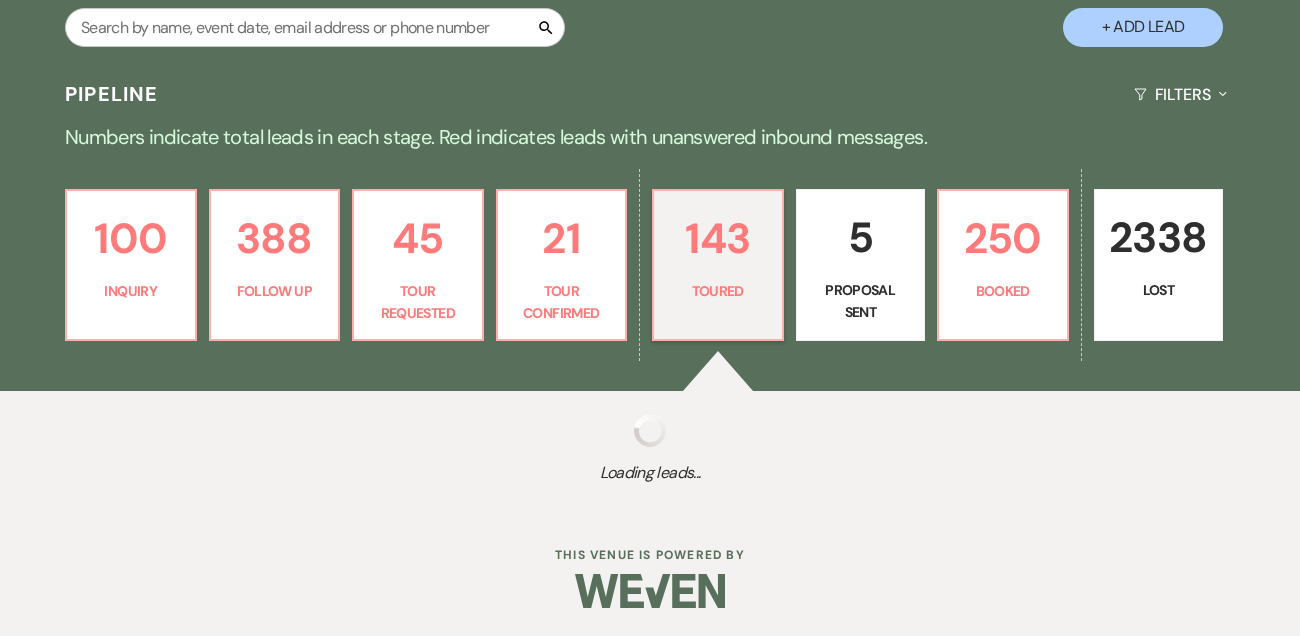 select on "5" 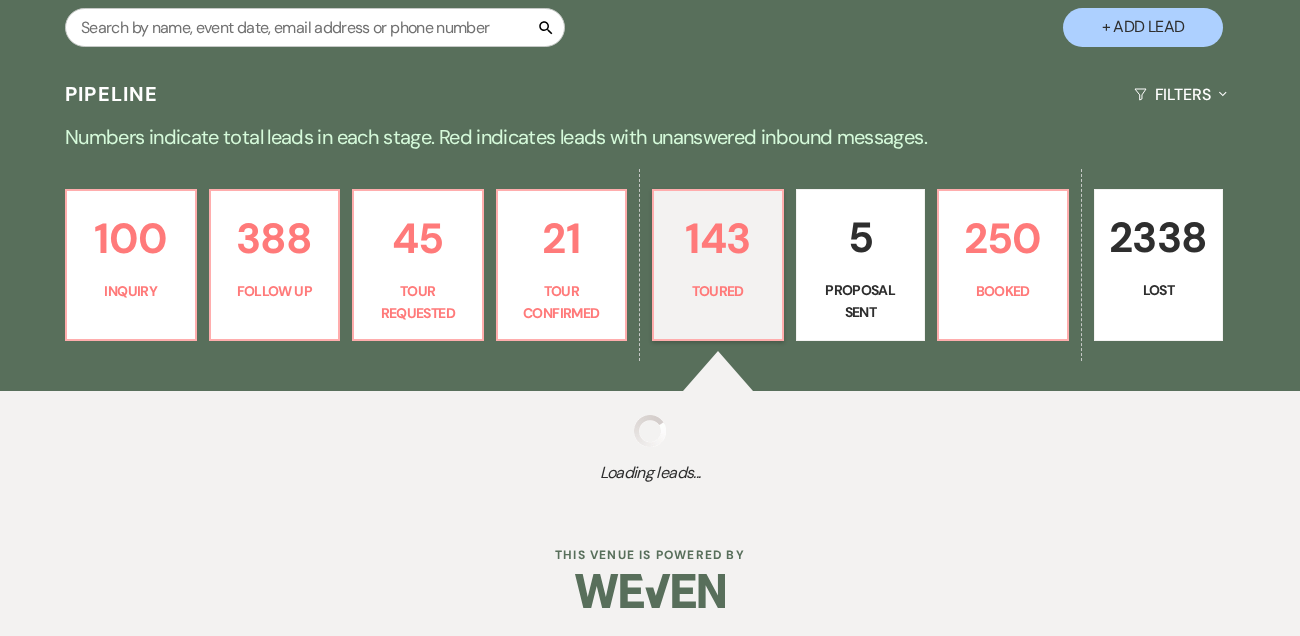 select on "5" 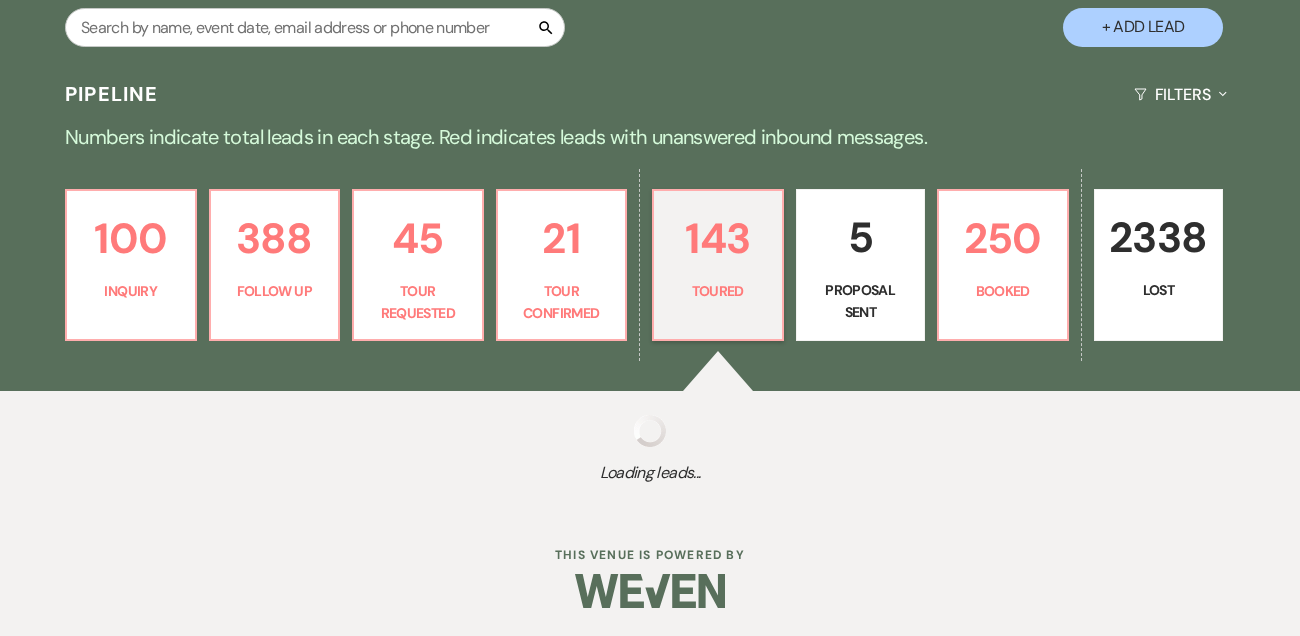 select on "5" 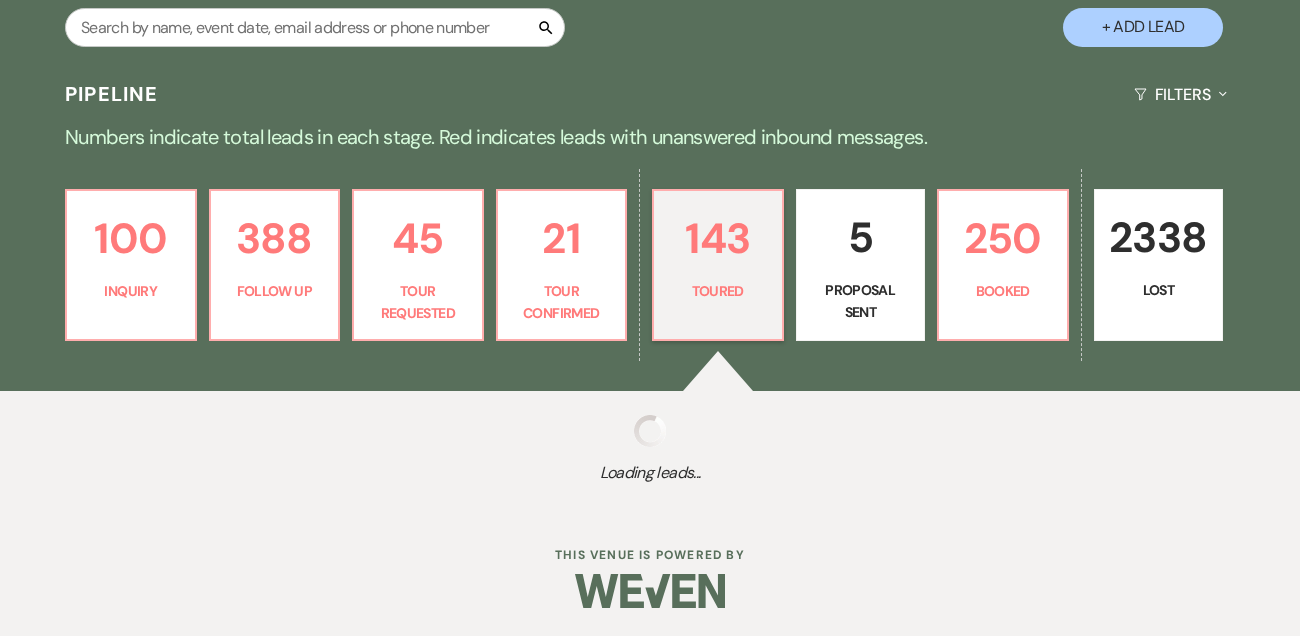 select on "5" 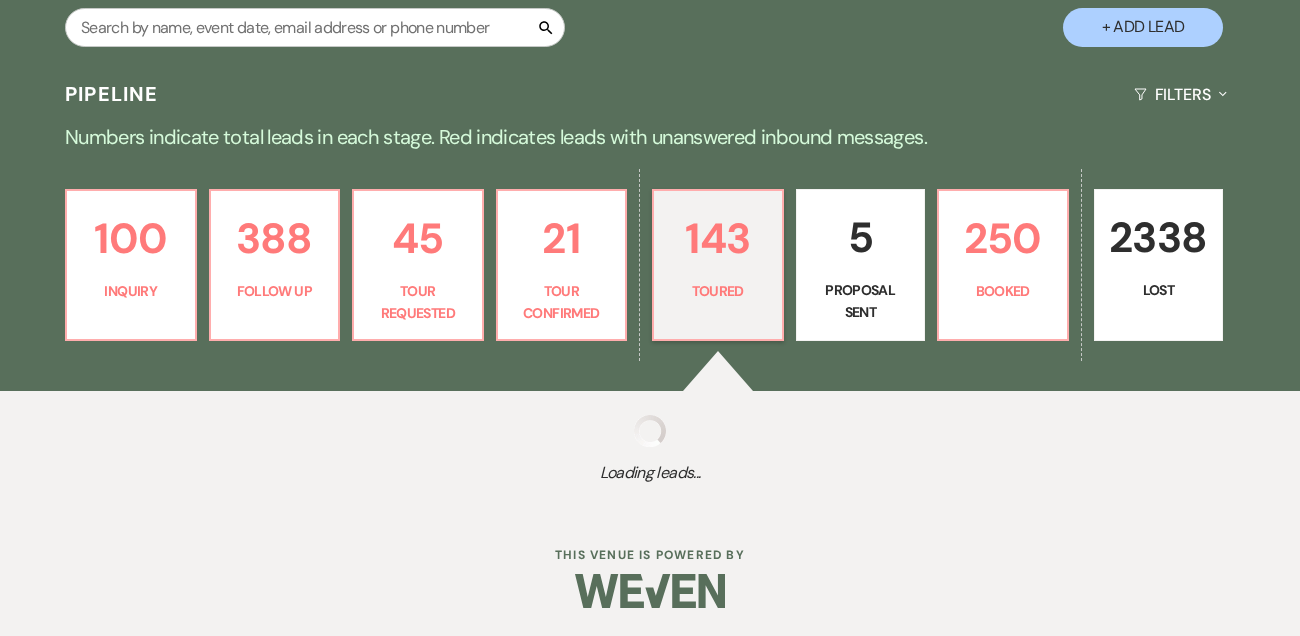 select on "5" 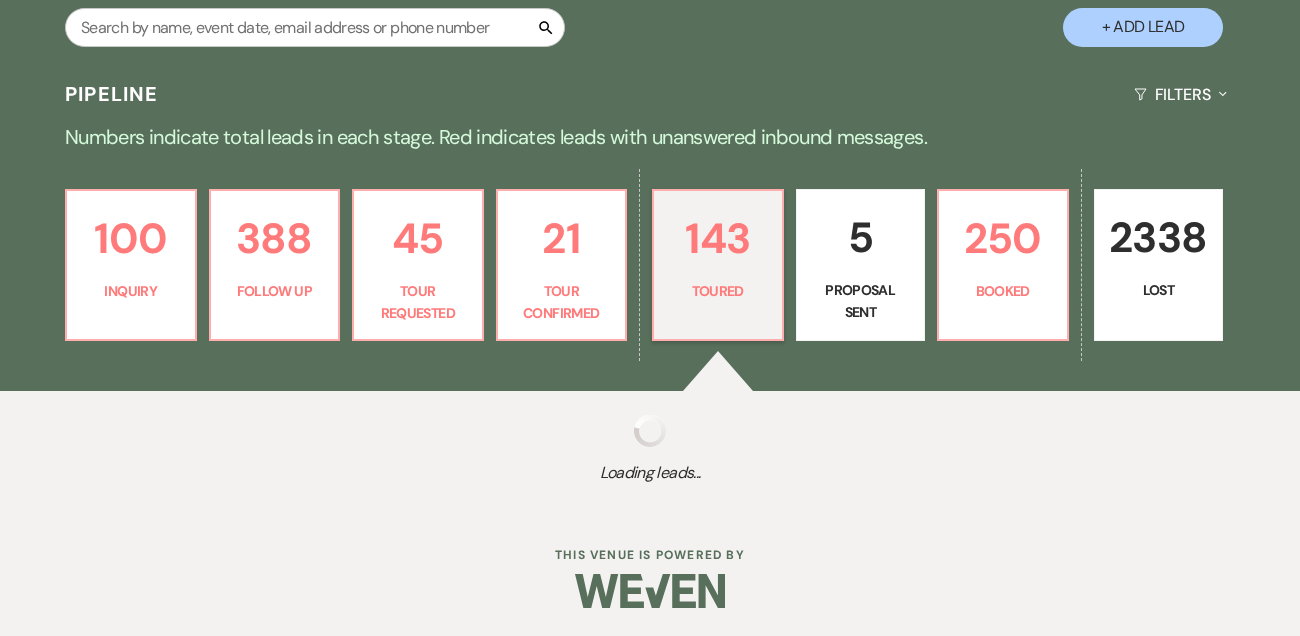 select on "5" 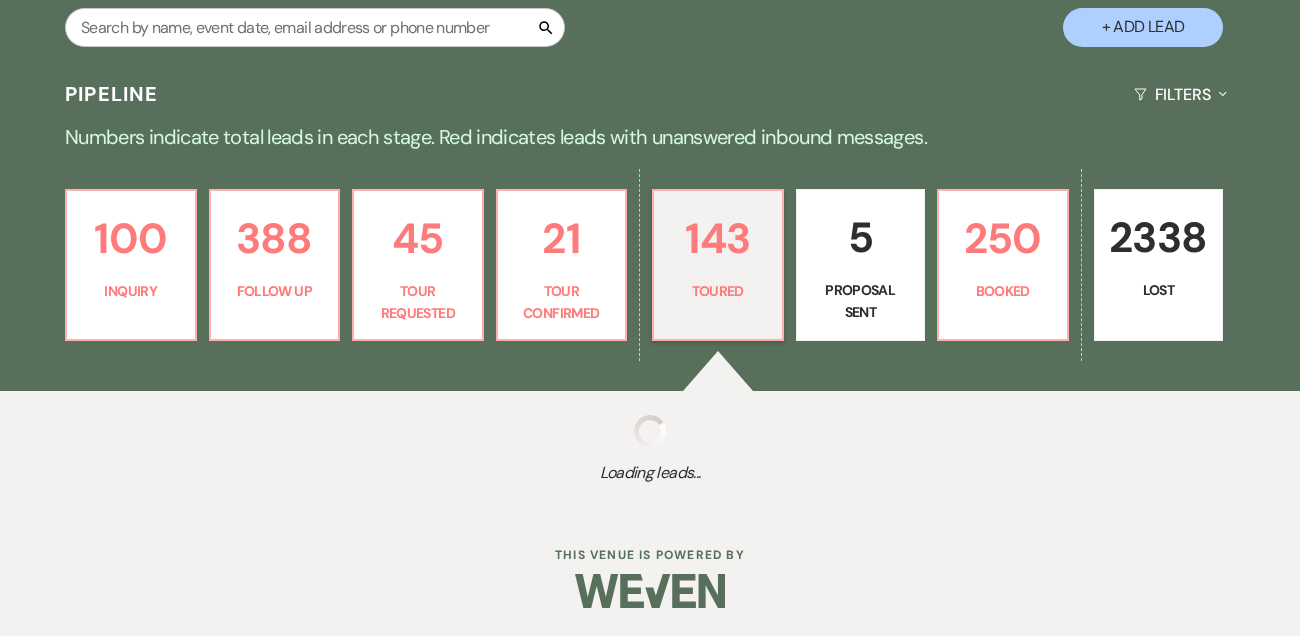 select on "5" 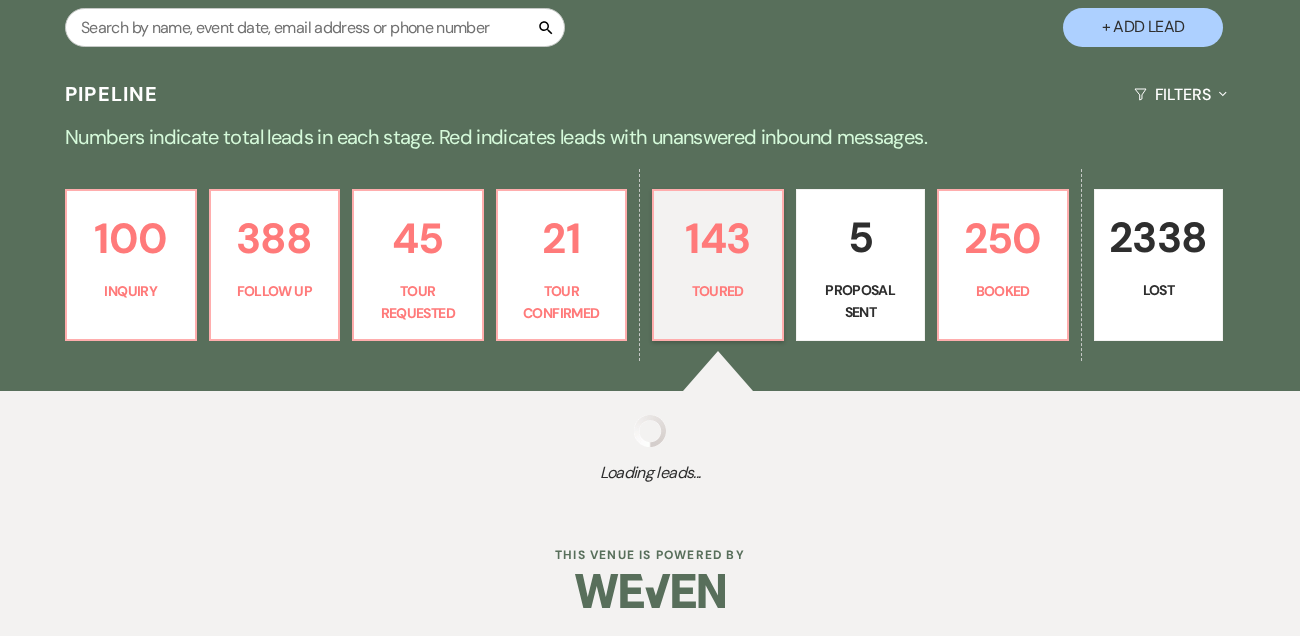 select on "5" 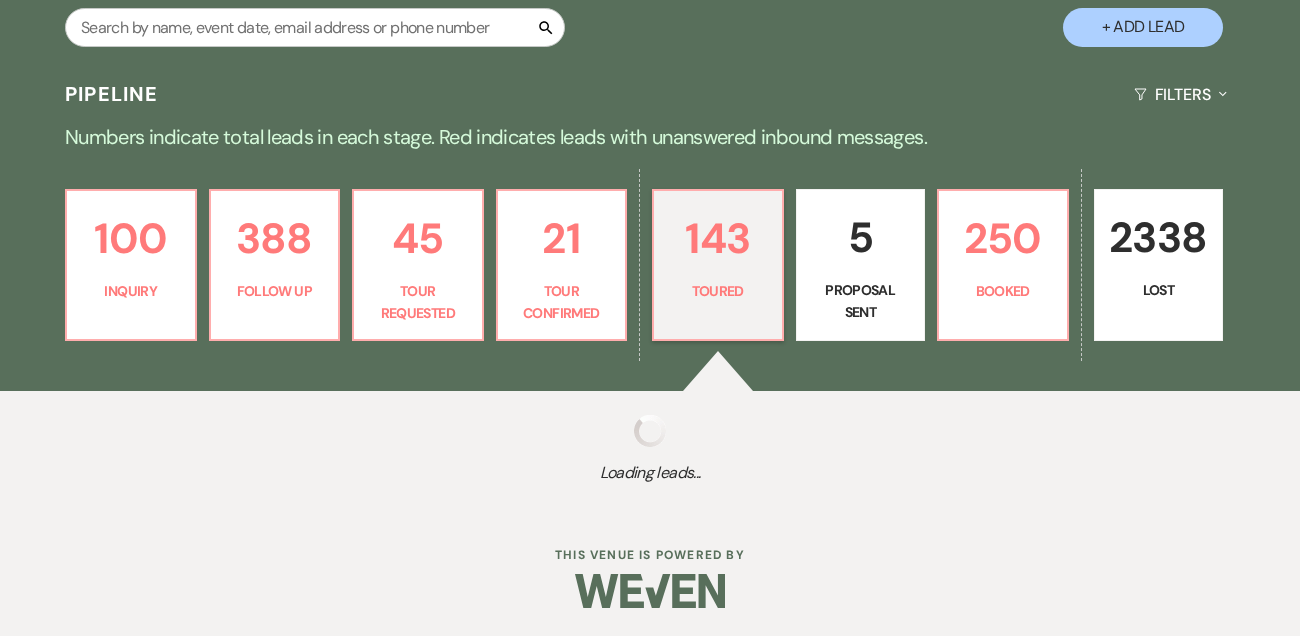 select on "5" 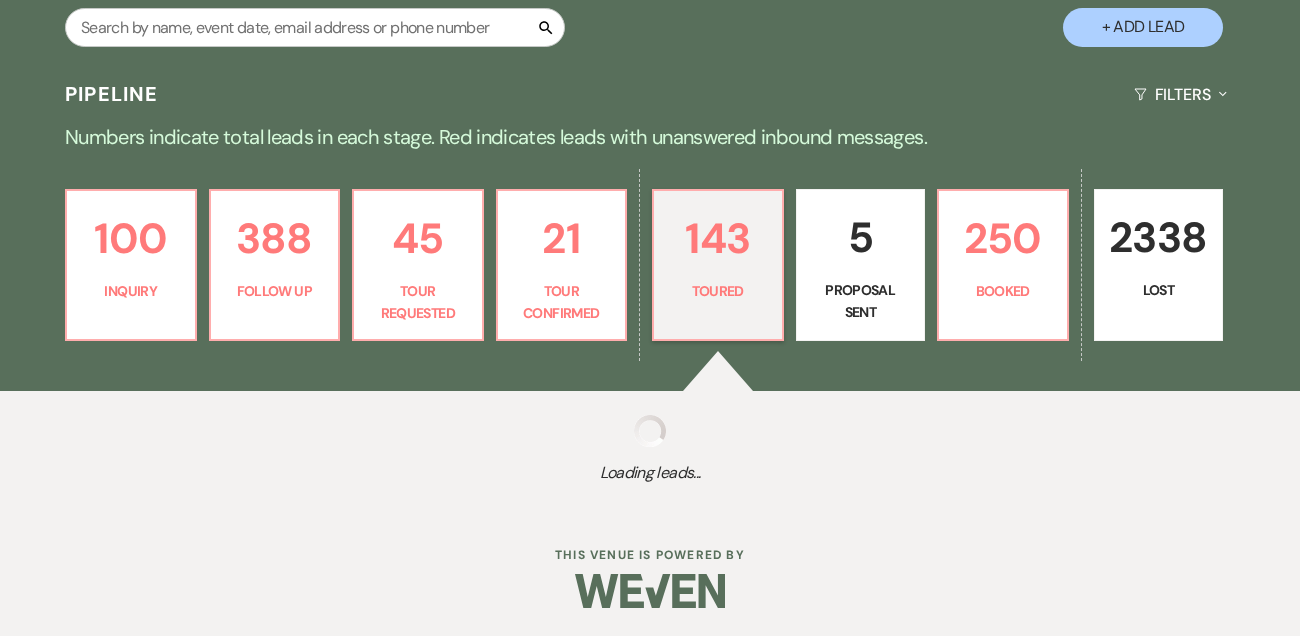 select on "5" 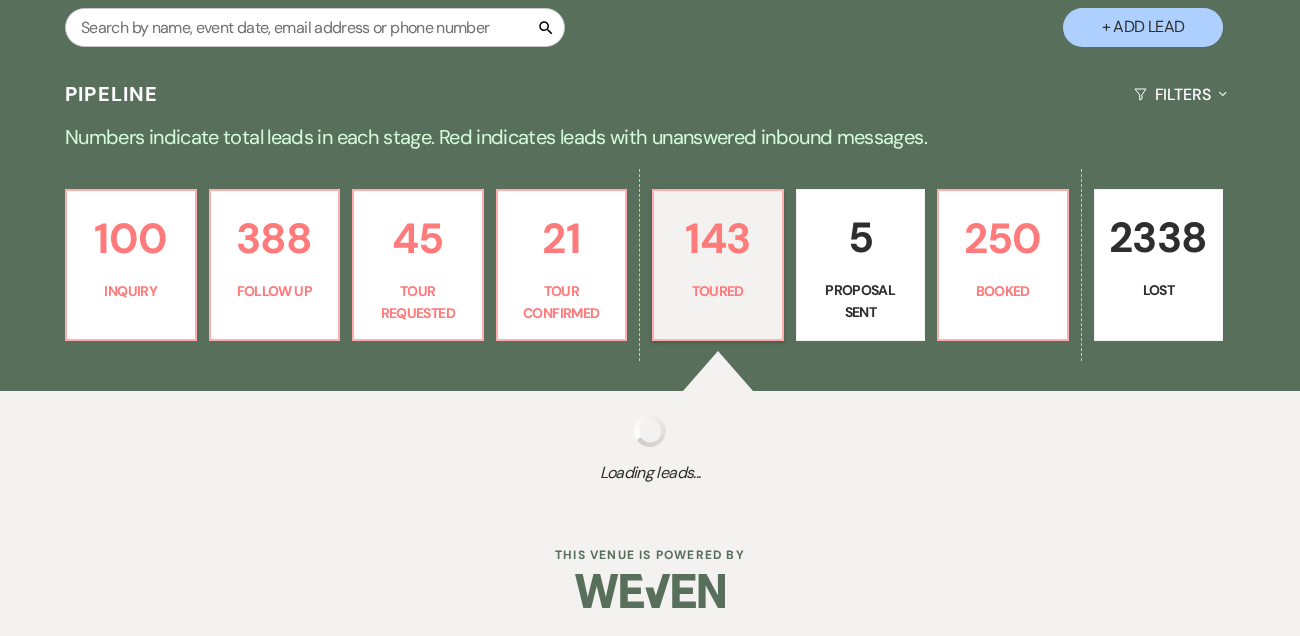 select on "5" 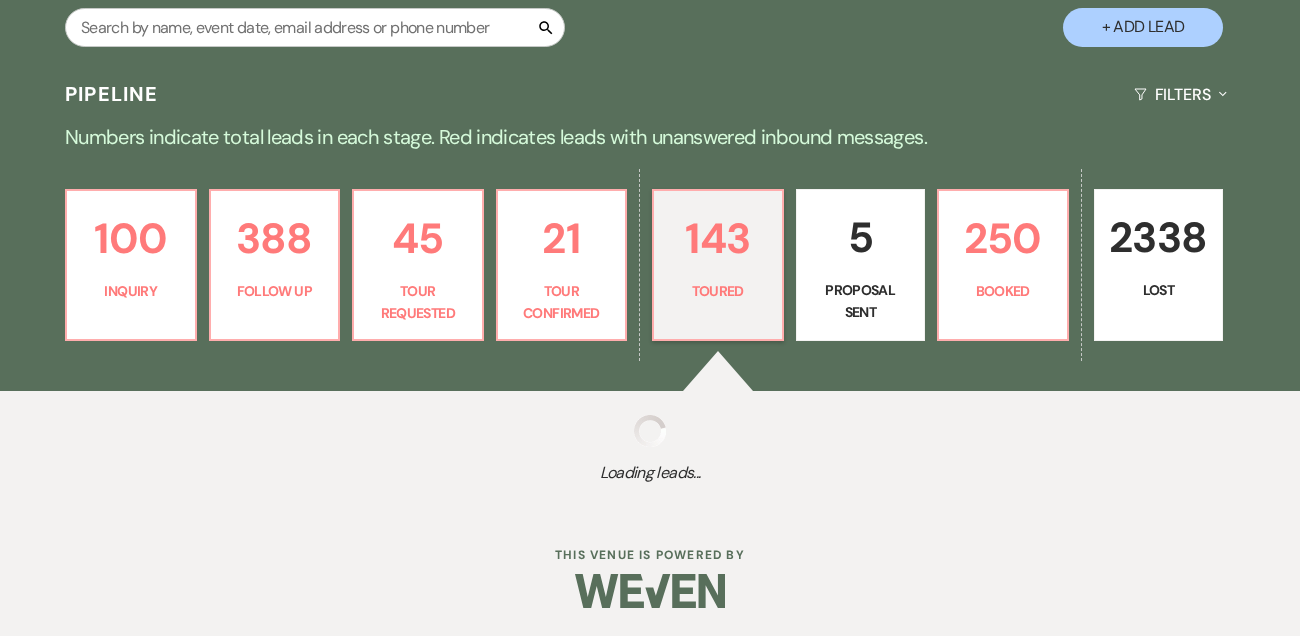 select on "5" 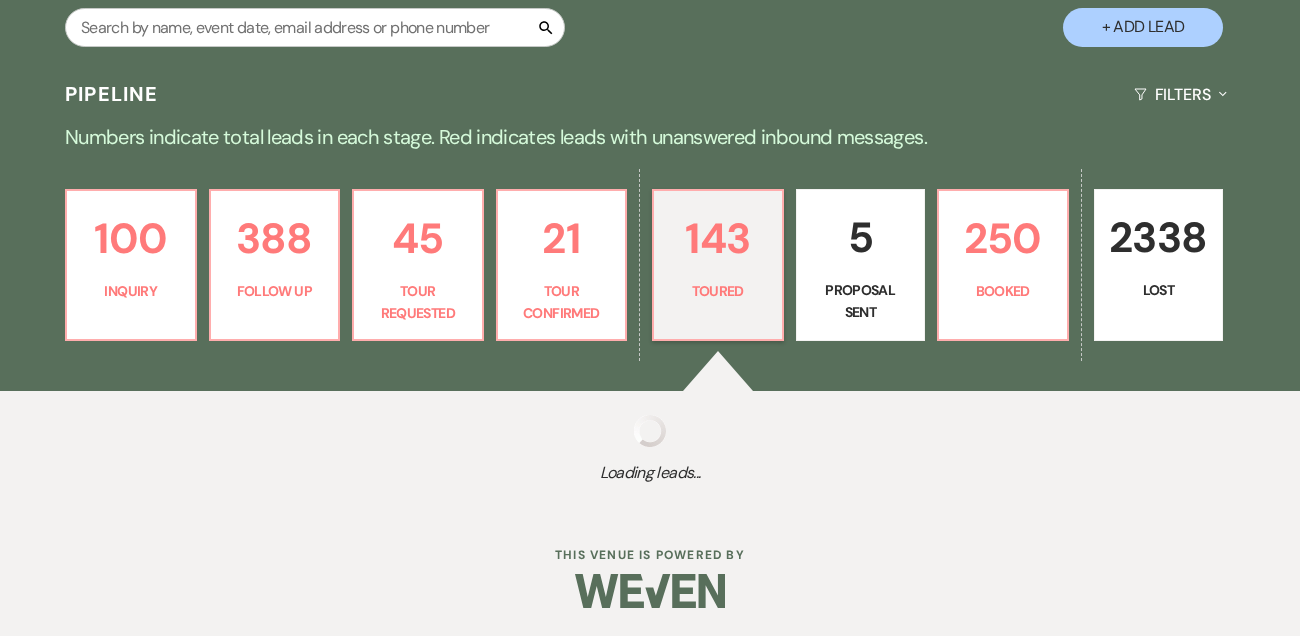 select on "5" 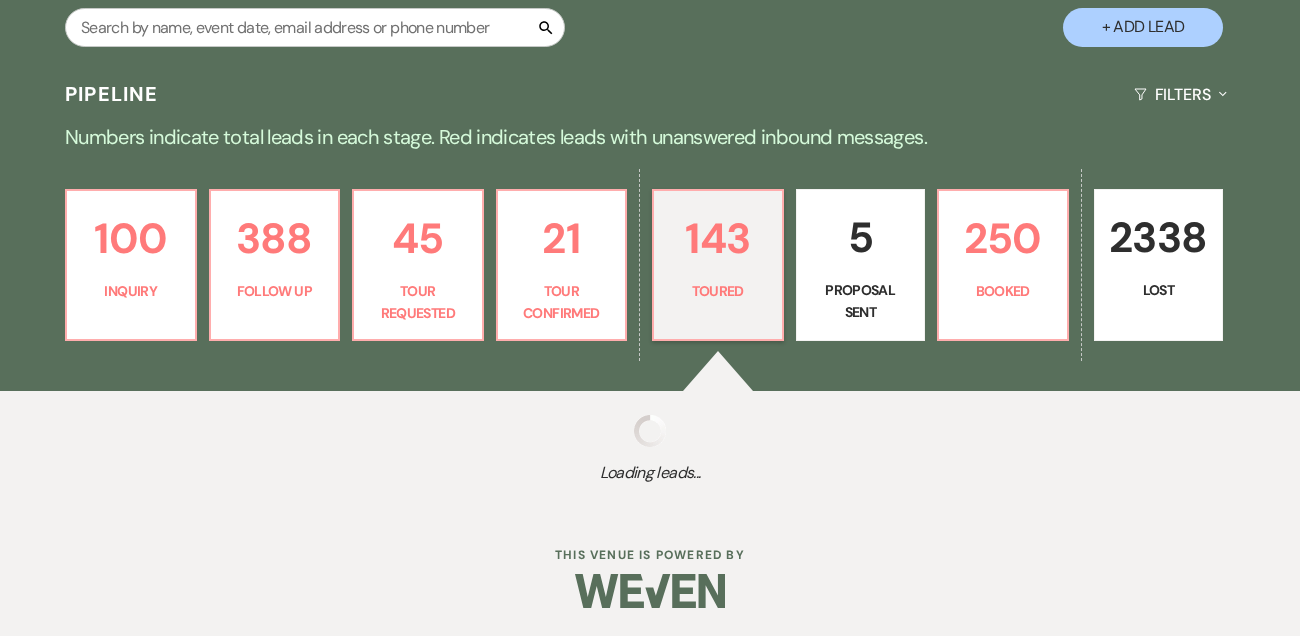 select on "5" 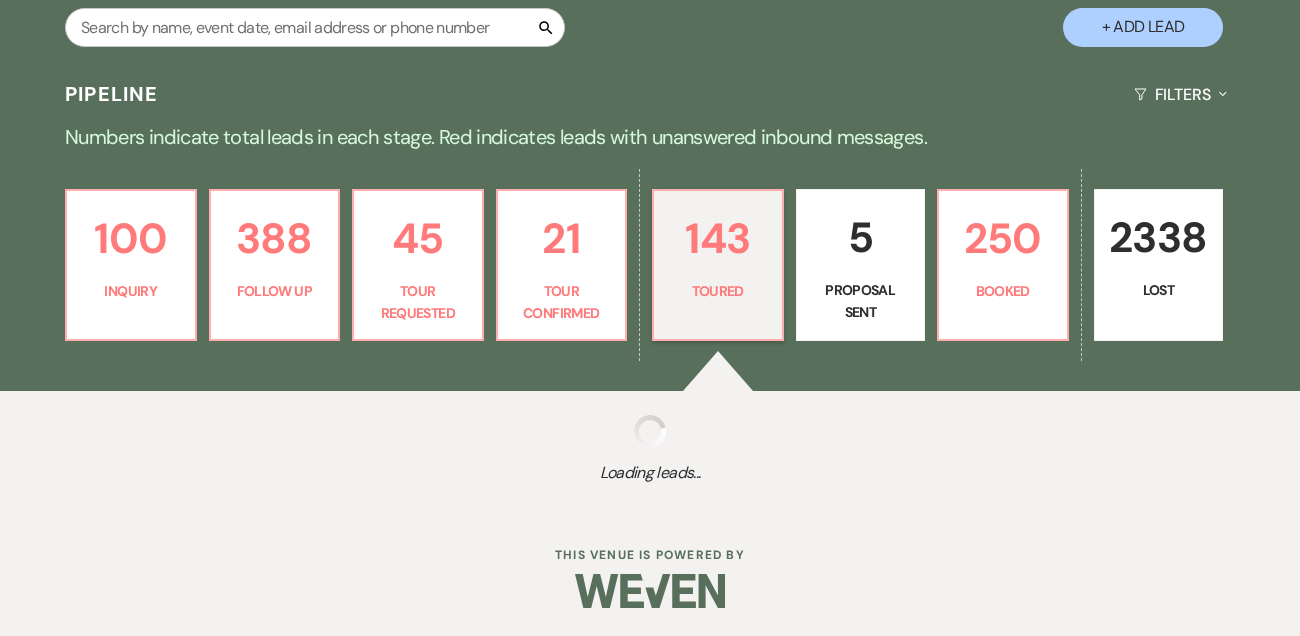 select on "5" 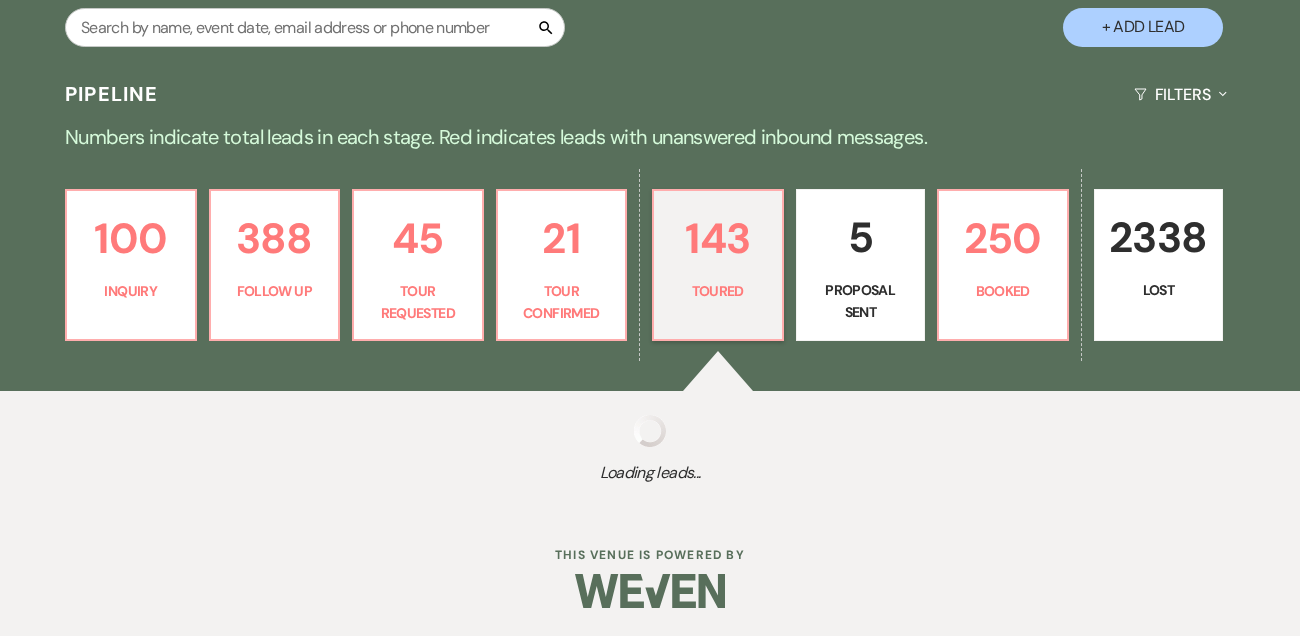 select on "5" 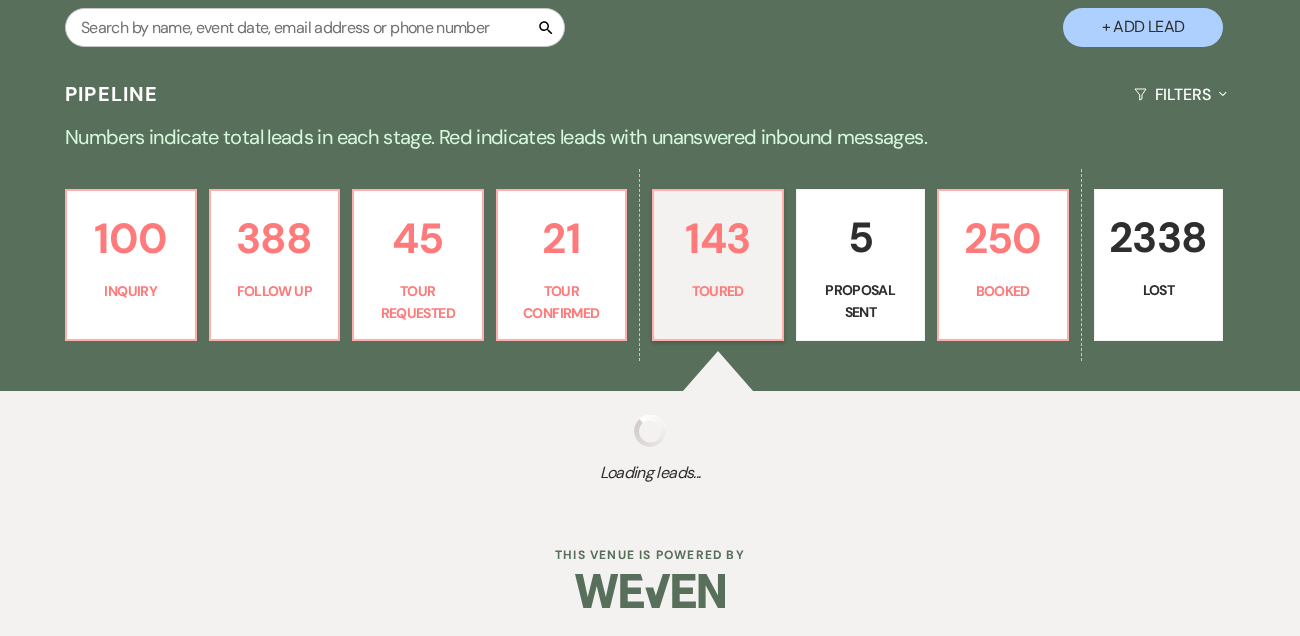 select on "5" 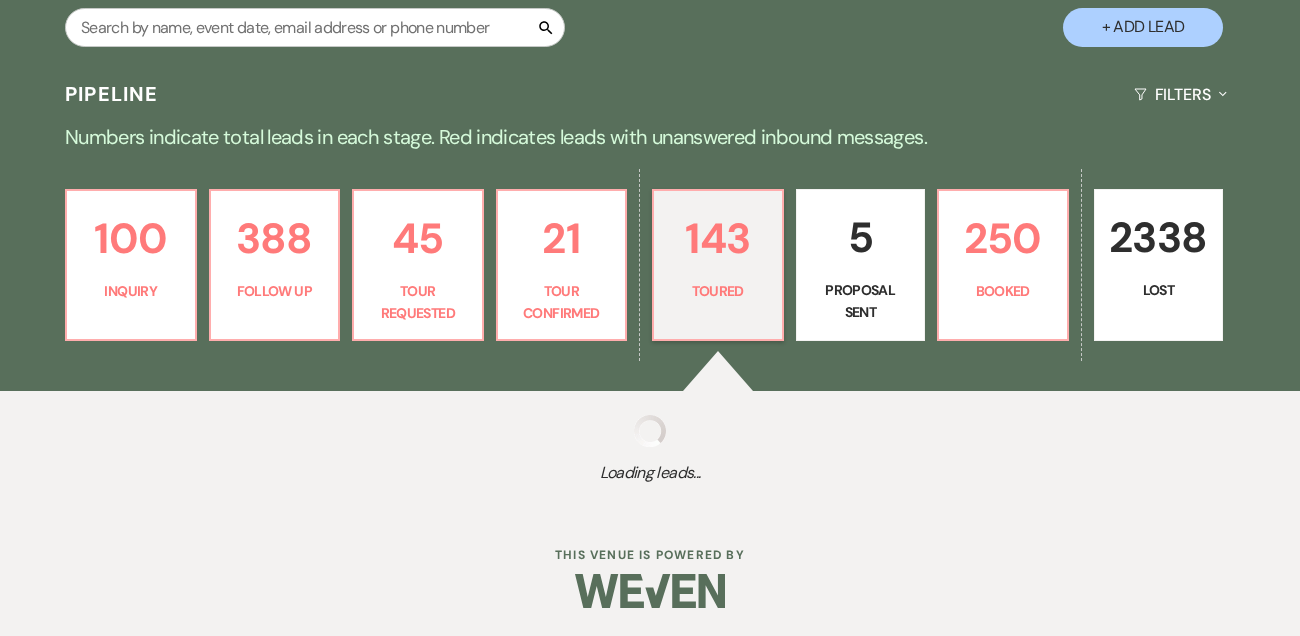 select on "5" 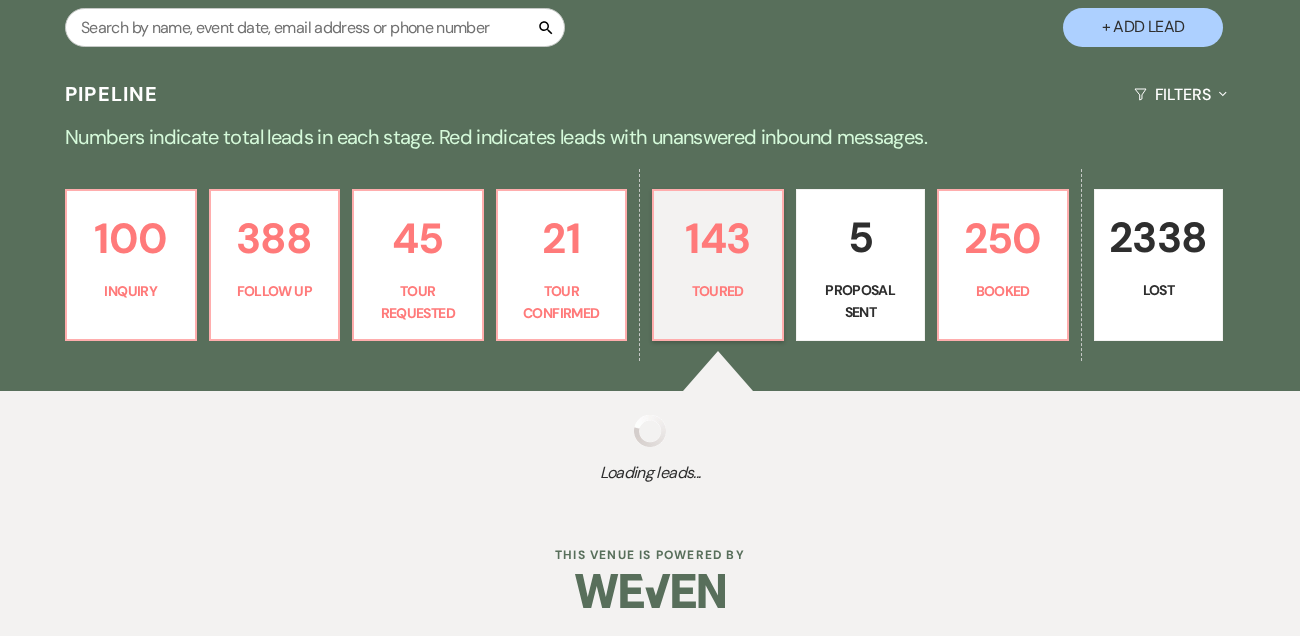 select on "5" 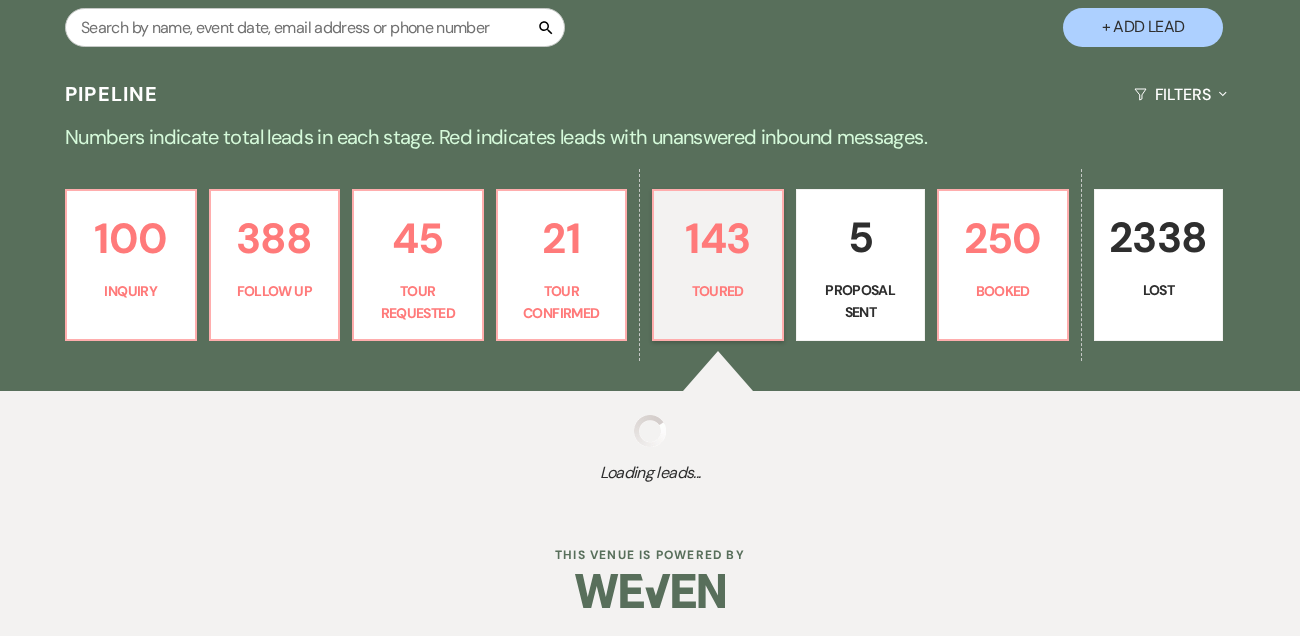 select on "5" 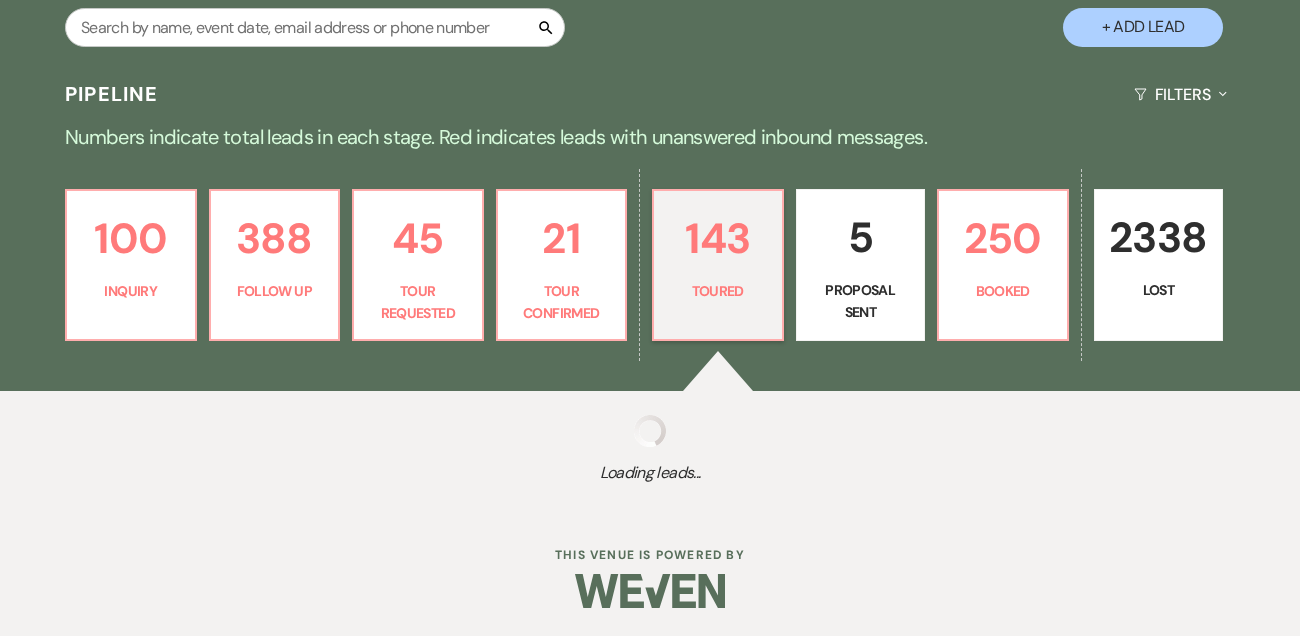 select on "5" 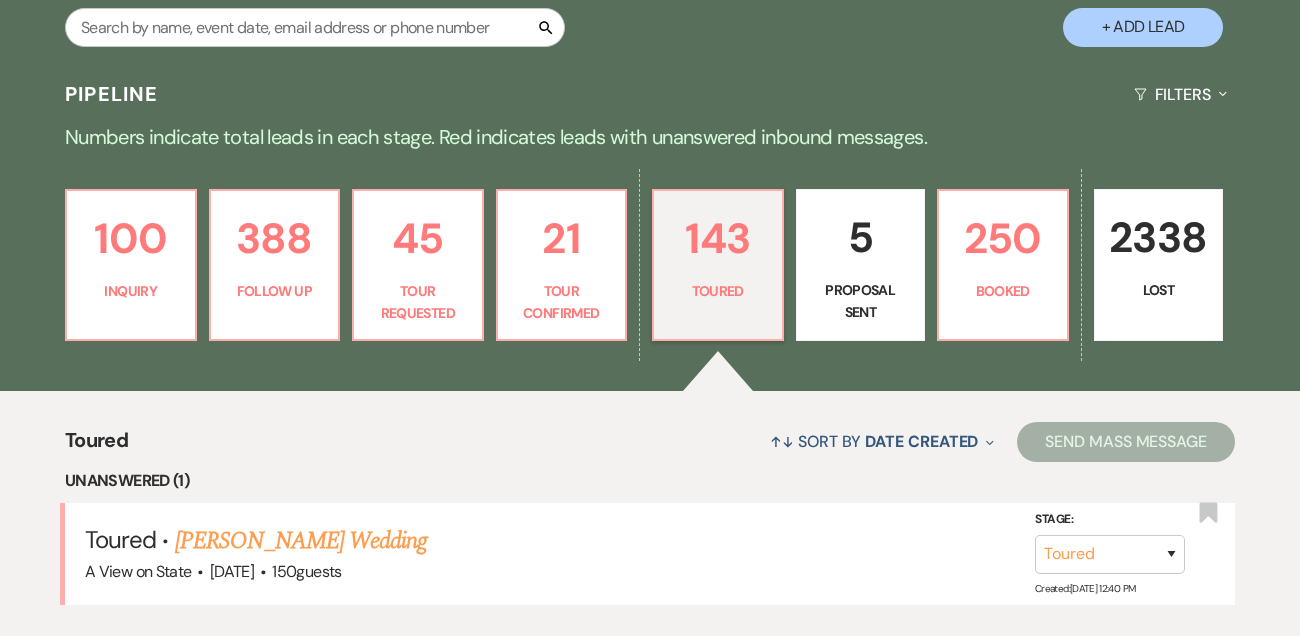 scroll, scrollTop: 590, scrollLeft: 0, axis: vertical 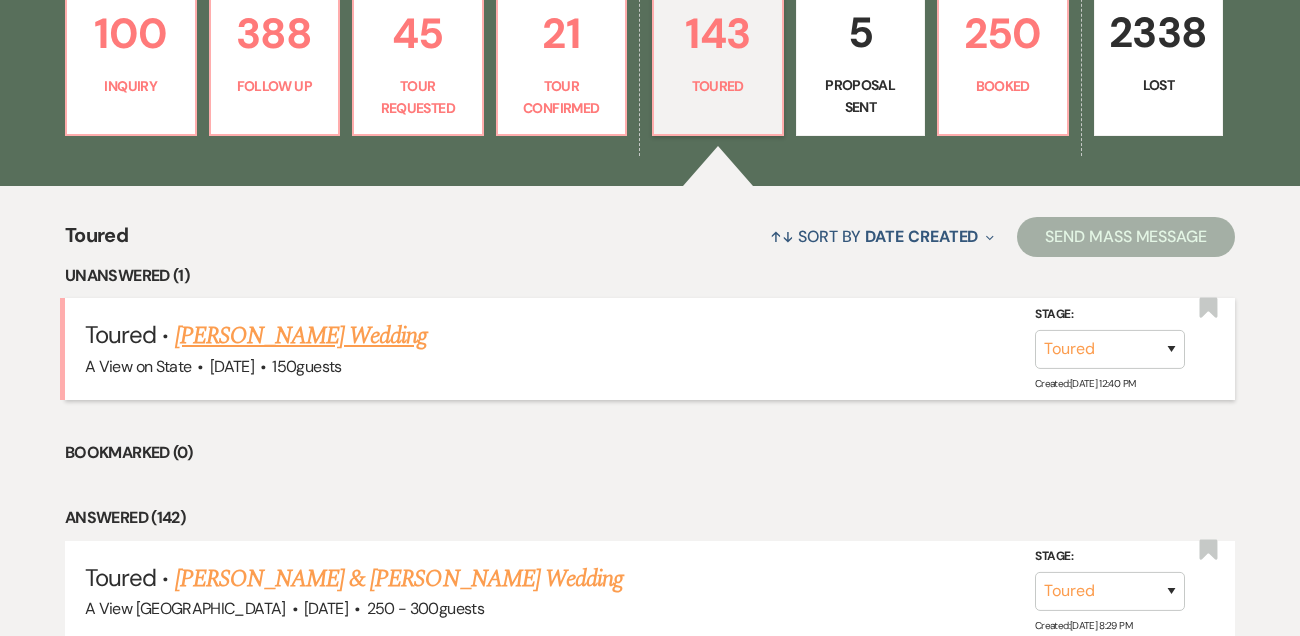 click on "[PERSON_NAME] Wedding" at bounding box center [301, 336] 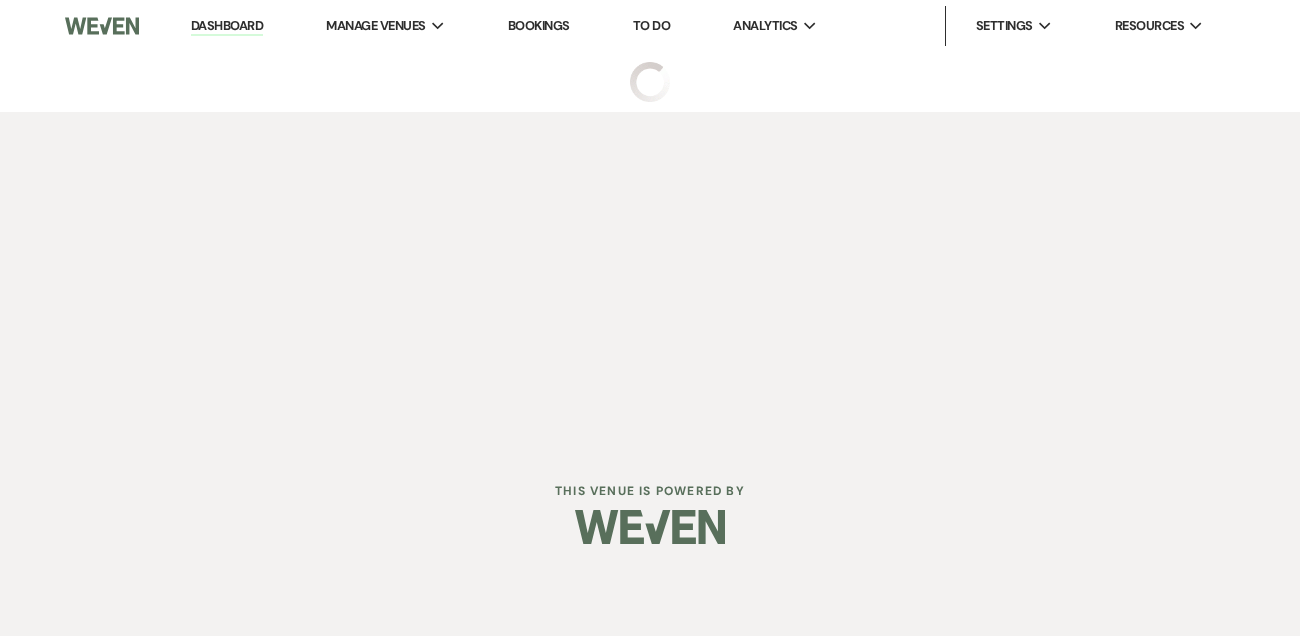 scroll, scrollTop: 0, scrollLeft: 0, axis: both 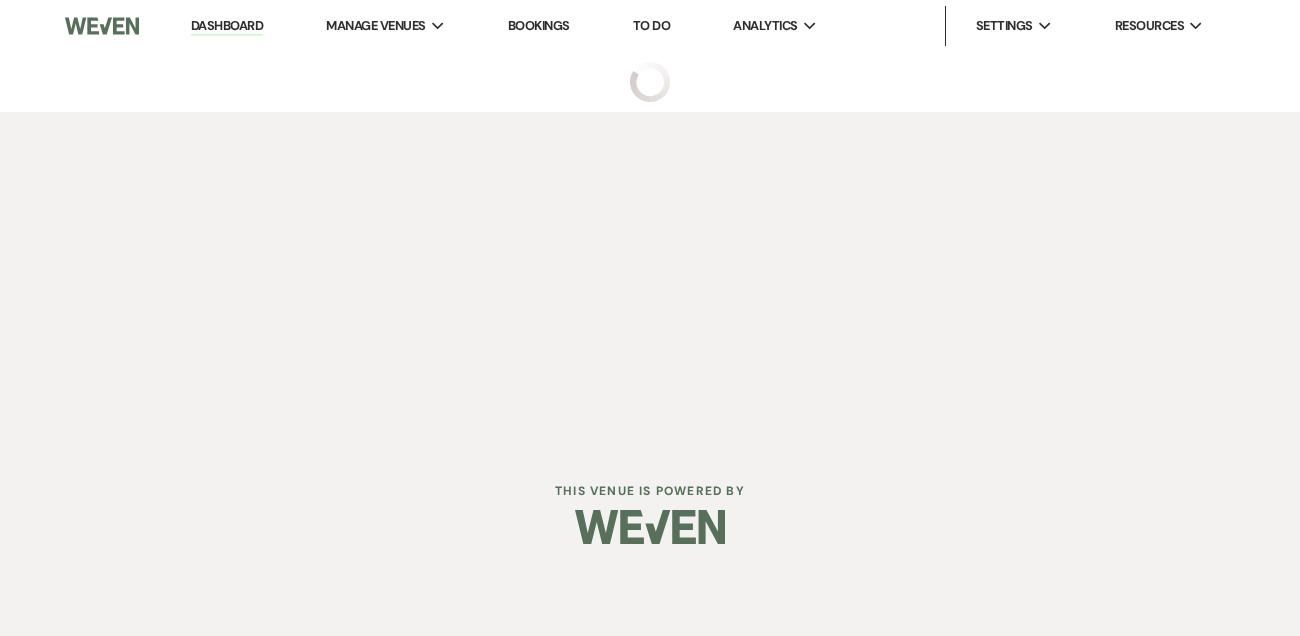 select on "5" 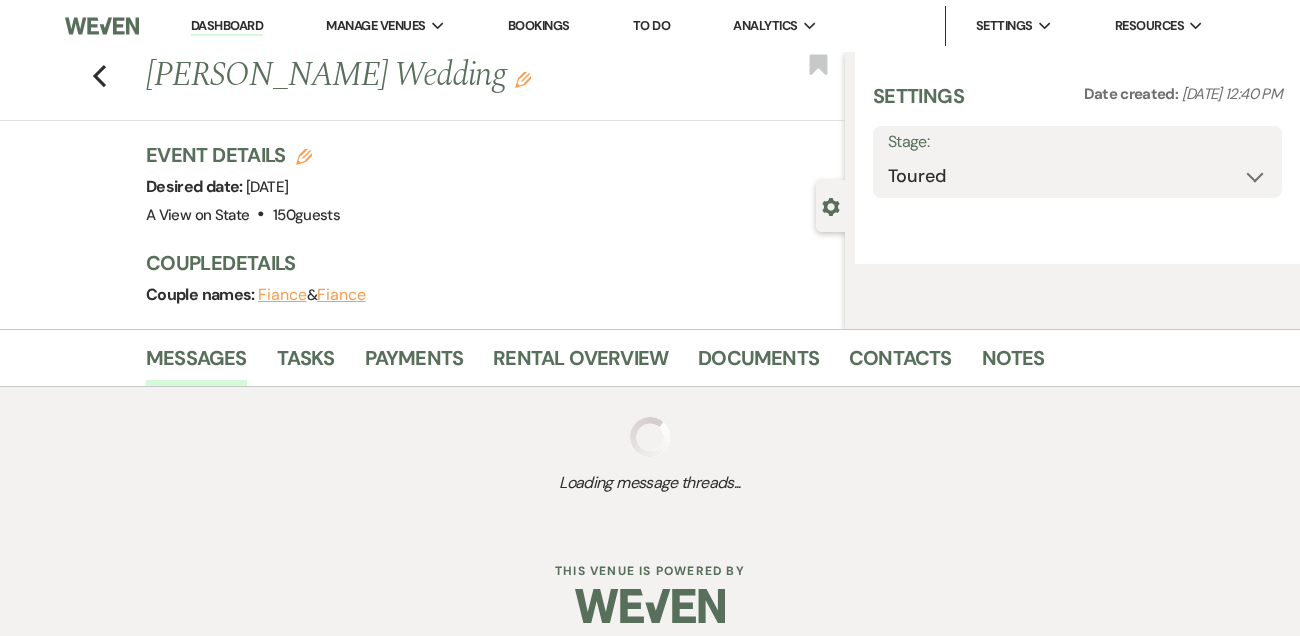 select on "5" 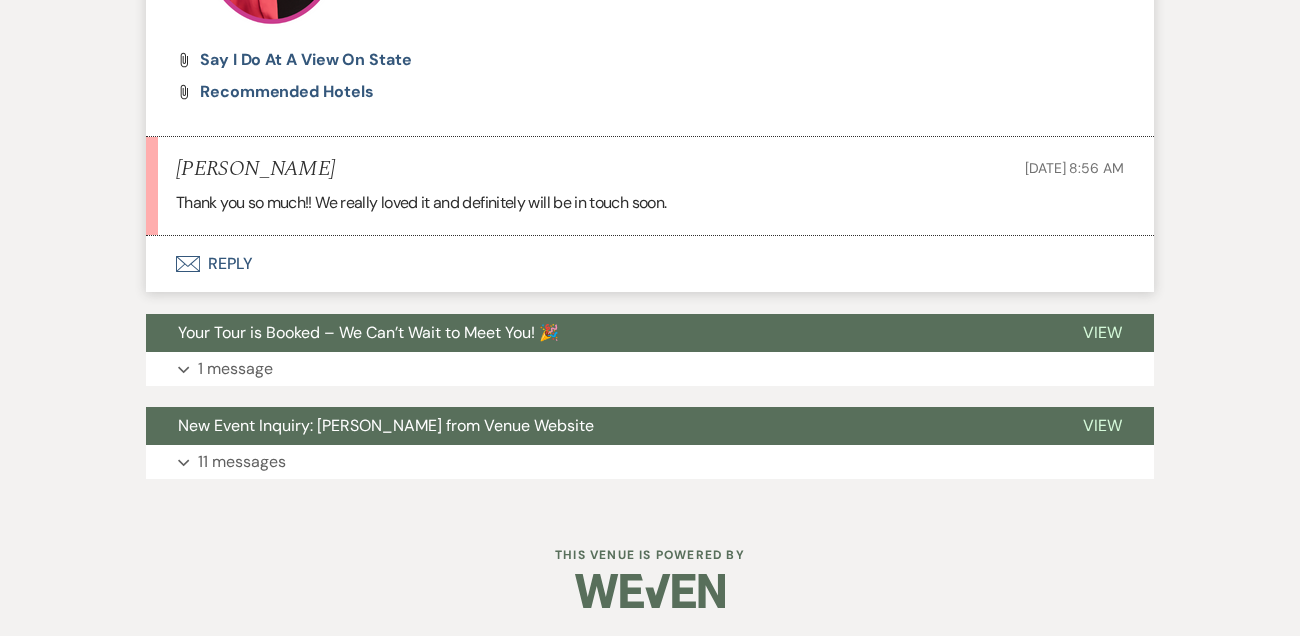 scroll, scrollTop: 1449, scrollLeft: 0, axis: vertical 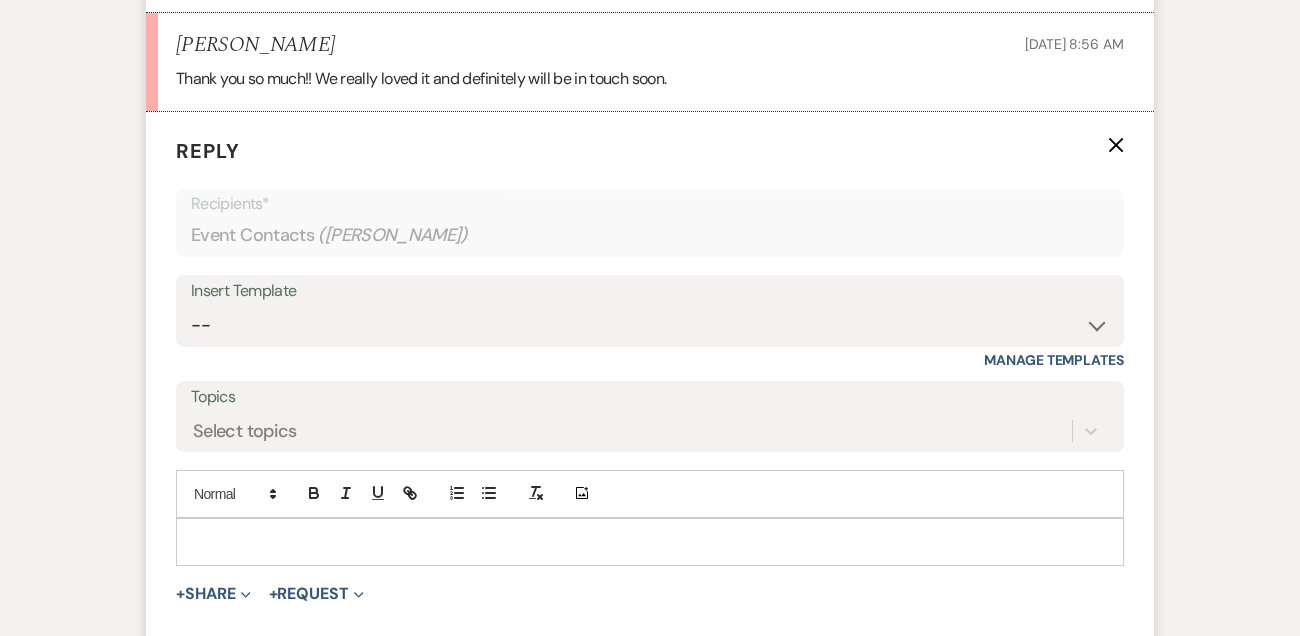click at bounding box center (650, 542) 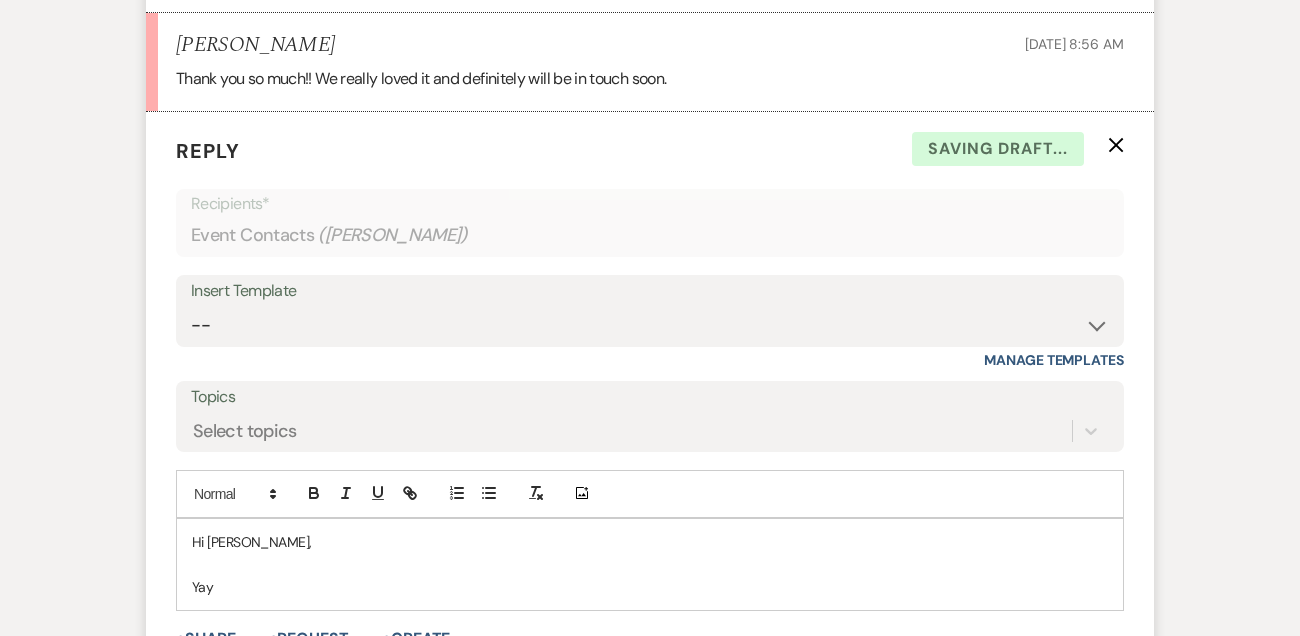 click on "Thank you so much!! We really loved it and definitely will be in touch soon." at bounding box center [650, 79] 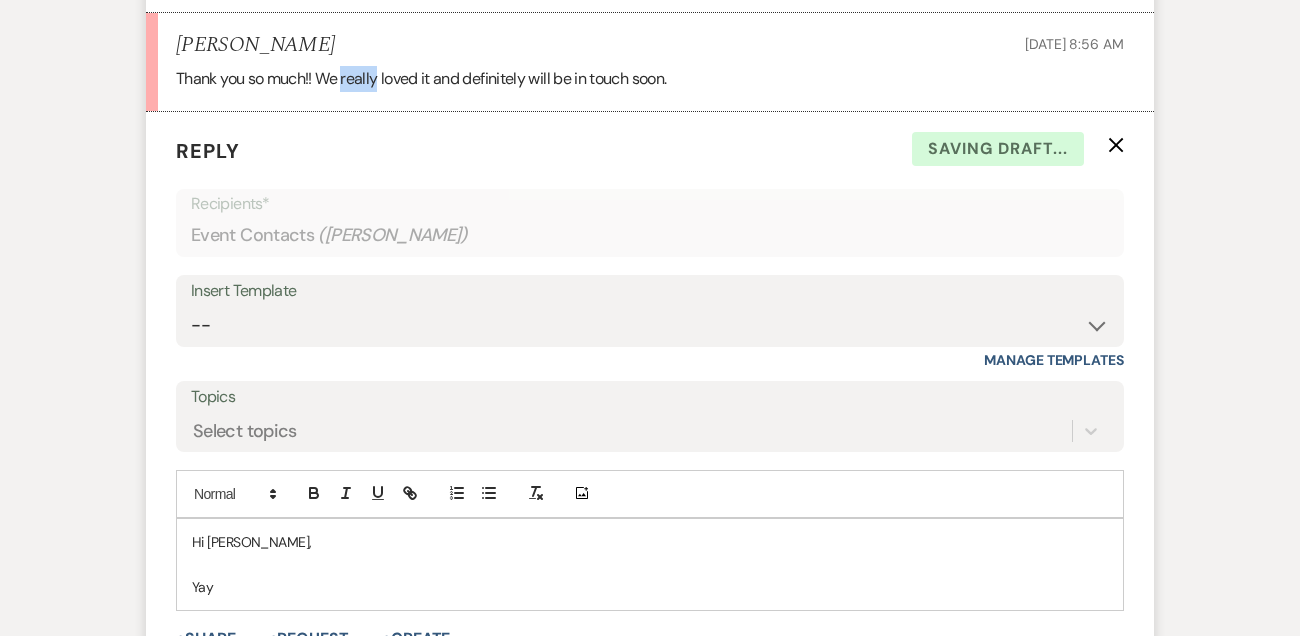 click on "Thank you so much!! We really loved it and definitely will be in touch soon." at bounding box center (650, 79) 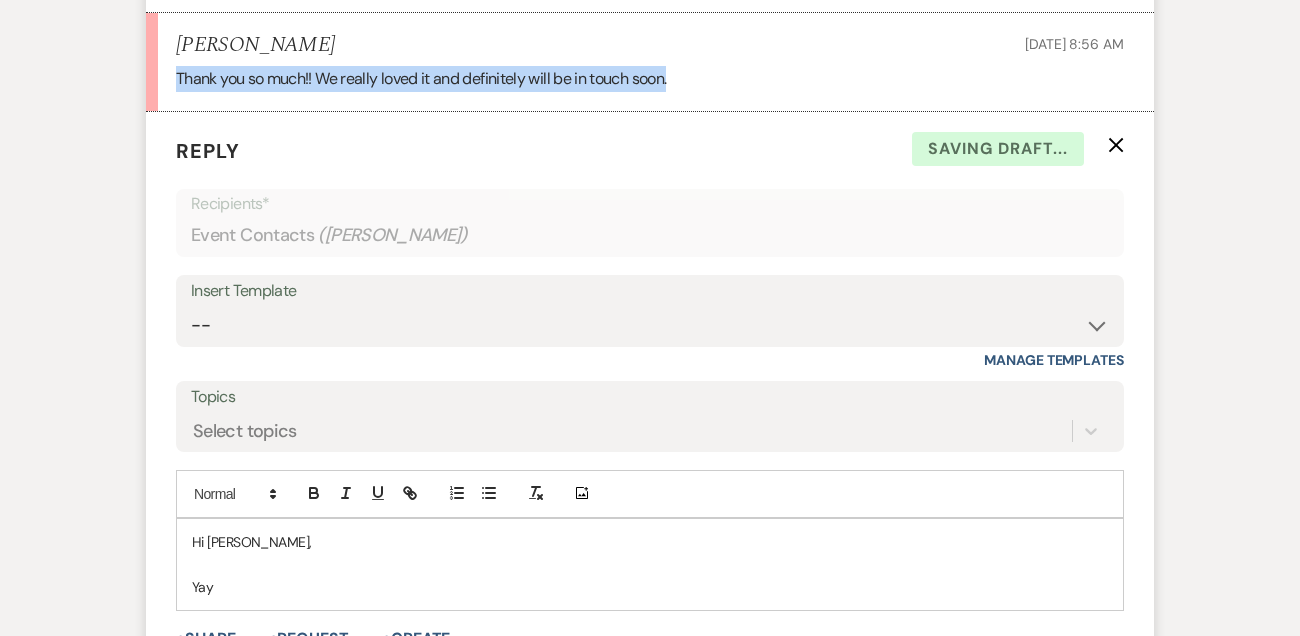 click on "Thank you so much!! We really loved it and definitely will be in touch soon." at bounding box center [650, 79] 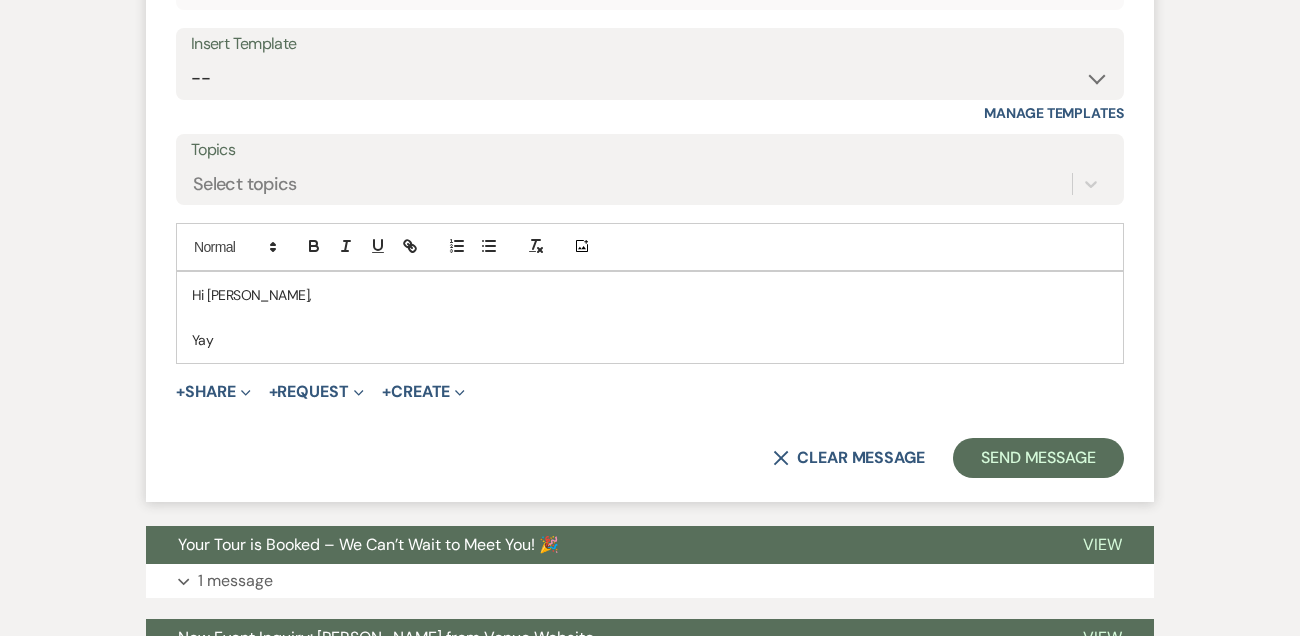 scroll, scrollTop: 1828, scrollLeft: 0, axis: vertical 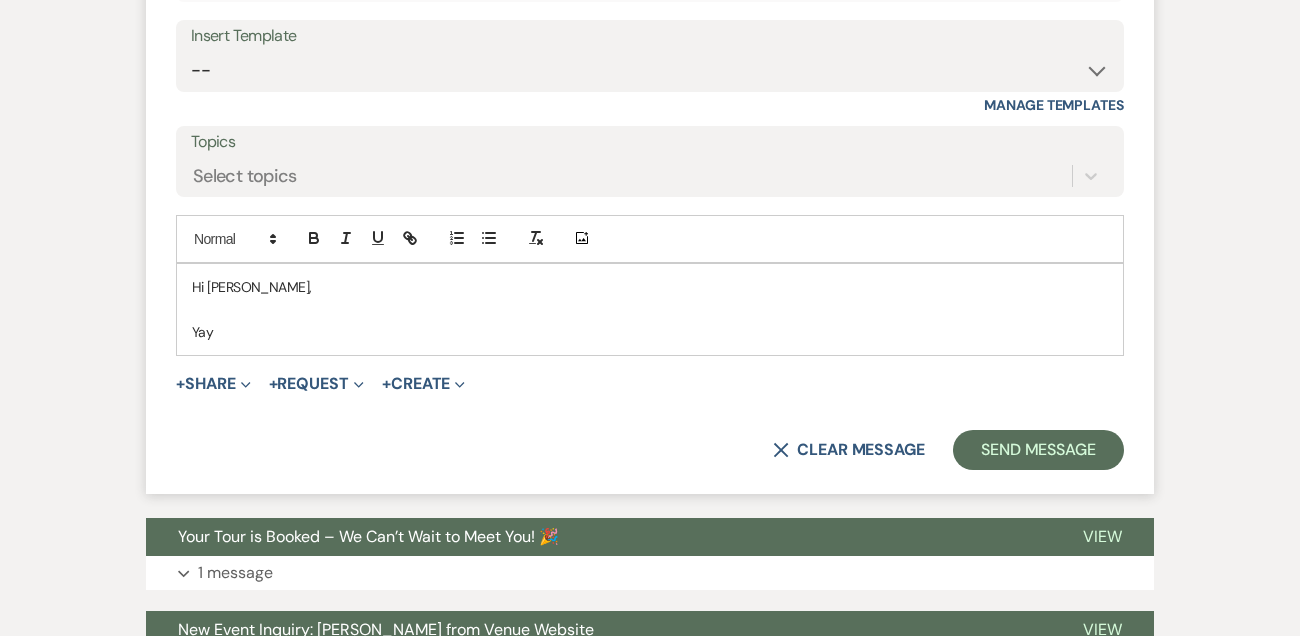 click on "Yay" at bounding box center [650, 332] 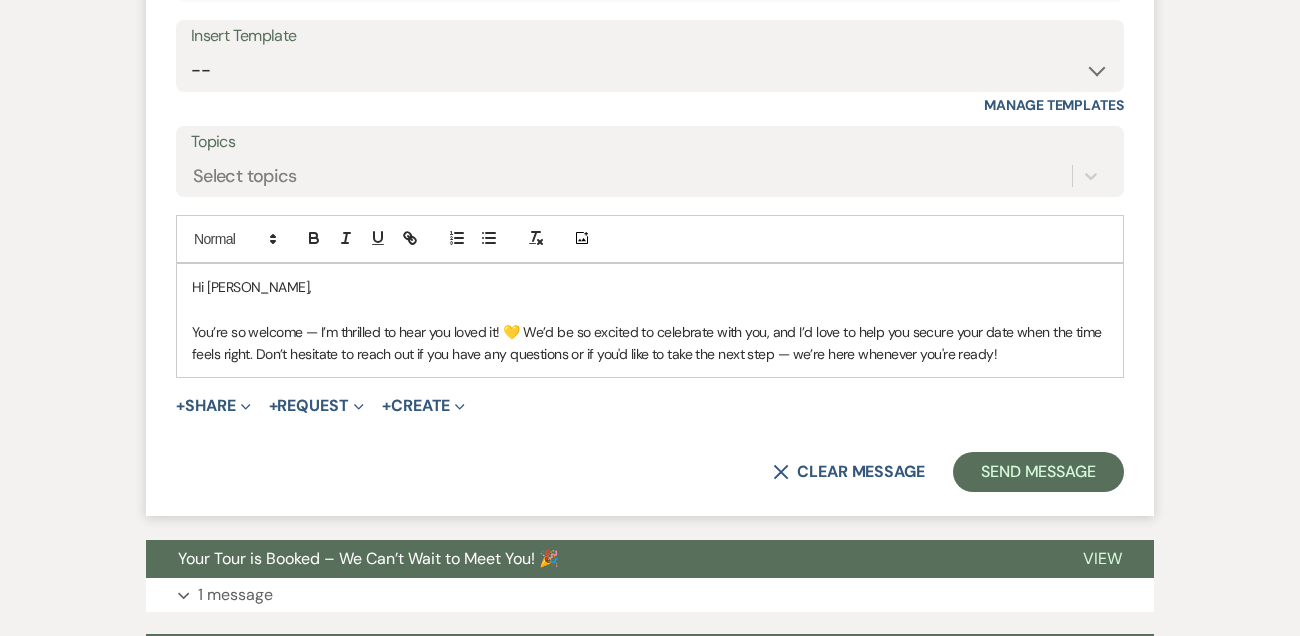 click on "You’re so welcome — I’m thrilled to hear you loved it! 💛 We’d be so excited to celebrate with you, and I’d love to help you secure your date when the time feels right. Don’t hesitate to reach out if you have any questions or if you'd like to take the next step — we’re here whenever you're ready!" at bounding box center (650, 343) 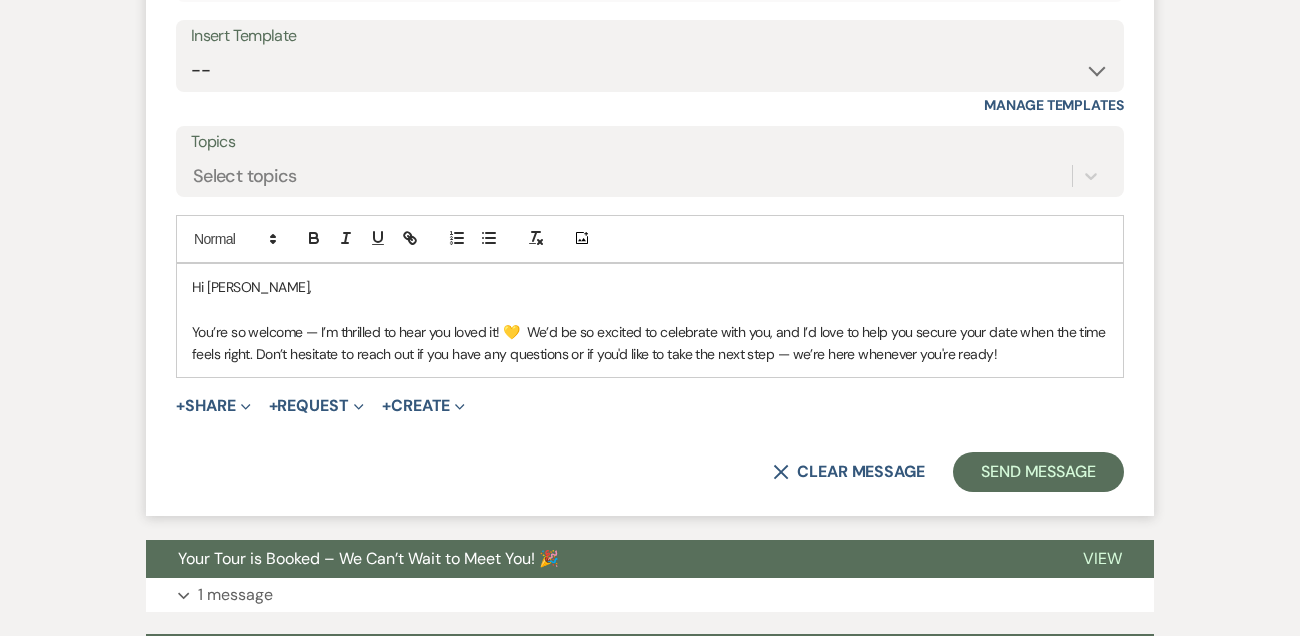 click on "You’re so welcome — I’m thrilled to hear you loved it! 💛  We’d be so excited to celebrate with you, and I’d love to help you secure your date when the time feels right. Don’t hesitate to reach out if you have any questions or if you'd like to take the next step — we’re here whenever you're ready!" at bounding box center [650, 343] 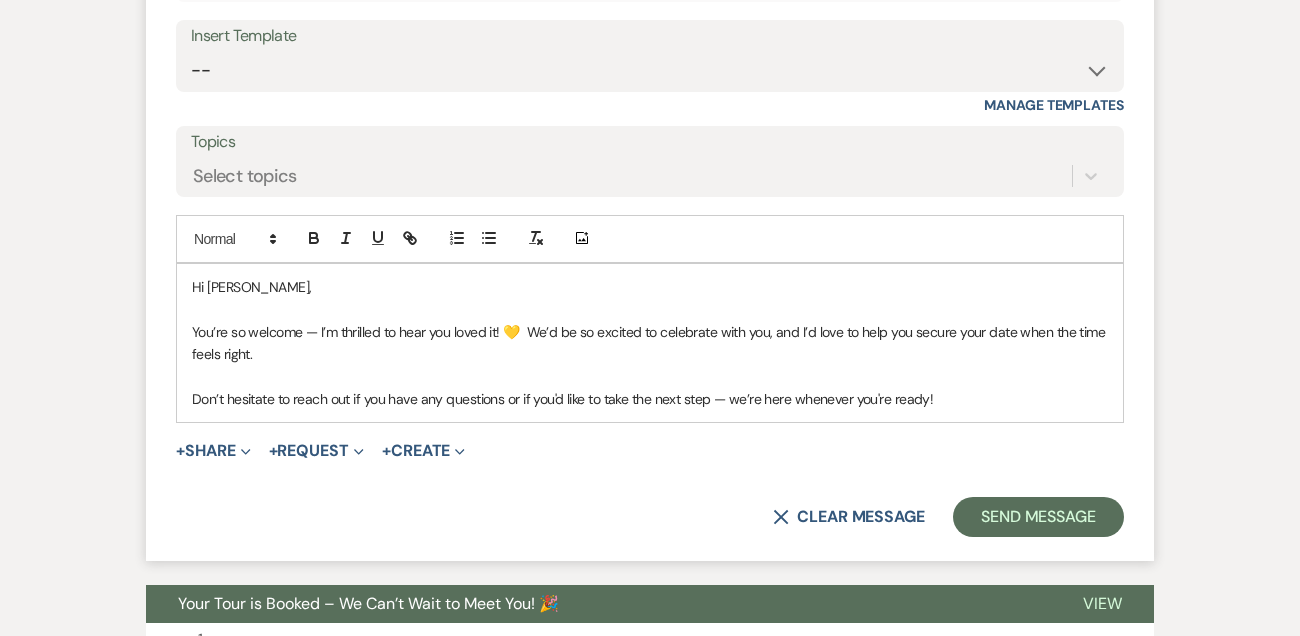 click on "Don’t hesitate to reach out if you have any questions or if you'd like to take the next step — we’re here whenever you're ready!" at bounding box center [650, 399] 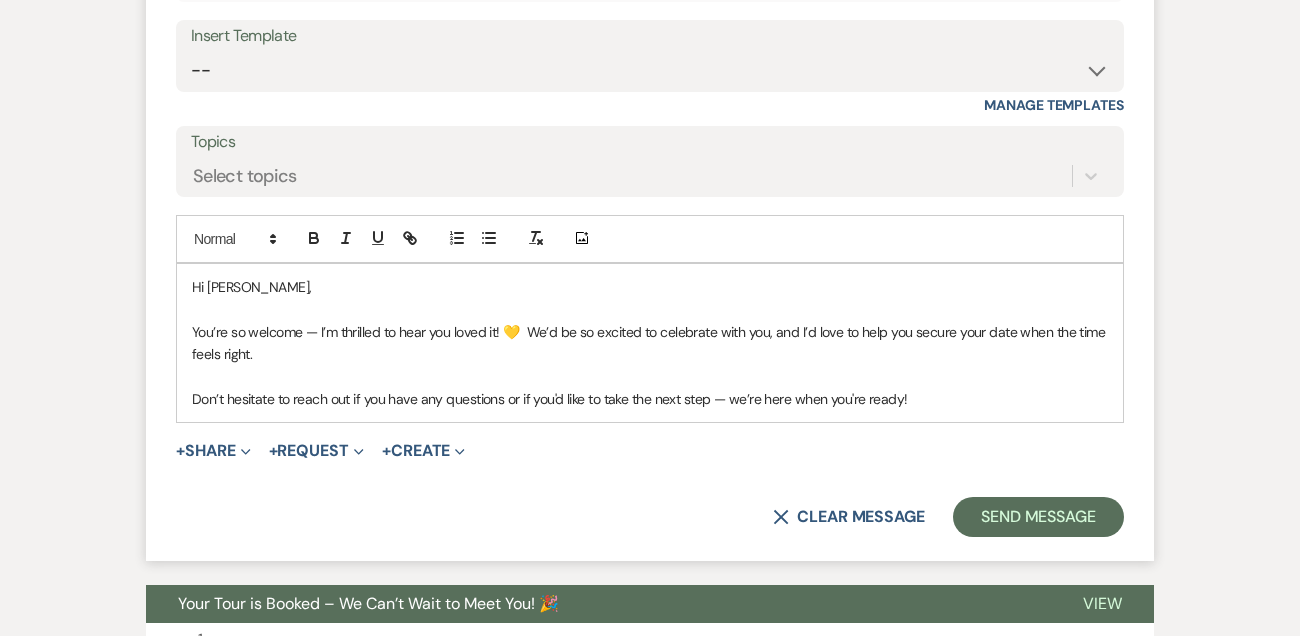 click on "Don’t hesitate to reach out if you have any questions or if you'd like to take the next step — we’re here when you're ready!" at bounding box center [650, 399] 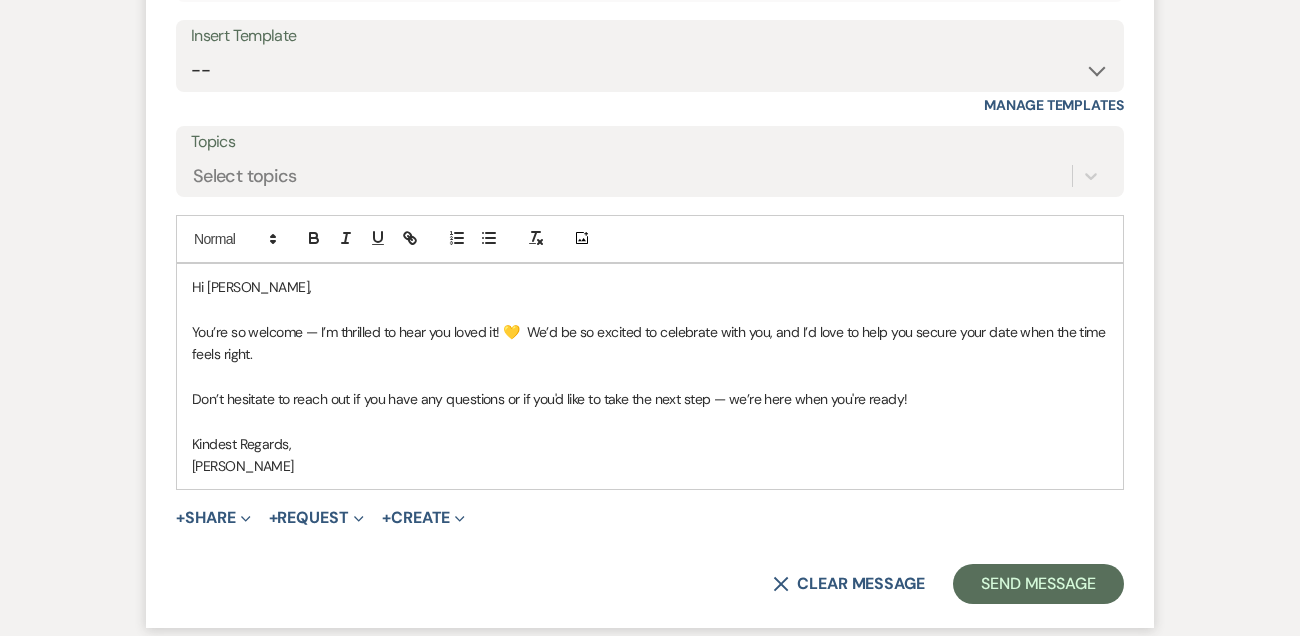 click at bounding box center (650, 376) 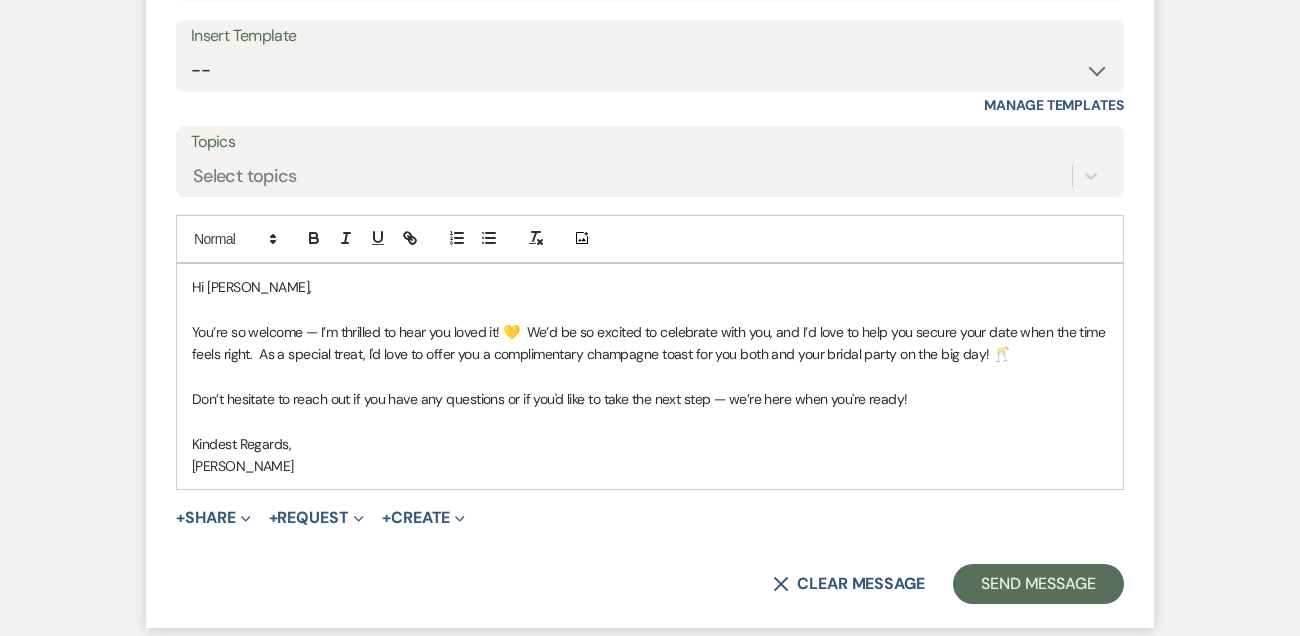 click on "You’re so welcome — I’m thrilled to hear you loved it! 💛  We’d be so excited to celebrate with you, and I’d love to help you secure your date when the time feels right.  As a special treat, I'd love to offer you a complimentary champagne toast for you both and your bridal party on the big day! 🥂" at bounding box center (650, 343) 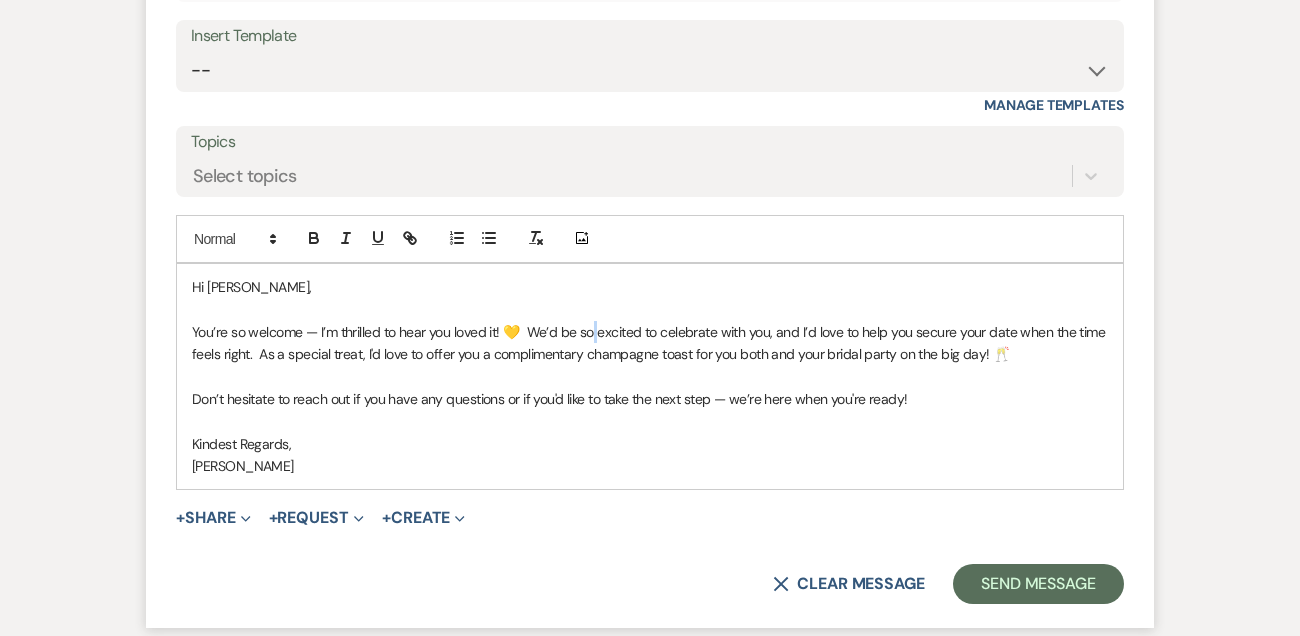 click on "You’re so welcome — I’m thrilled to hear you loved it! 💛  We’d be so excited to celebrate with you, and I’d love to help you secure your date when the time feels right.  As a special treat, I'd love to offer you a complimentary champagne toast for you both and your bridal party on the big day! 🥂" at bounding box center (650, 343) 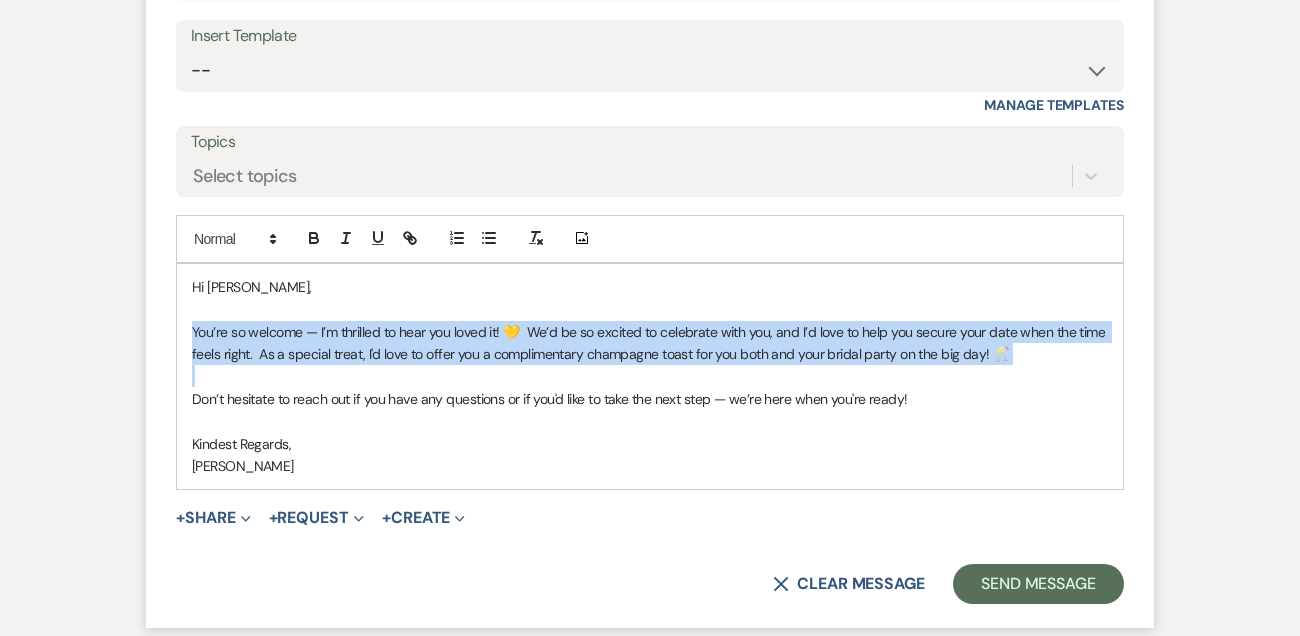 click on "You’re so welcome — I’m thrilled to hear you loved it! 💛  We’d be so excited to celebrate with you, and I’d love to help you secure your date when the time feels right.  As a special treat, I'd love to offer you a complimentary champagne toast for you both and your bridal party on the big day! 🥂" at bounding box center [650, 343] 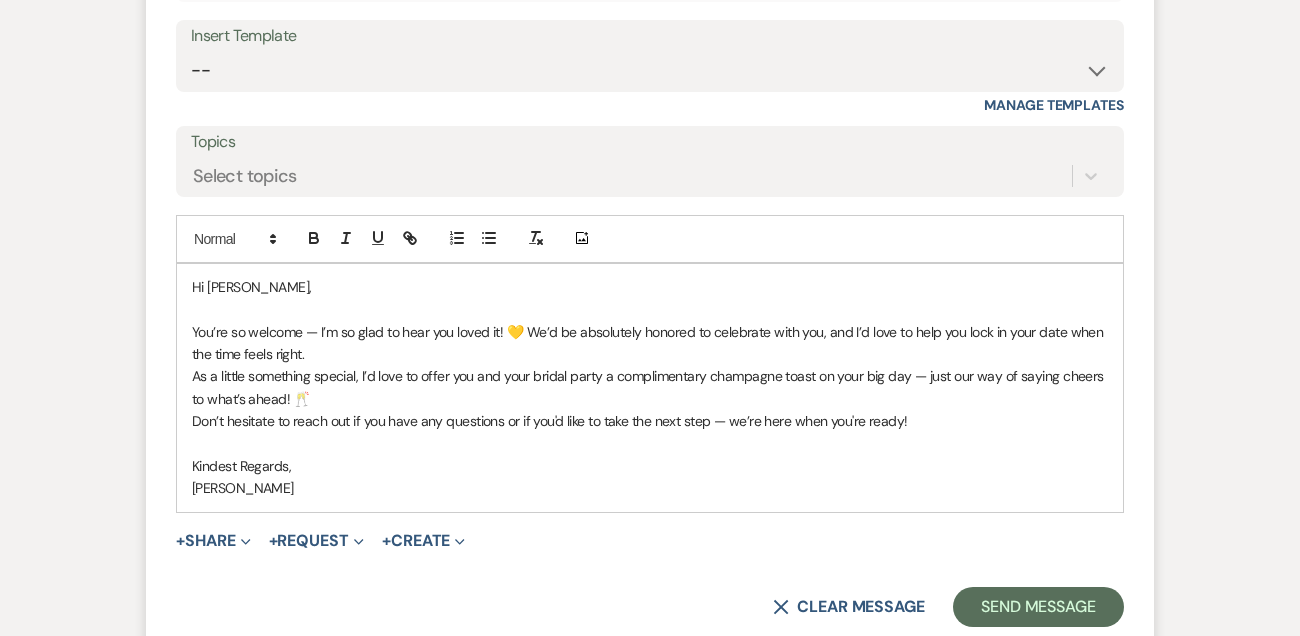 click on "You’re so welcome — I’m so glad to hear you loved it! 💛 We’d be absolutely honored to celebrate with you, and I’d love to help you lock in your date when the time feels right." at bounding box center (650, 343) 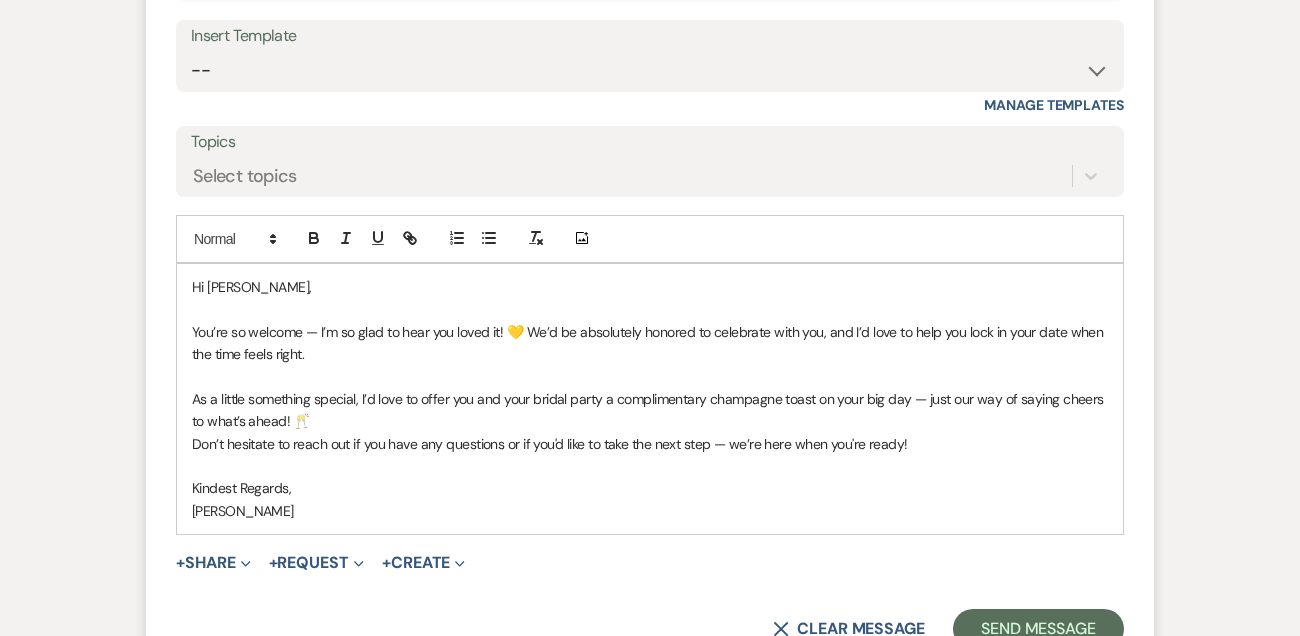 click on "As a little something special, I’d love to offer you and your bridal party a complimentary champagne toast on your big day — just our way of saying cheers to what’s ahead! 🥂" at bounding box center (650, 410) 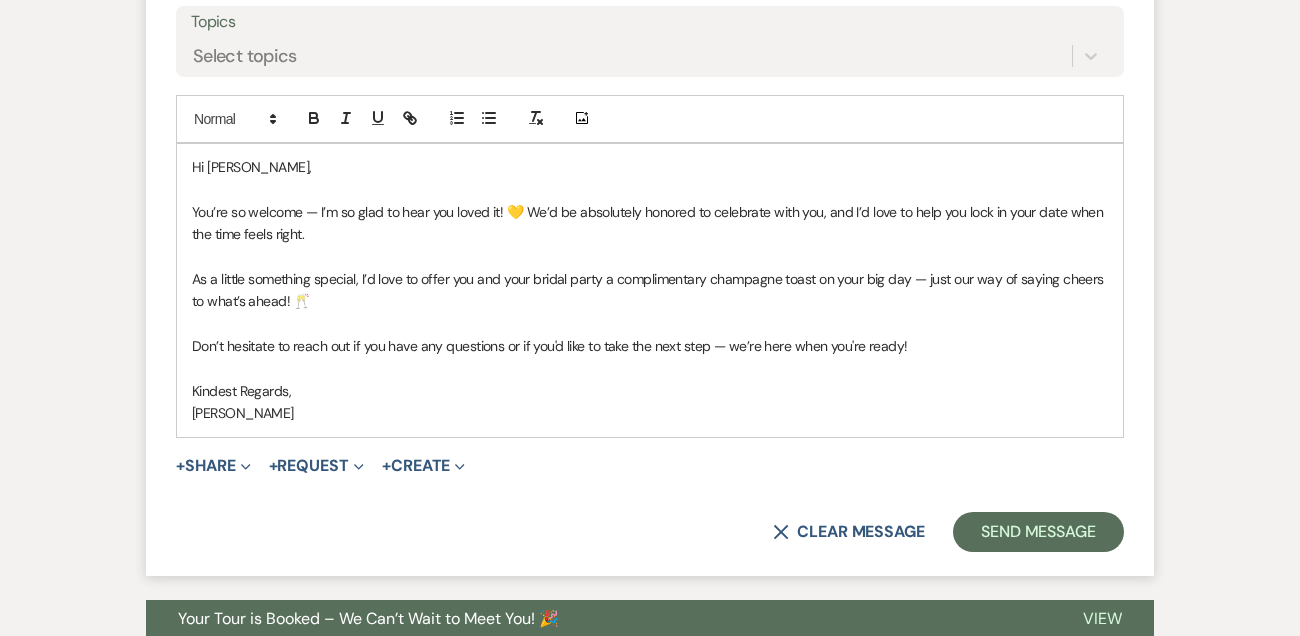 scroll, scrollTop: 1962, scrollLeft: 0, axis: vertical 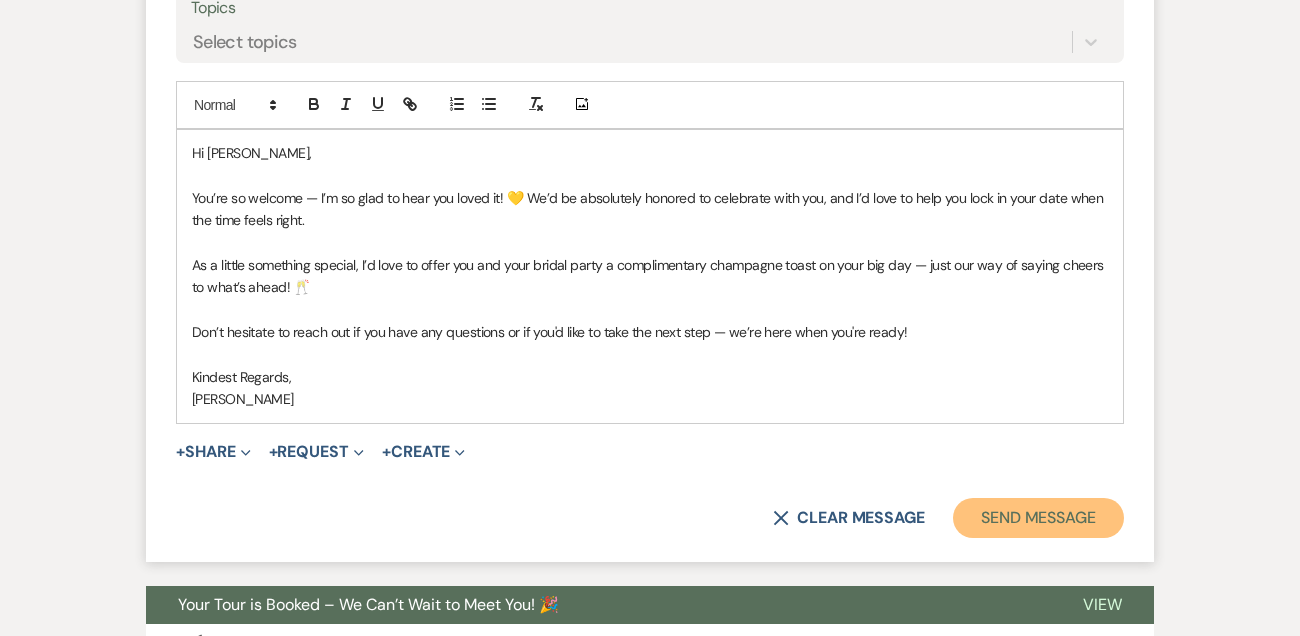 click on "Send Message" at bounding box center (1038, 518) 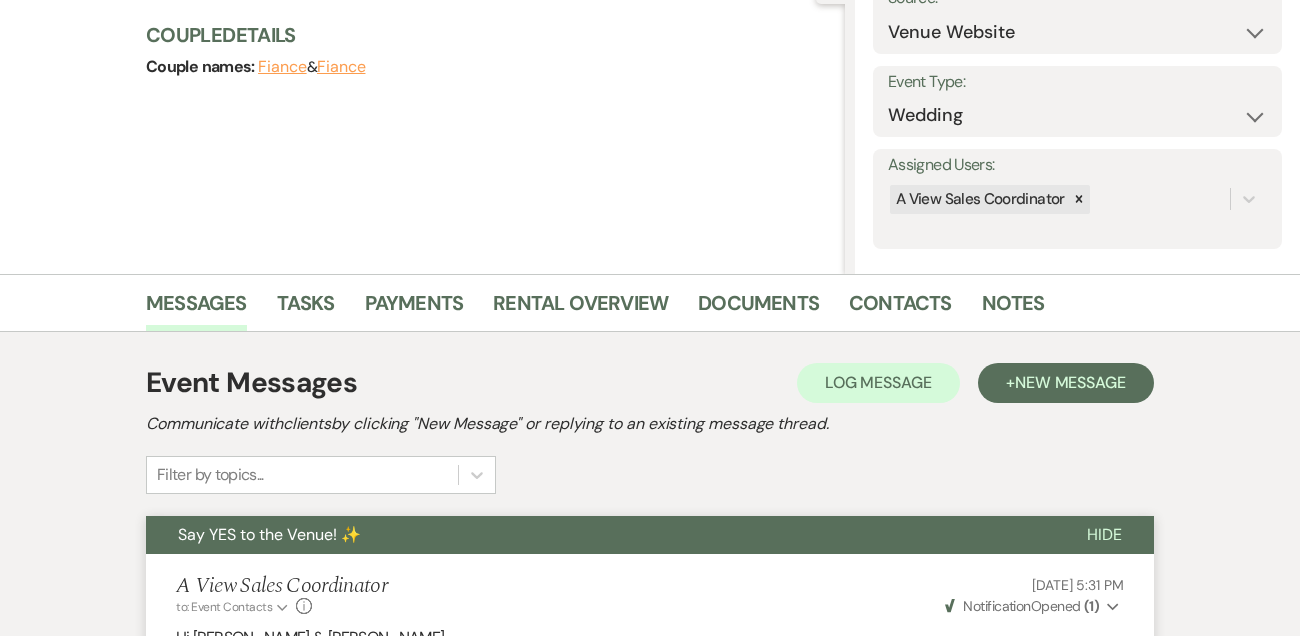 scroll, scrollTop: 0, scrollLeft: 0, axis: both 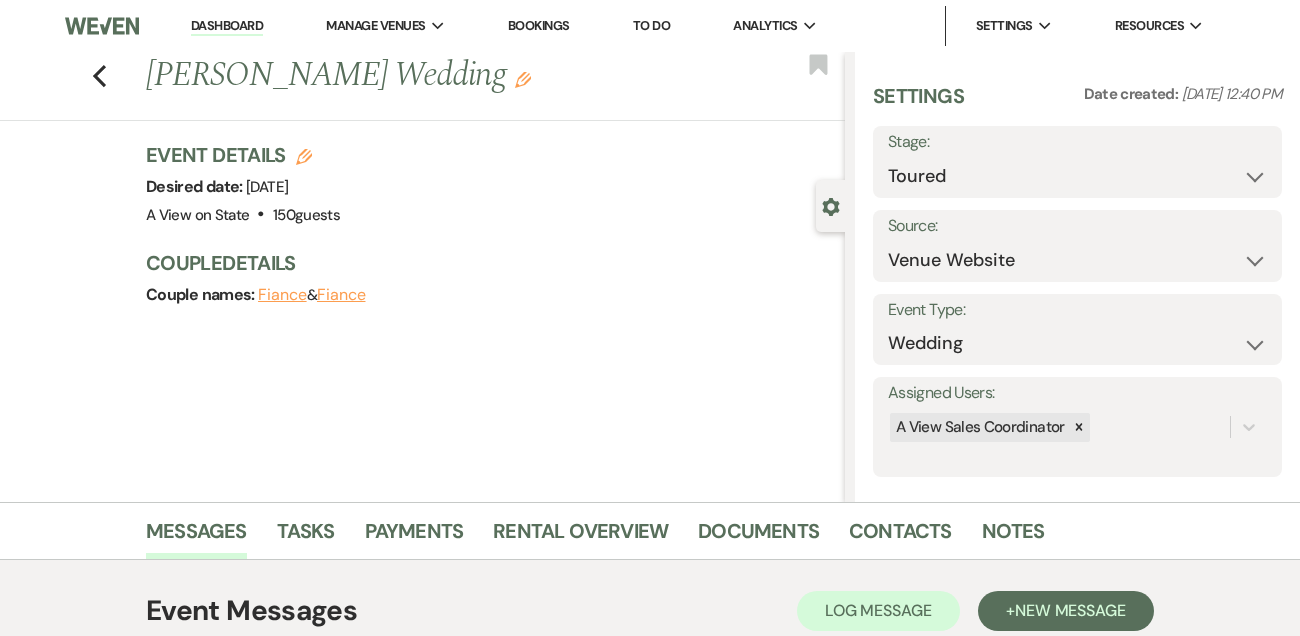 click on "Dashboard" at bounding box center [227, 26] 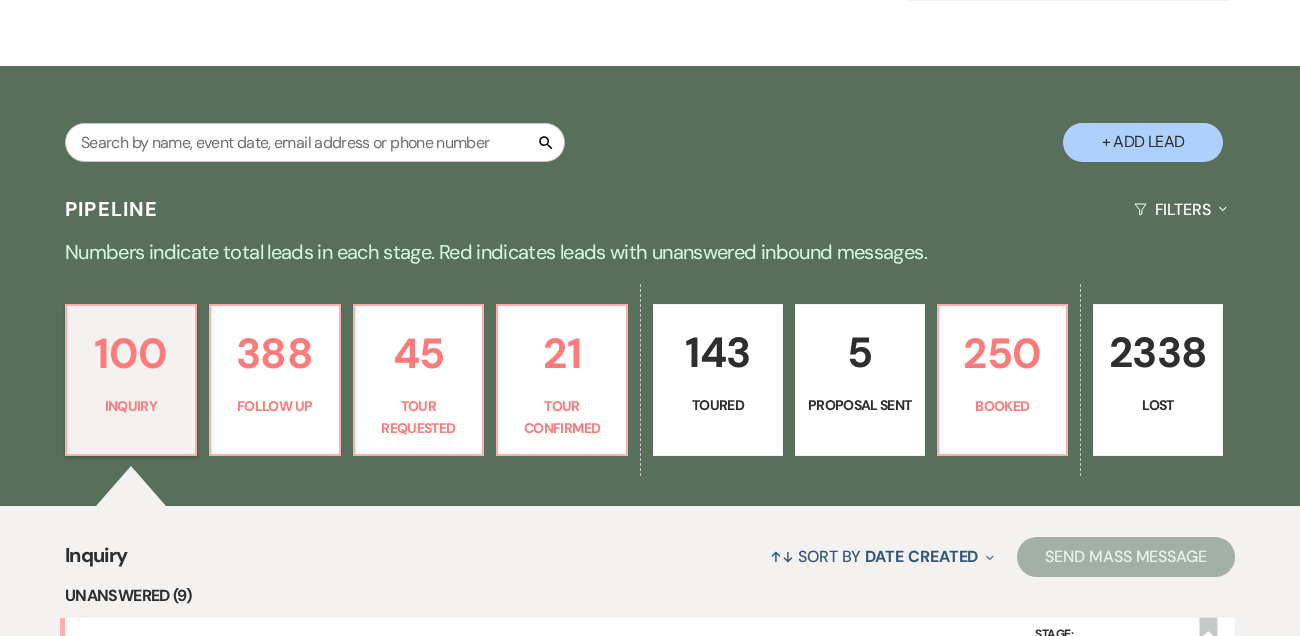 scroll, scrollTop: 440, scrollLeft: 0, axis: vertical 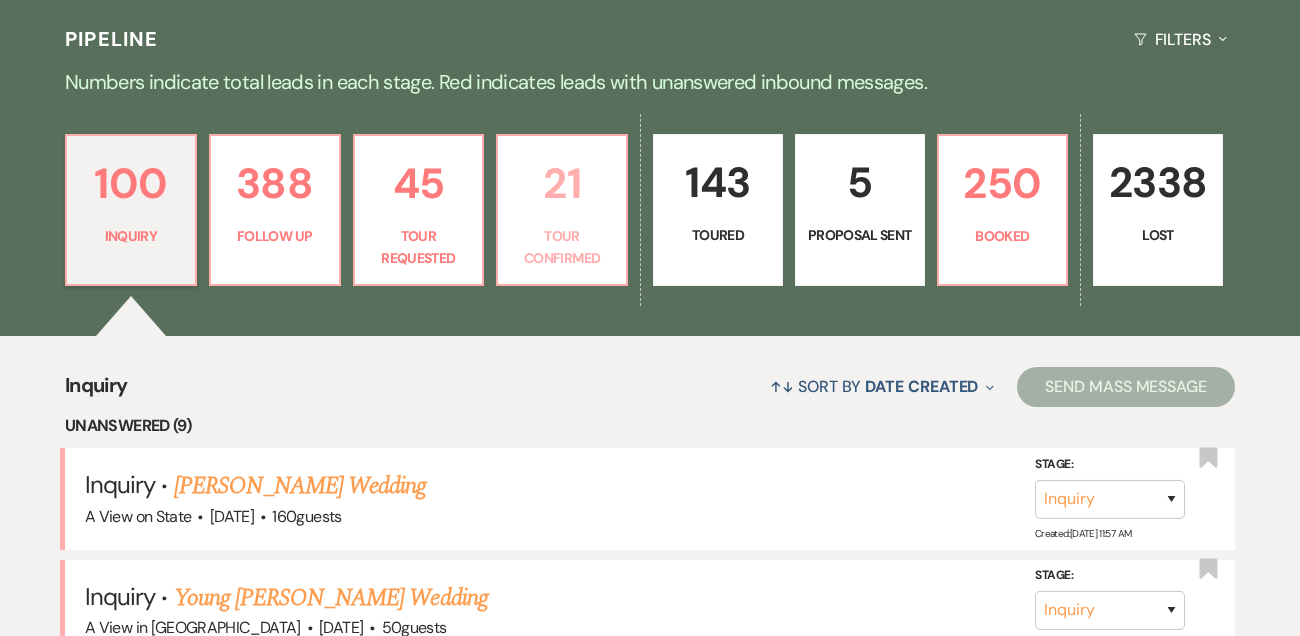 click on "21" at bounding box center (562, 183) 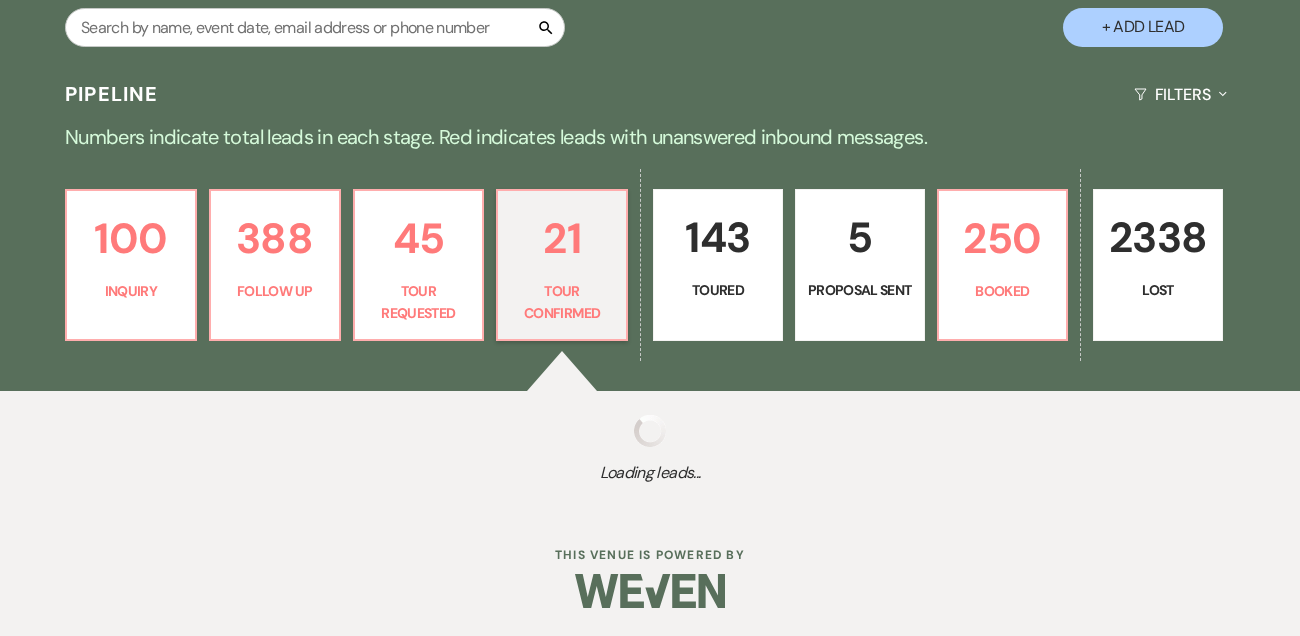 scroll, scrollTop: 440, scrollLeft: 0, axis: vertical 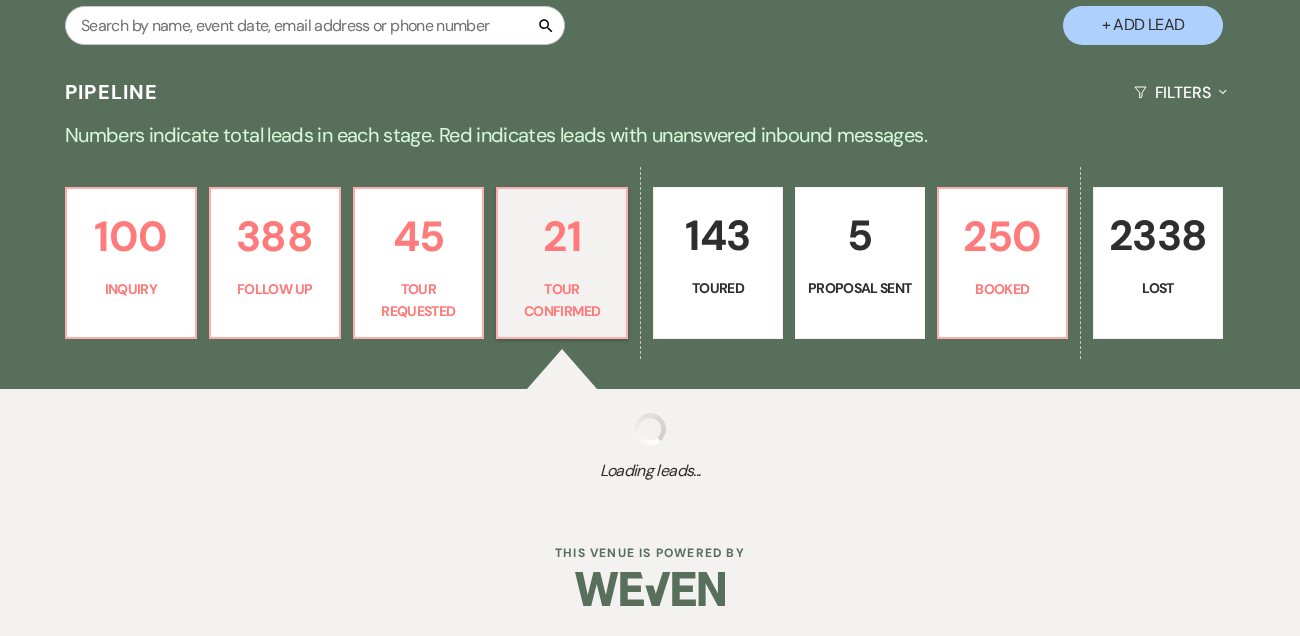 select on "4" 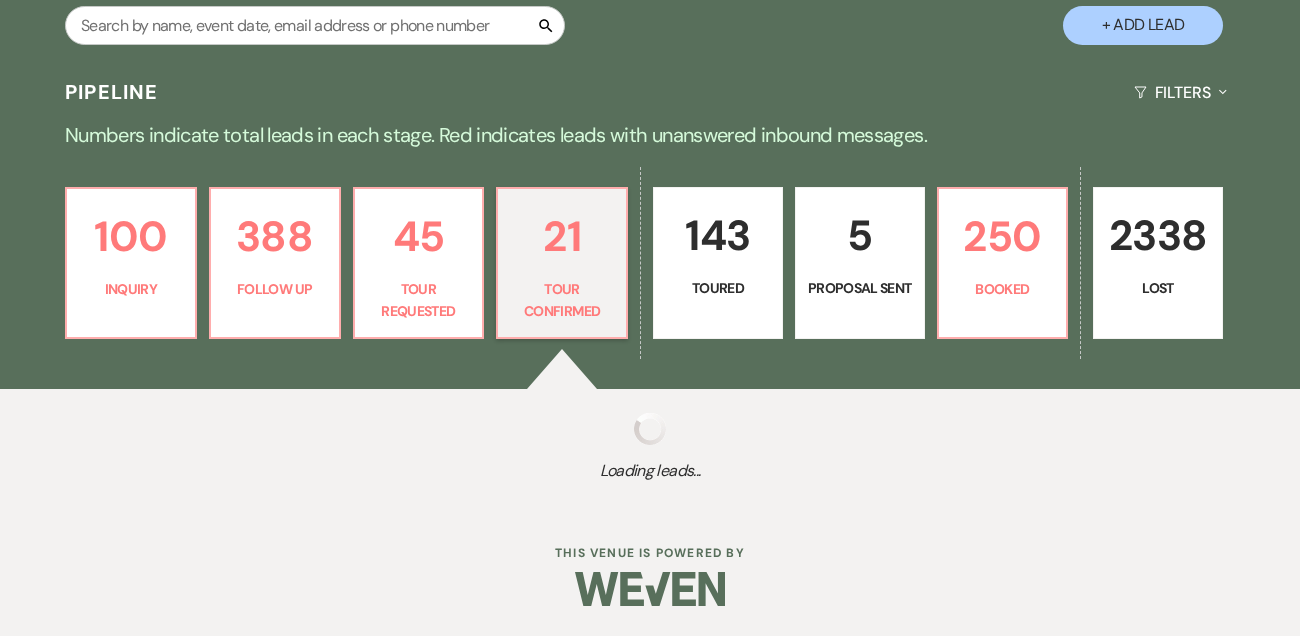 select on "4" 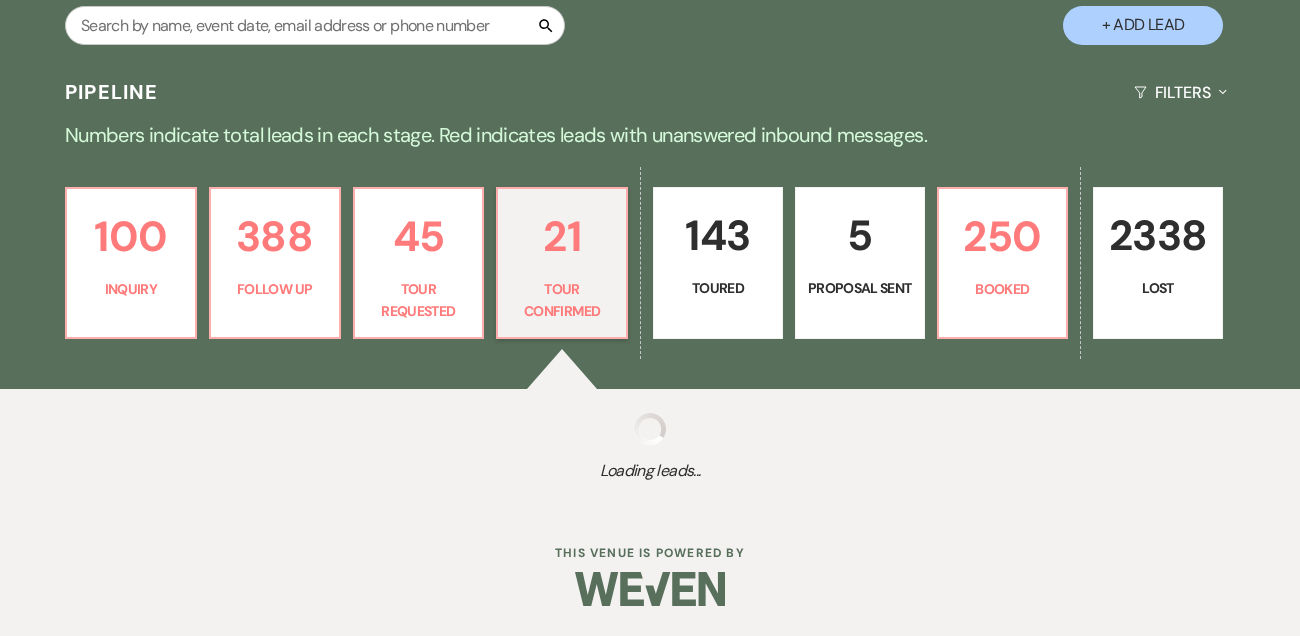 select on "4" 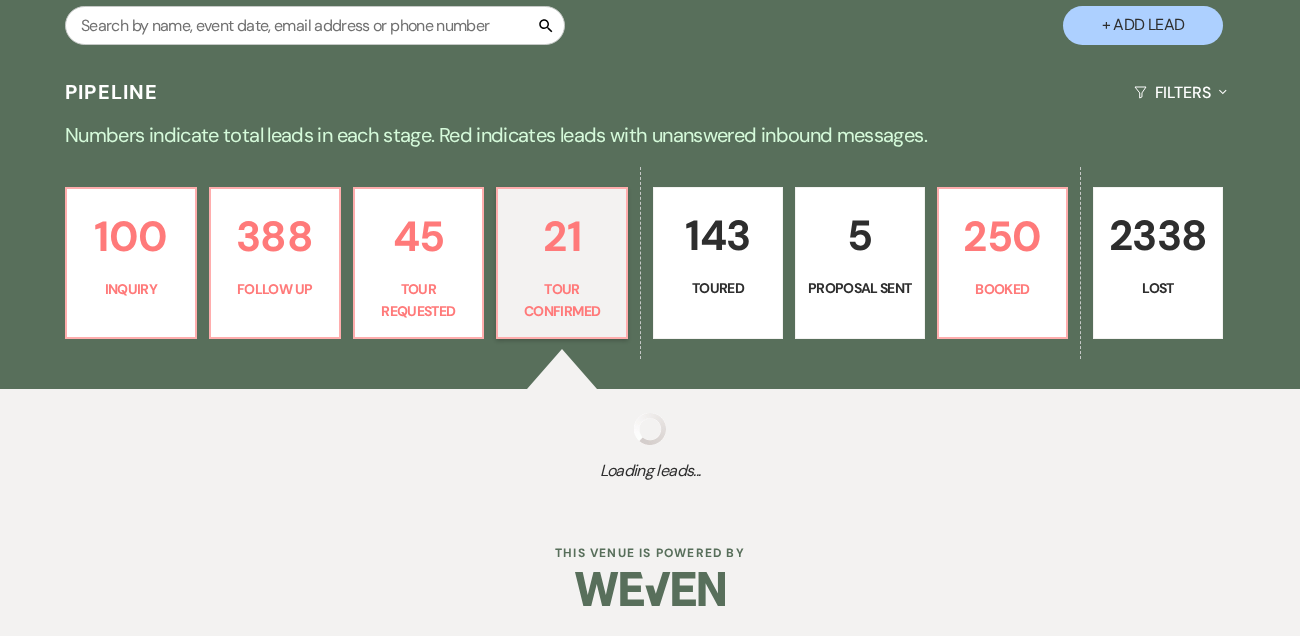 select on "4" 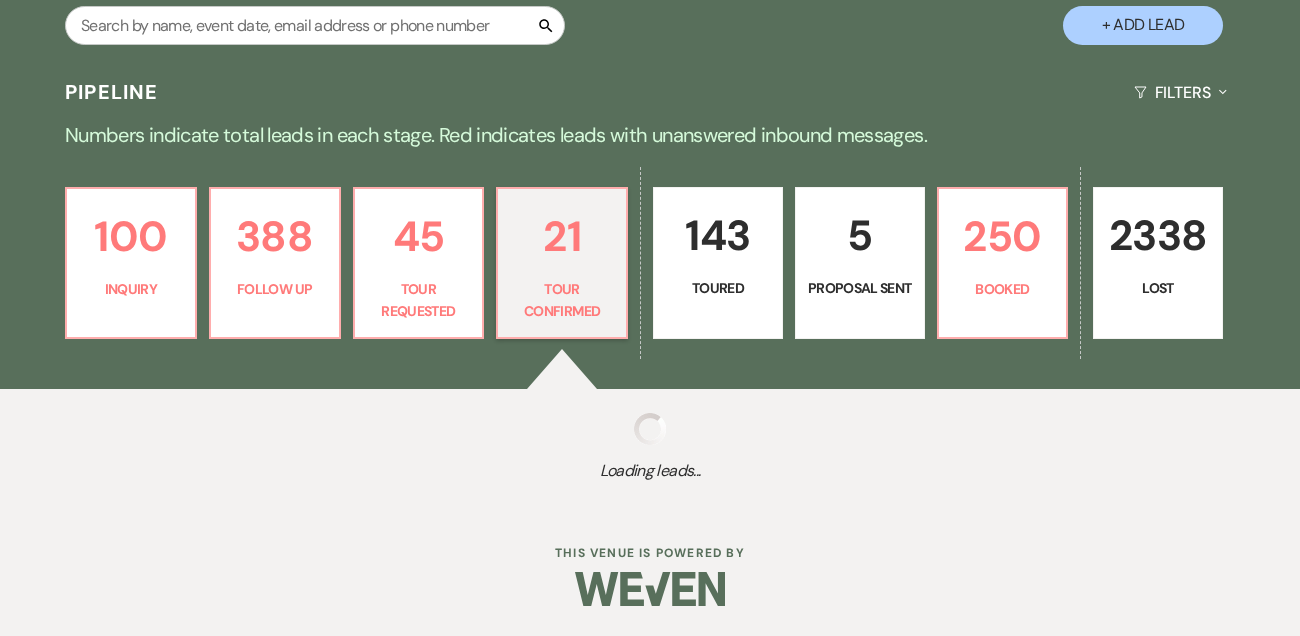 select on "4" 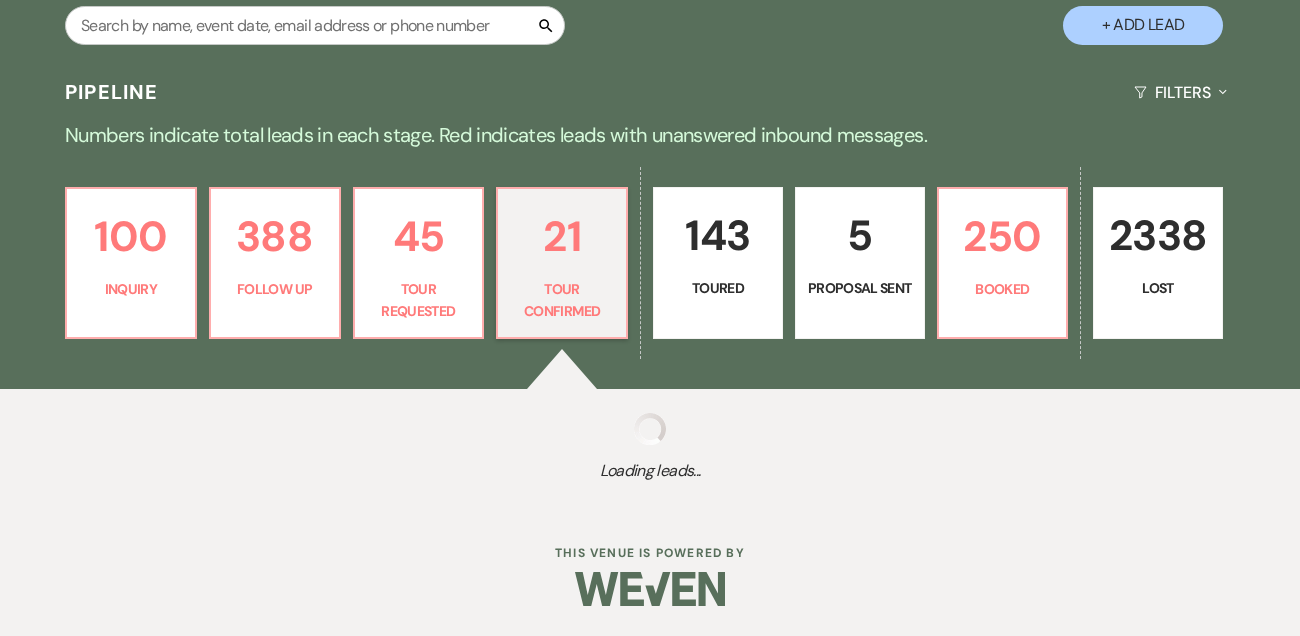 select on "4" 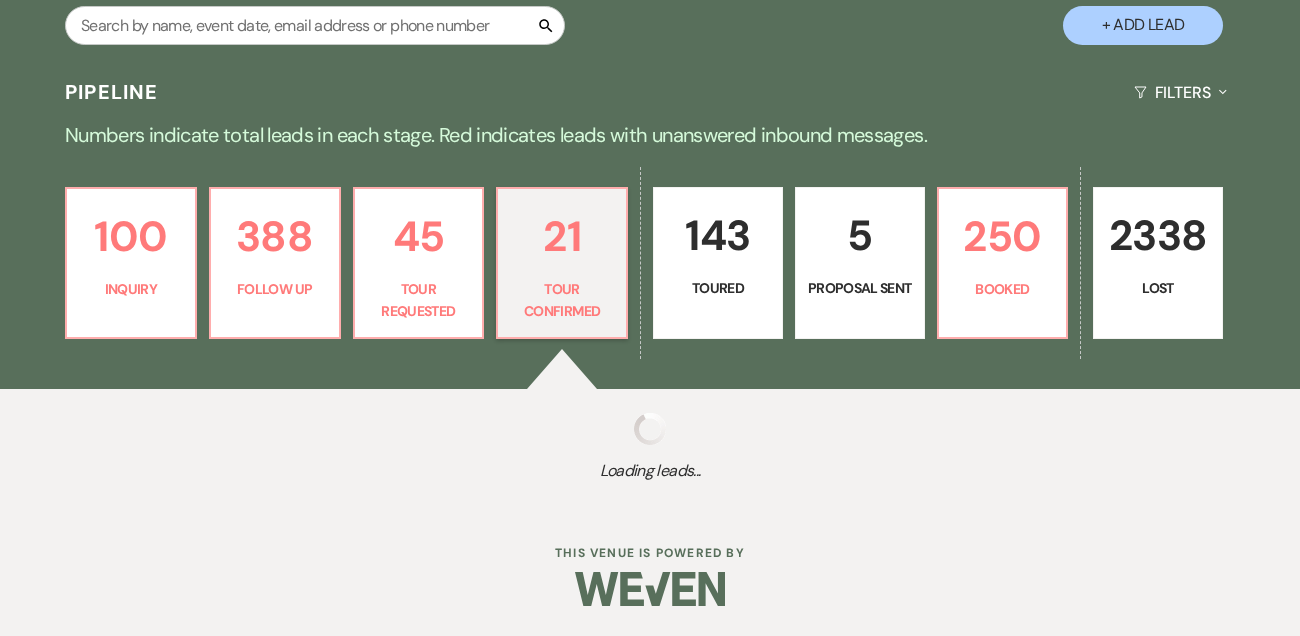 select on "4" 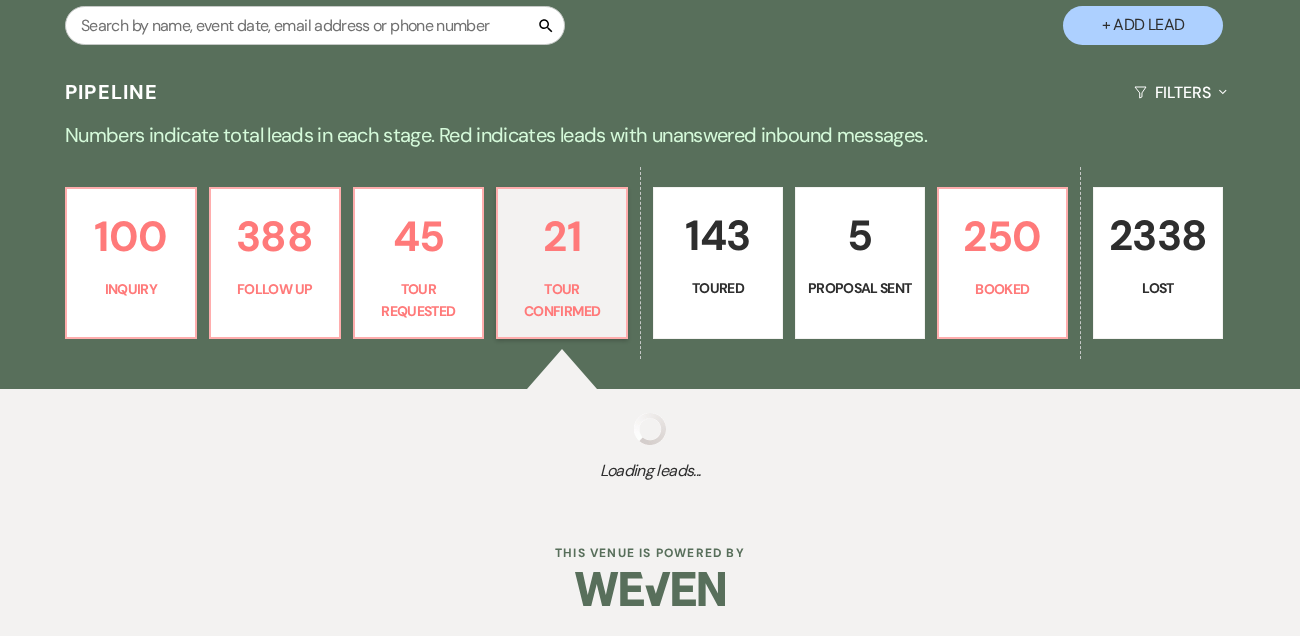 select on "4" 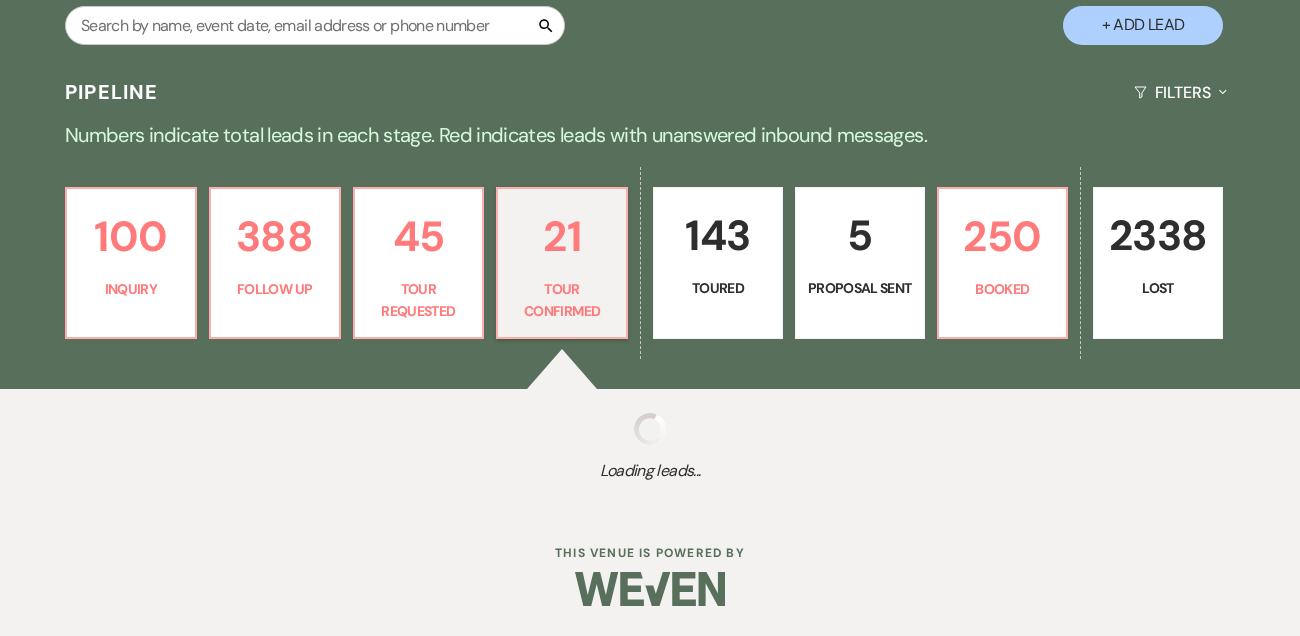 select on "4" 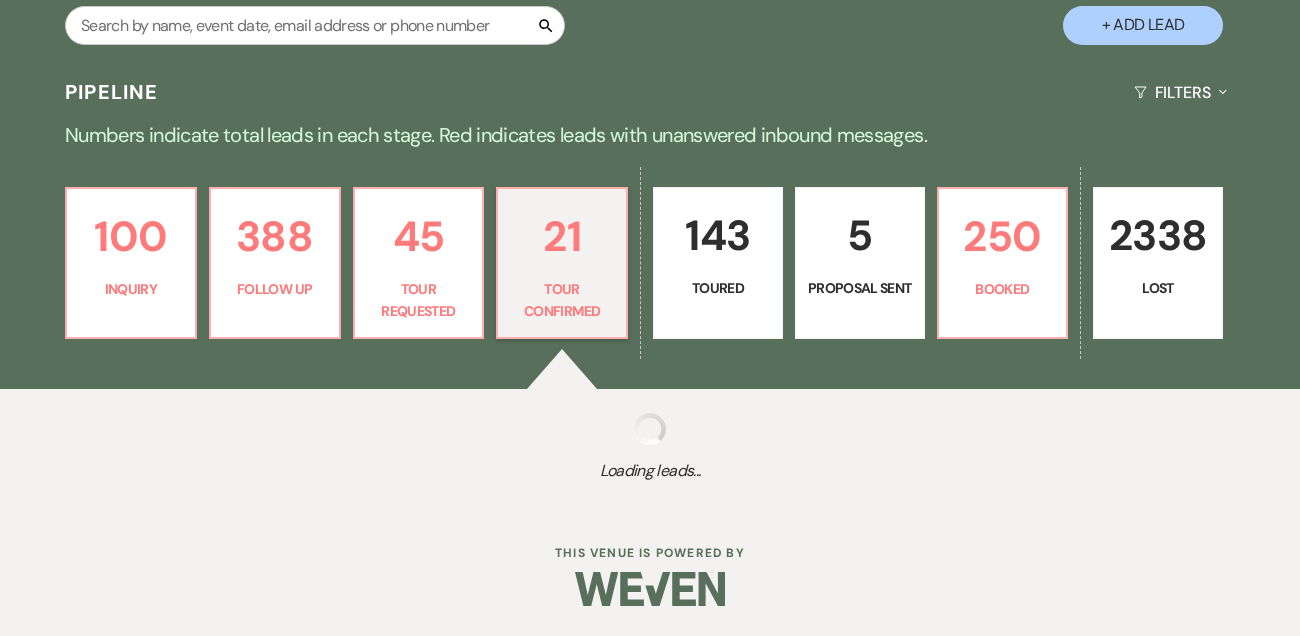 select on "4" 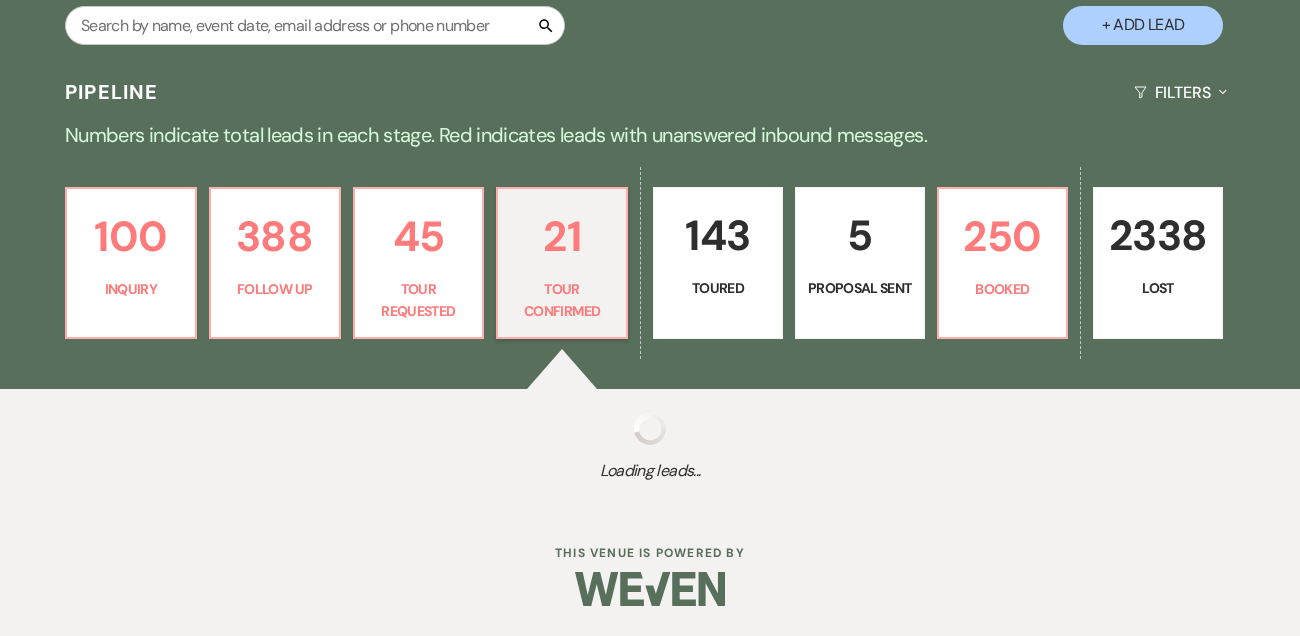 select on "4" 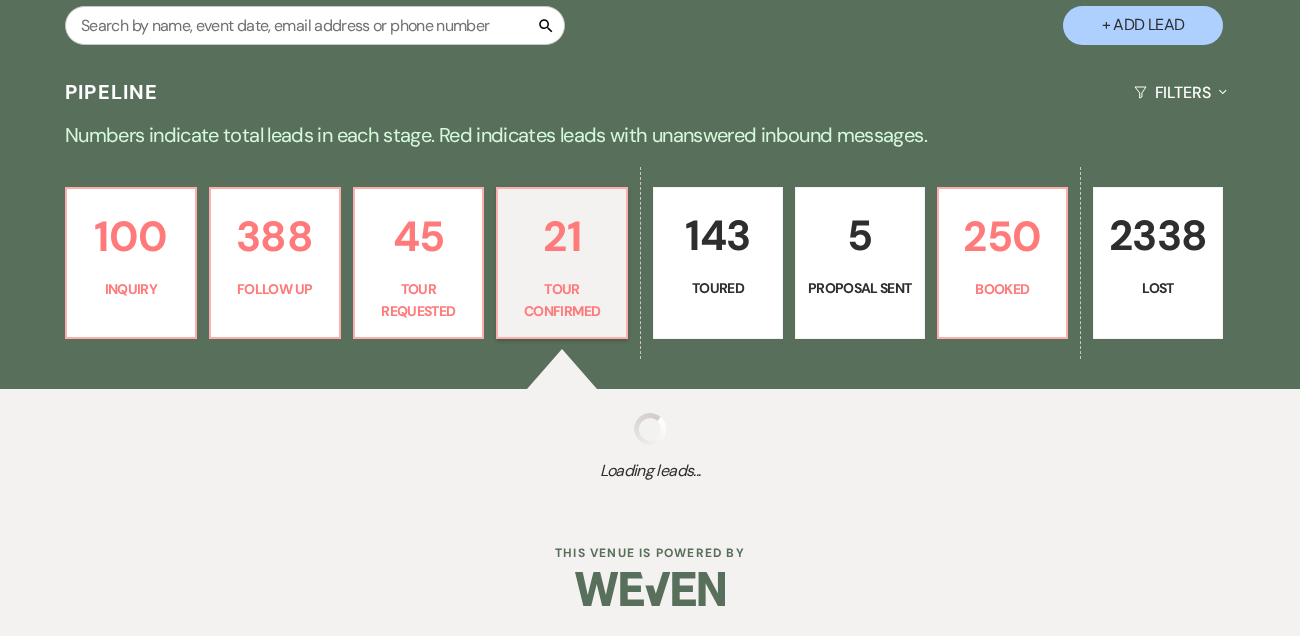 select on "4" 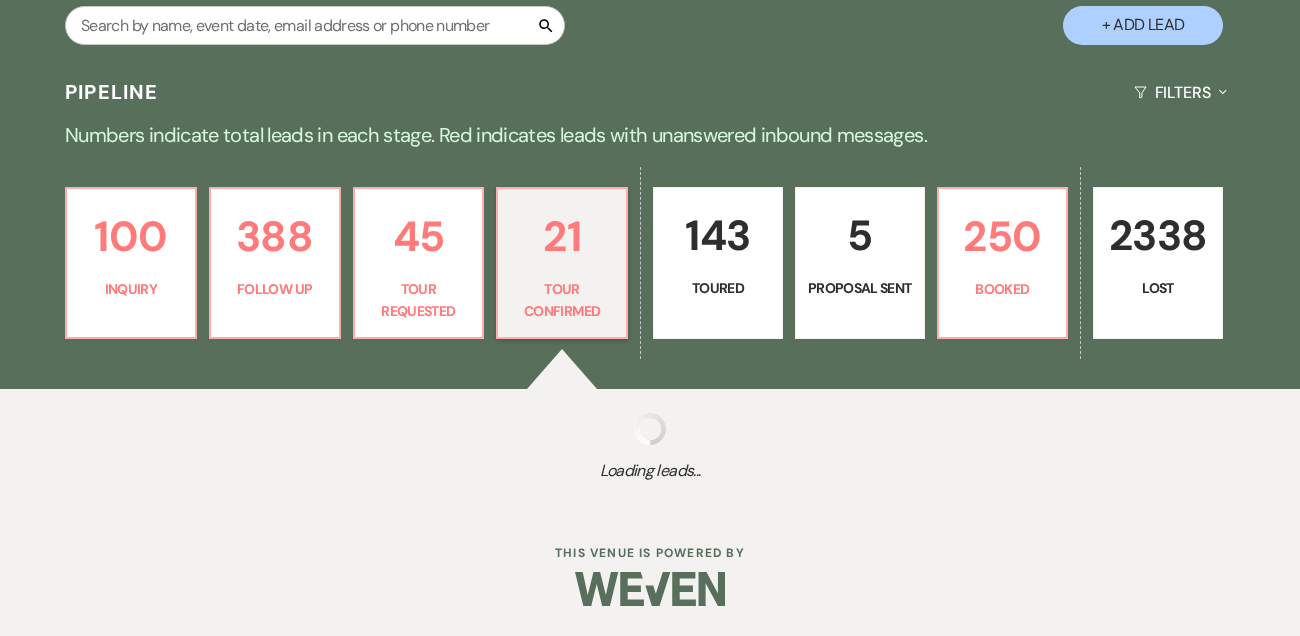 select on "4" 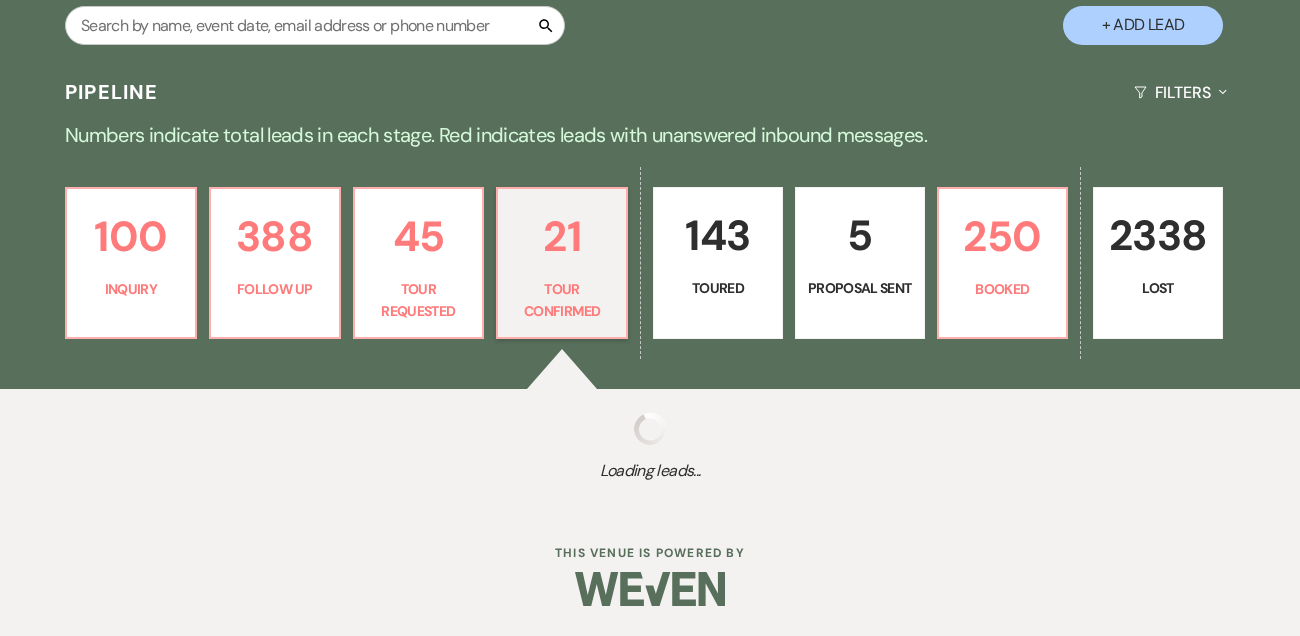 select on "4" 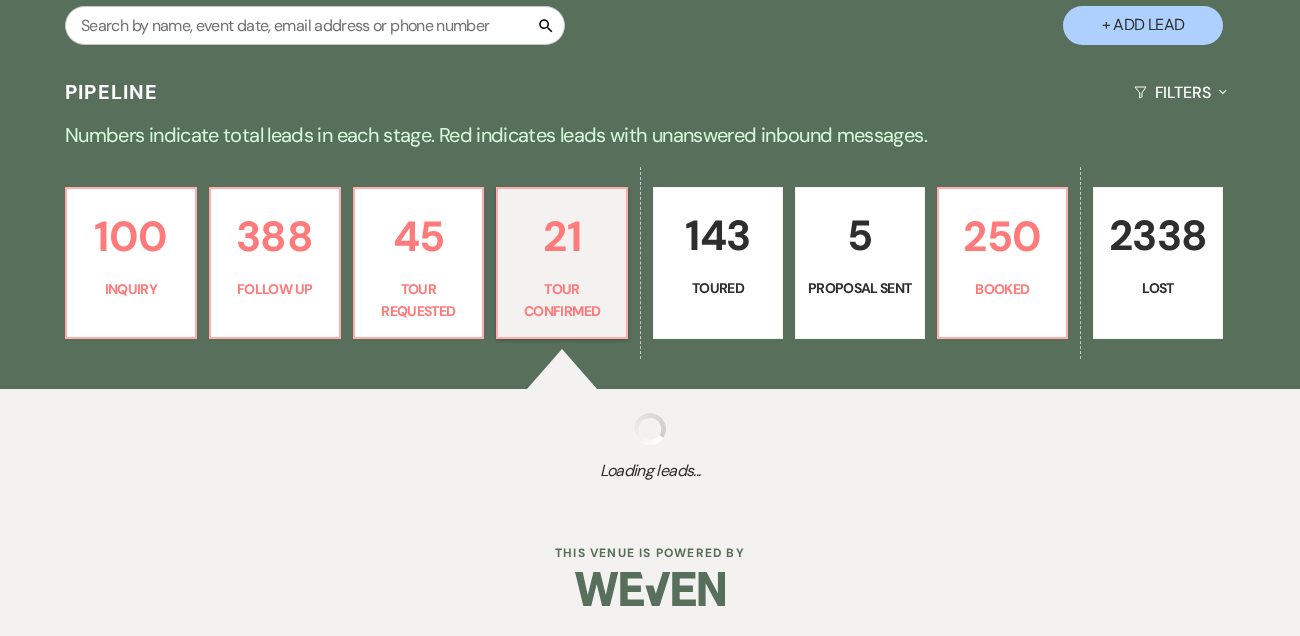 select on "4" 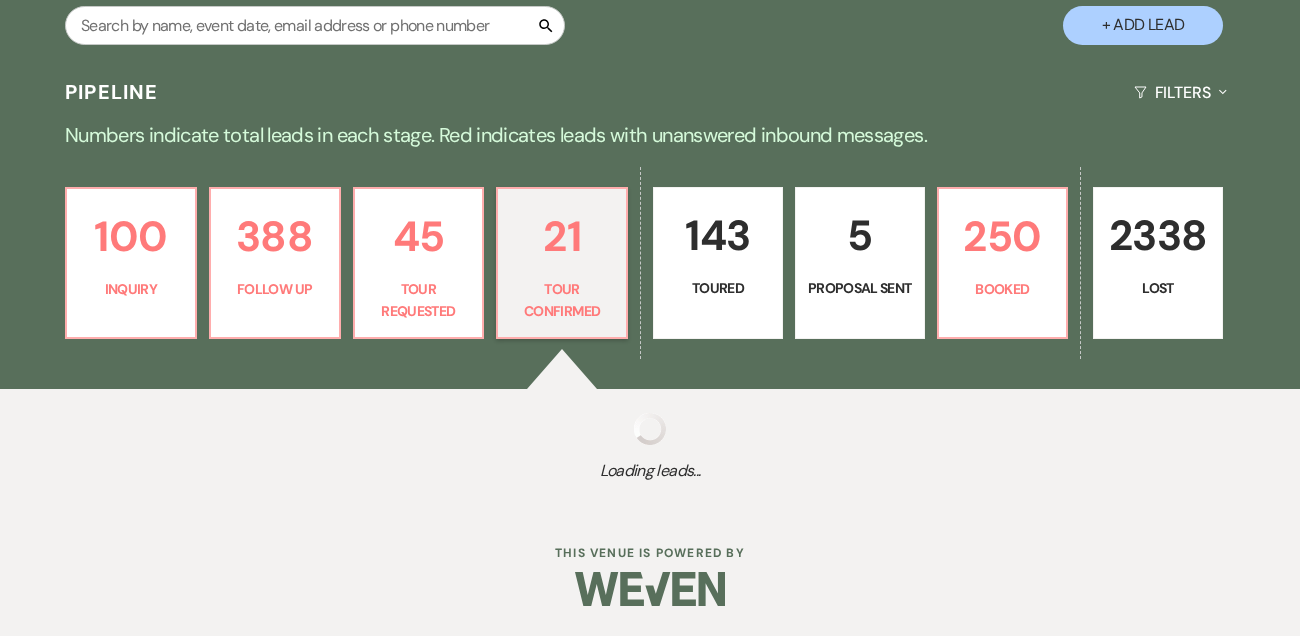 select on "4" 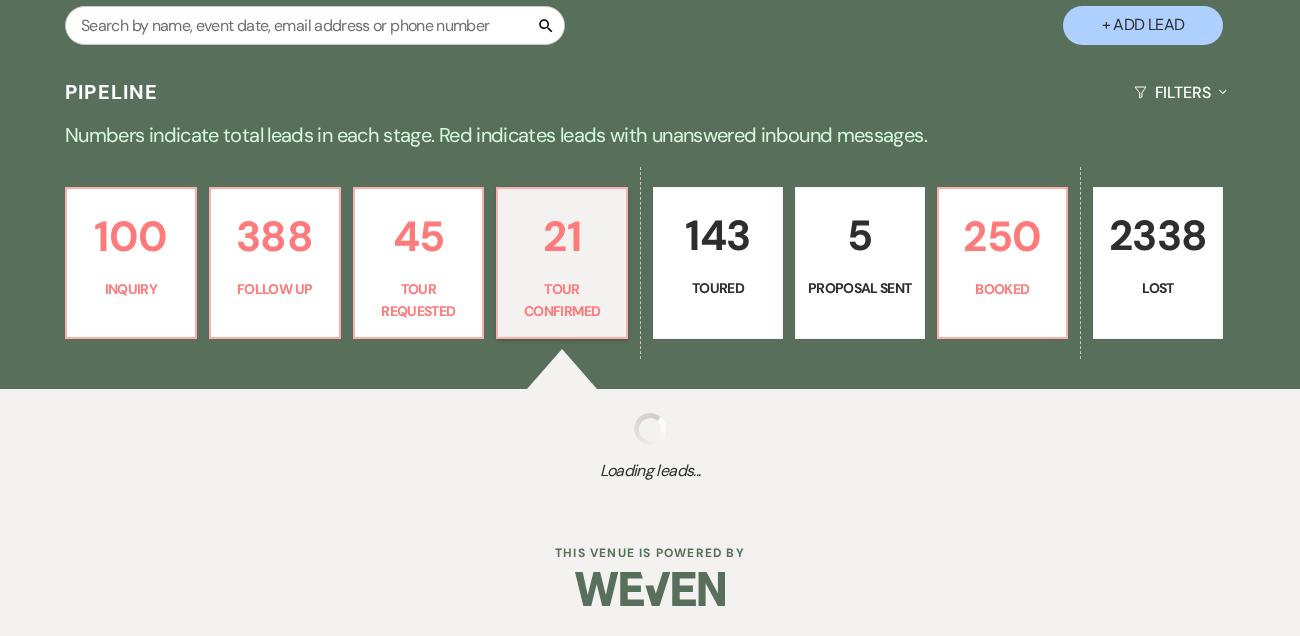 select on "4" 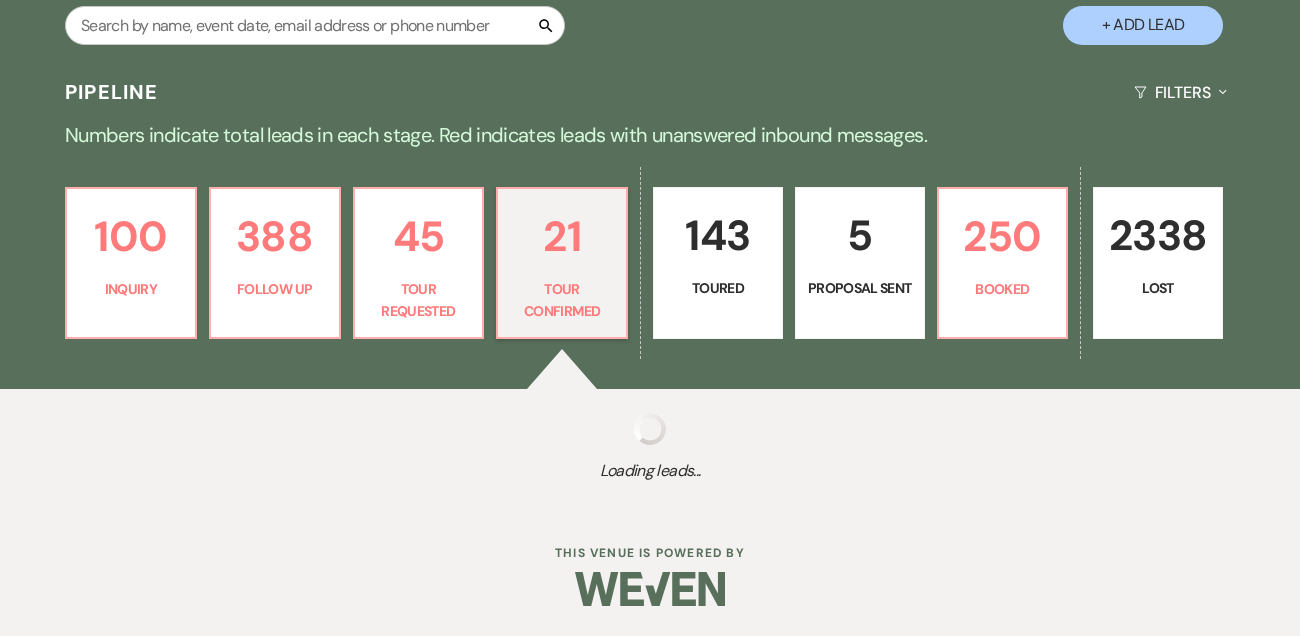 select on "4" 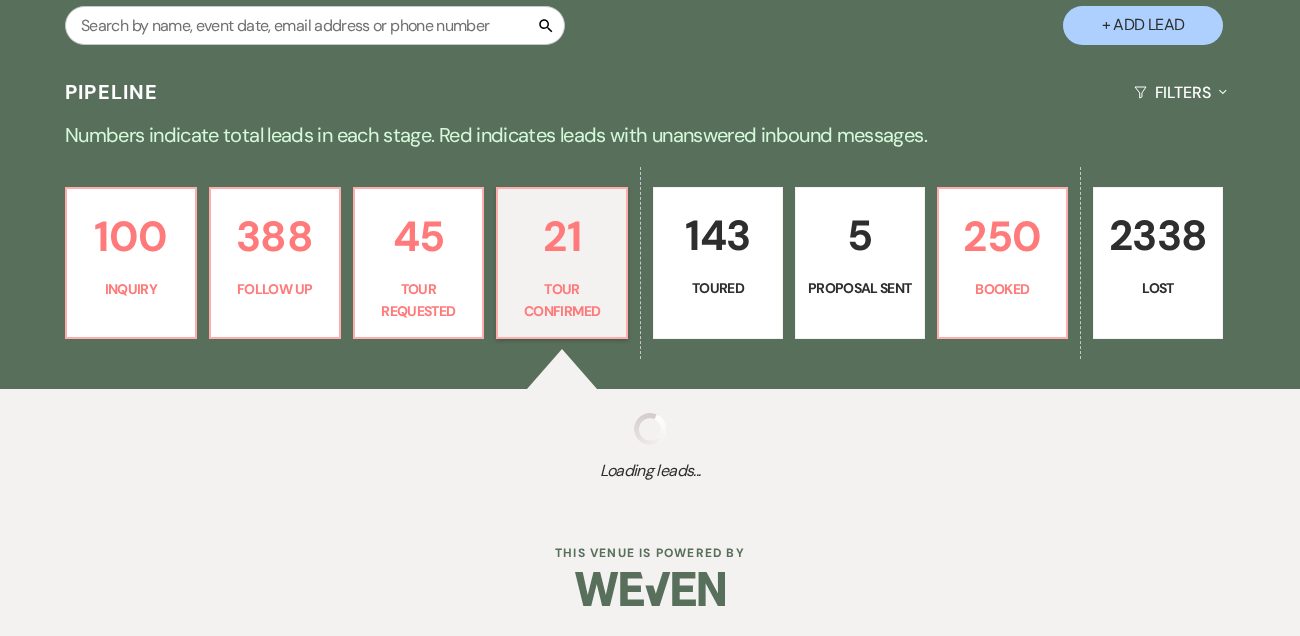 select on "4" 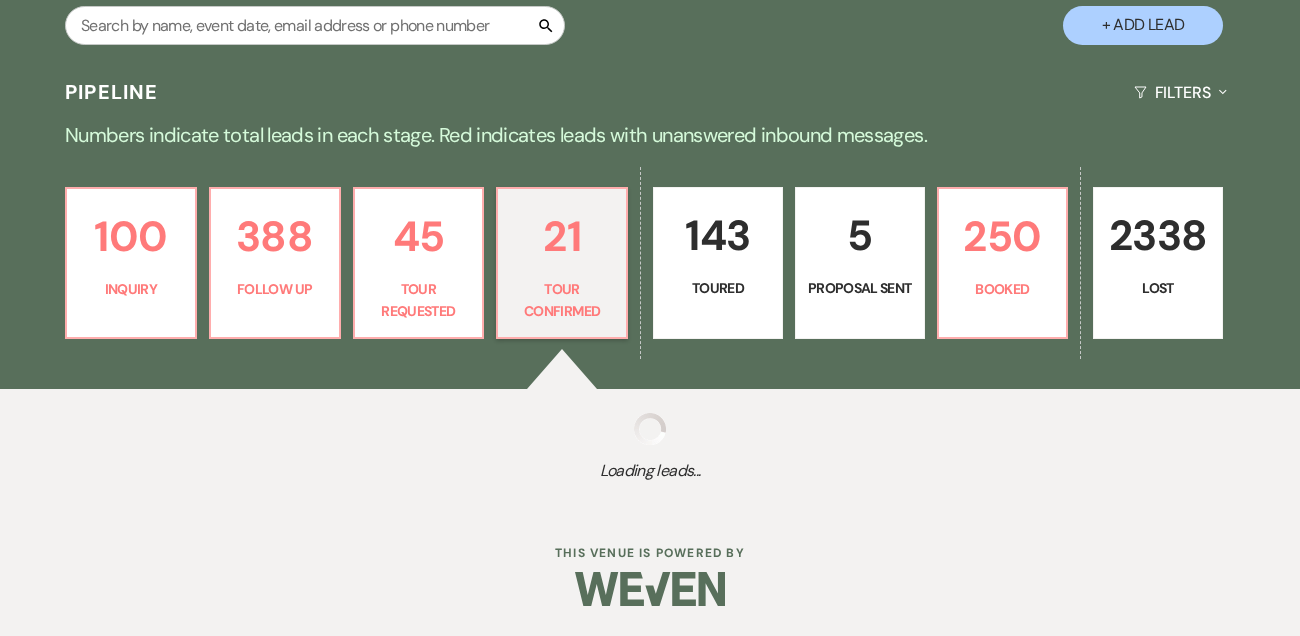 select on "4" 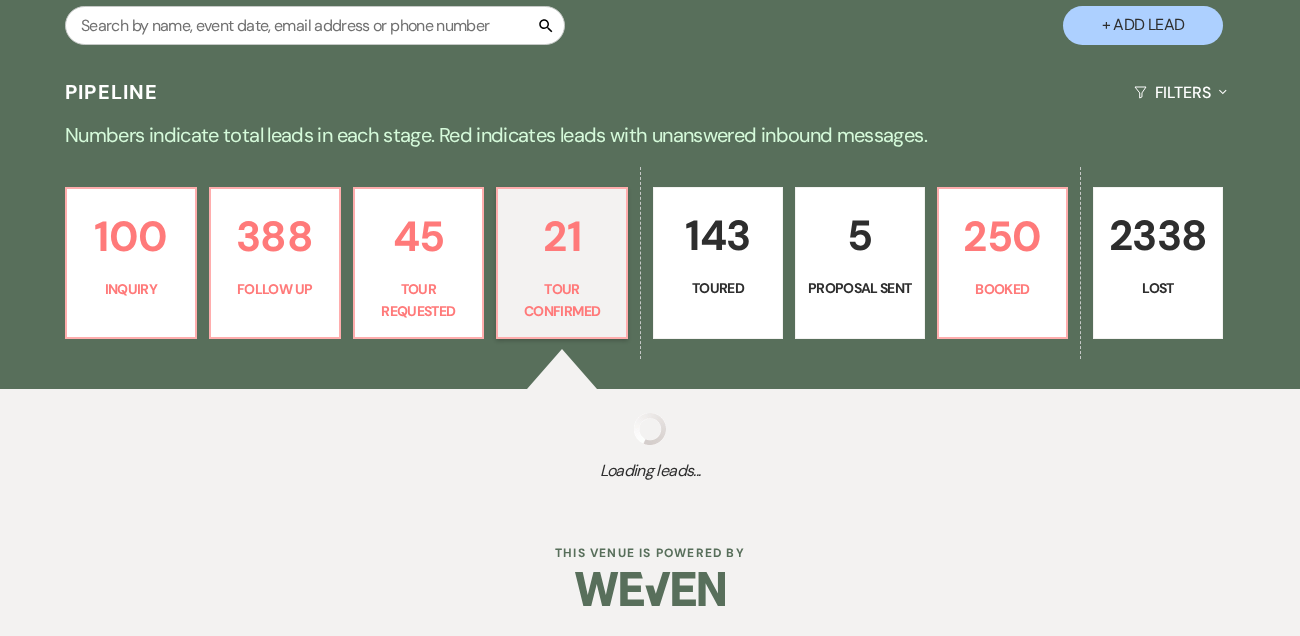 select on "4" 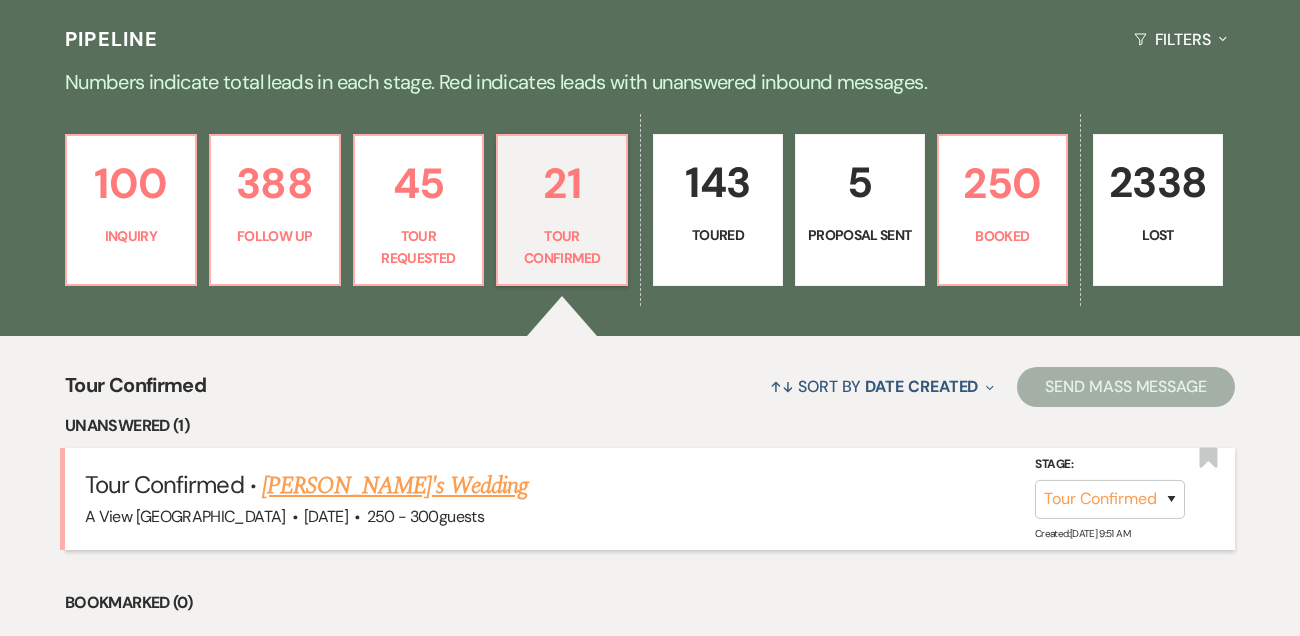 click on "[PERSON_NAME]'s Wedding" at bounding box center [395, 486] 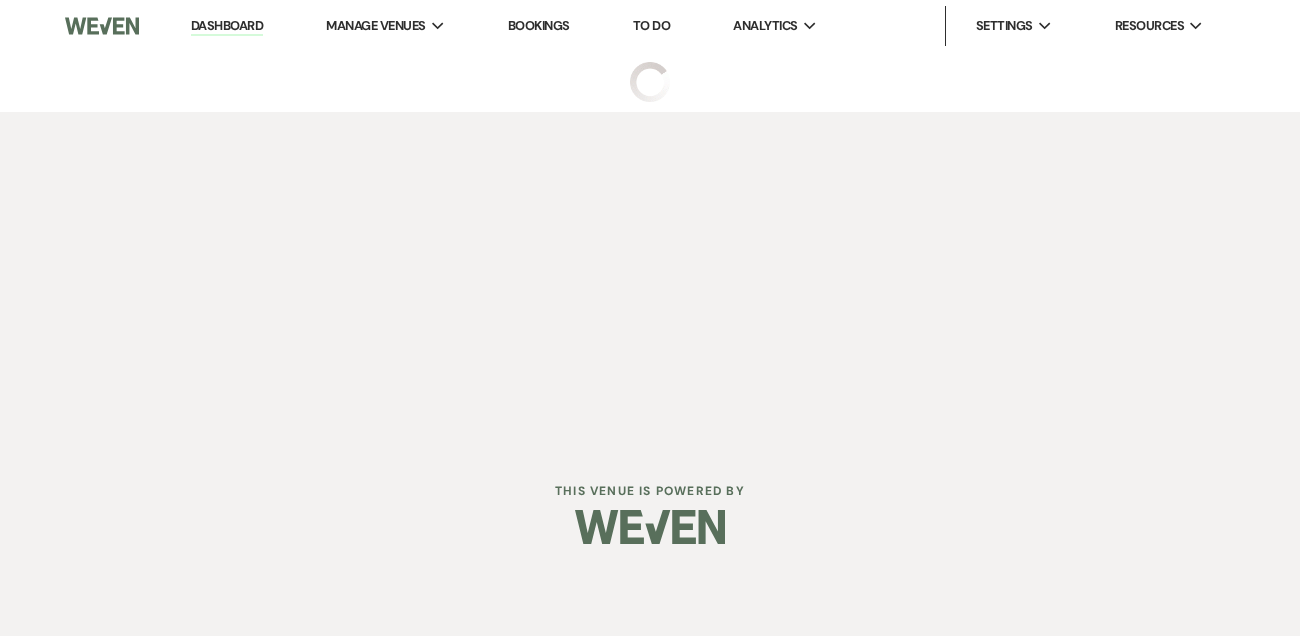 select on "4" 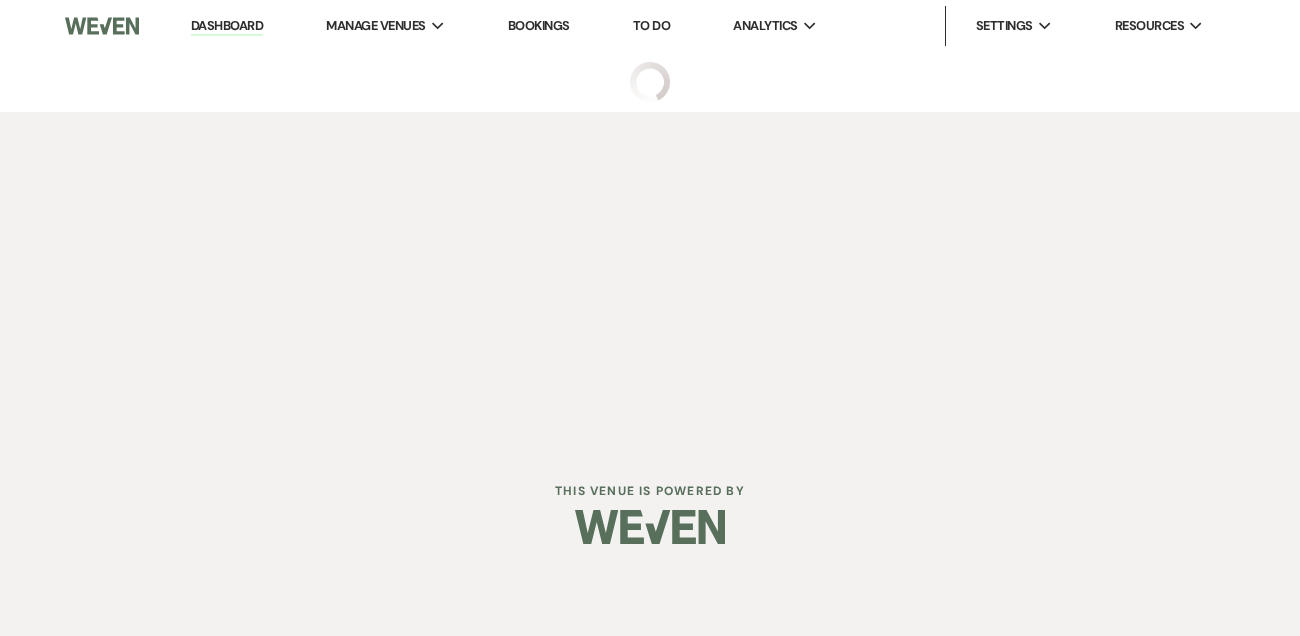 select on "5" 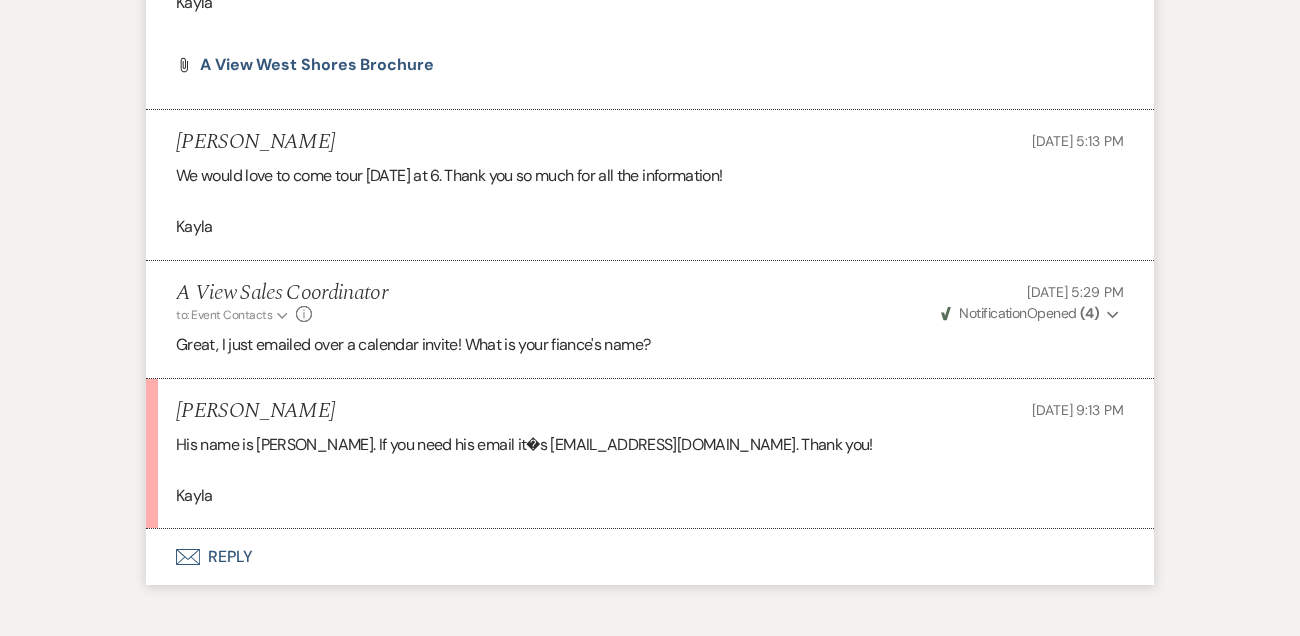 scroll, scrollTop: 2495, scrollLeft: 0, axis: vertical 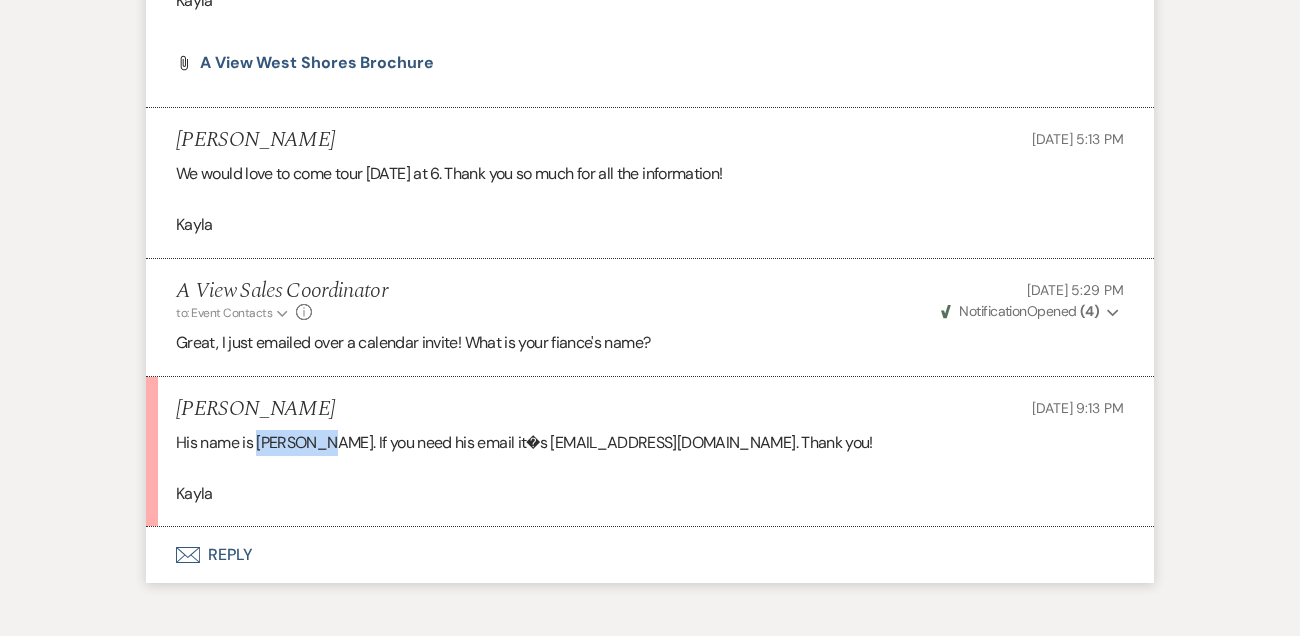 drag, startPoint x: 257, startPoint y: 466, endPoint x: 321, endPoint y: 464, distance: 64.03124 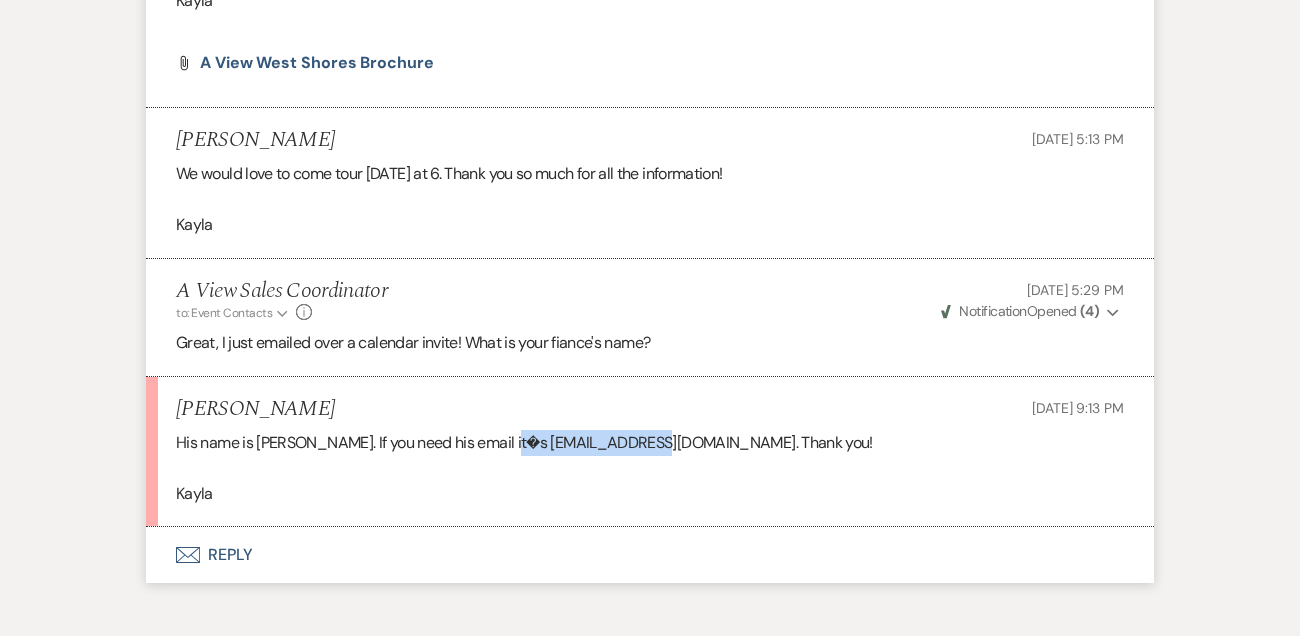 drag, startPoint x: 509, startPoint y: 465, endPoint x: 649, endPoint y: 463, distance: 140.01428 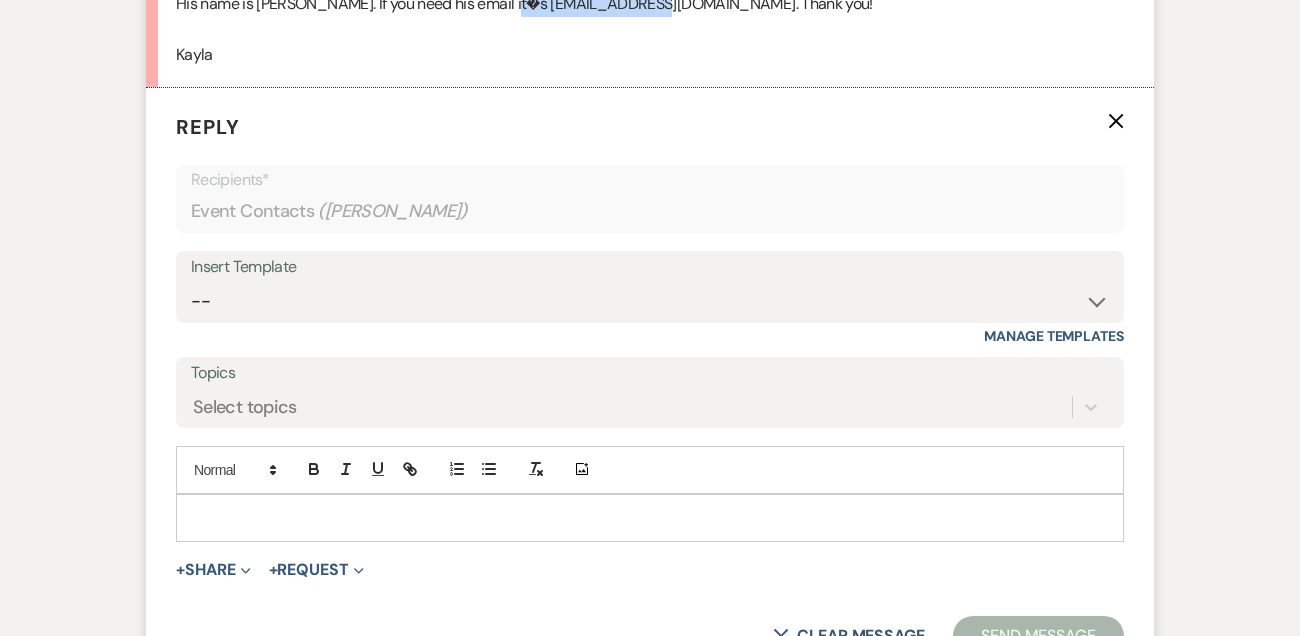 scroll, scrollTop: 2972, scrollLeft: 0, axis: vertical 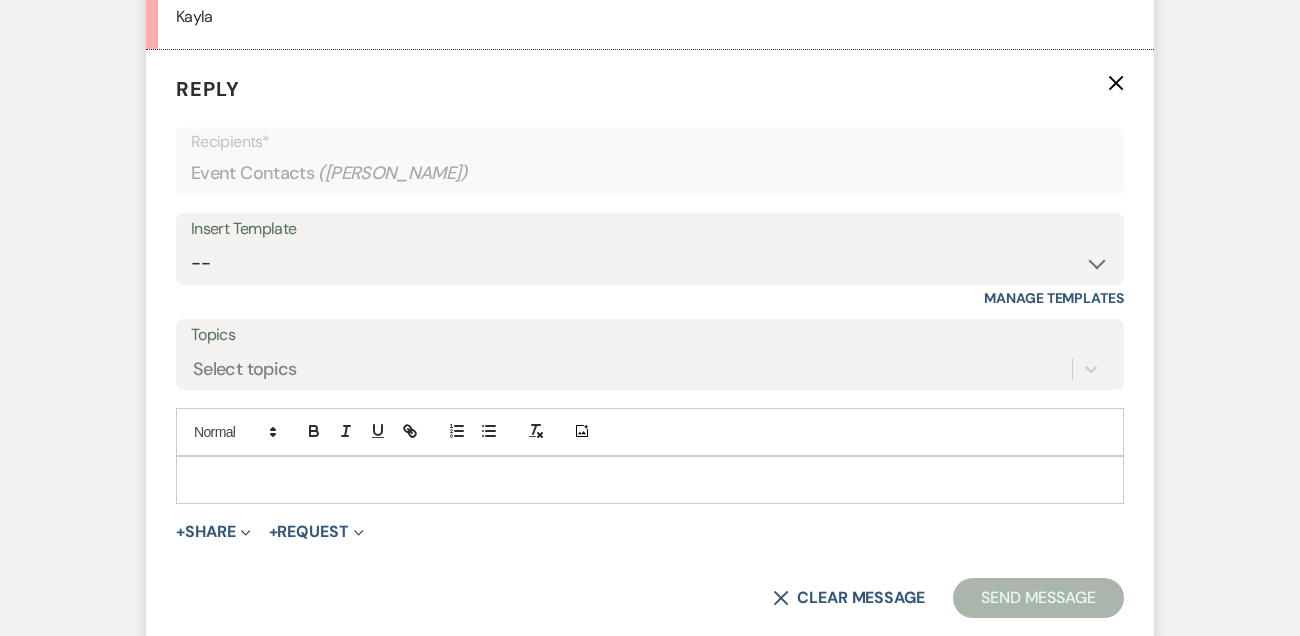 click at bounding box center (650, 480) 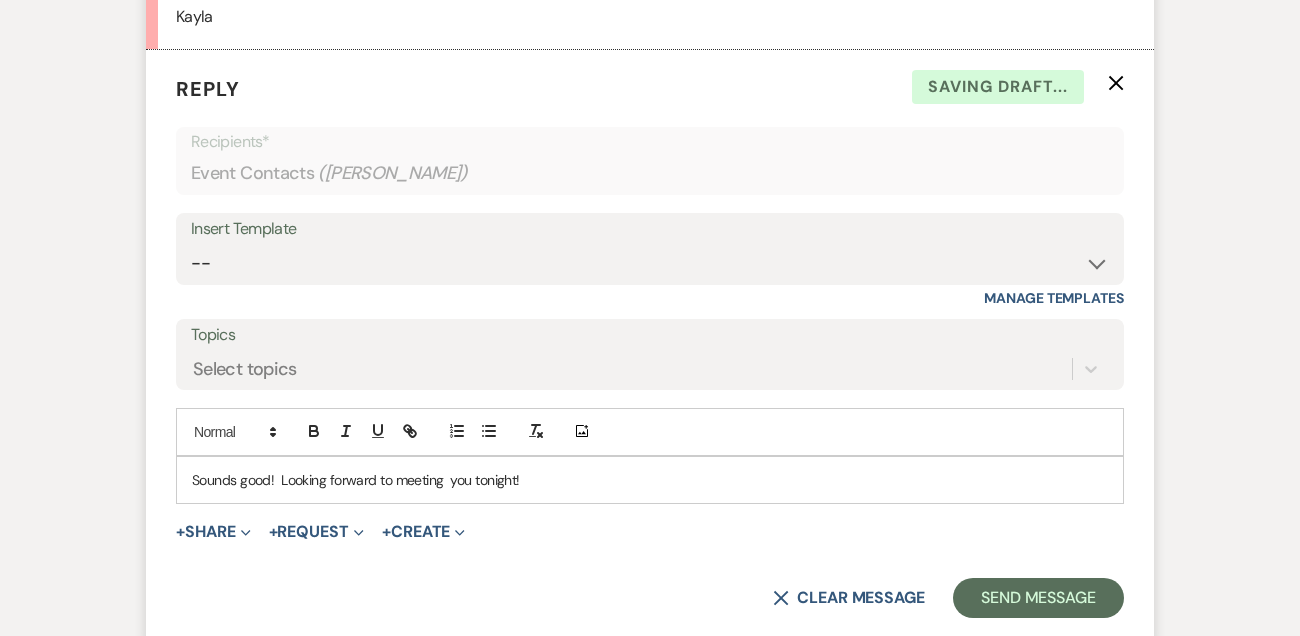 click on "Sounds good!  Looking forward to meeting  you tonight!" at bounding box center (650, 480) 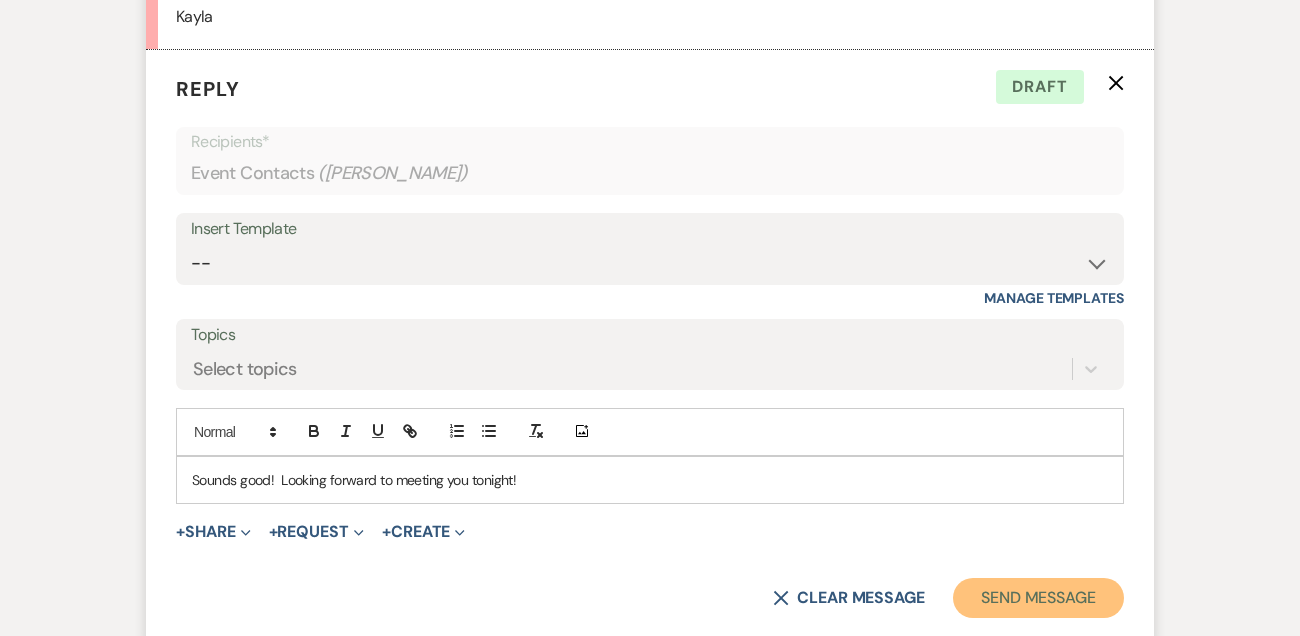 click on "Send Message" at bounding box center (1038, 598) 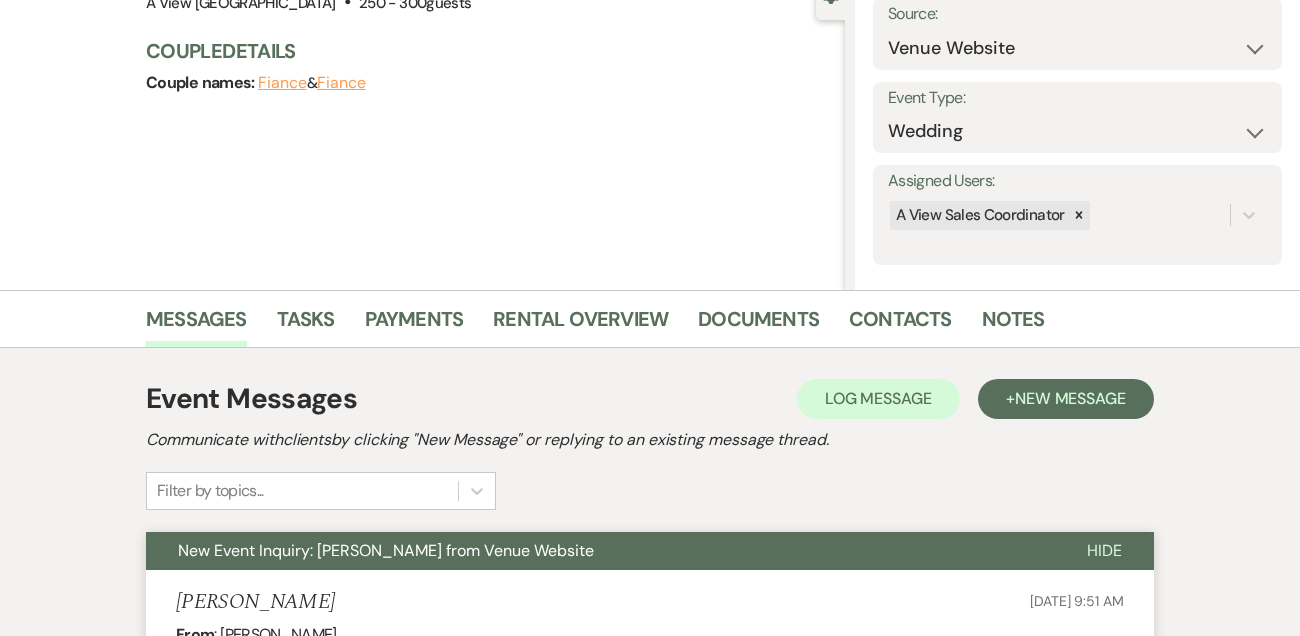scroll, scrollTop: 0, scrollLeft: 0, axis: both 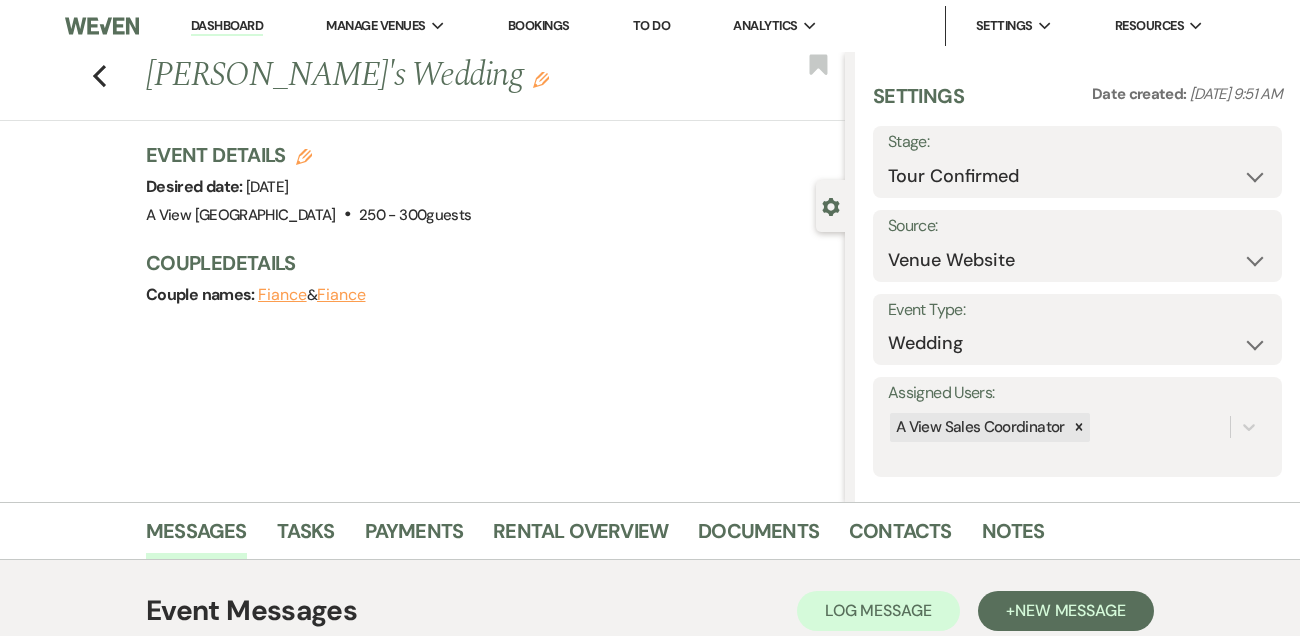 click on "Dashboard" at bounding box center [227, 26] 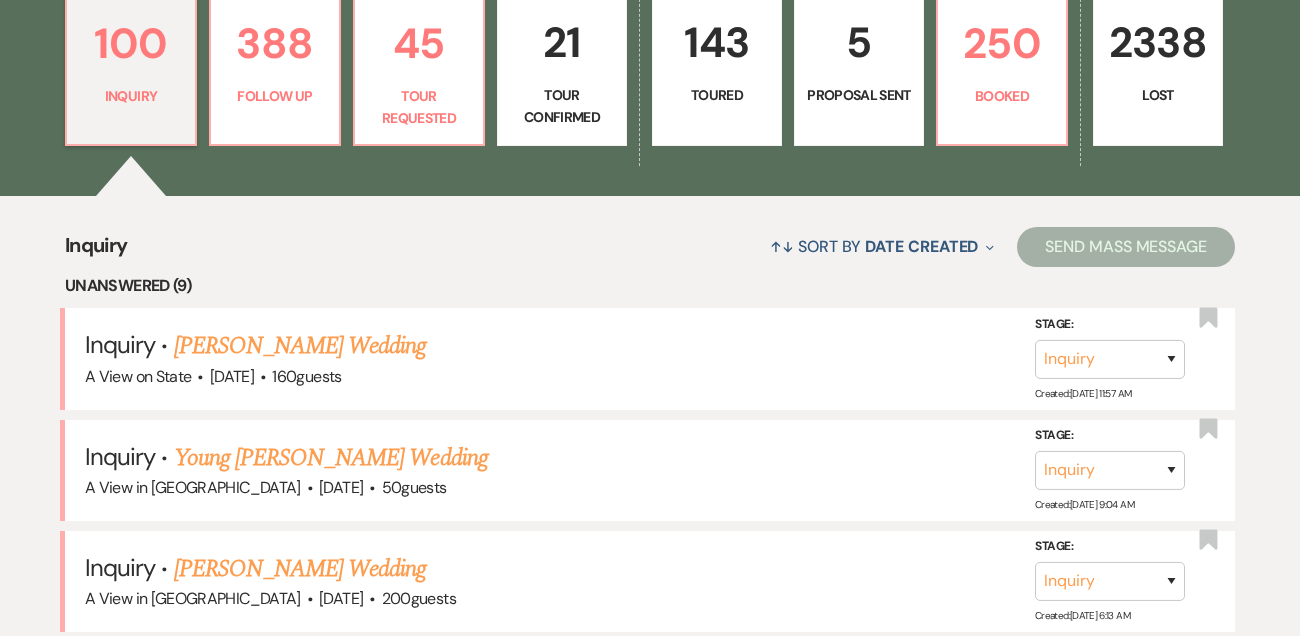 scroll, scrollTop: 582, scrollLeft: 0, axis: vertical 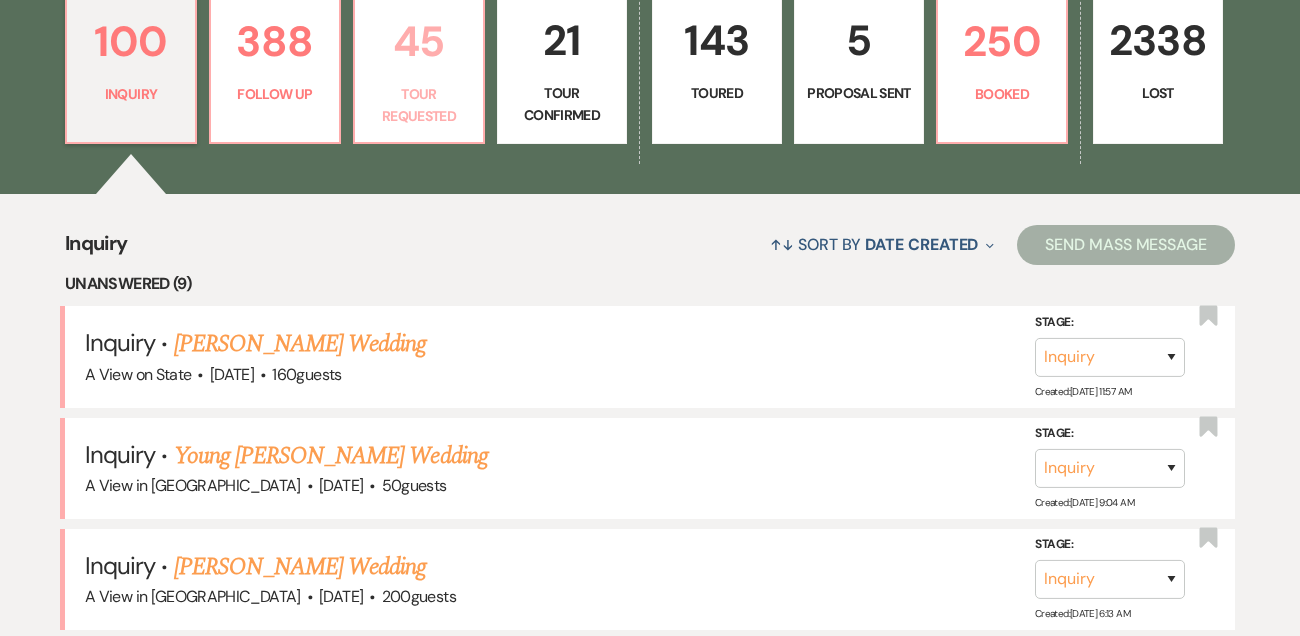 click on "Tour Requested" at bounding box center (419, 105) 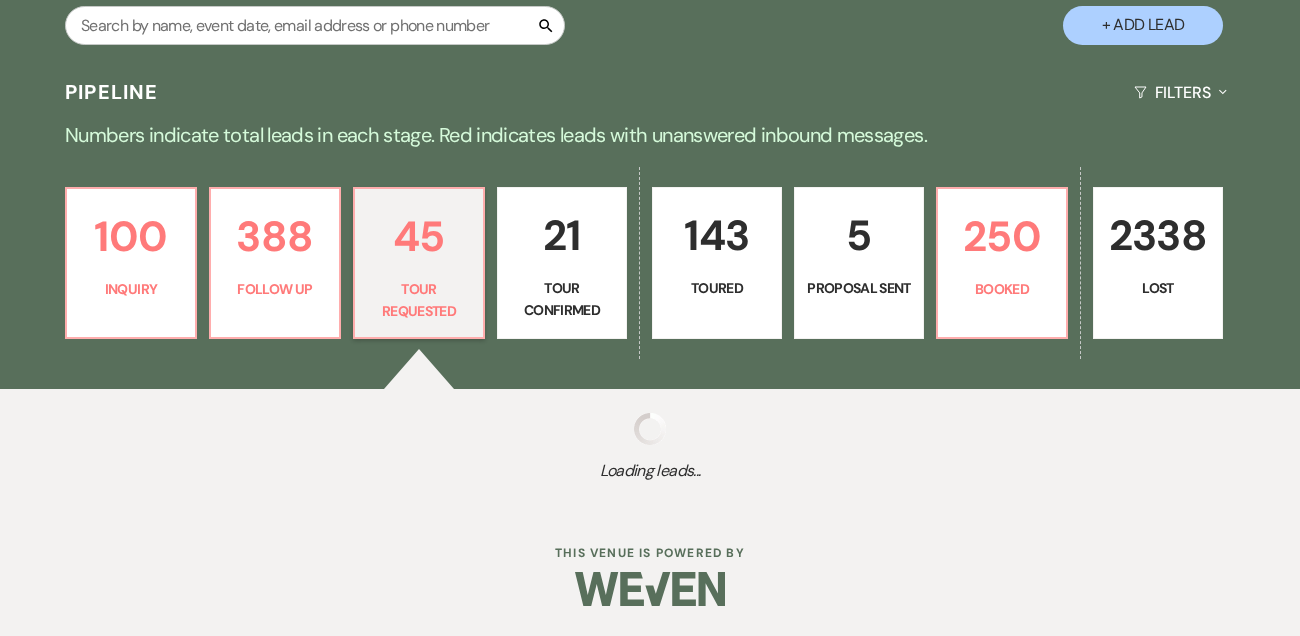 select on "2" 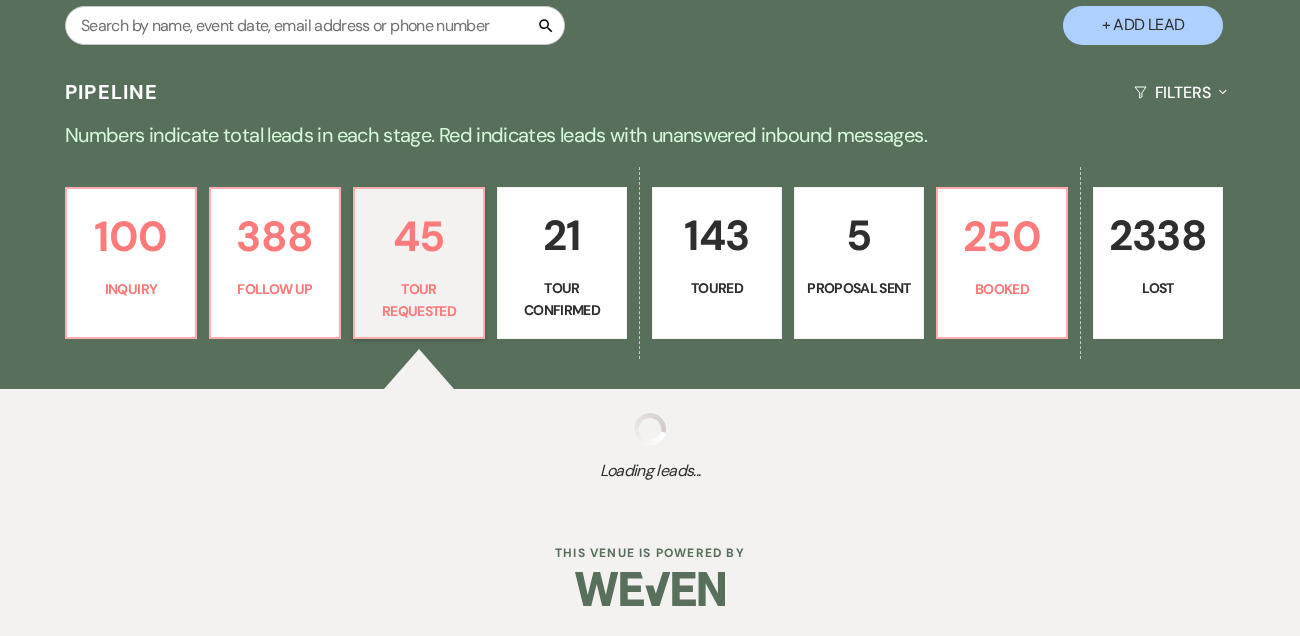 select on "2" 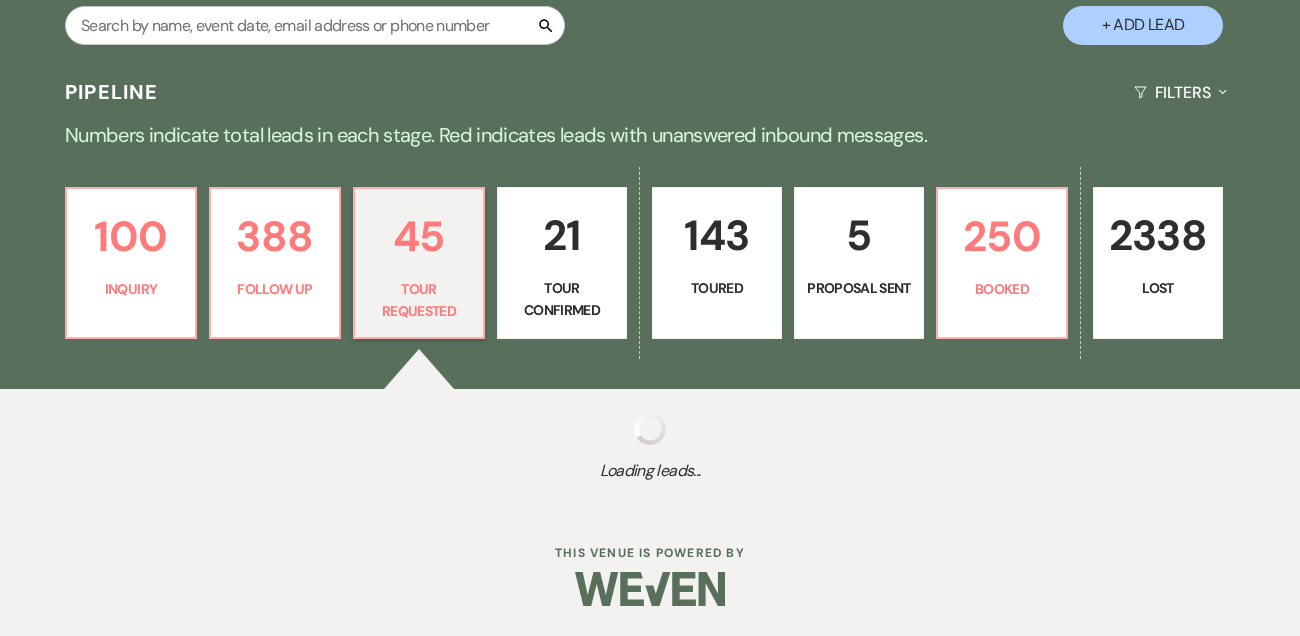 select on "2" 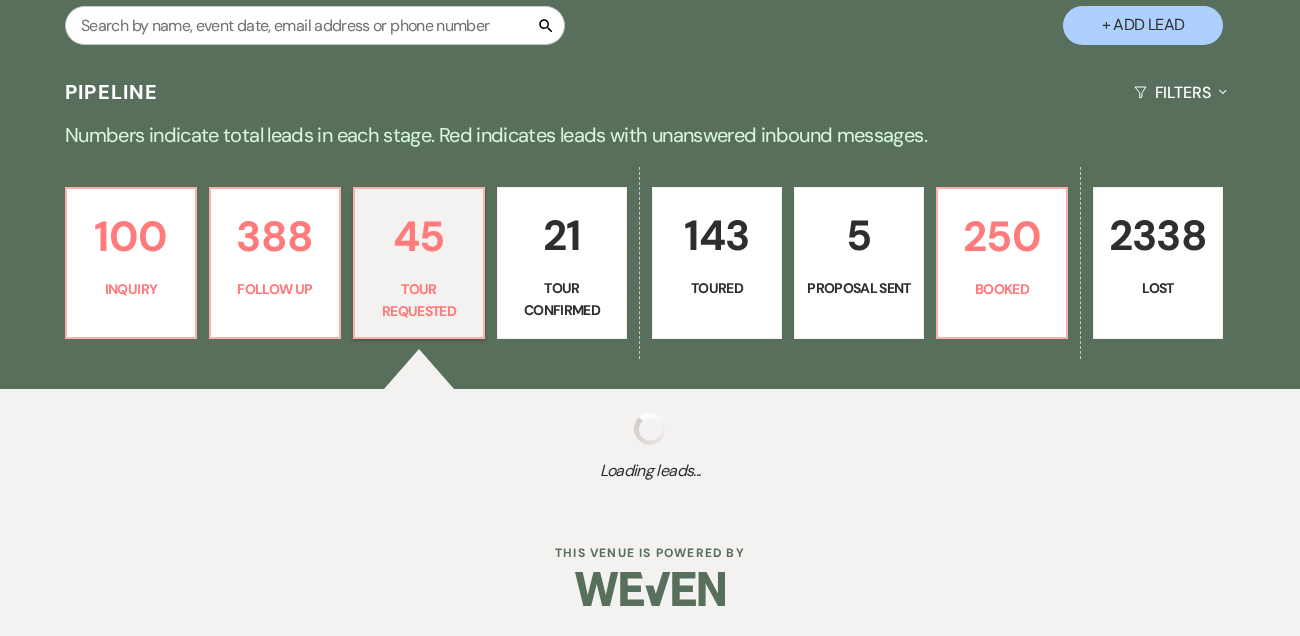 select on "2" 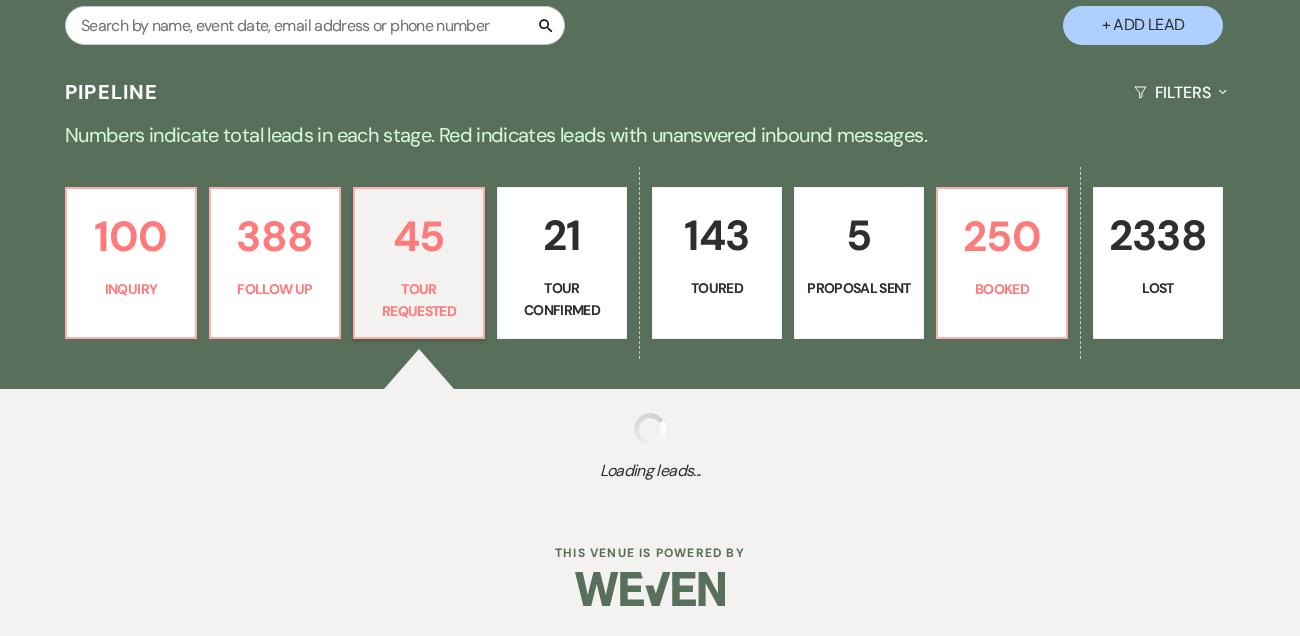 select on "2" 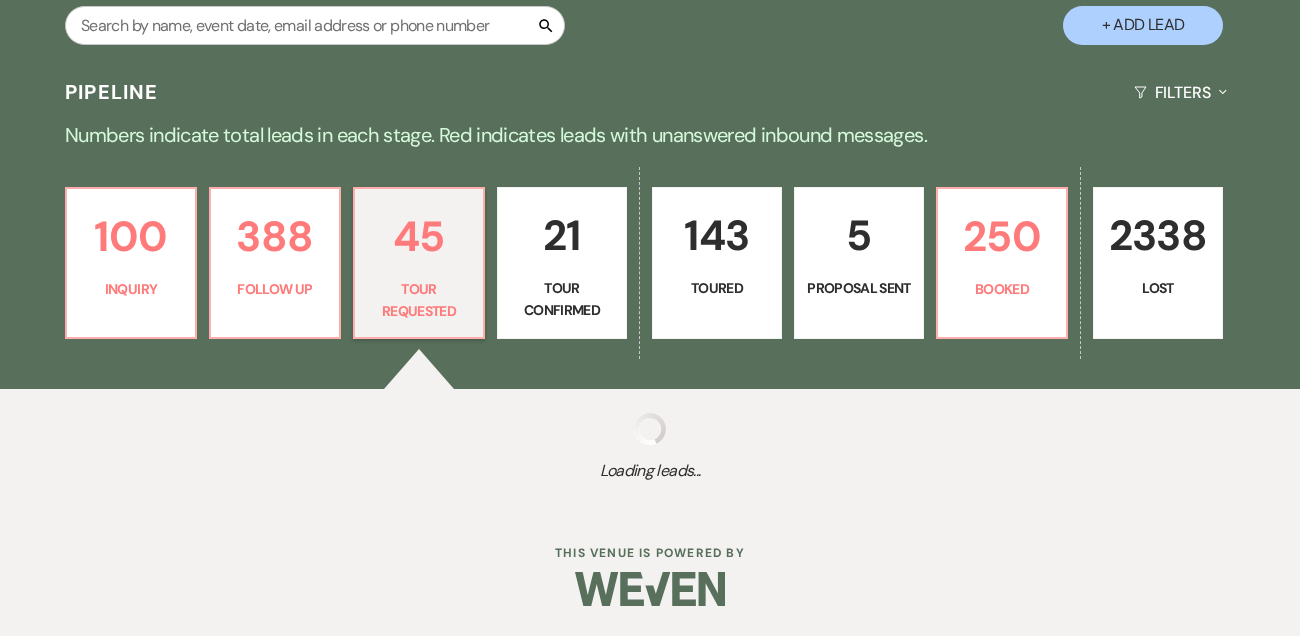 select on "2" 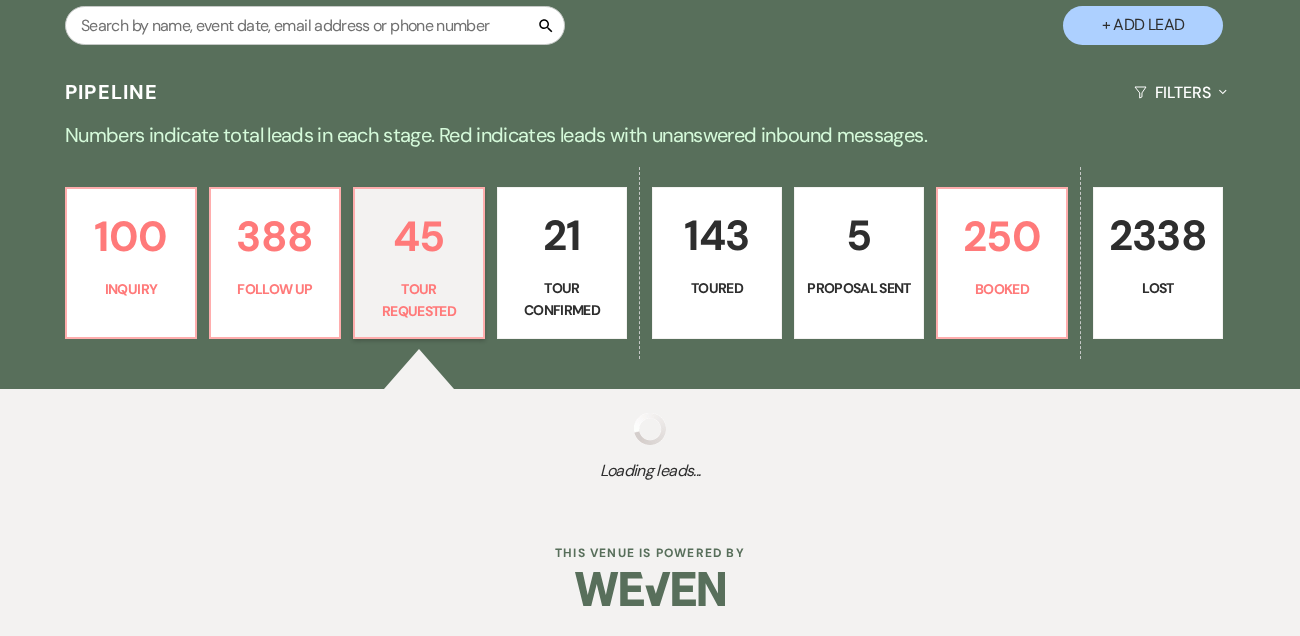select on "2" 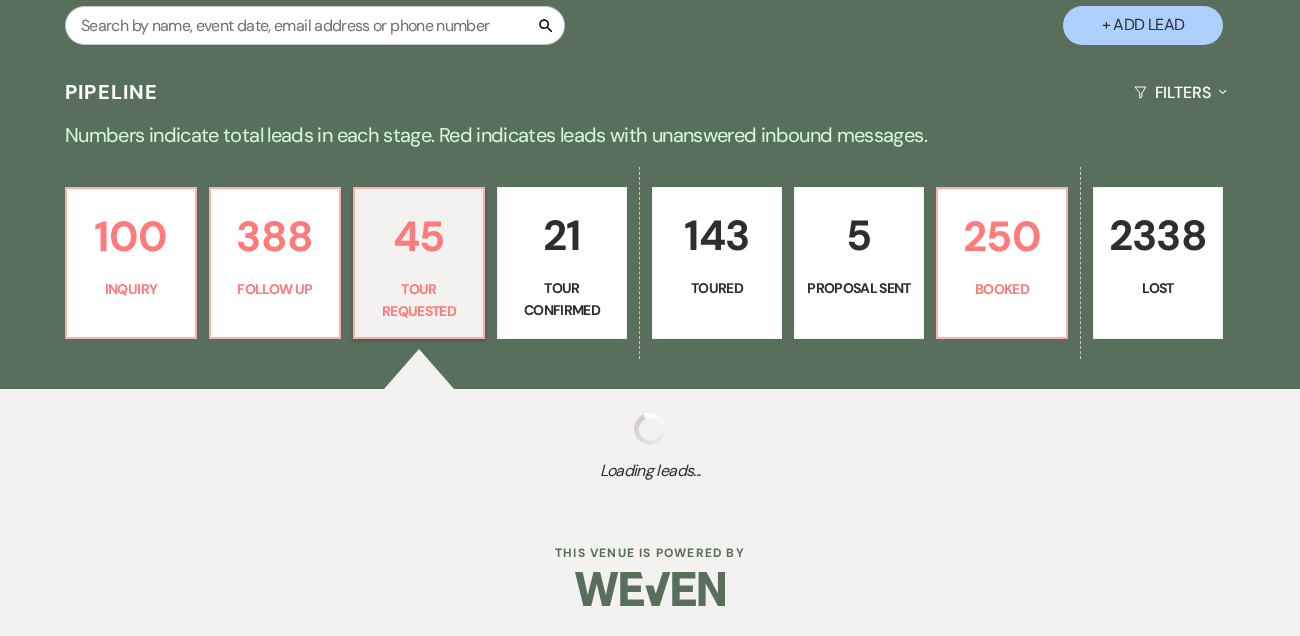 select on "2" 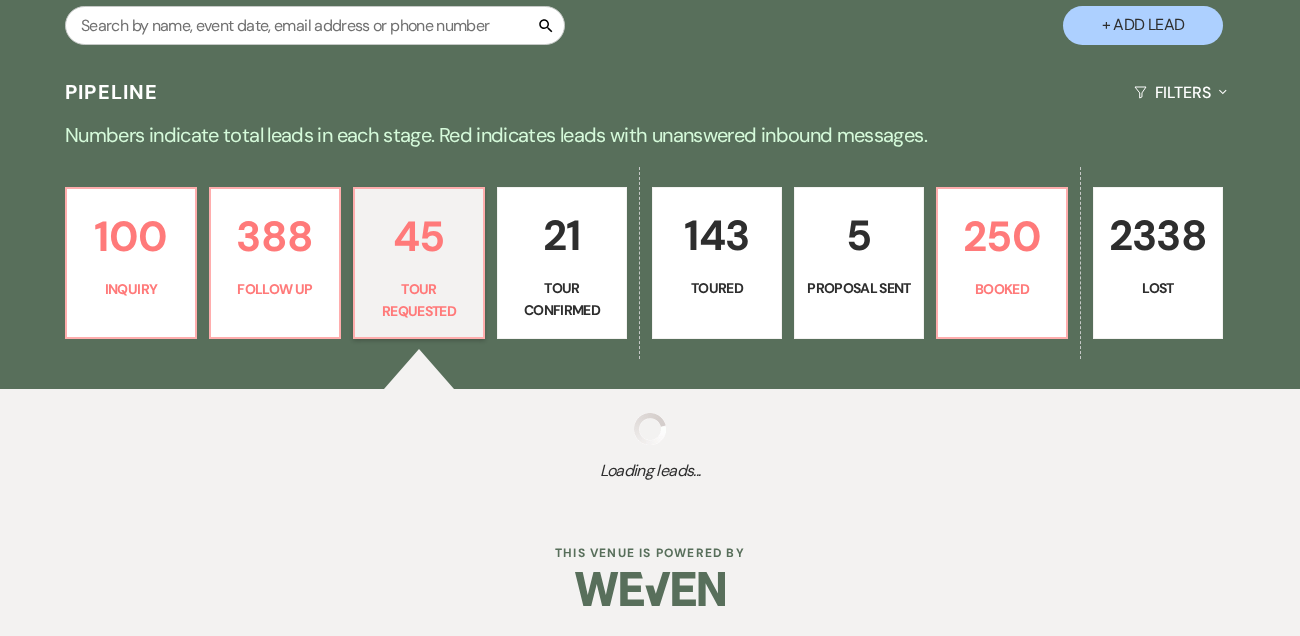 select on "2" 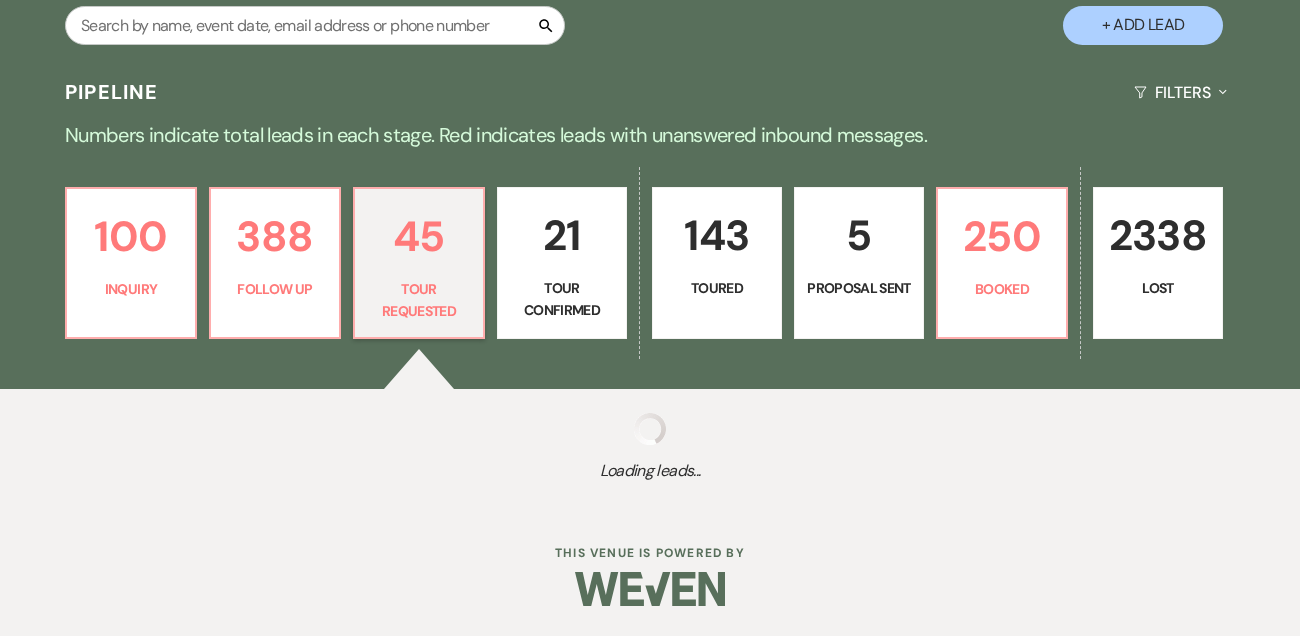 select on "2" 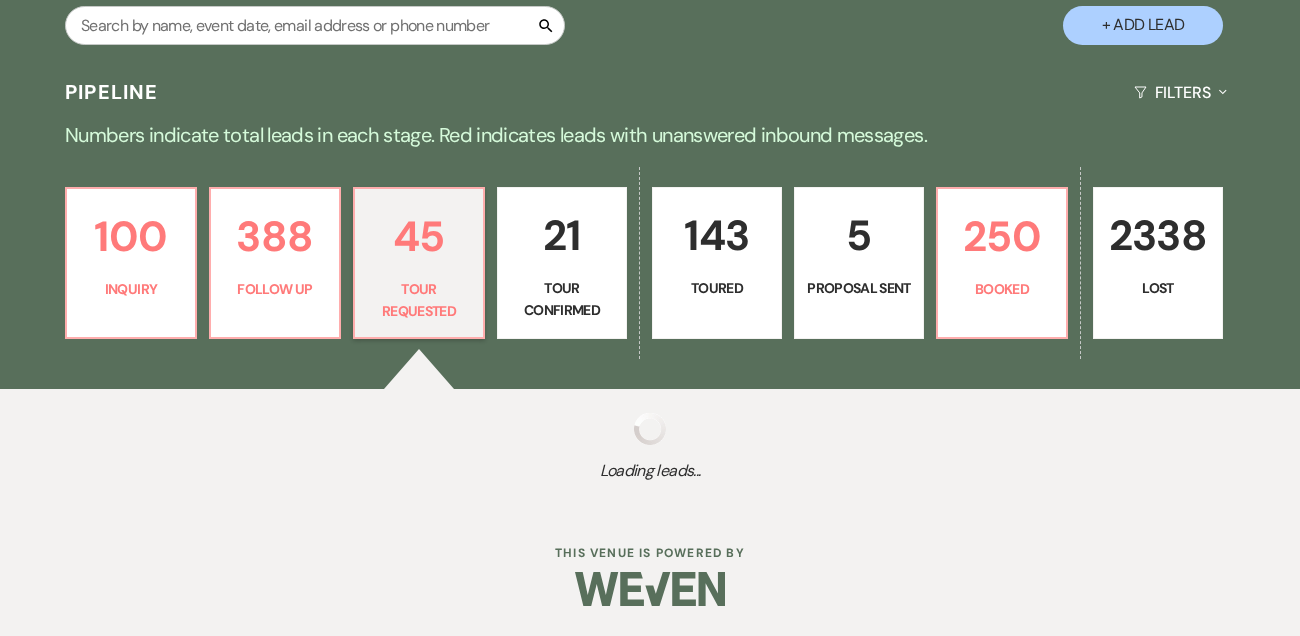 select on "2" 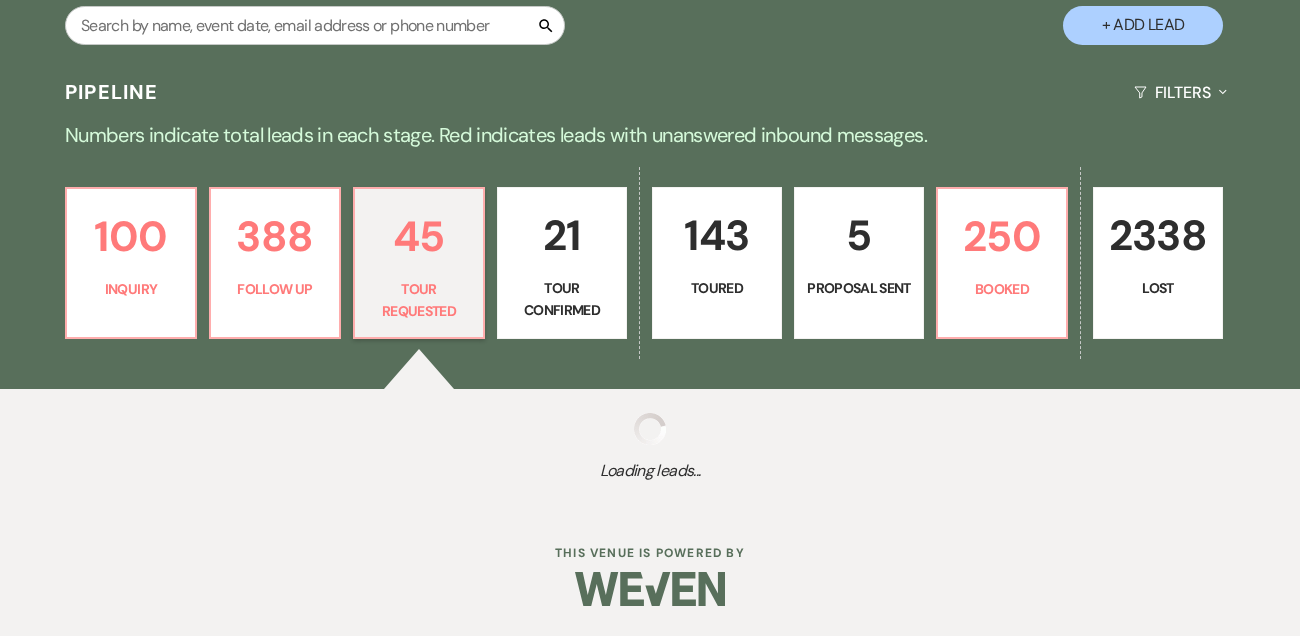 select on "2" 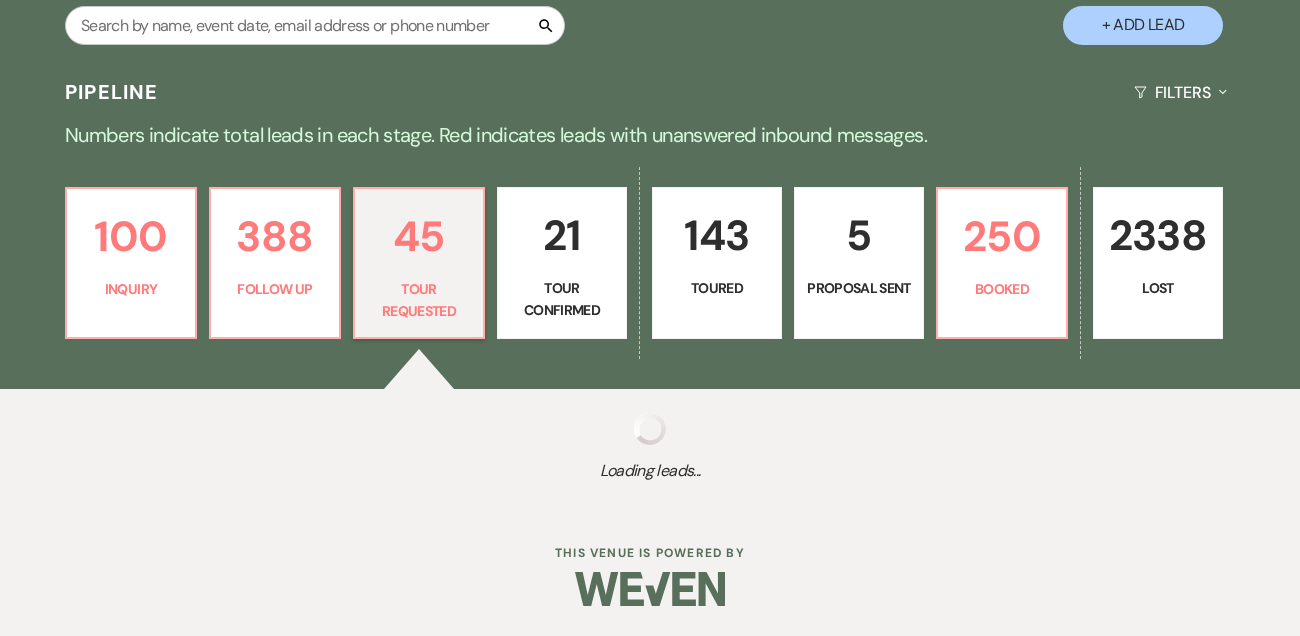 select on "2" 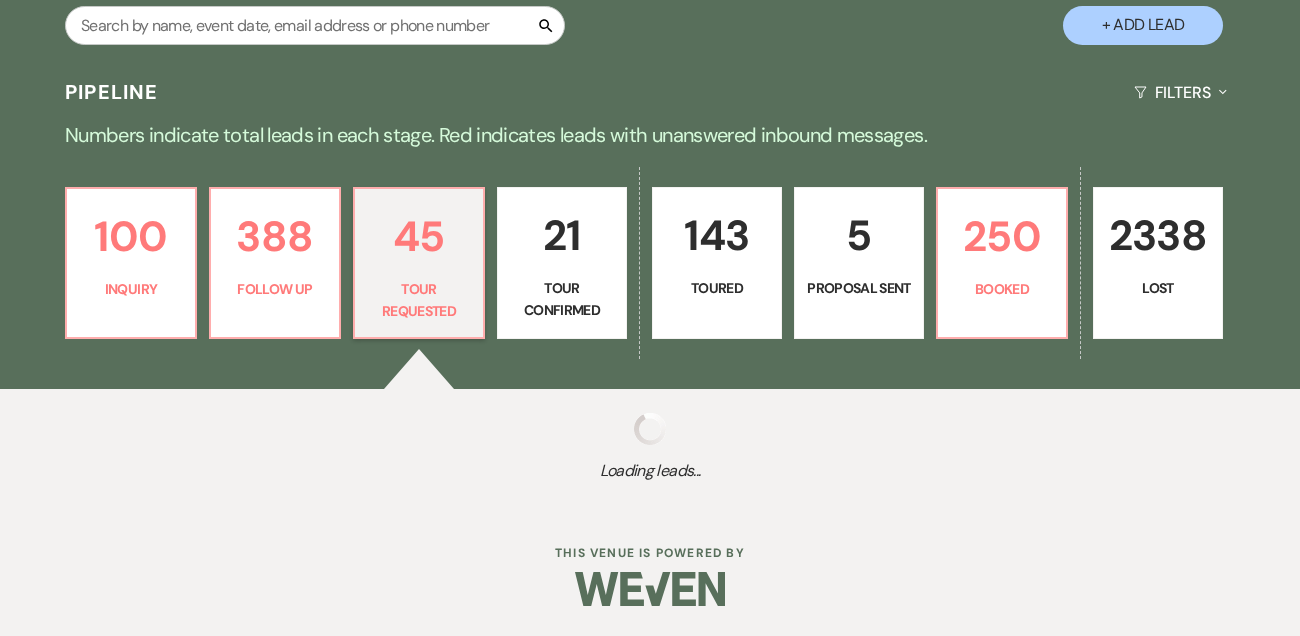 select on "2" 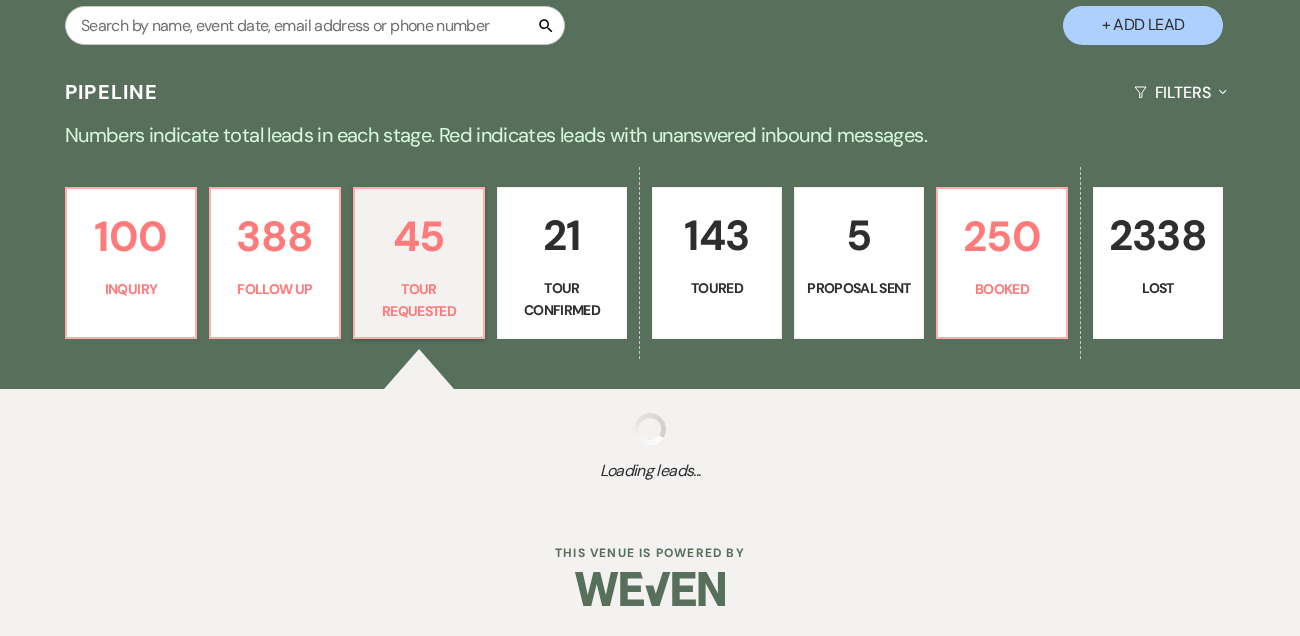 select on "2" 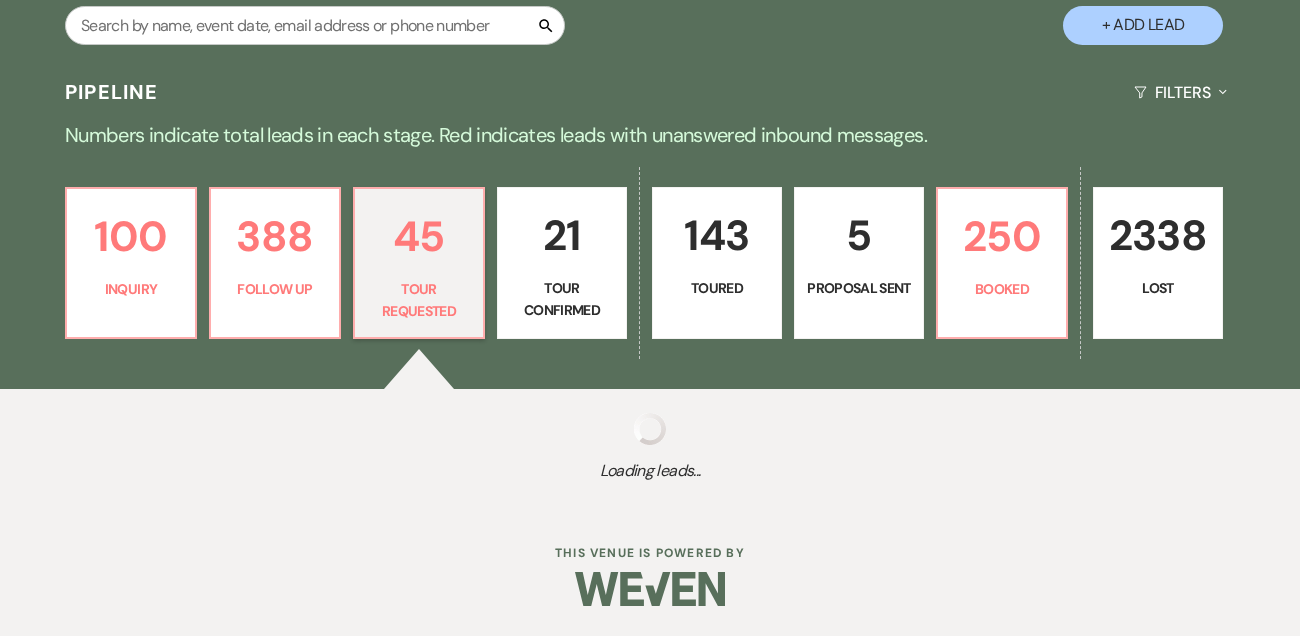 select on "2" 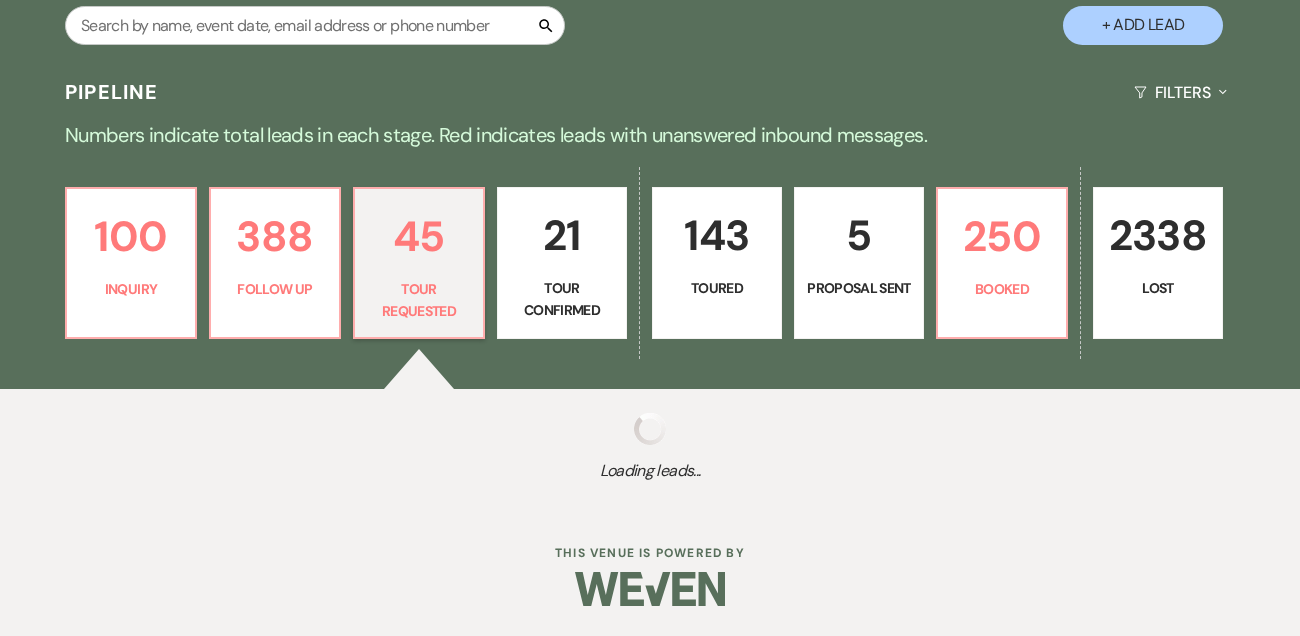 select on "2" 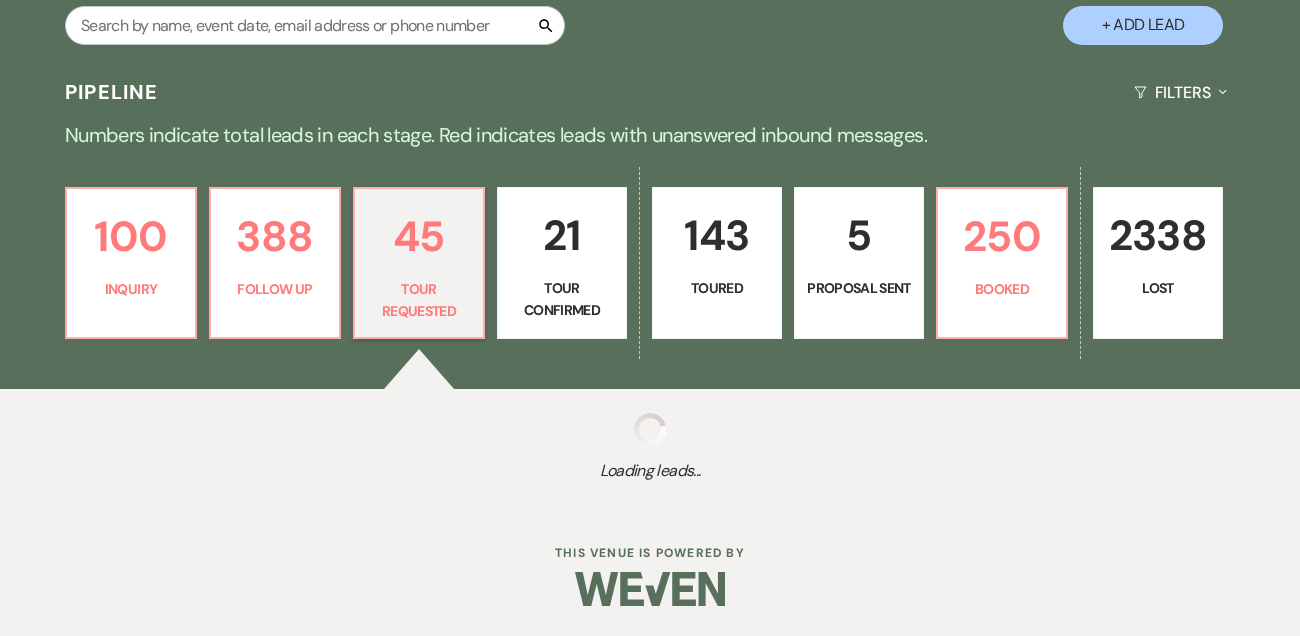 select on "2" 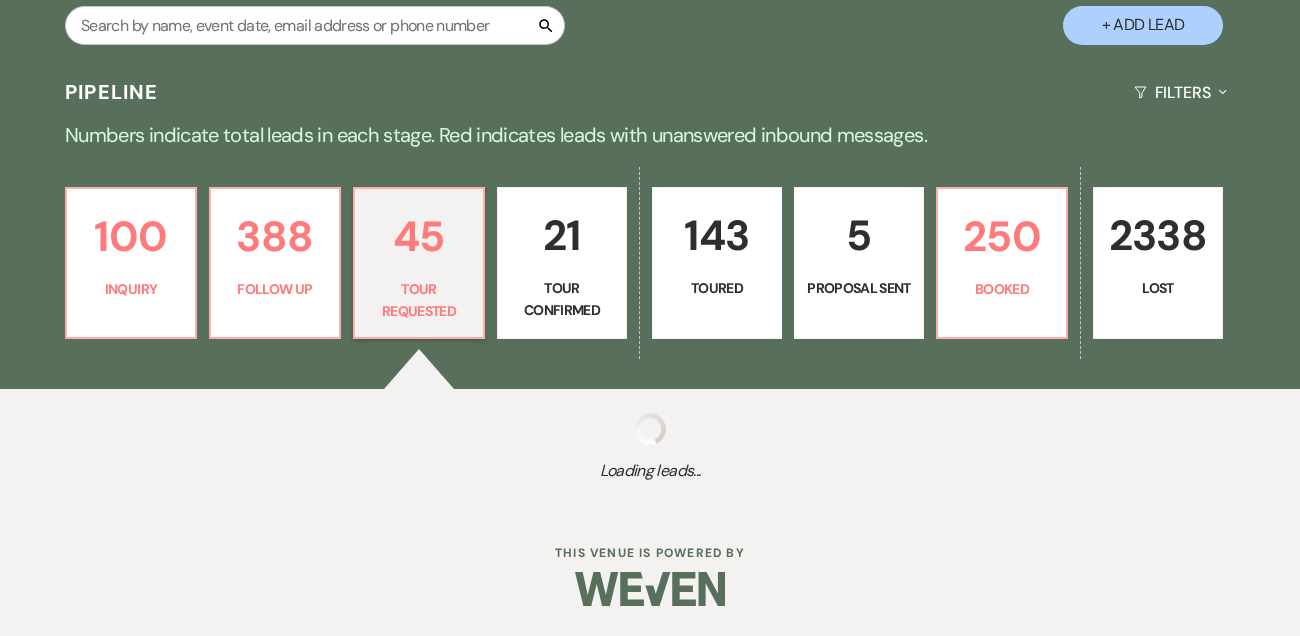select on "2" 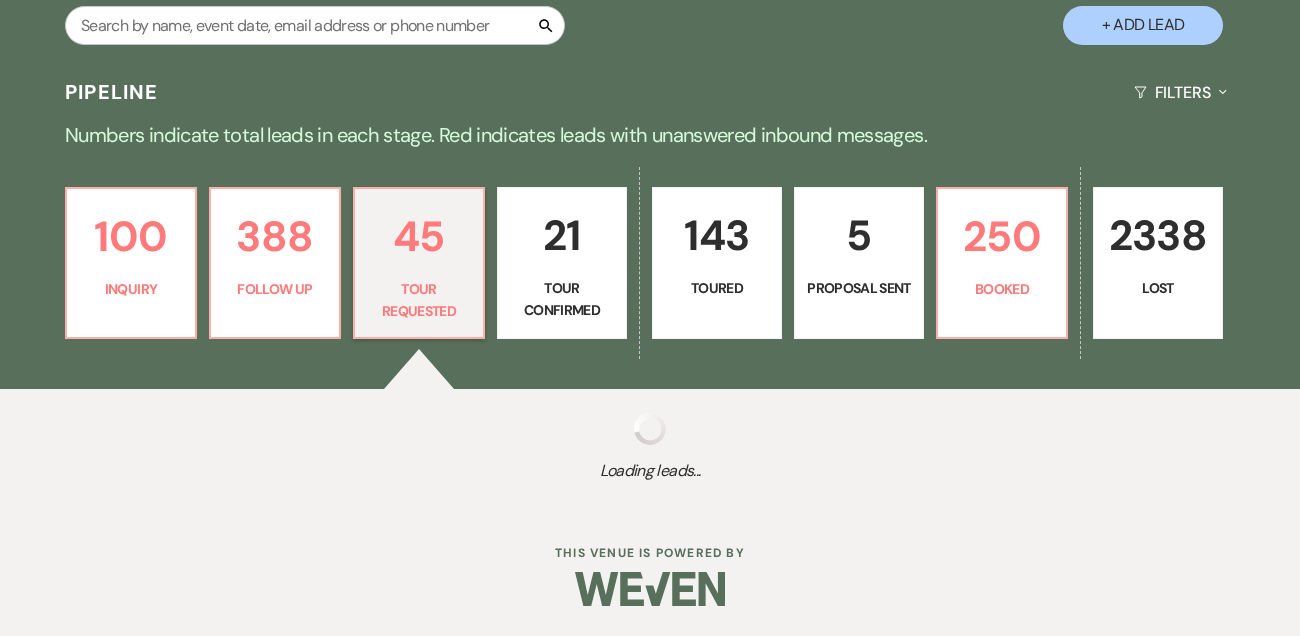 select on "2" 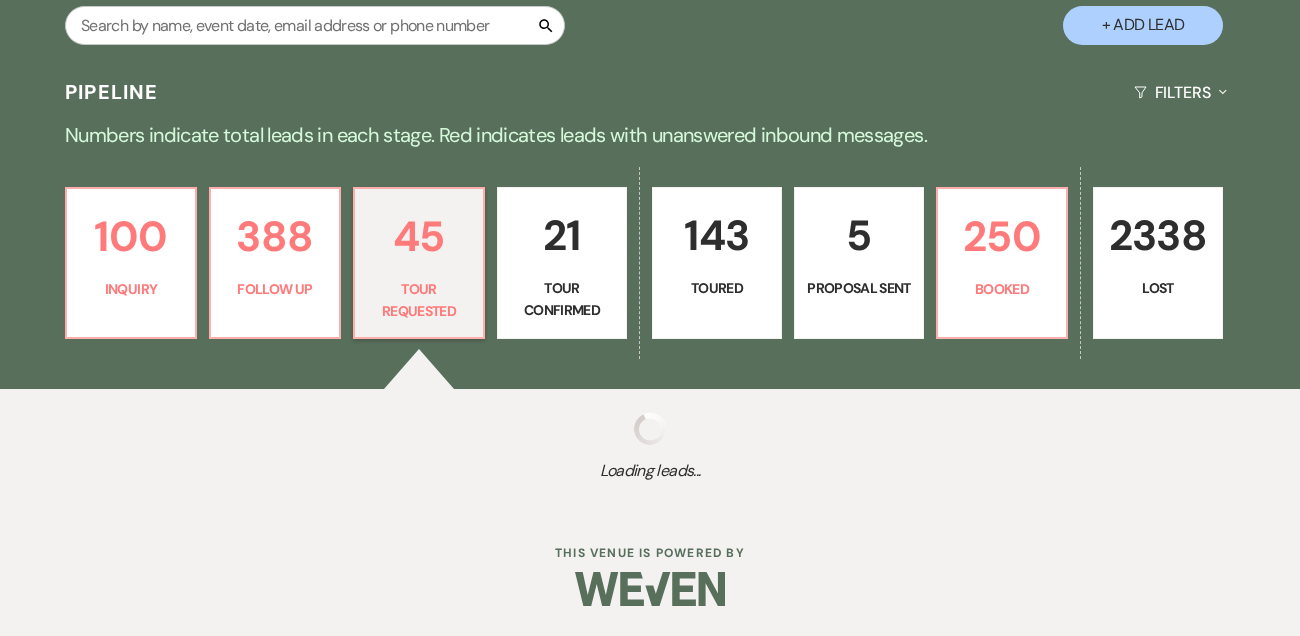 select on "2" 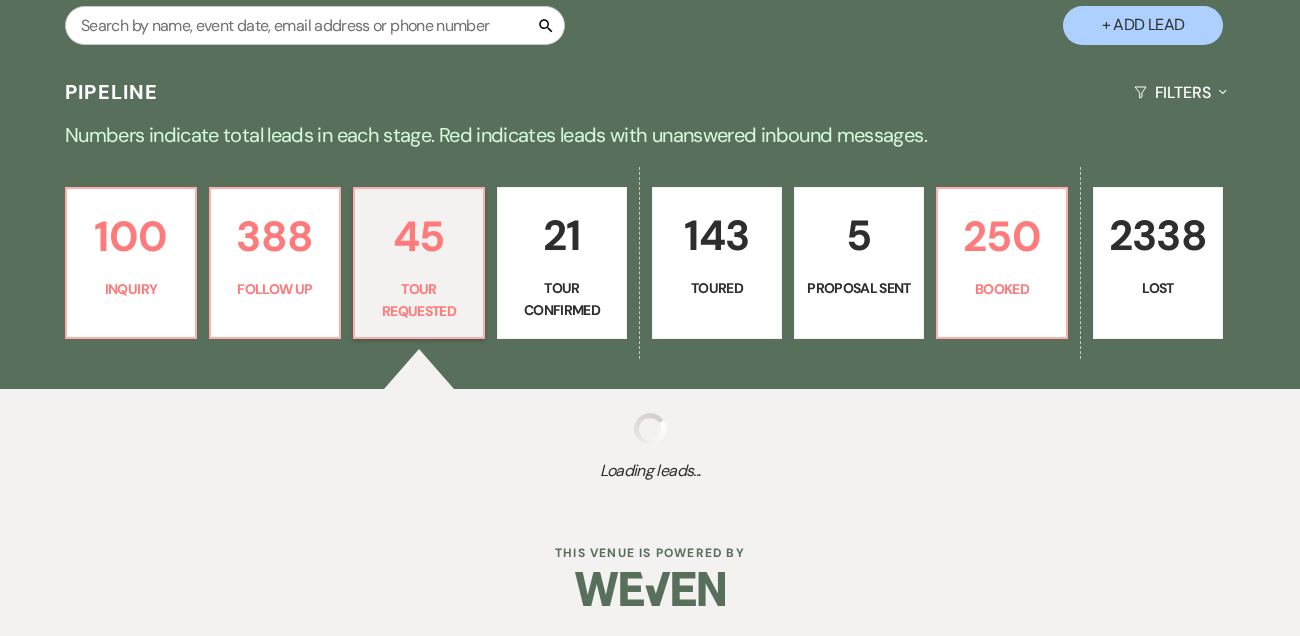 select on "2" 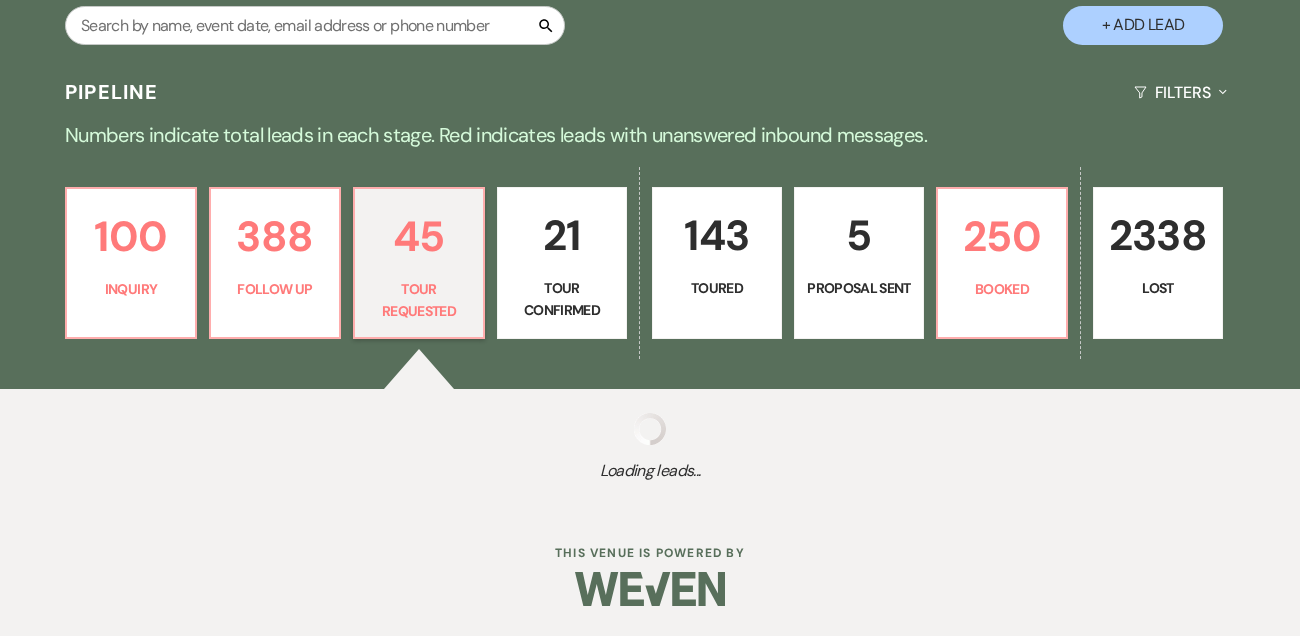 select on "2" 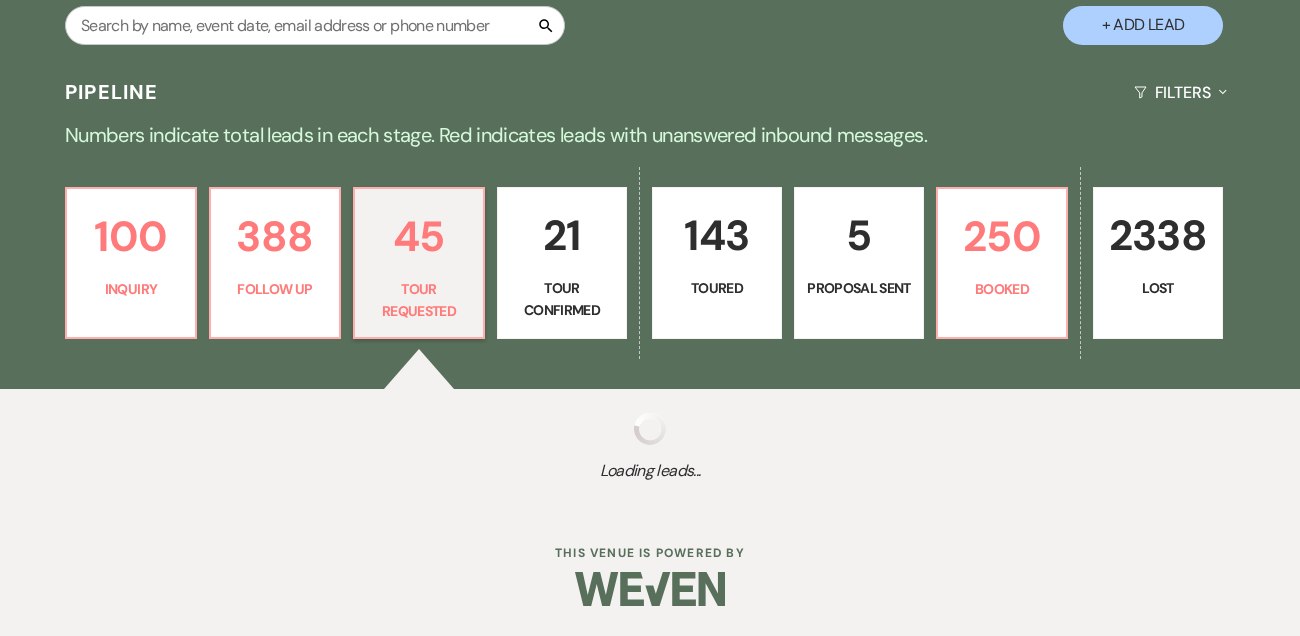select on "2" 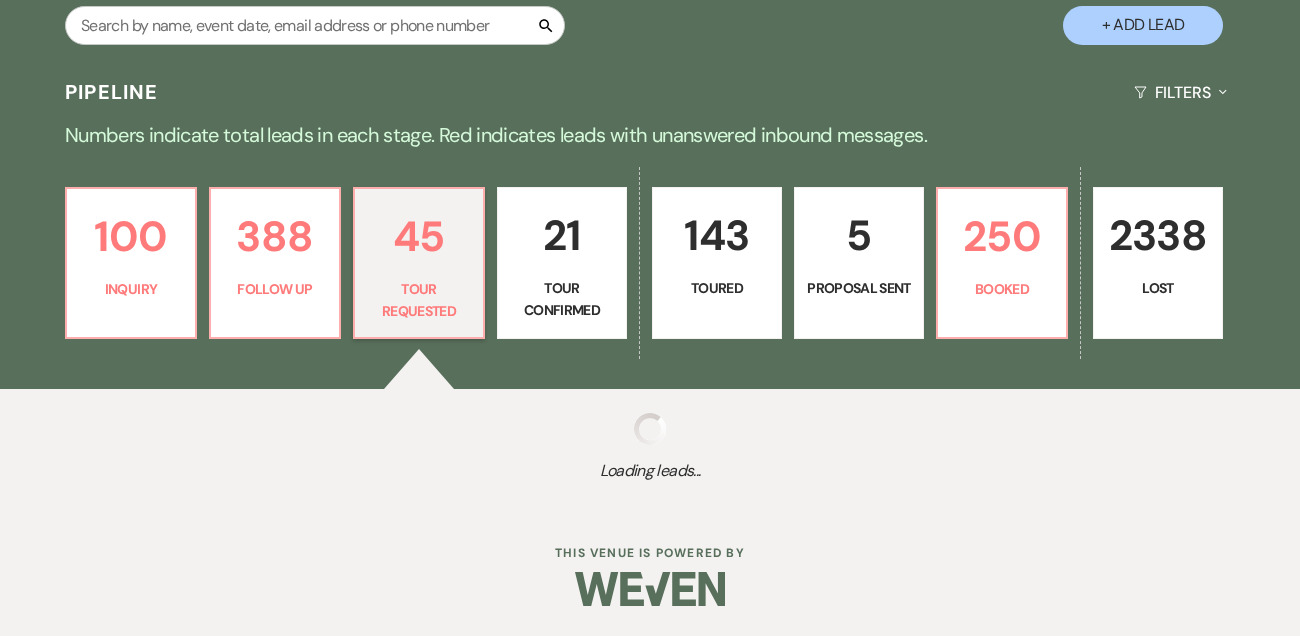 select on "2" 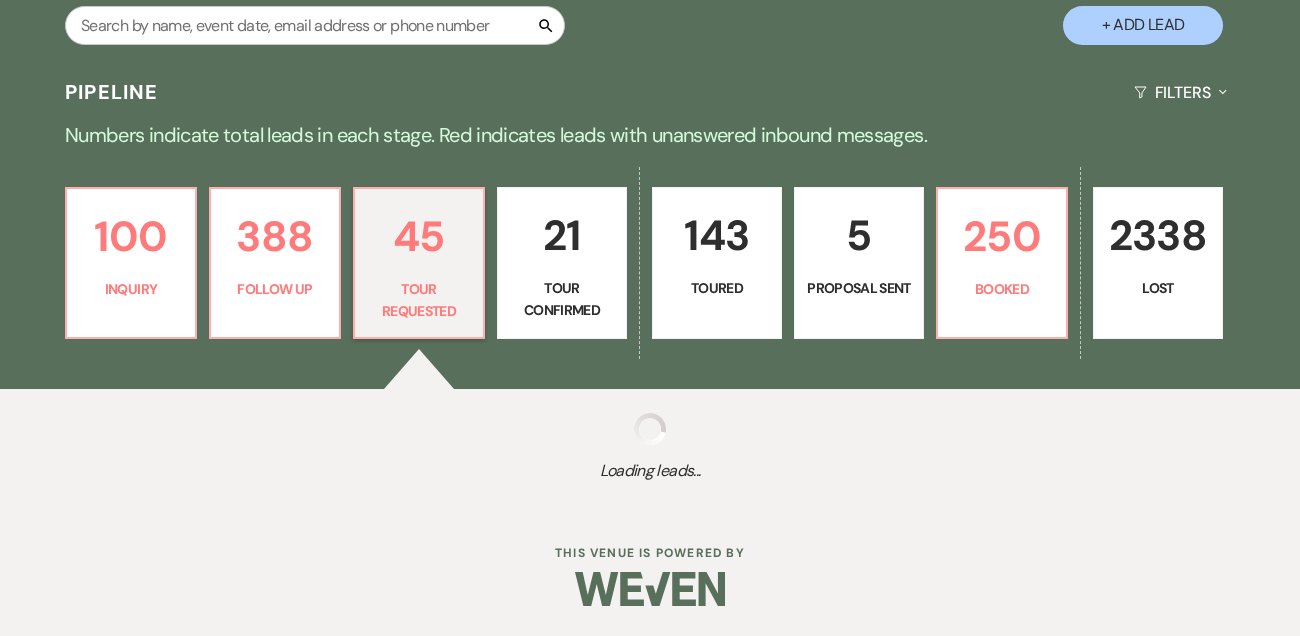 select on "2" 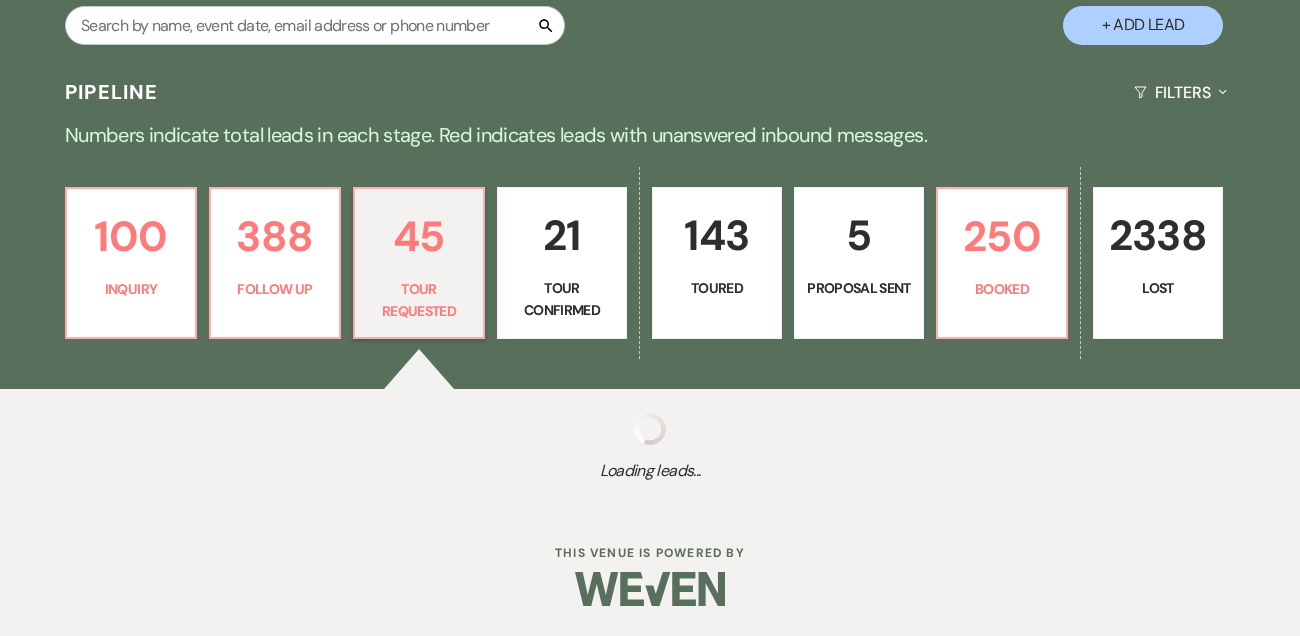 select on "2" 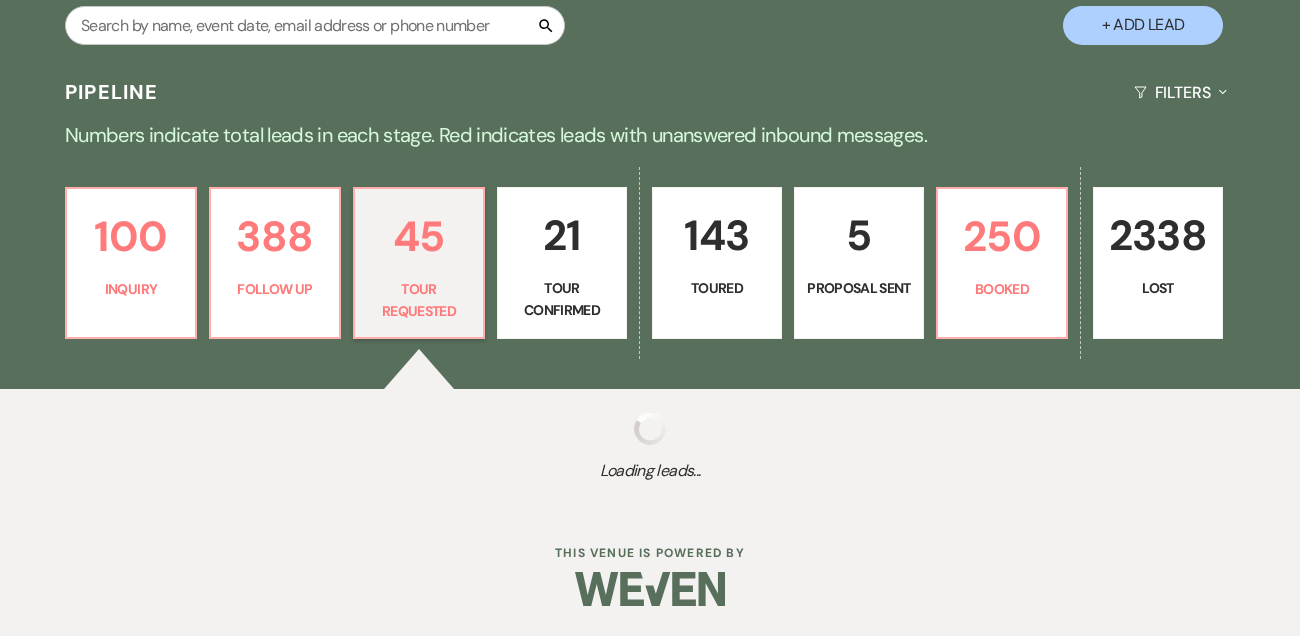 select on "2" 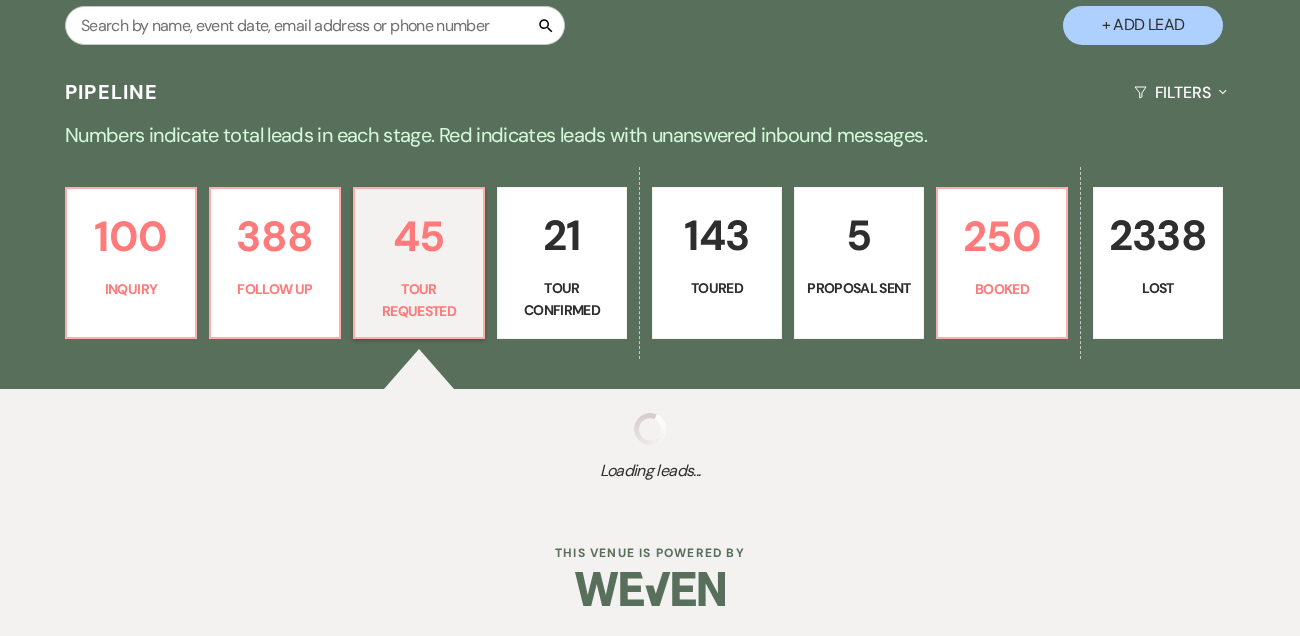 select on "2" 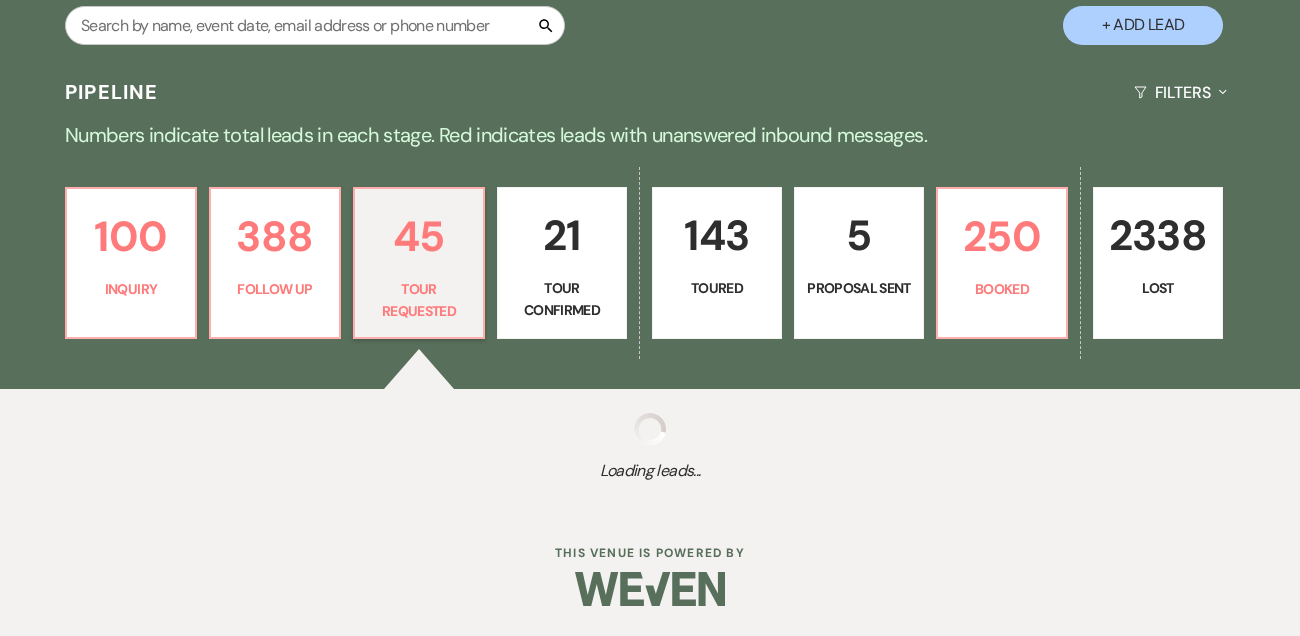 select on "2" 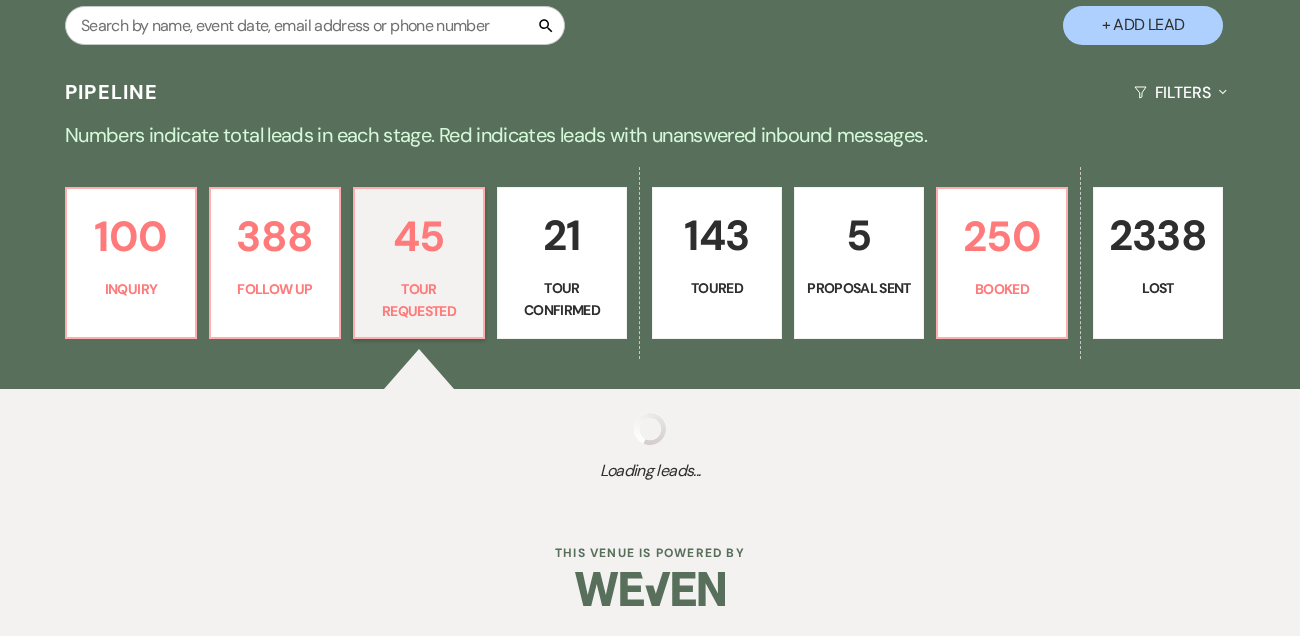 type 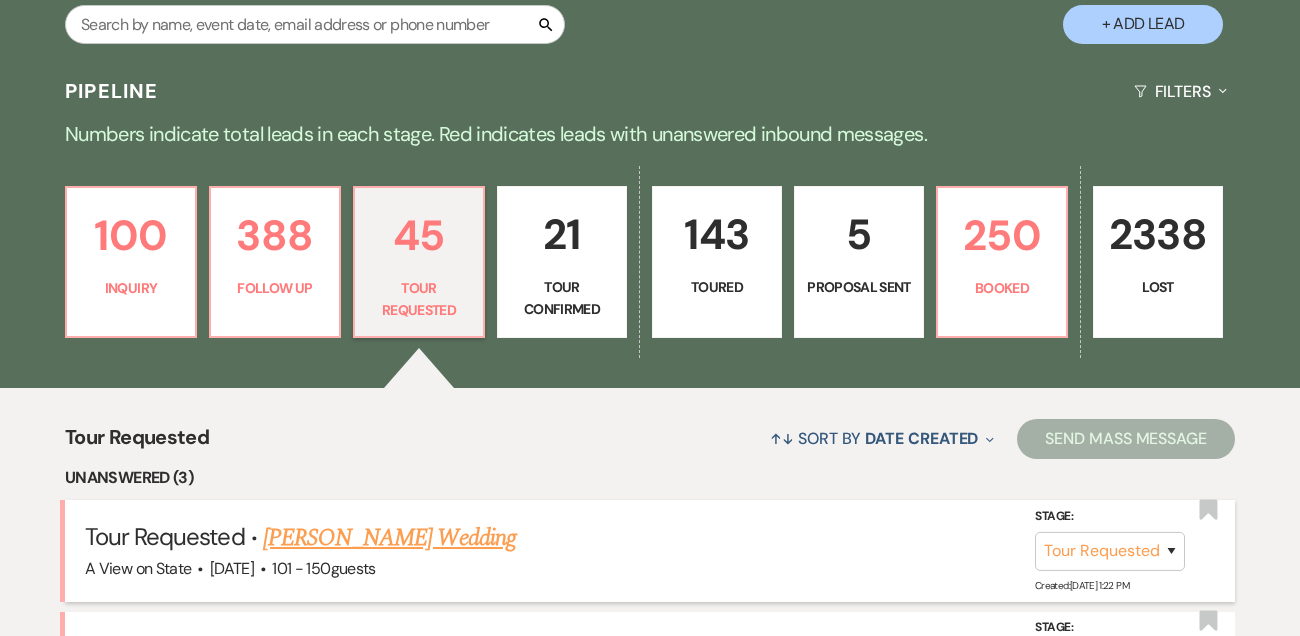 scroll, scrollTop: 364, scrollLeft: 0, axis: vertical 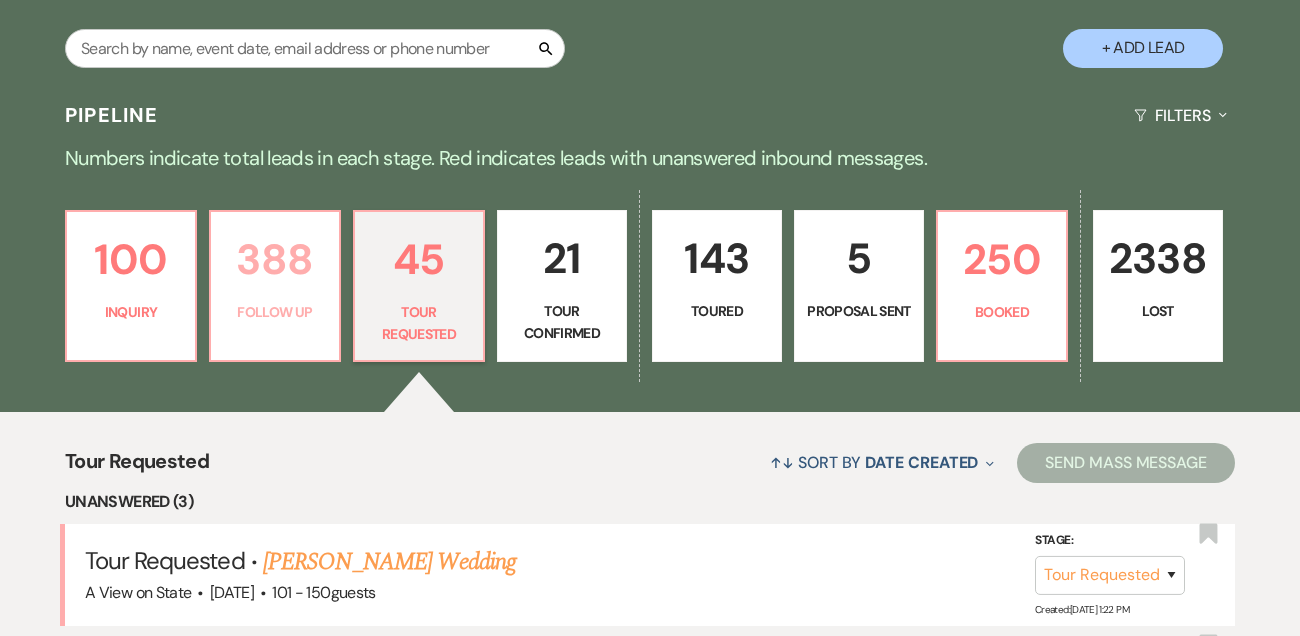 click on "388" at bounding box center (275, 259) 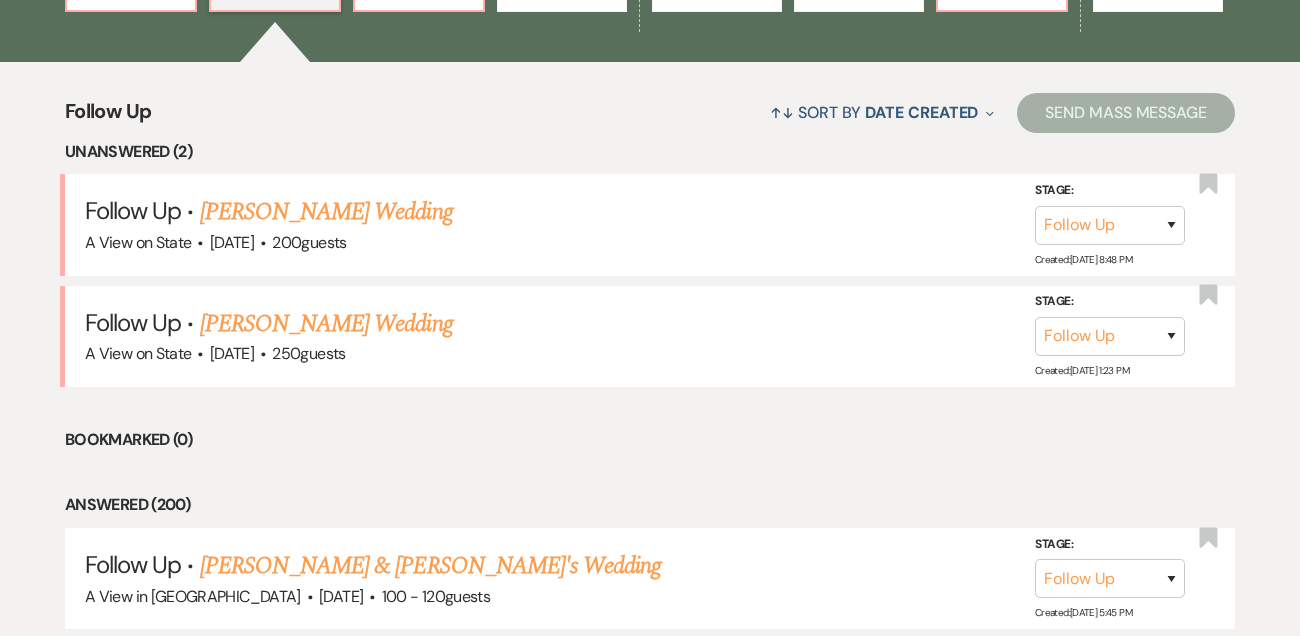 scroll, scrollTop: 716, scrollLeft: 0, axis: vertical 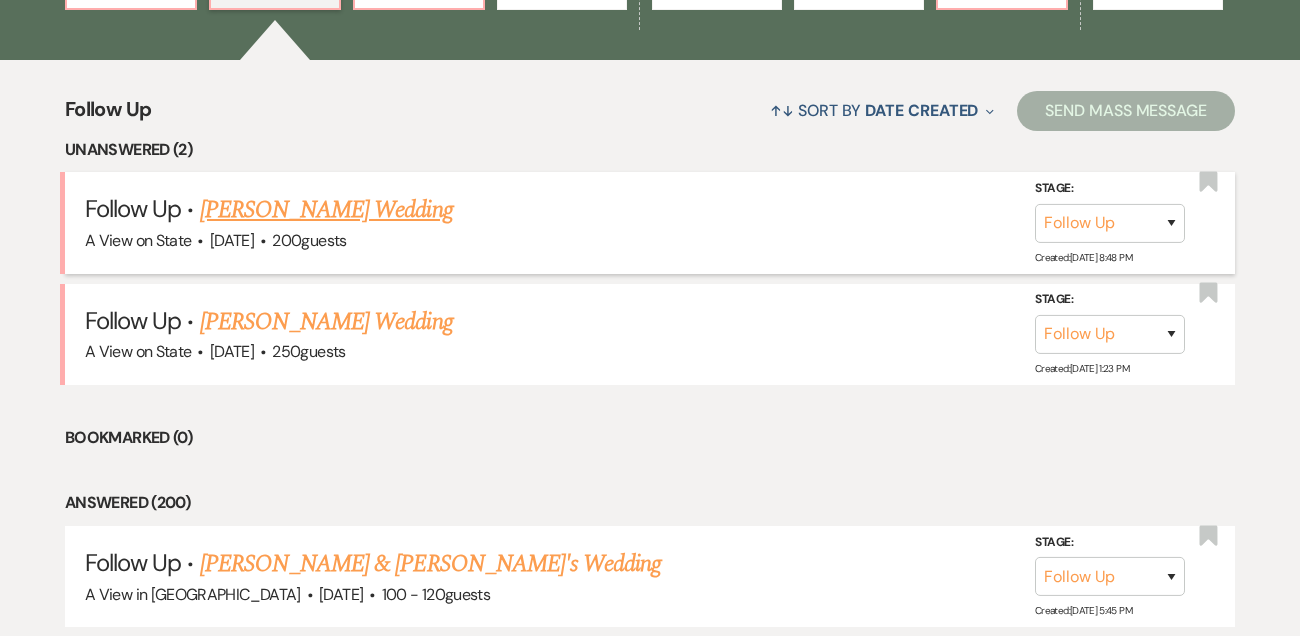 click on "[PERSON_NAME] Wedding" at bounding box center (326, 210) 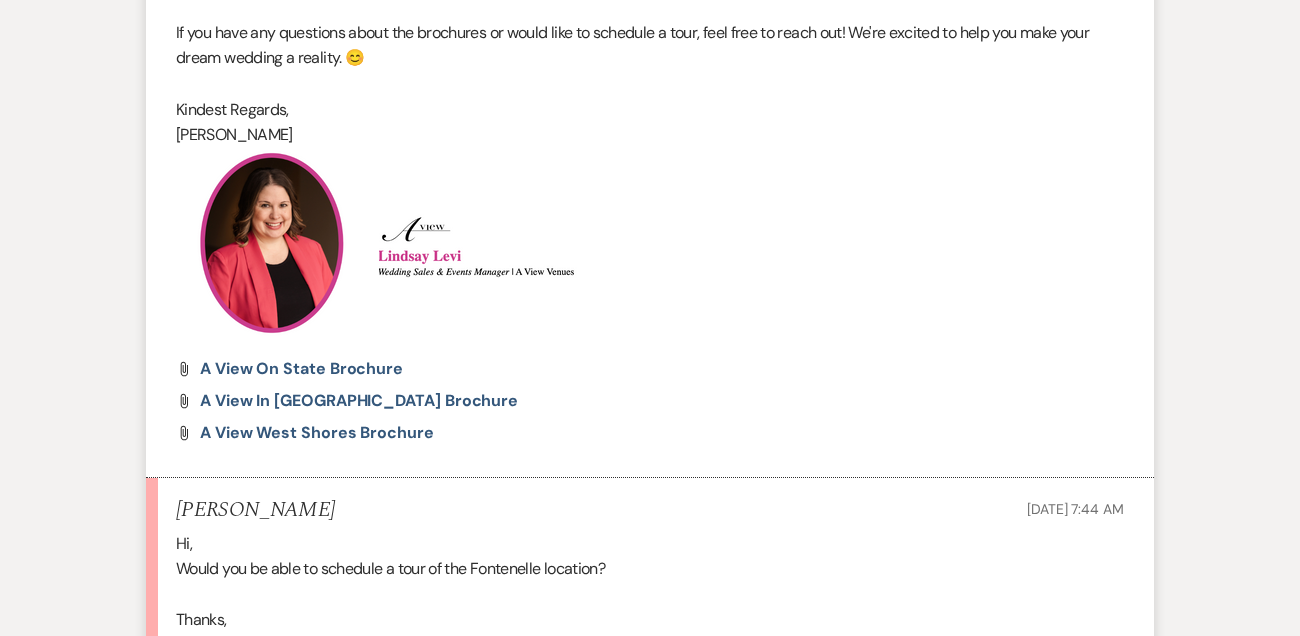 scroll, scrollTop: 2315, scrollLeft: 0, axis: vertical 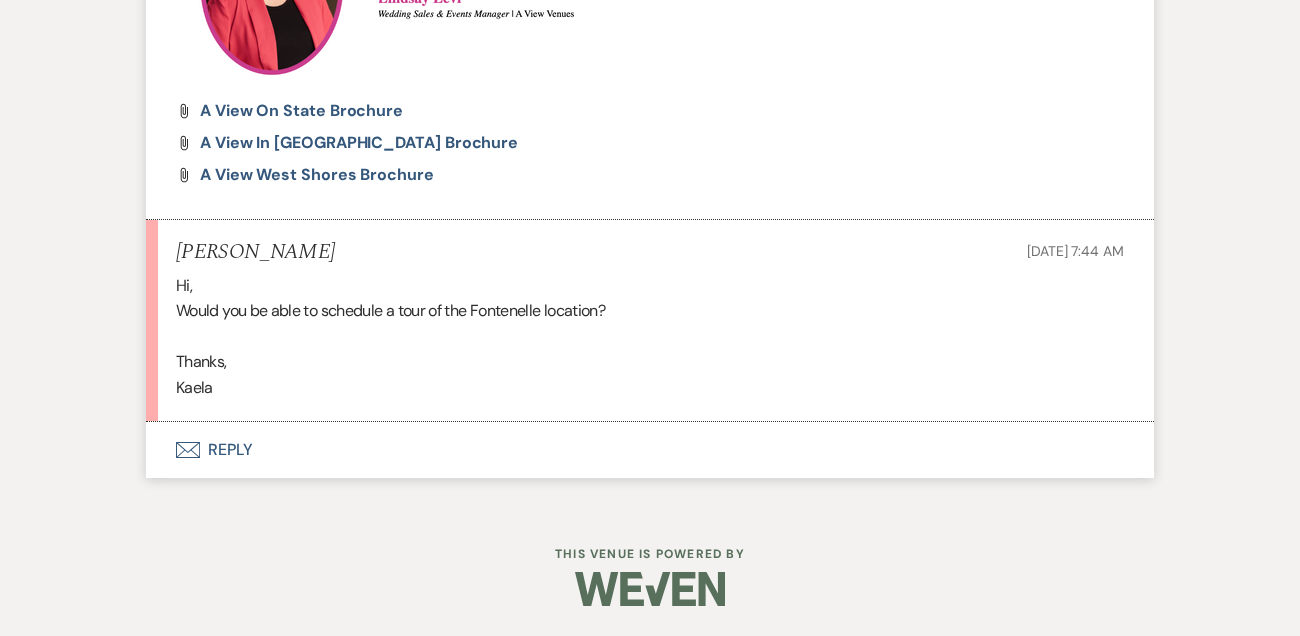 click on "Envelope Reply" at bounding box center [650, 450] 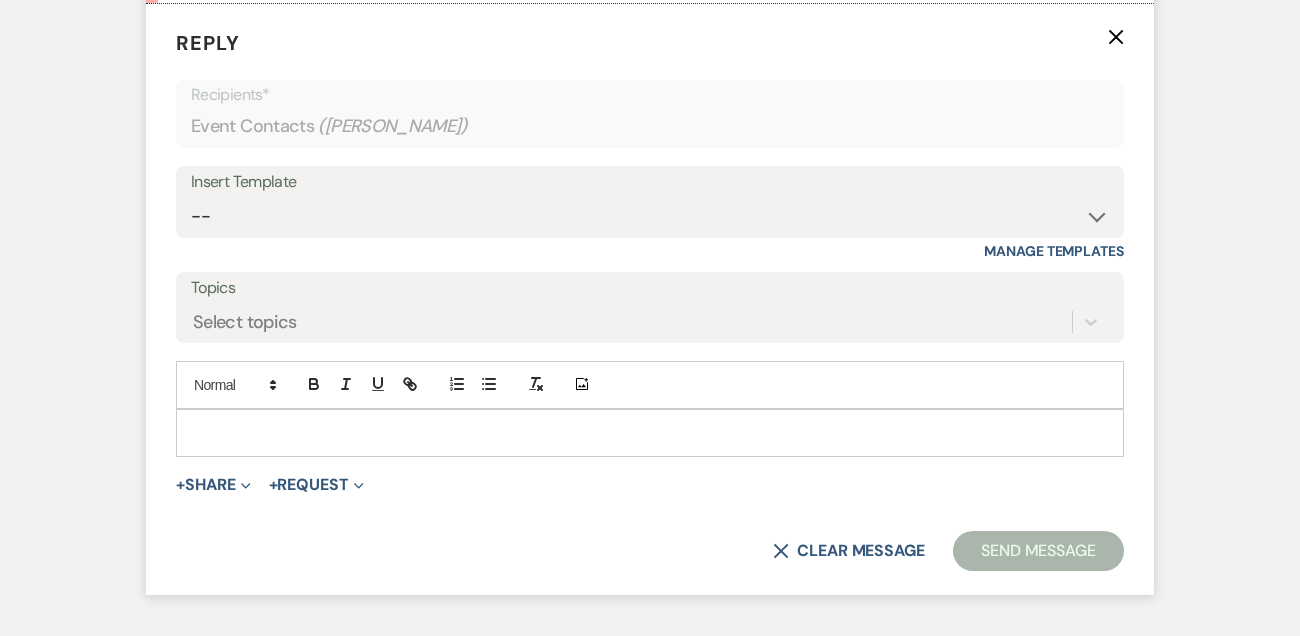 scroll, scrollTop: 2715, scrollLeft: 0, axis: vertical 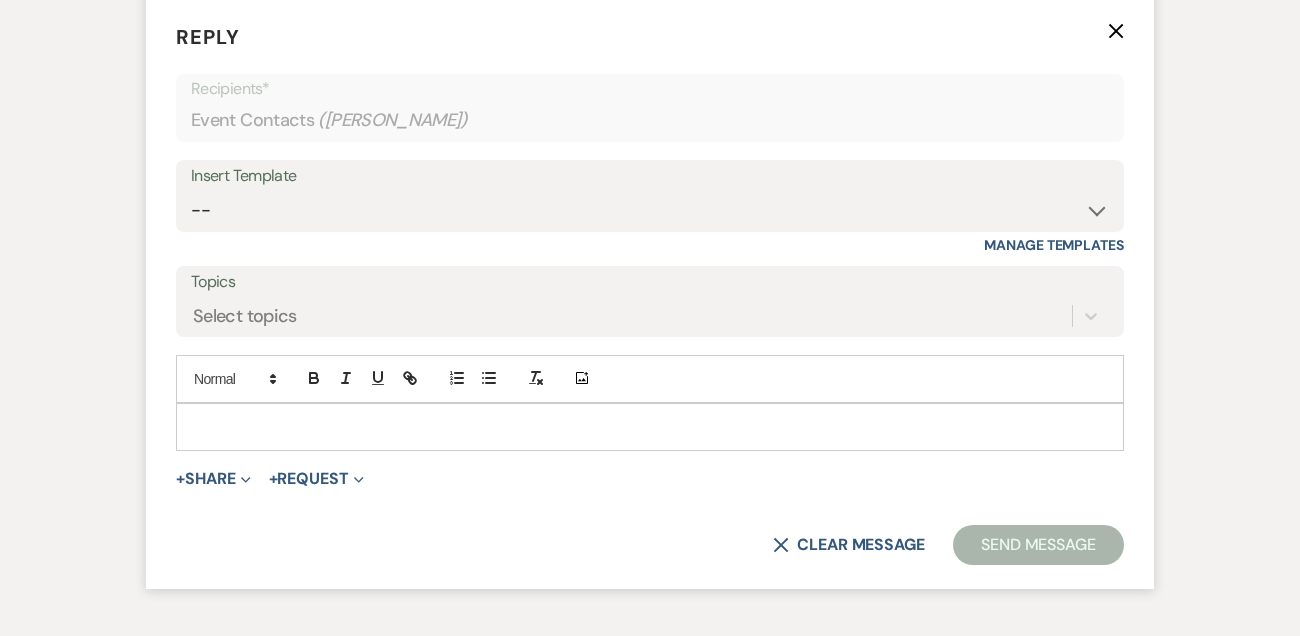 click at bounding box center [650, 427] 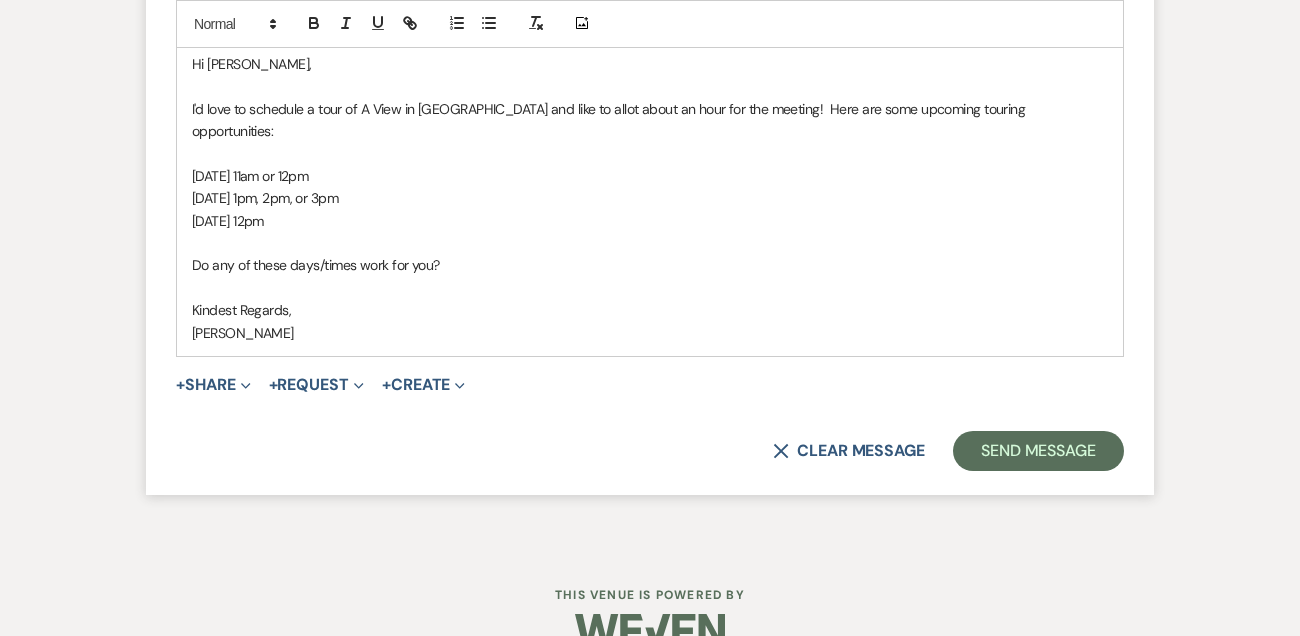 scroll, scrollTop: 3121, scrollLeft: 0, axis: vertical 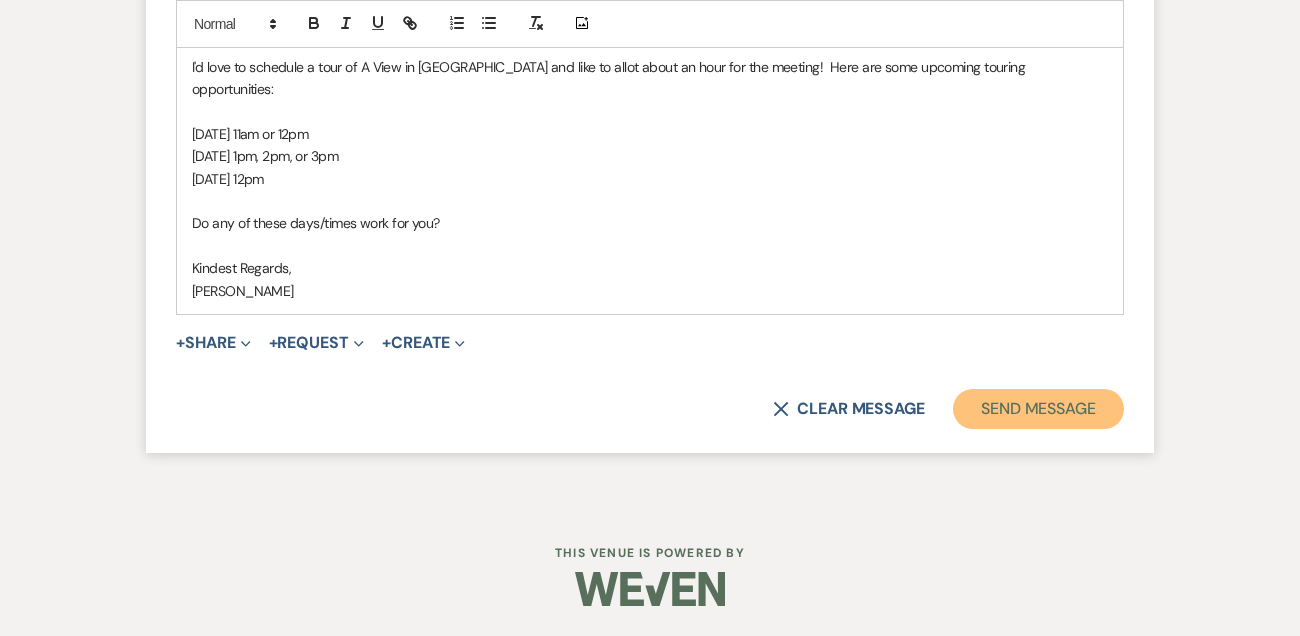 click on "Send Message" at bounding box center [1038, 409] 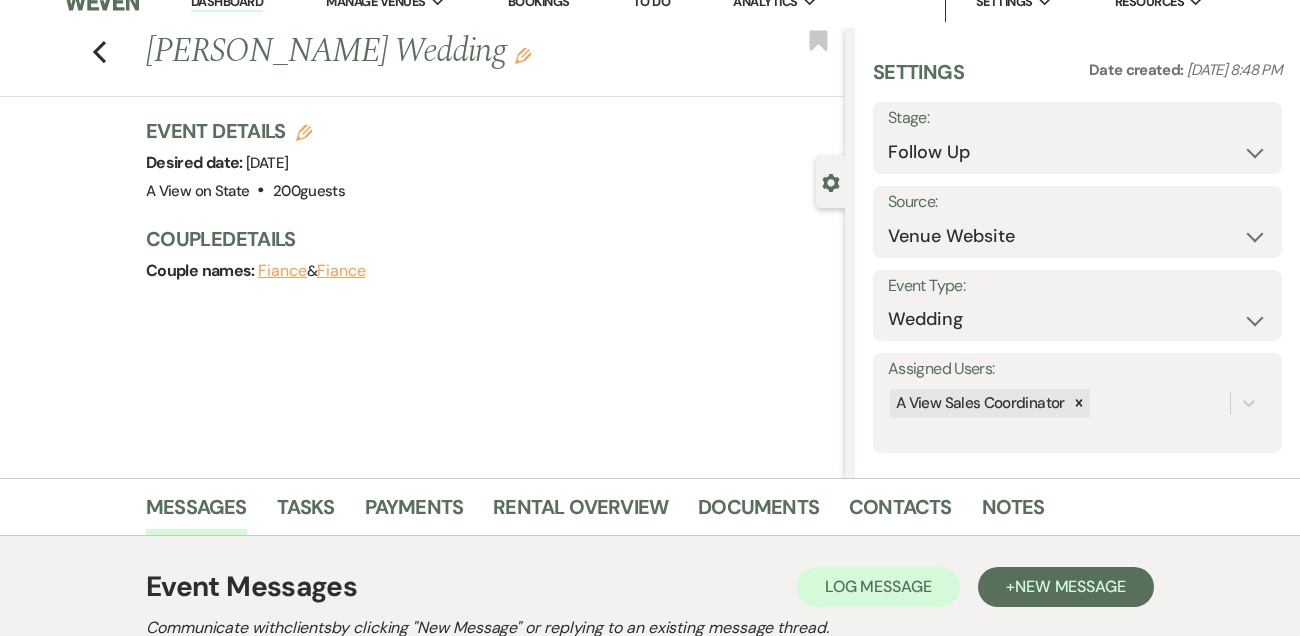 scroll, scrollTop: 0, scrollLeft: 0, axis: both 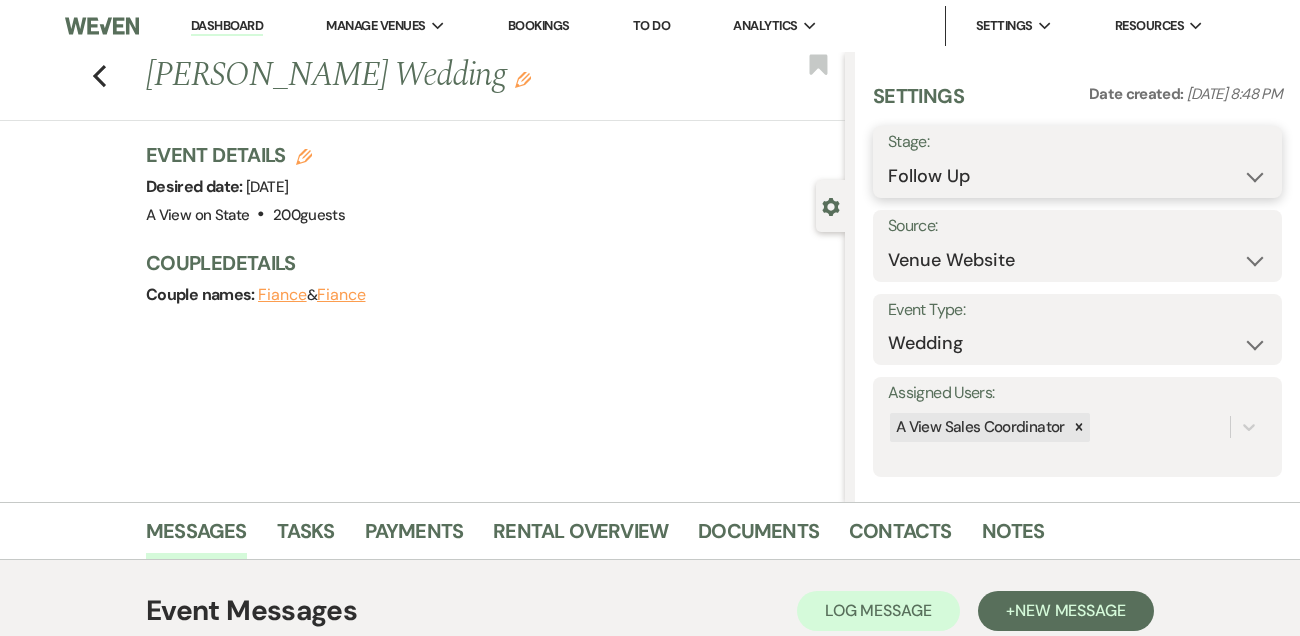 click on "Inquiry Follow Up Tour Requested Tour Confirmed Toured Proposal Sent Booked Lost" at bounding box center [1077, 176] 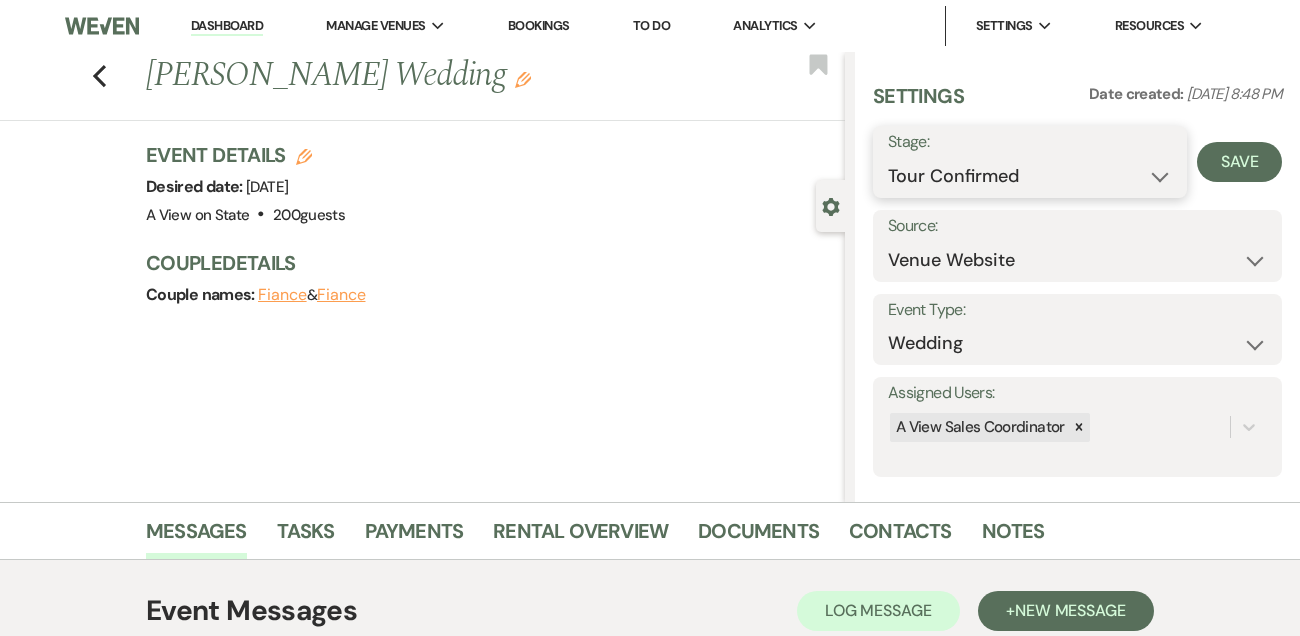 click on "Inquiry Follow Up Tour Requested Tour Confirmed Toured Proposal Sent Booked Lost" at bounding box center [1030, 176] 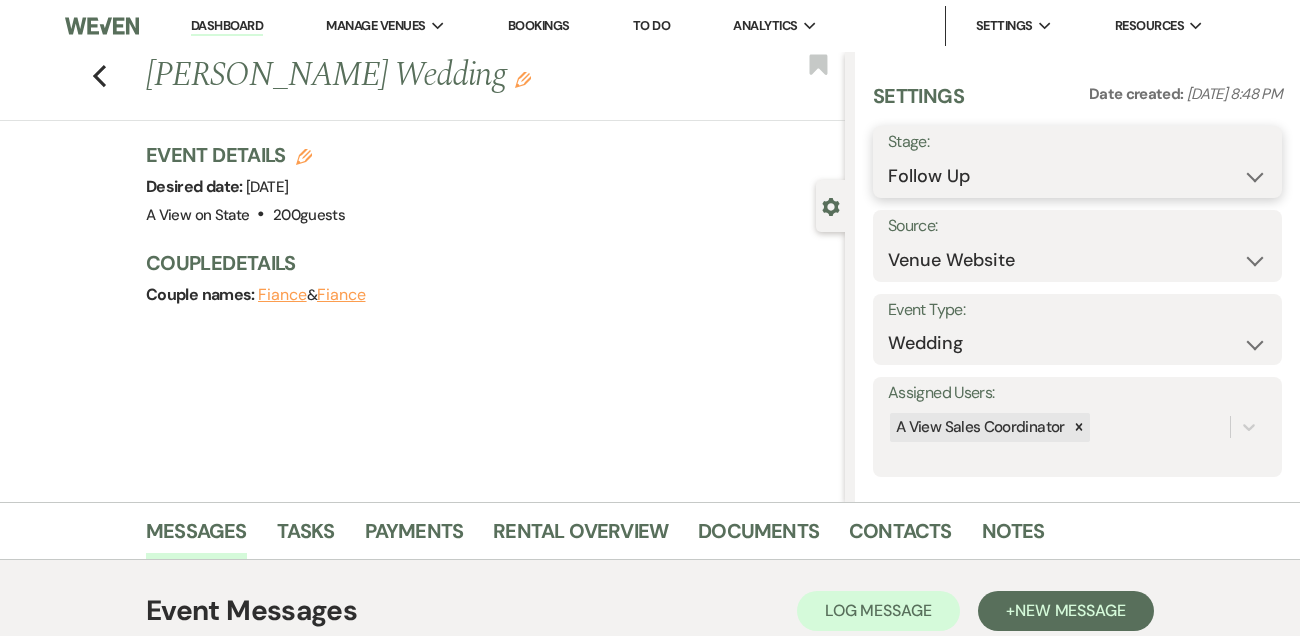 click on "Inquiry Follow Up Tour Requested Tour Confirmed Toured Proposal Sent Booked Lost" at bounding box center [1077, 176] 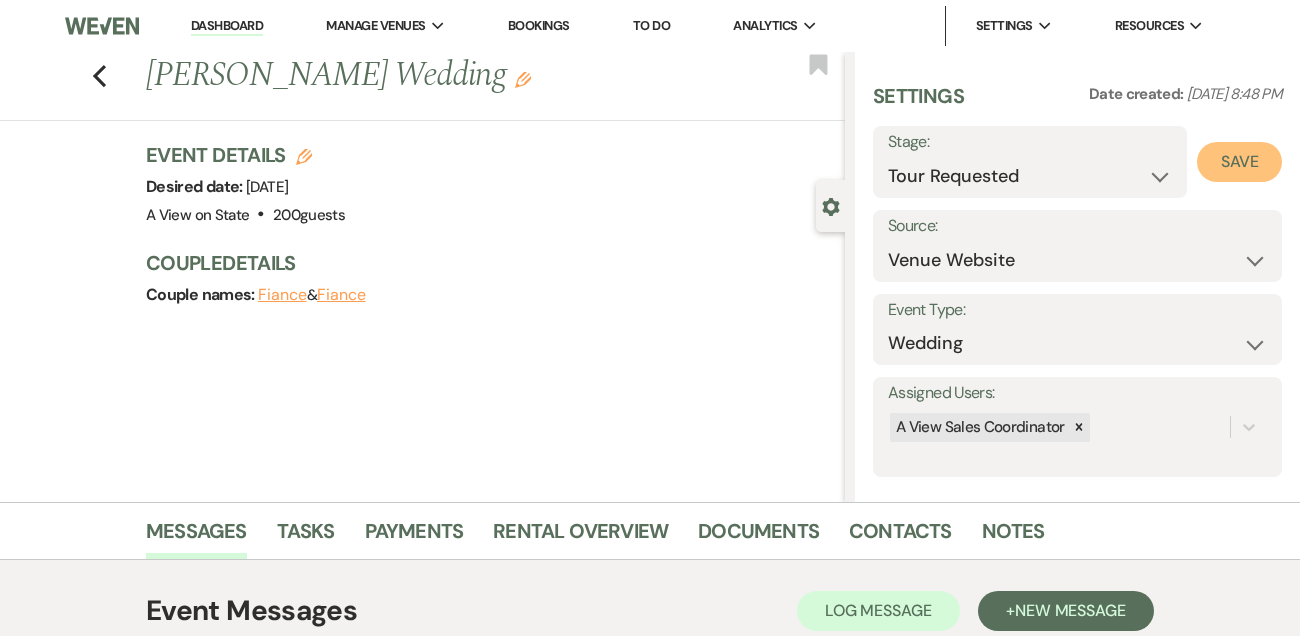click on "Save" at bounding box center [1239, 162] 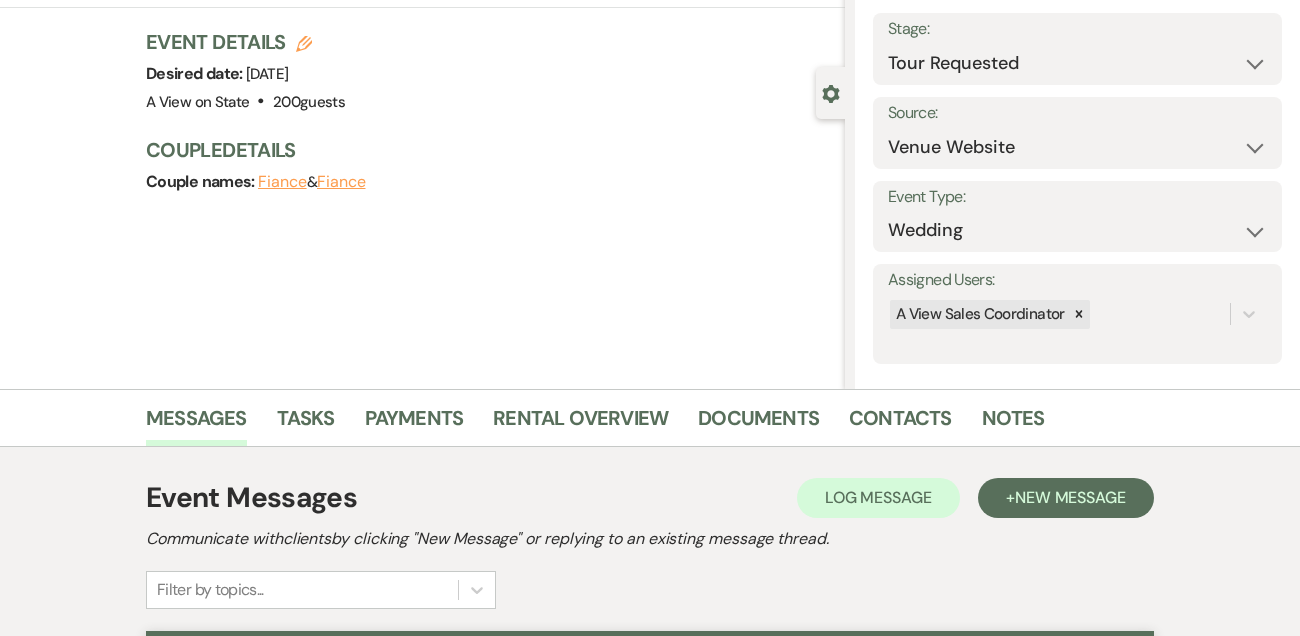 scroll, scrollTop: 78, scrollLeft: 0, axis: vertical 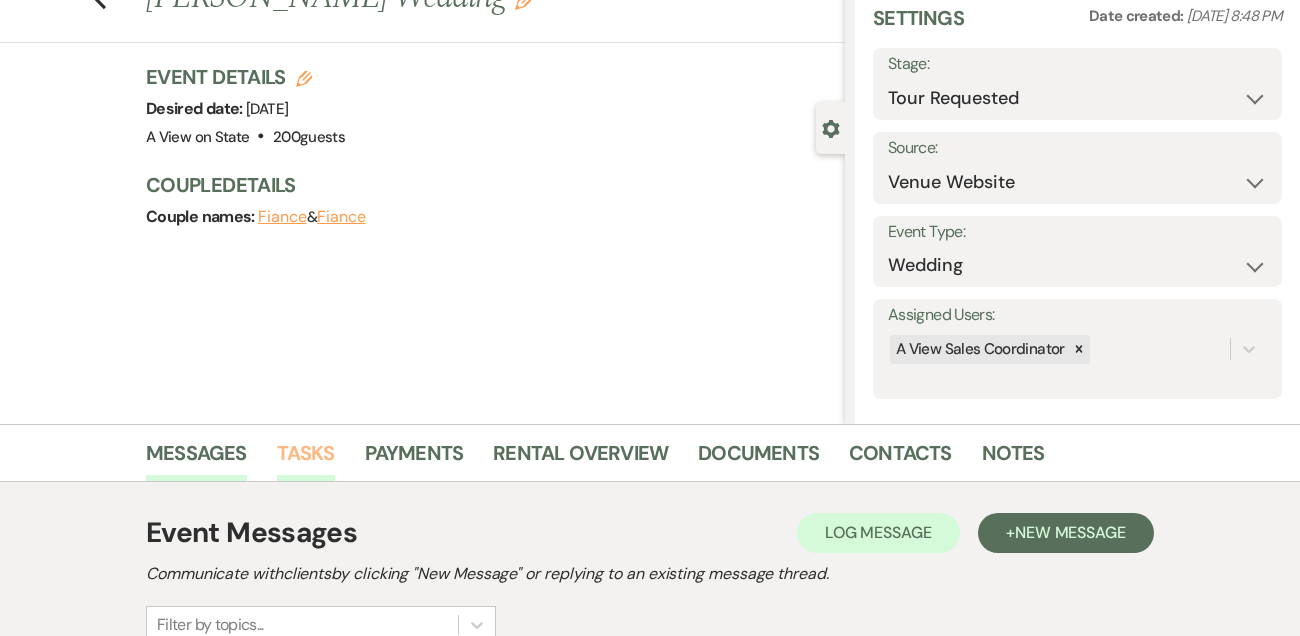 click on "Tasks" at bounding box center [306, 459] 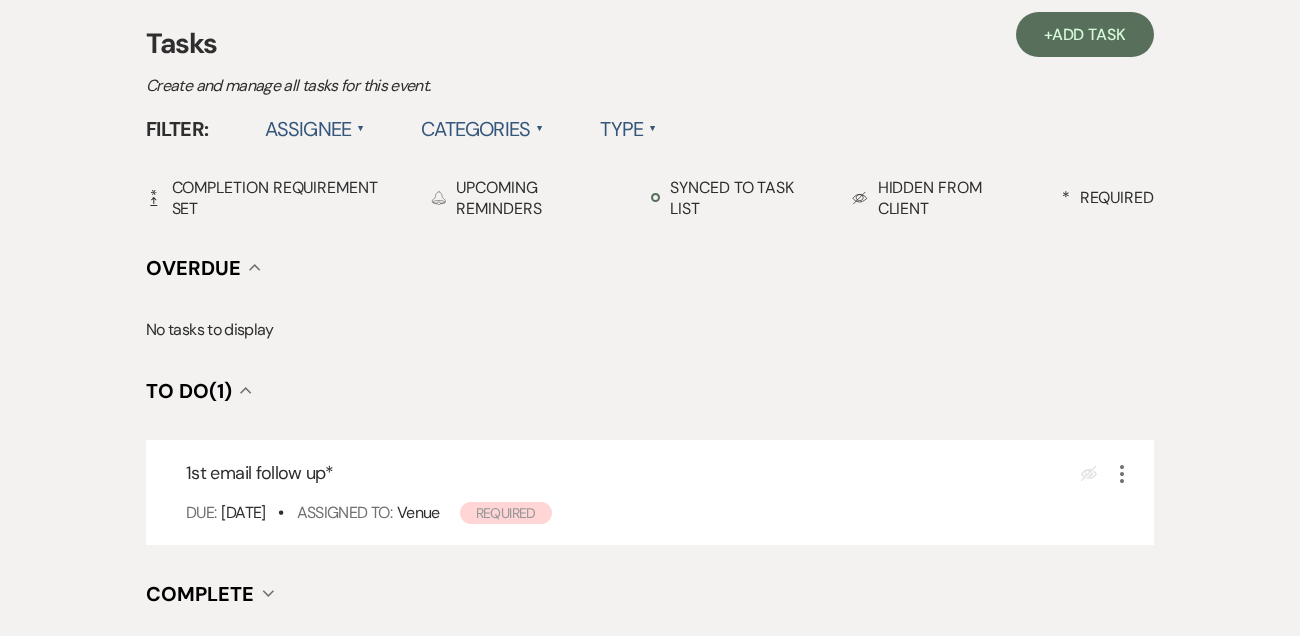 scroll, scrollTop: 623, scrollLeft: 0, axis: vertical 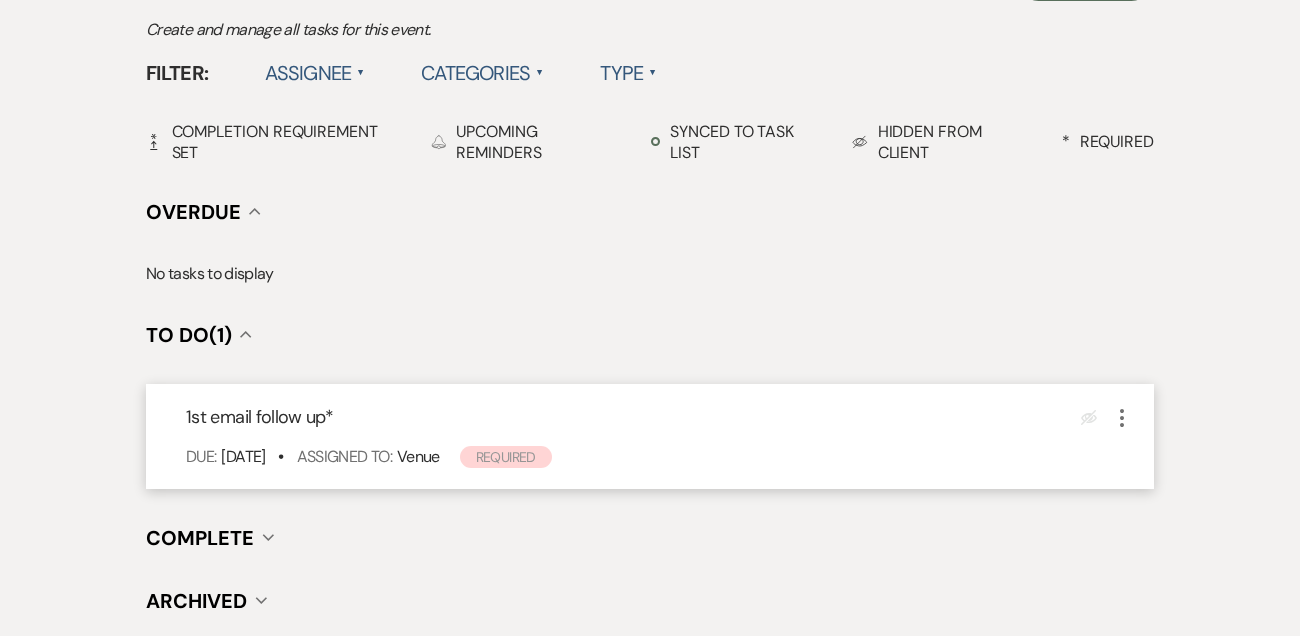 click on "More" 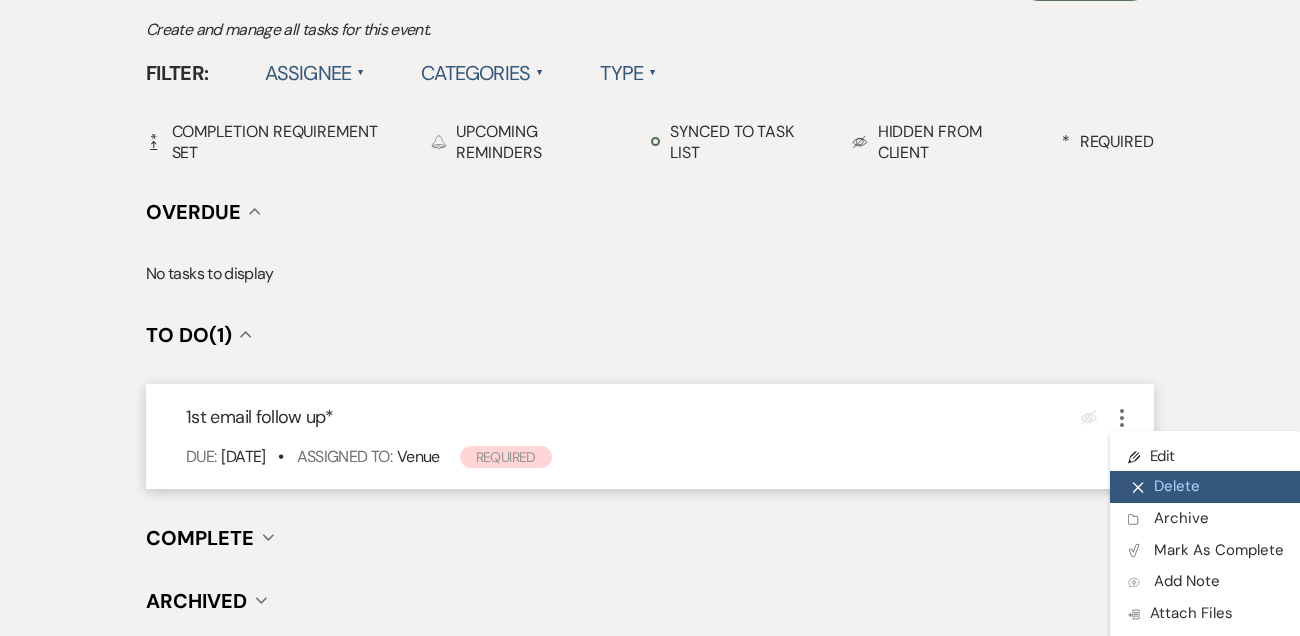 click on "X Delete" at bounding box center [1206, 487] 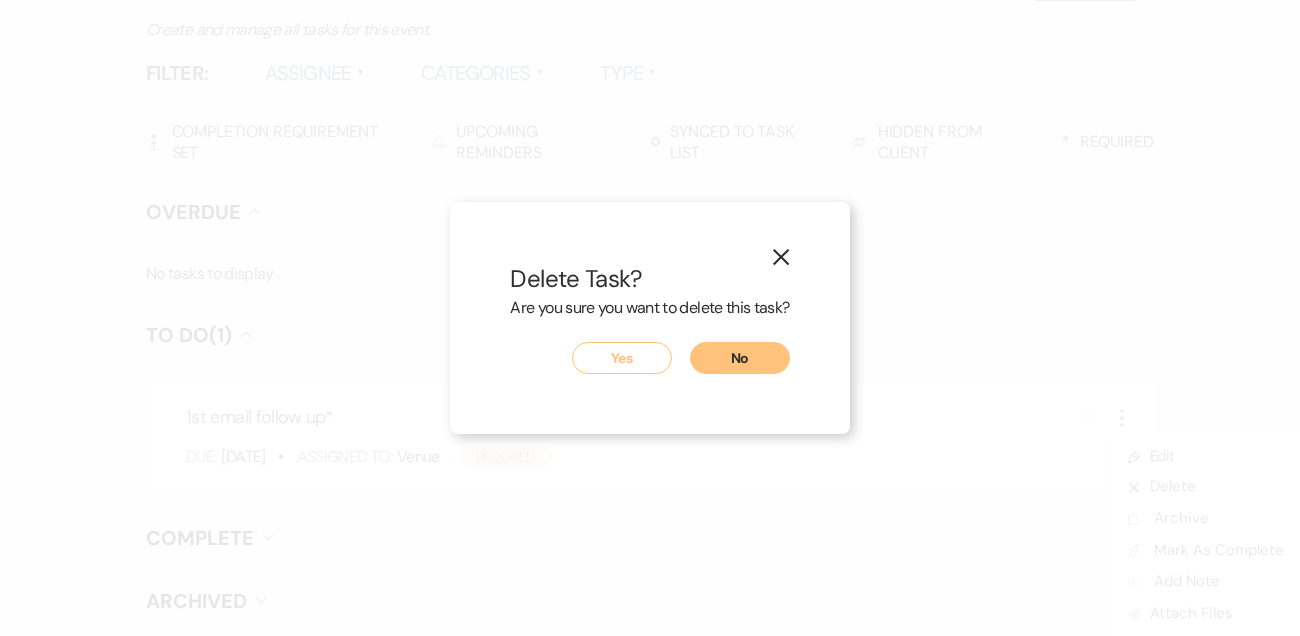 click on "Yes" at bounding box center (622, 358) 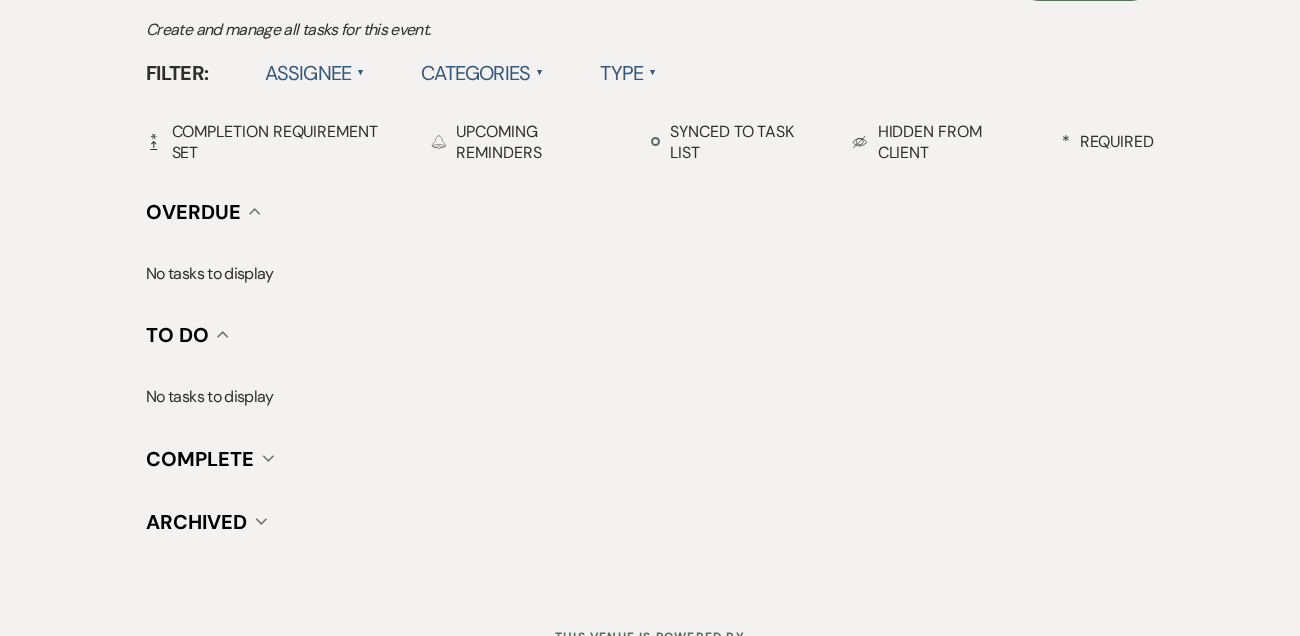 scroll, scrollTop: 0, scrollLeft: 0, axis: both 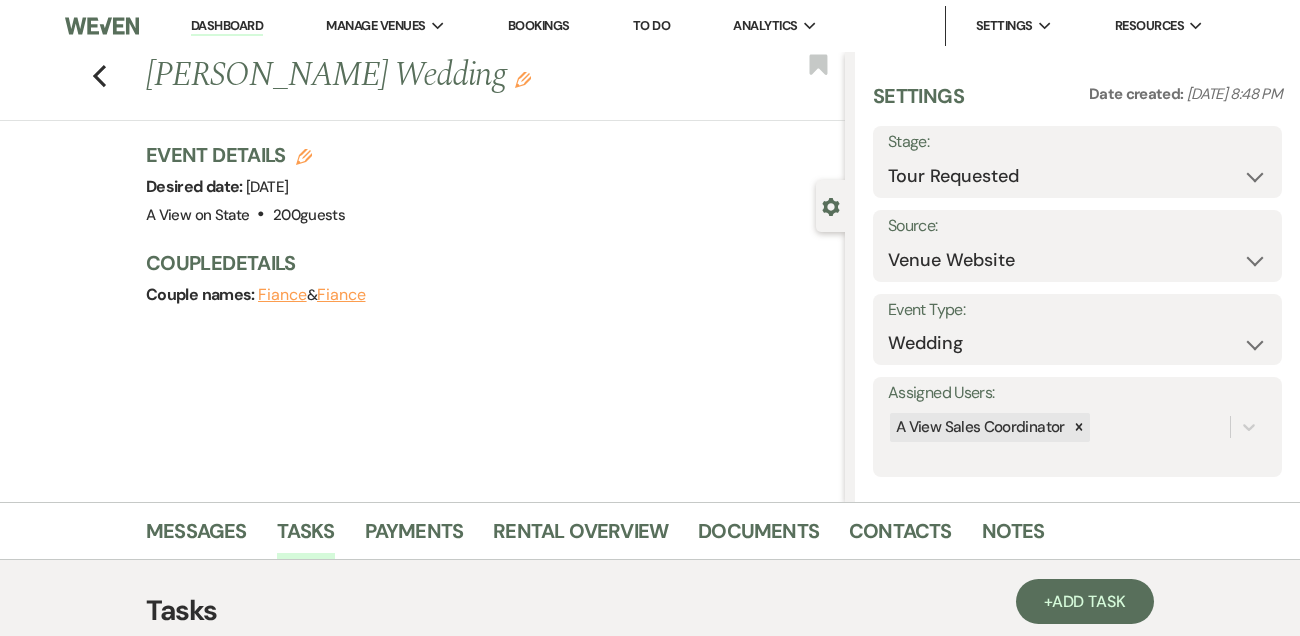 click on "Dashboard" at bounding box center [227, 26] 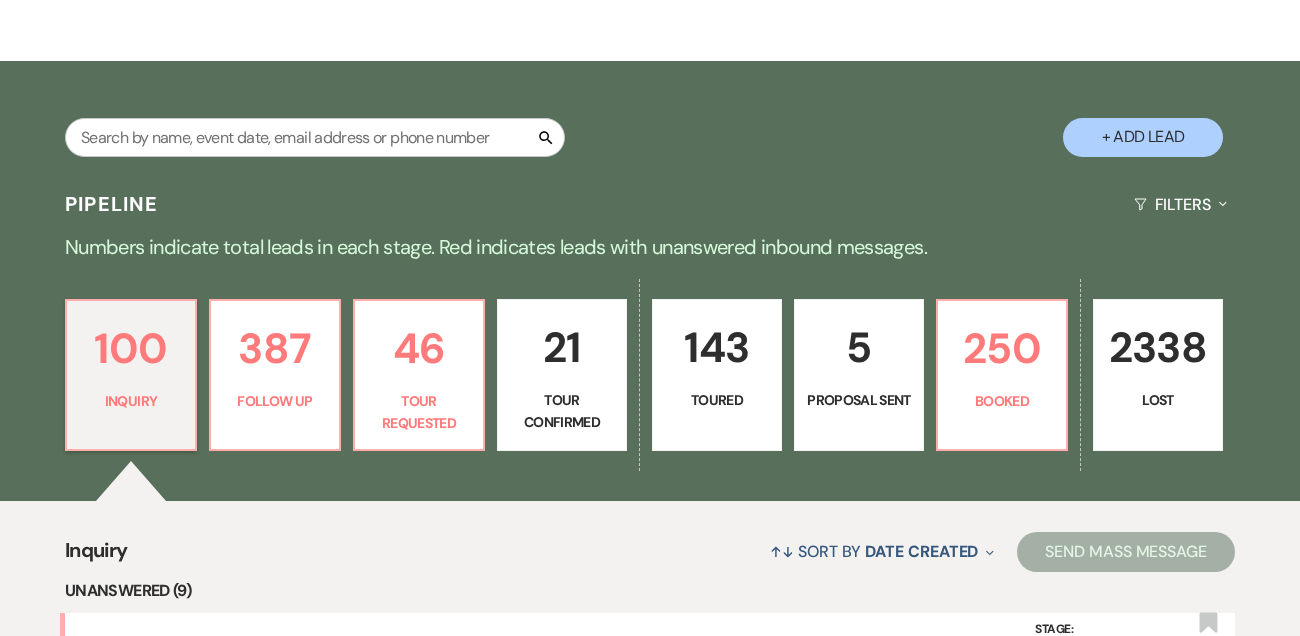 scroll, scrollTop: 373, scrollLeft: 0, axis: vertical 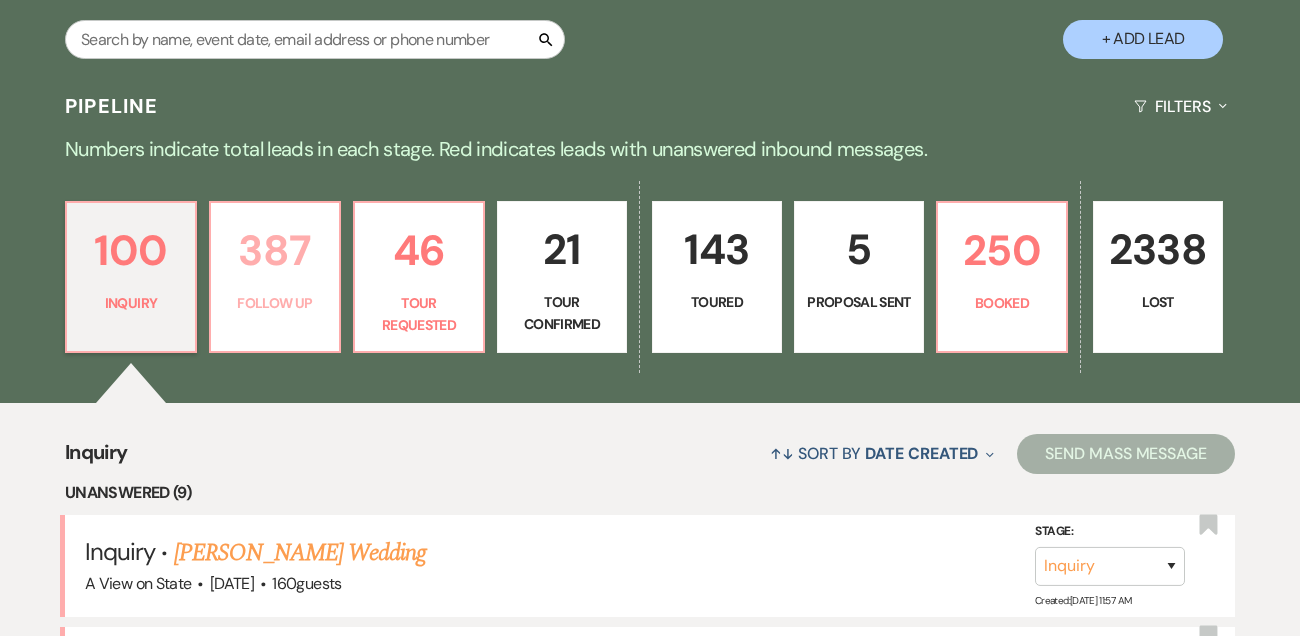 click on "387" at bounding box center [275, 250] 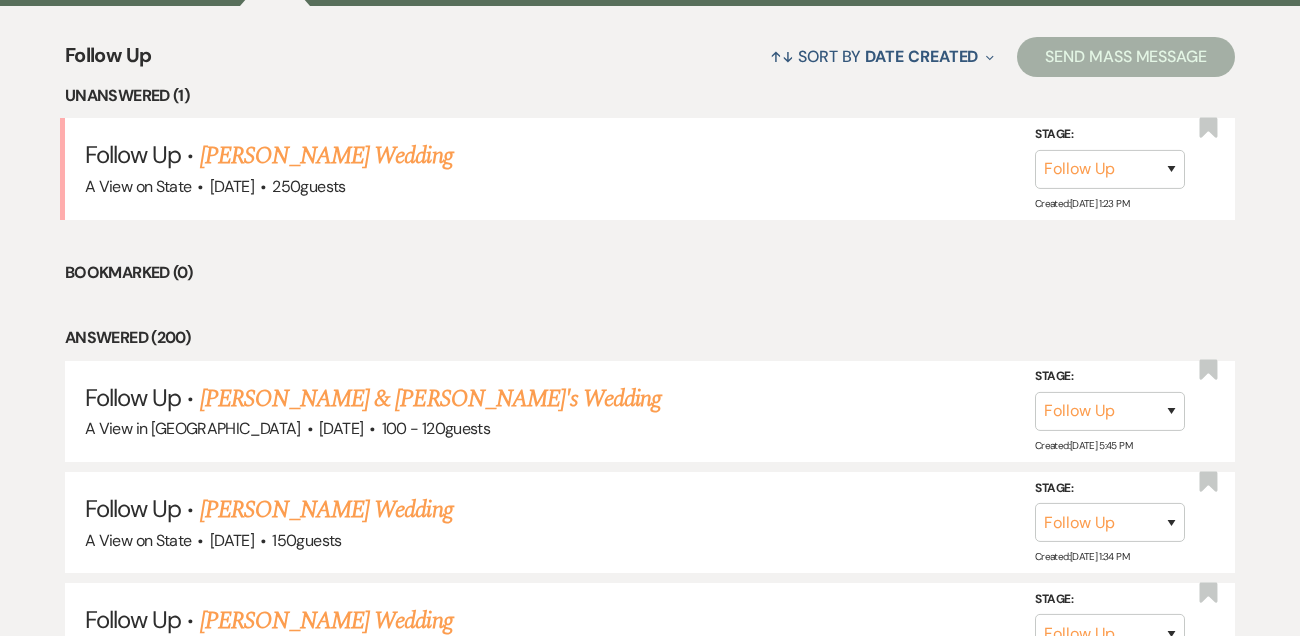 scroll, scrollTop: 775, scrollLeft: 0, axis: vertical 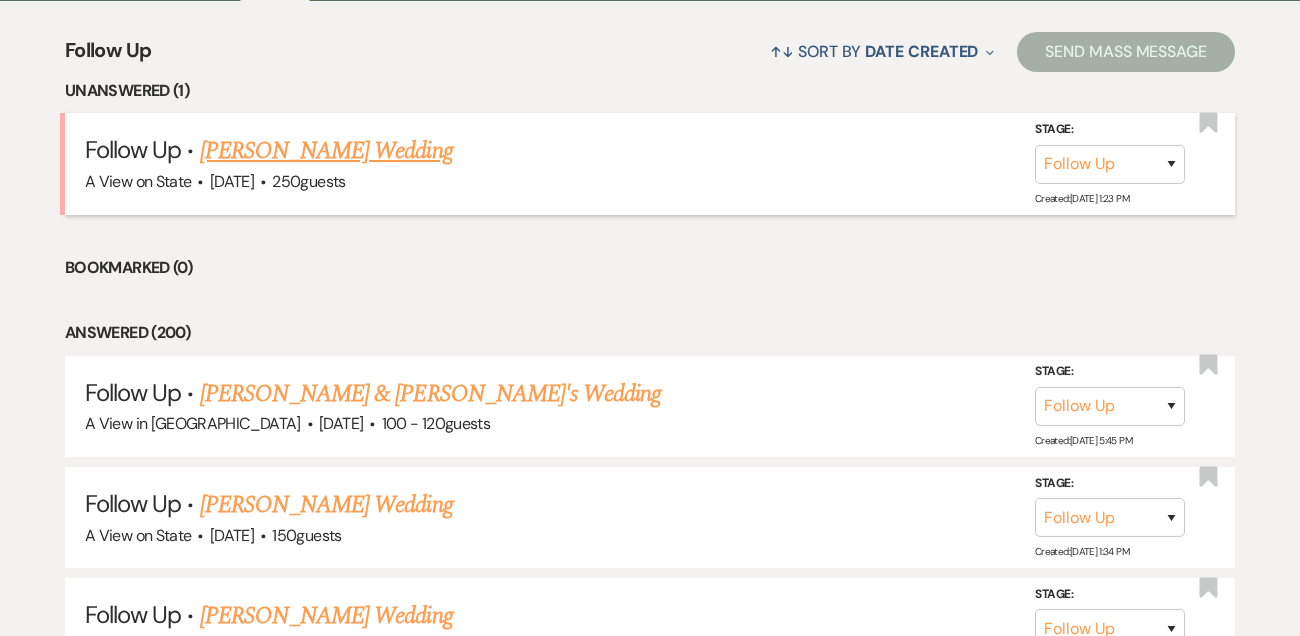 click on "·" at bounding box center [263, 183] 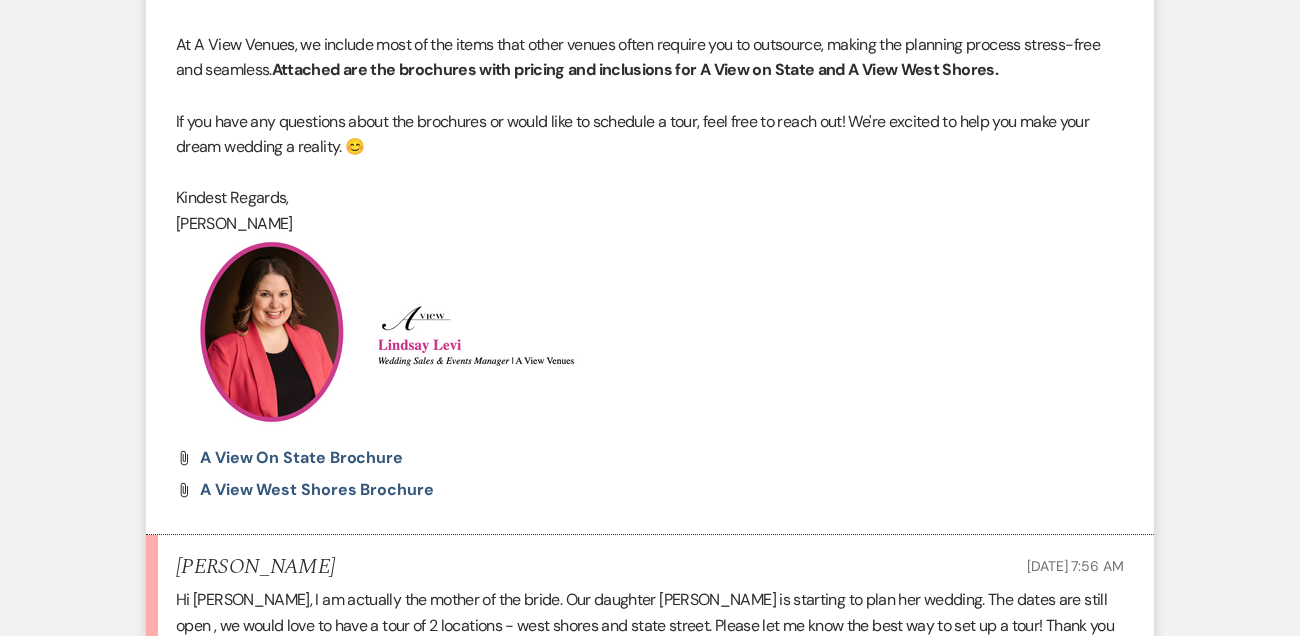scroll, scrollTop: 2181, scrollLeft: 0, axis: vertical 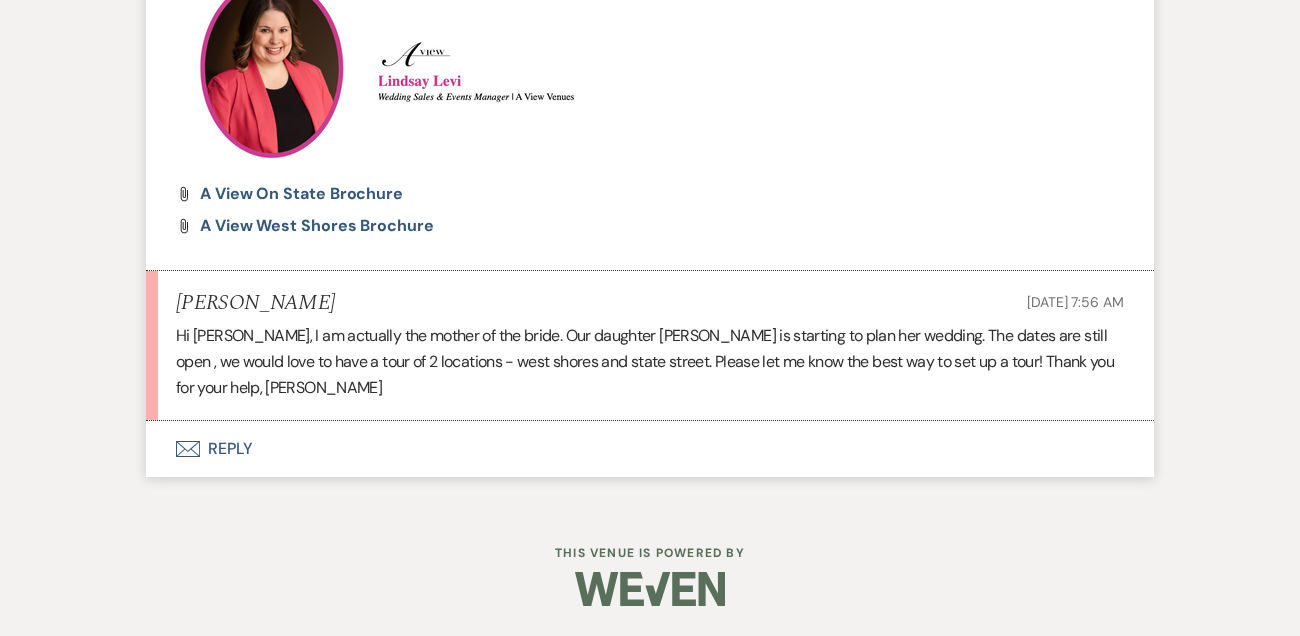 click on "Envelope Reply" at bounding box center (650, 449) 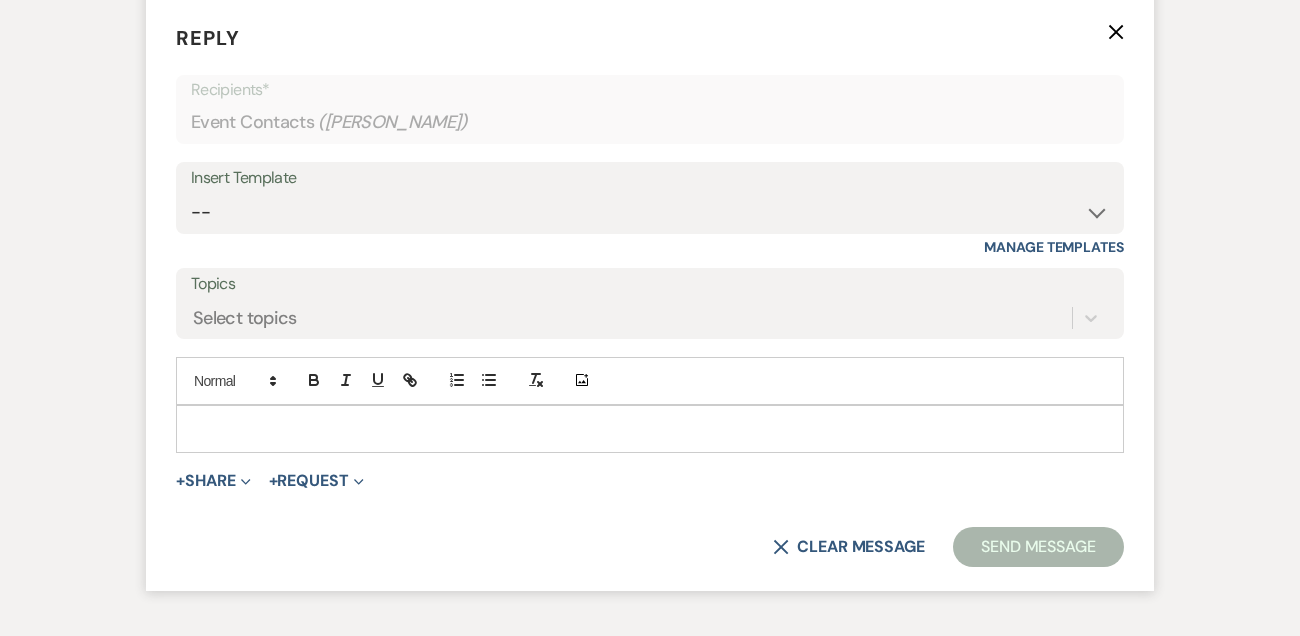 scroll, scrollTop: 2581, scrollLeft: 0, axis: vertical 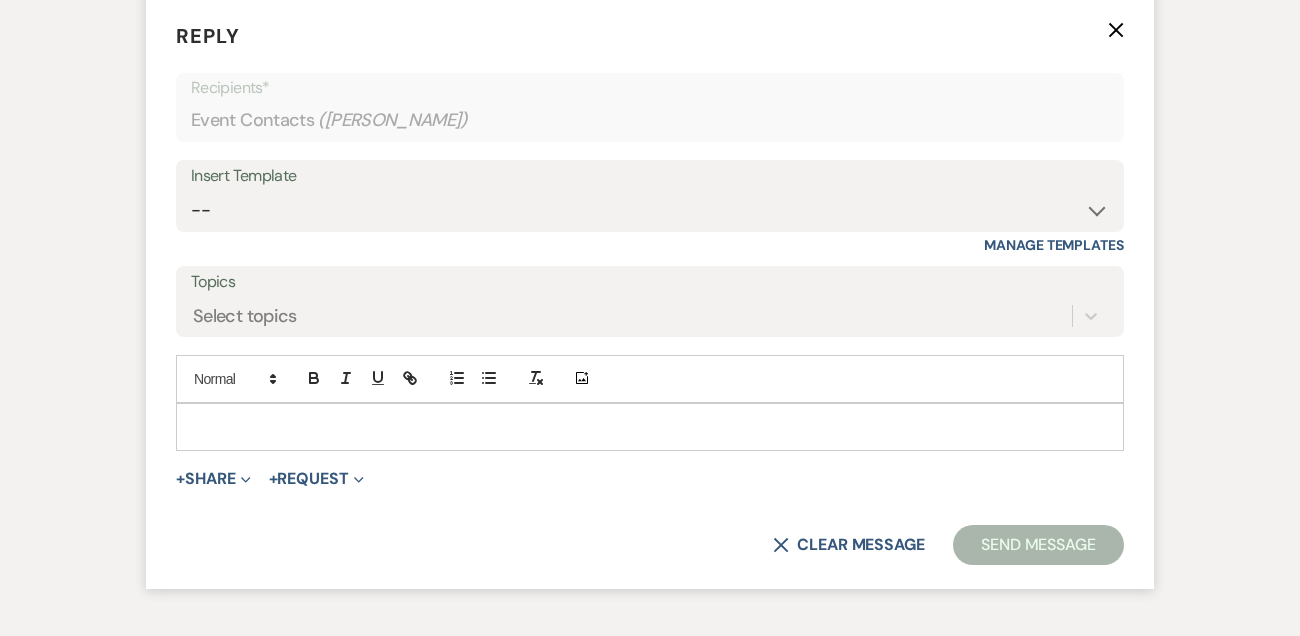 click at bounding box center [650, 427] 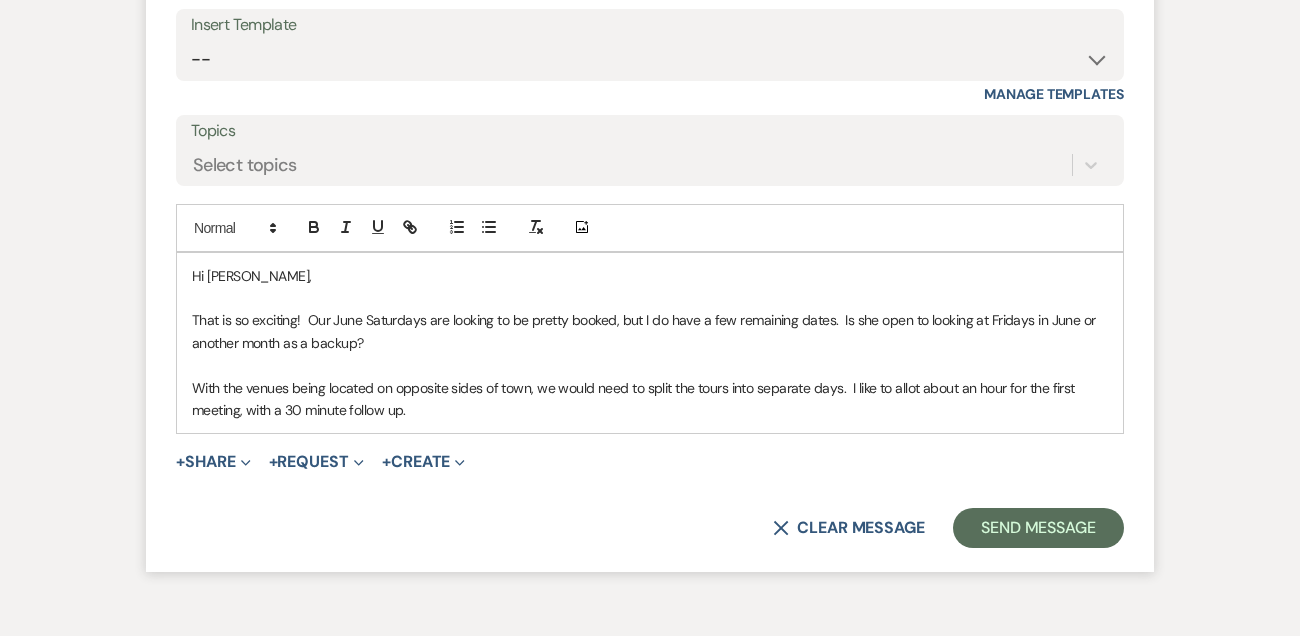 scroll, scrollTop: 2735, scrollLeft: 0, axis: vertical 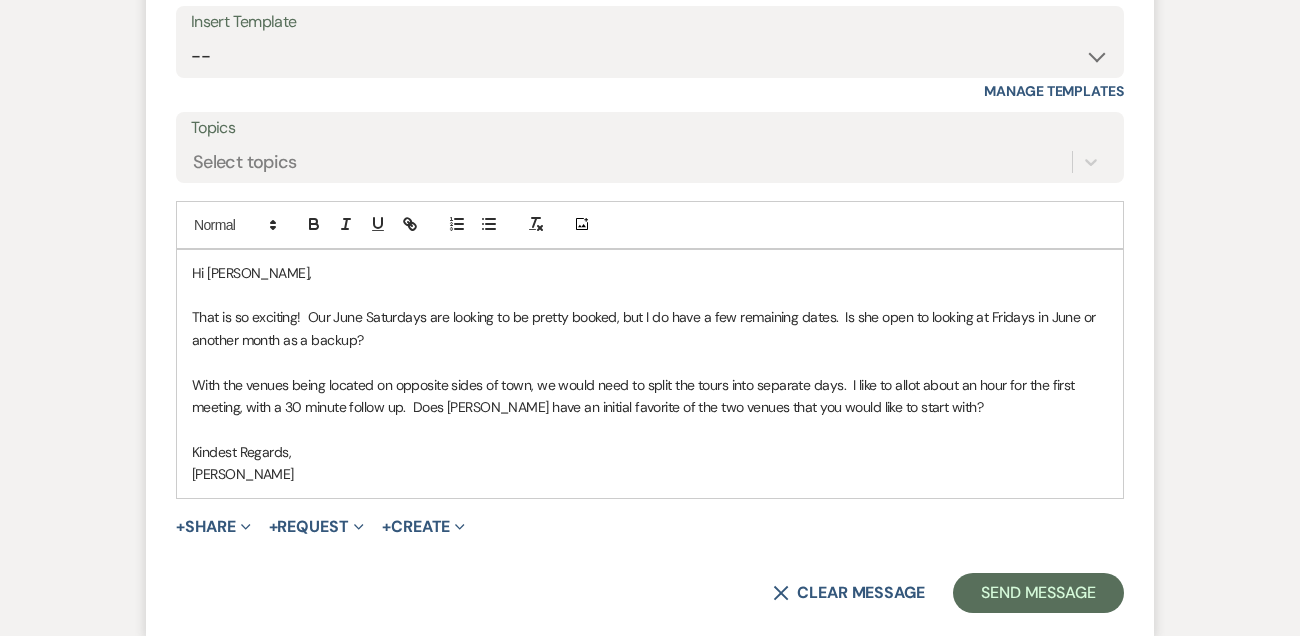 click on "That is so exciting!  Our June Saturdays are looking to be pretty booked, but I do have a few remaining dates.  Is she open to looking at Fridays in June or another month as a backup?" at bounding box center (650, 328) 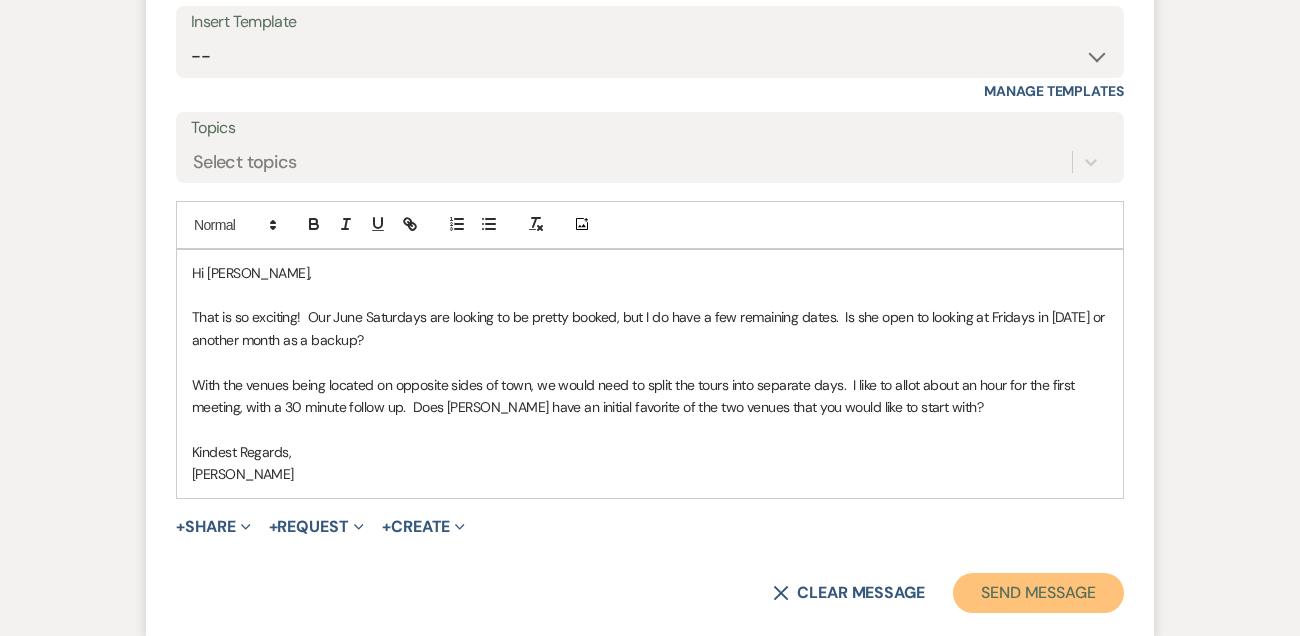 click on "Send Message" at bounding box center (1038, 593) 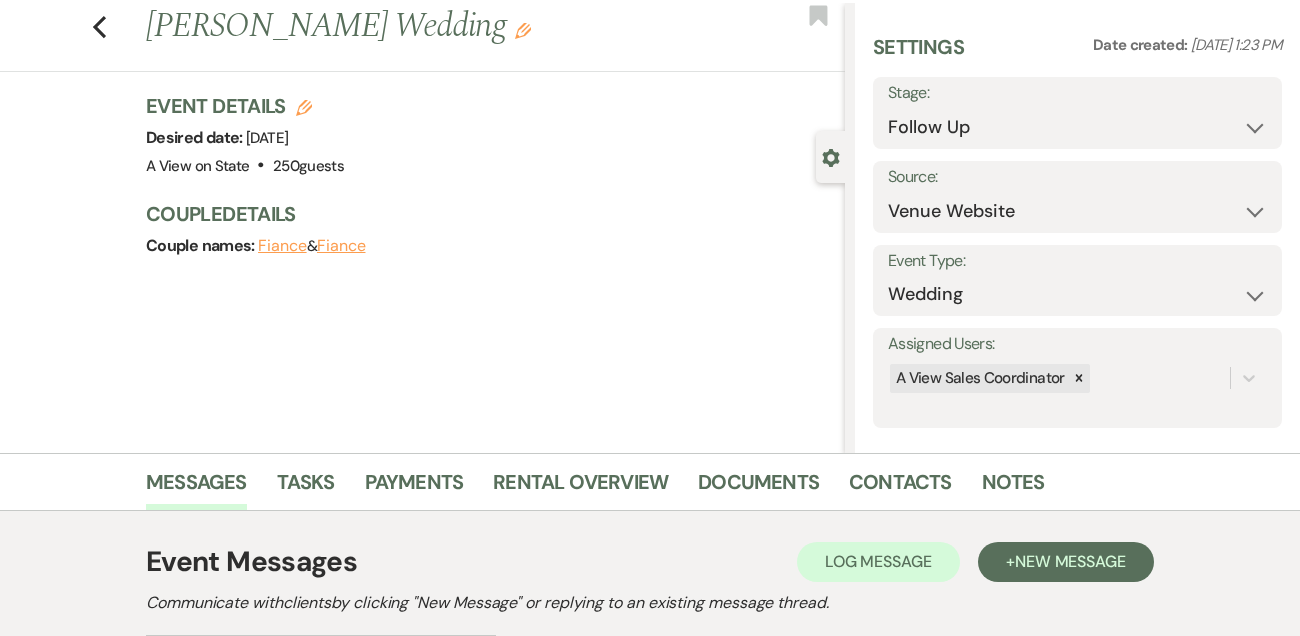 scroll, scrollTop: 0, scrollLeft: 0, axis: both 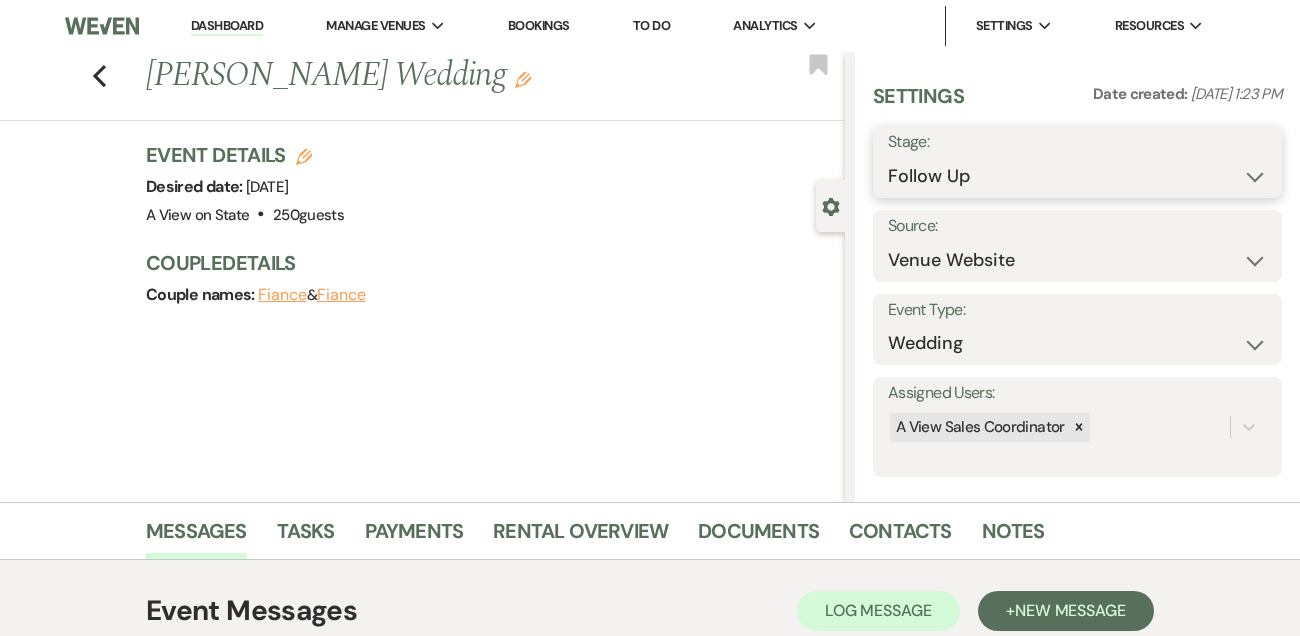 click on "Inquiry Follow Up Tour Requested Tour Confirmed Toured Proposal Sent Booked Lost" at bounding box center (1077, 176) 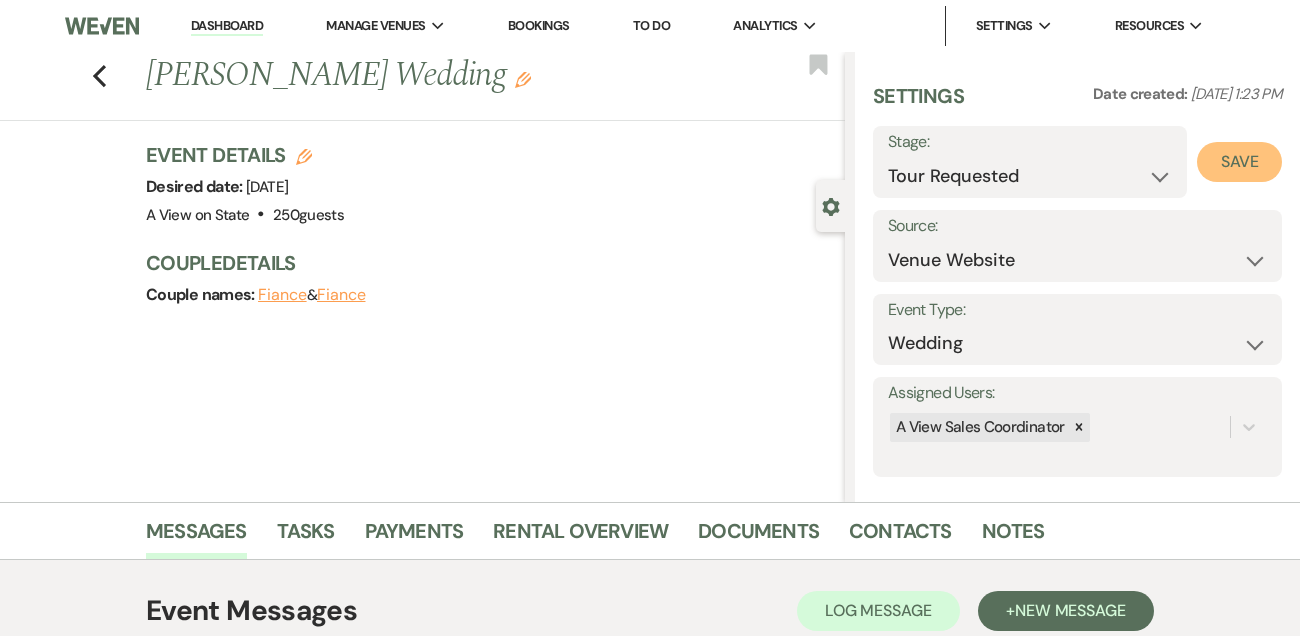 click on "Save" at bounding box center [1239, 162] 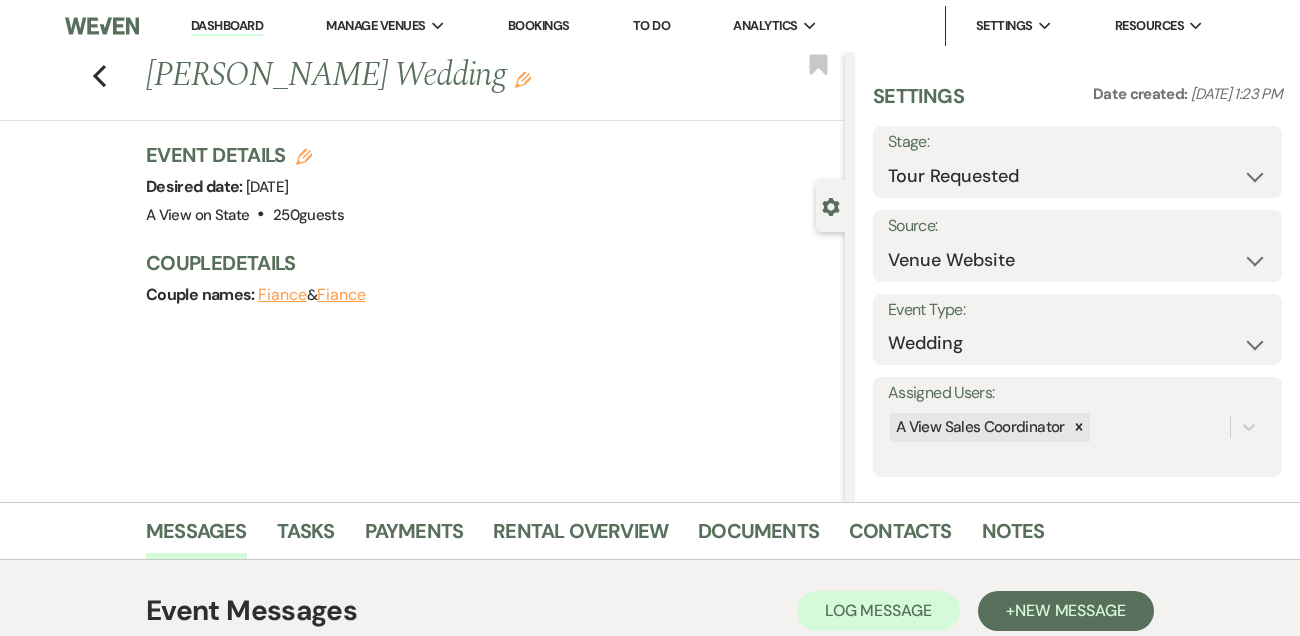 scroll, scrollTop: 17, scrollLeft: 0, axis: vertical 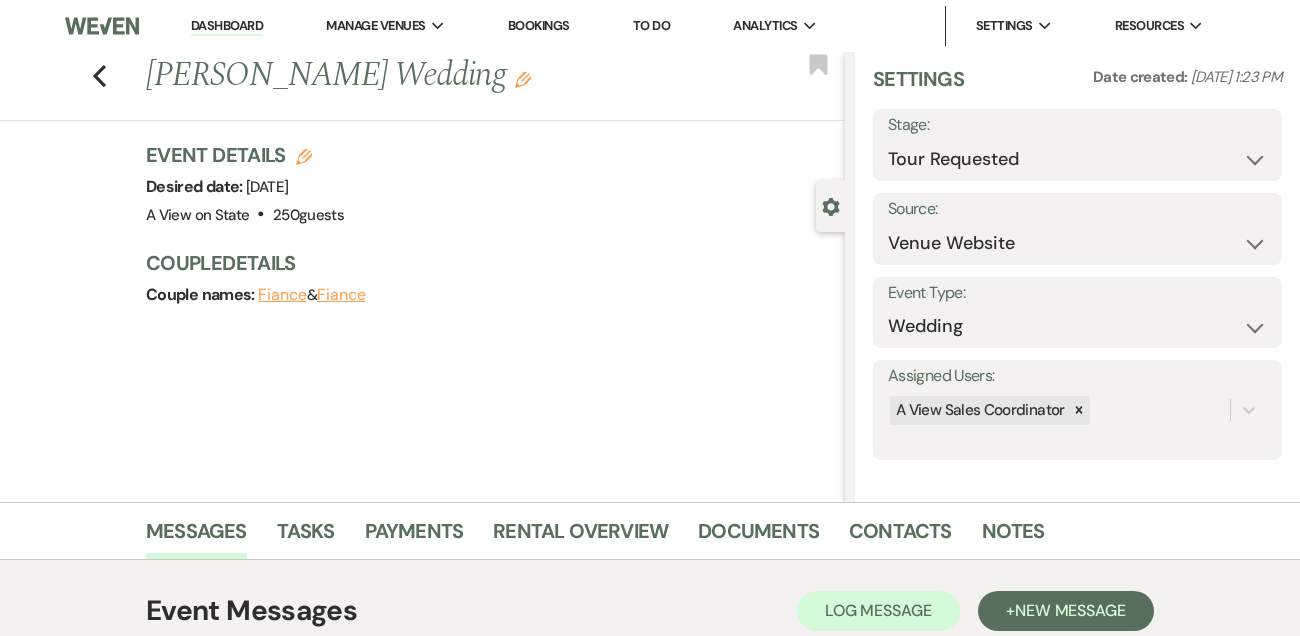 click on "Messages Tasks Payments Rental Overview Documents Contacts Notes" at bounding box center [650, 531] 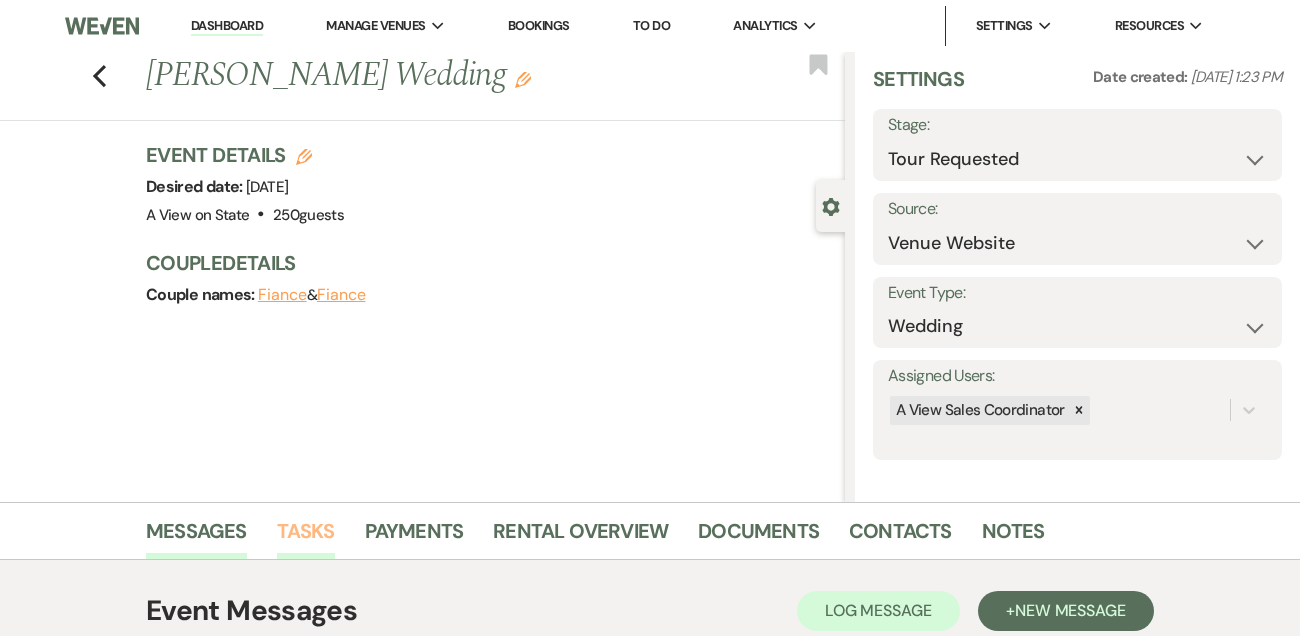 click on "Tasks" at bounding box center [306, 537] 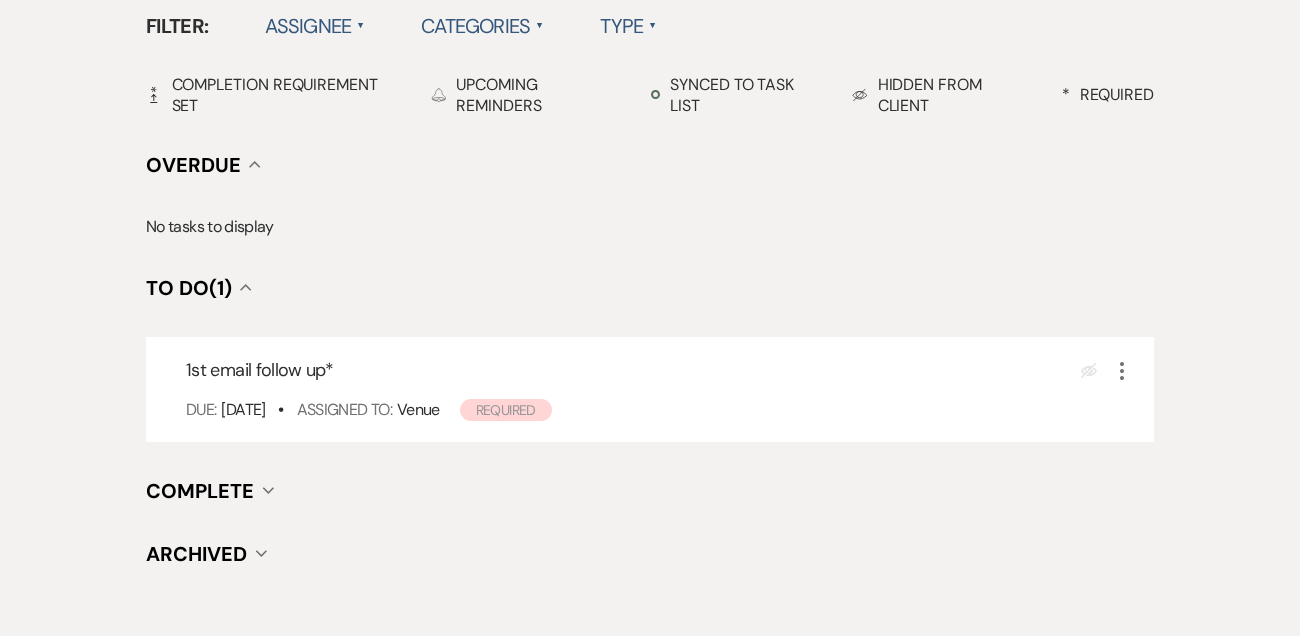 scroll, scrollTop: 690, scrollLeft: 0, axis: vertical 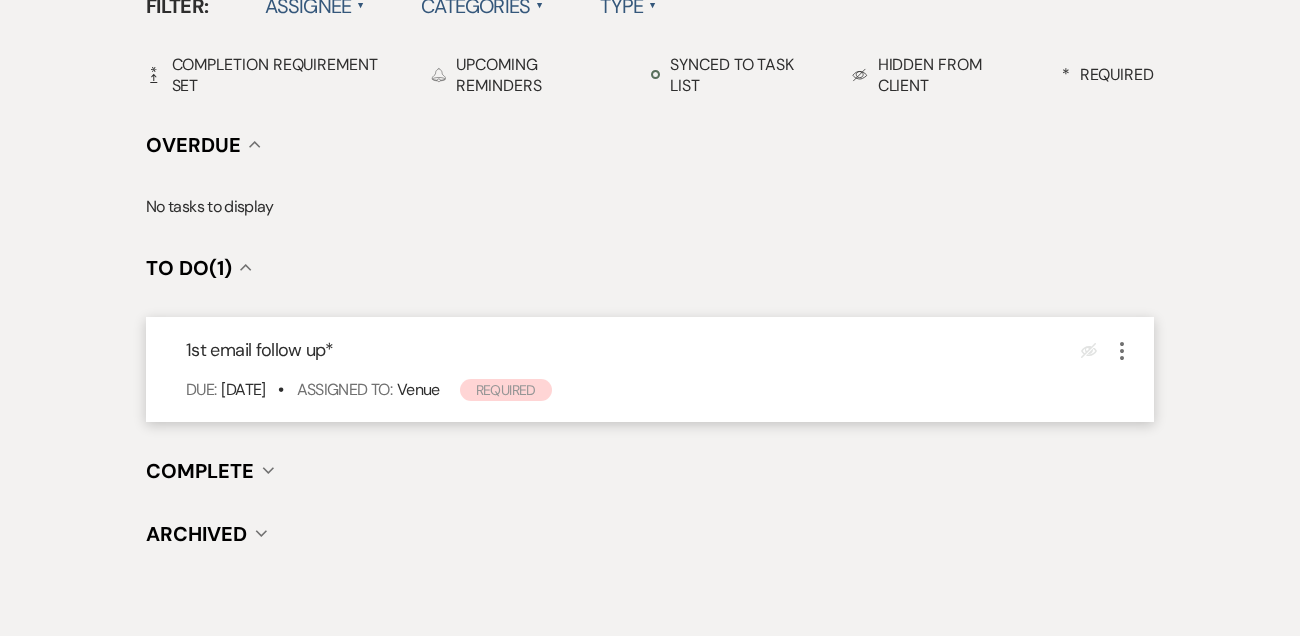 click on "More" 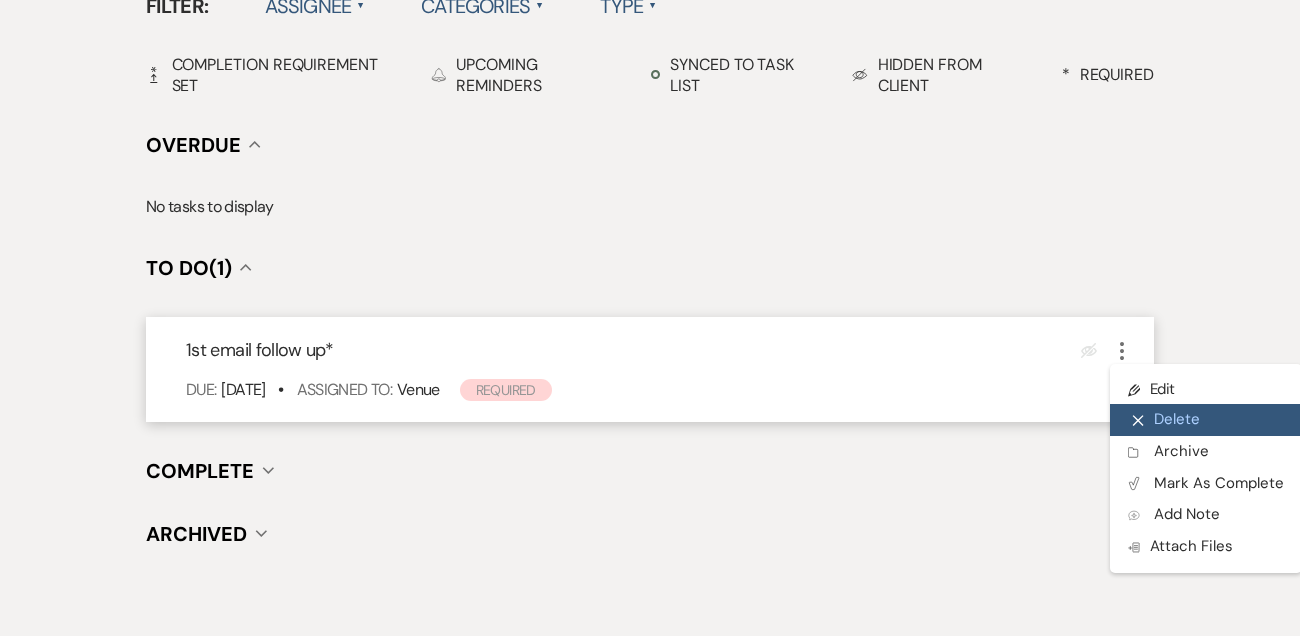 click on "X Delete" at bounding box center [1206, 420] 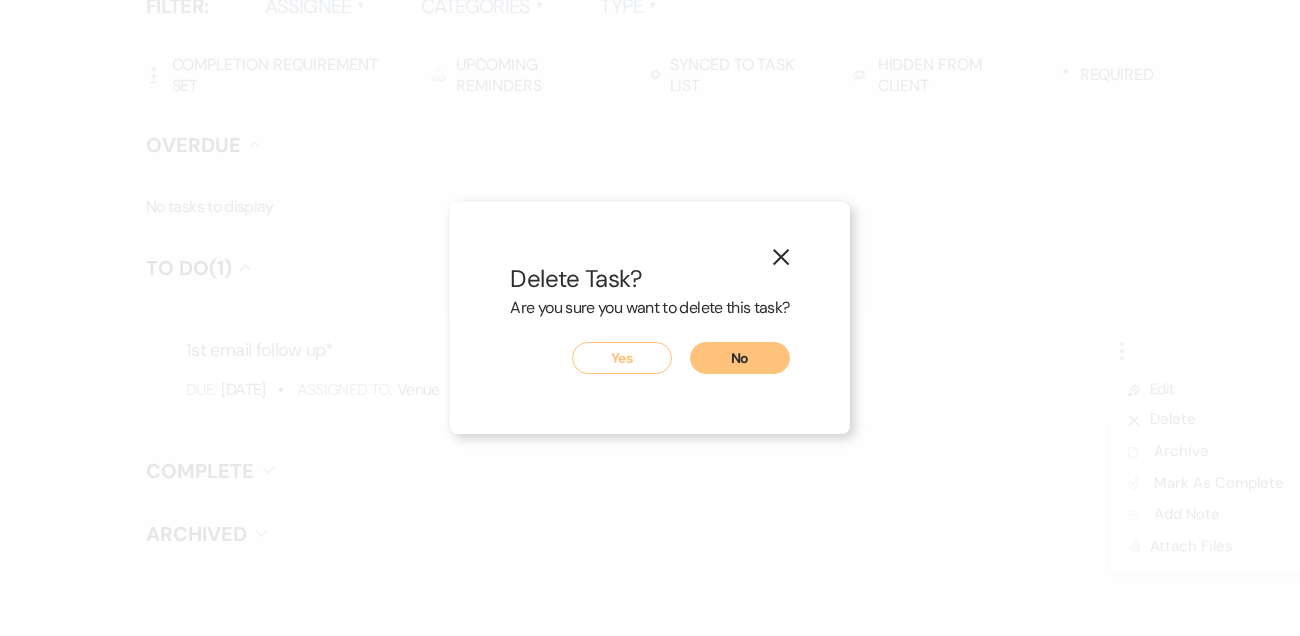 click on "Yes" at bounding box center [622, 358] 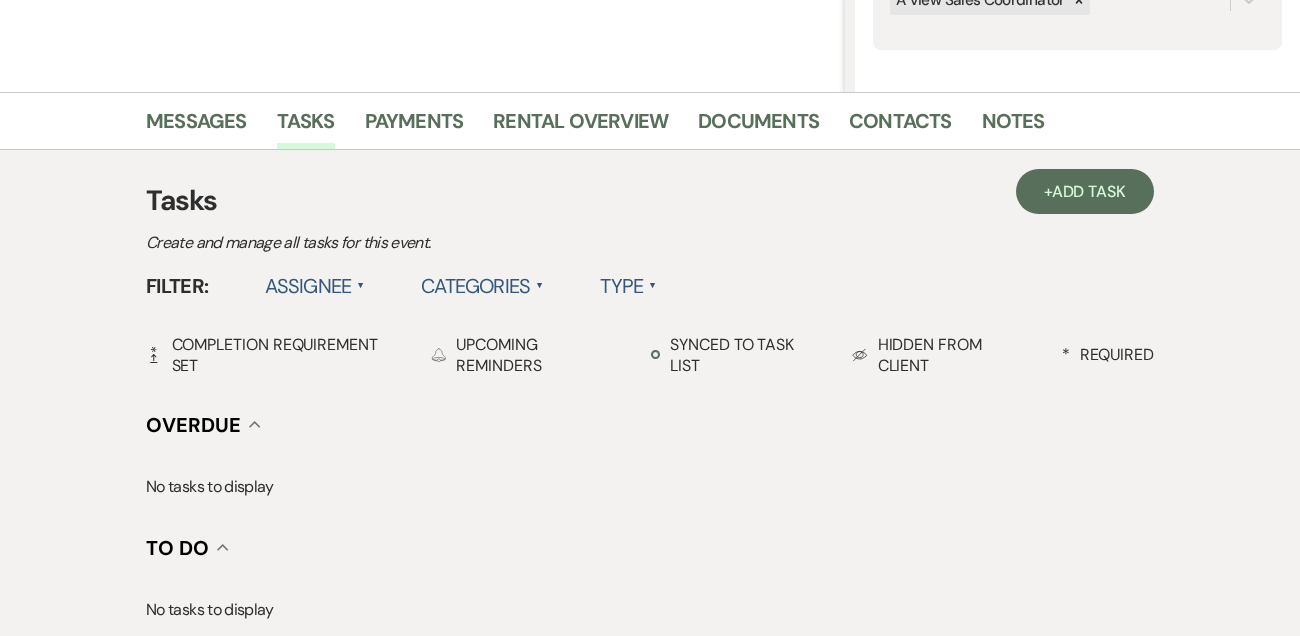 scroll, scrollTop: 299, scrollLeft: 0, axis: vertical 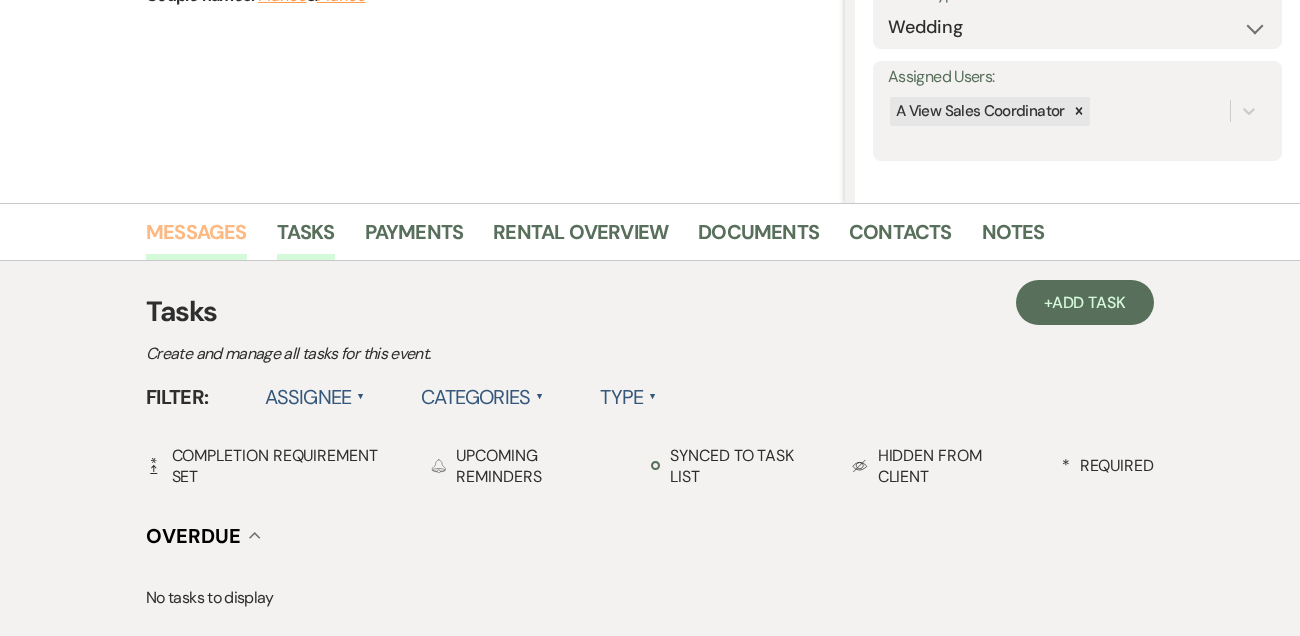 click on "Messages" at bounding box center [196, 238] 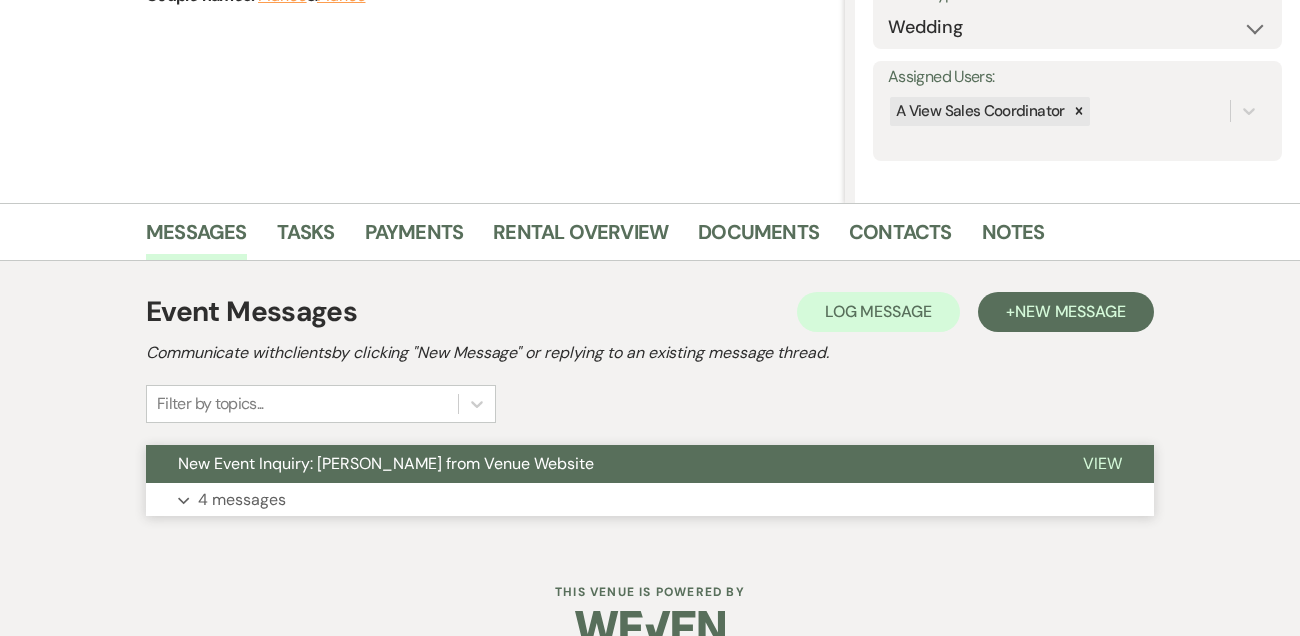 click on "4 messages" at bounding box center (242, 500) 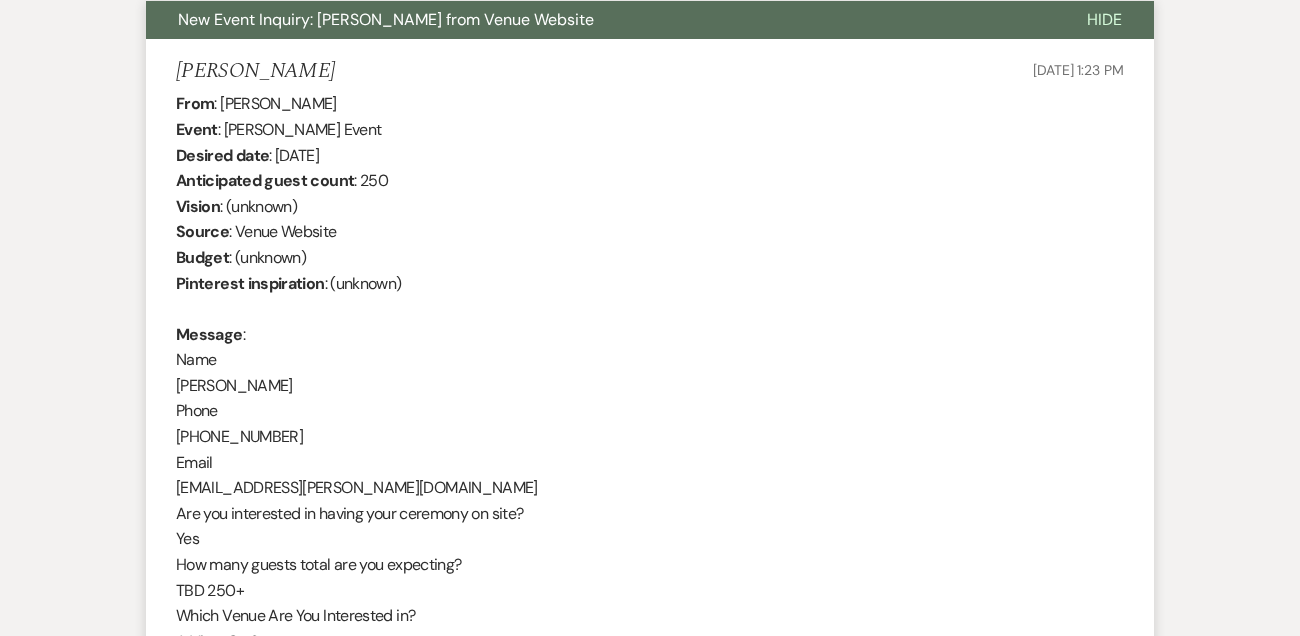scroll, scrollTop: 0, scrollLeft: 0, axis: both 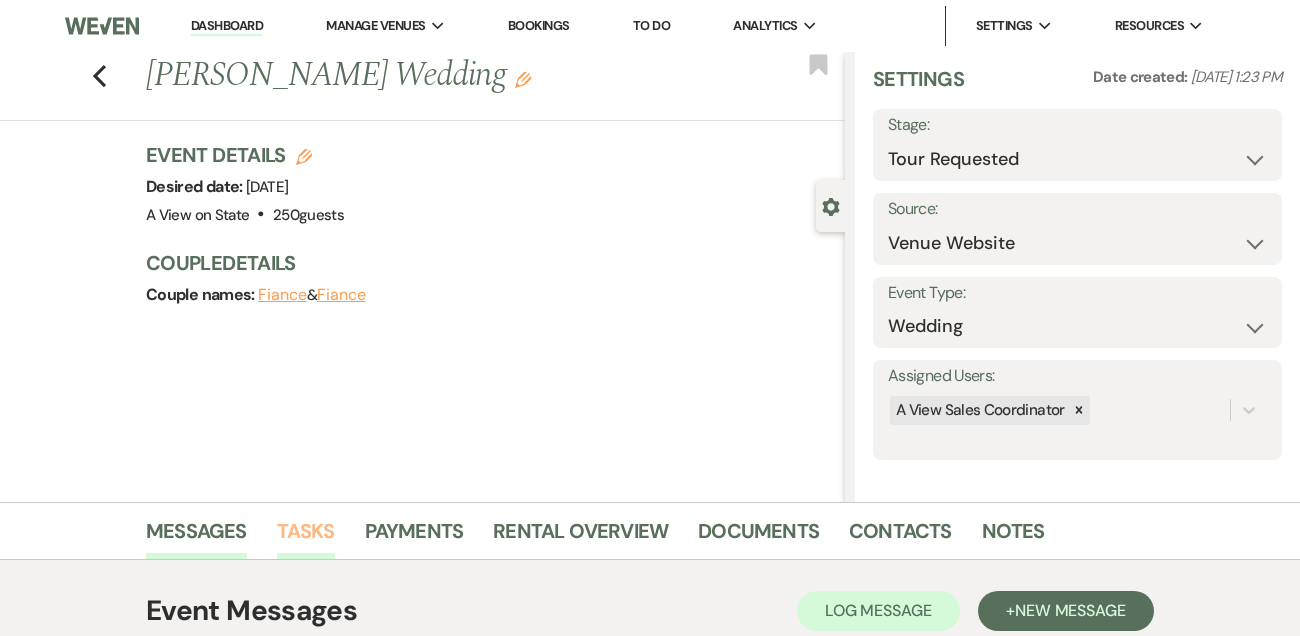 click on "Tasks" at bounding box center (306, 537) 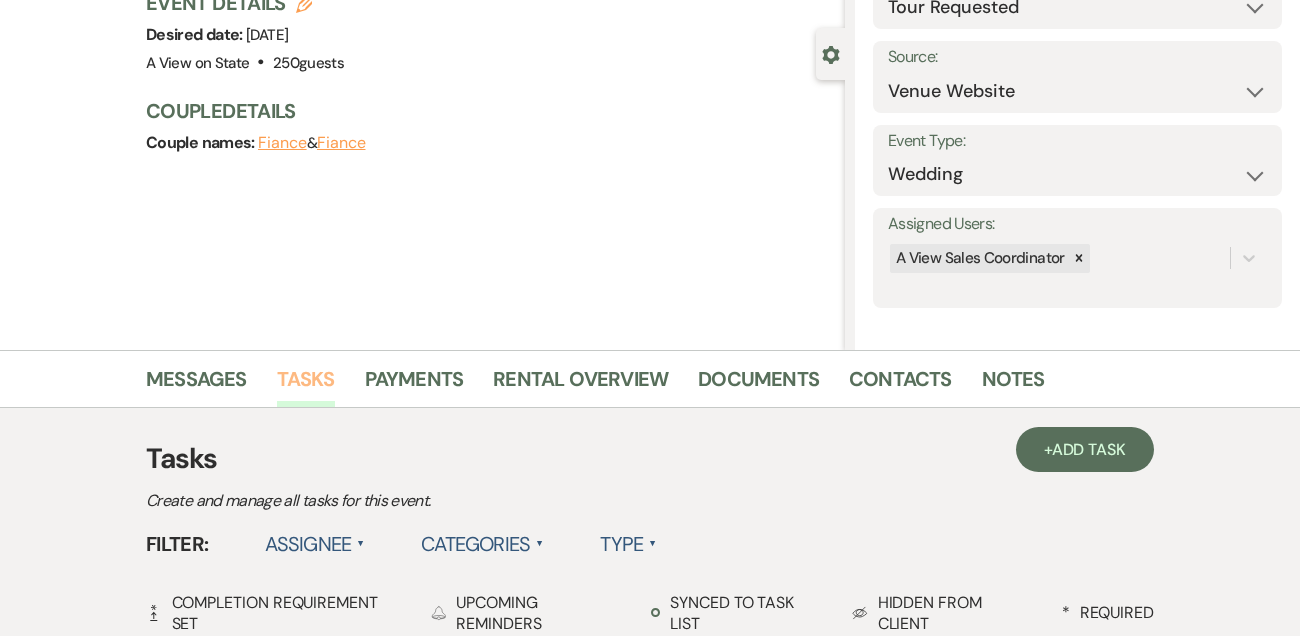 scroll, scrollTop: 0, scrollLeft: 0, axis: both 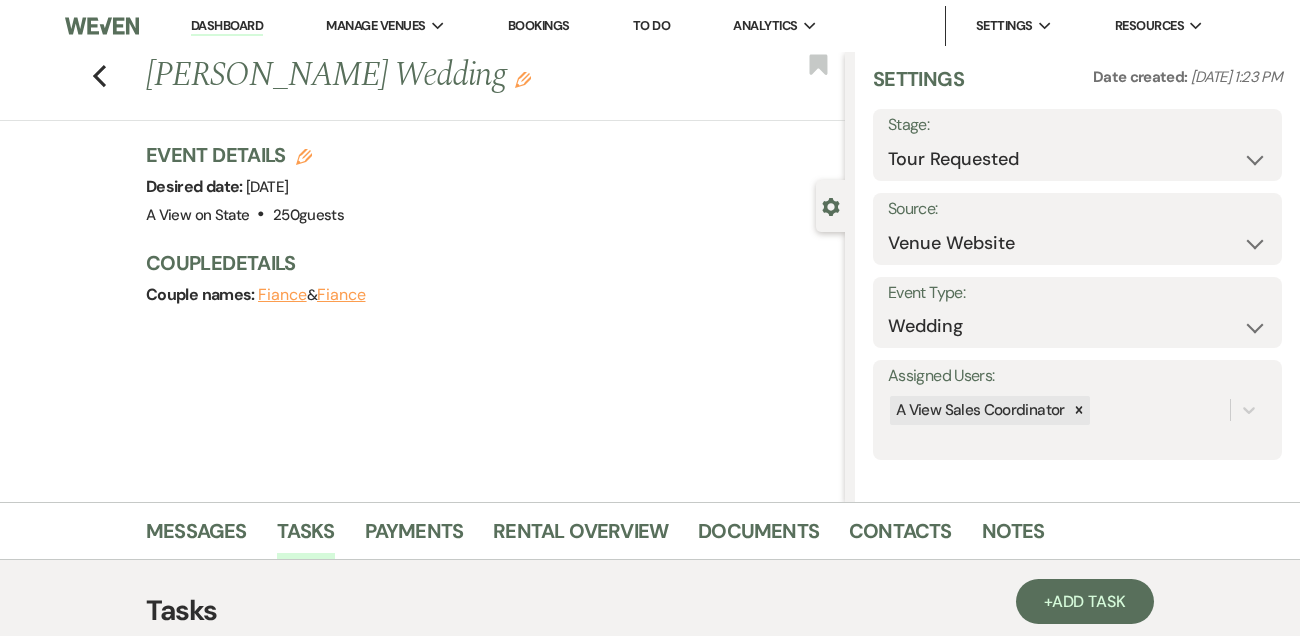 click on "Dashboard" at bounding box center [227, 26] 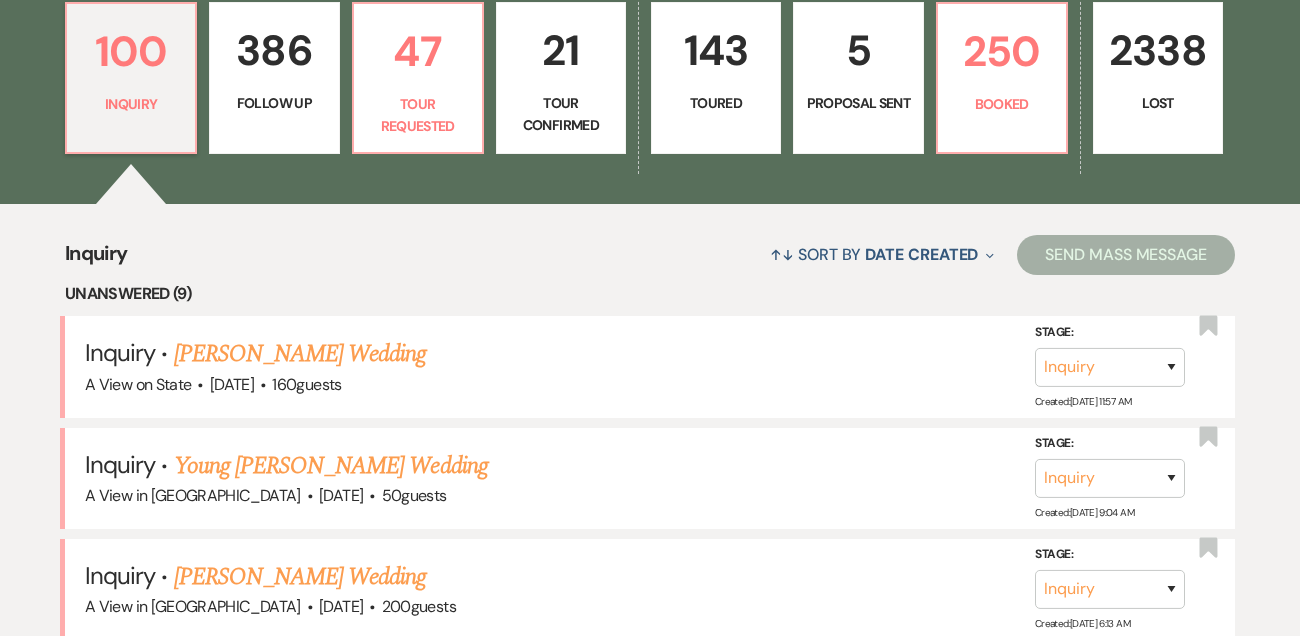 scroll, scrollTop: 702, scrollLeft: 0, axis: vertical 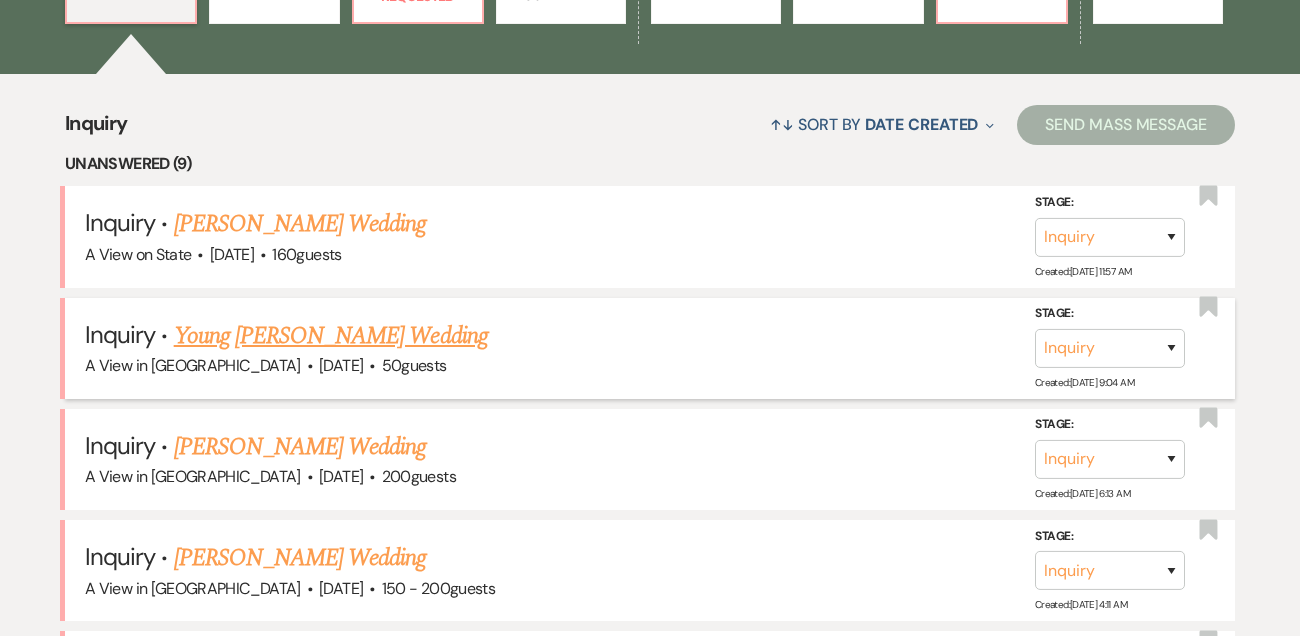 click on "Young [PERSON_NAME] Wedding" at bounding box center [331, 336] 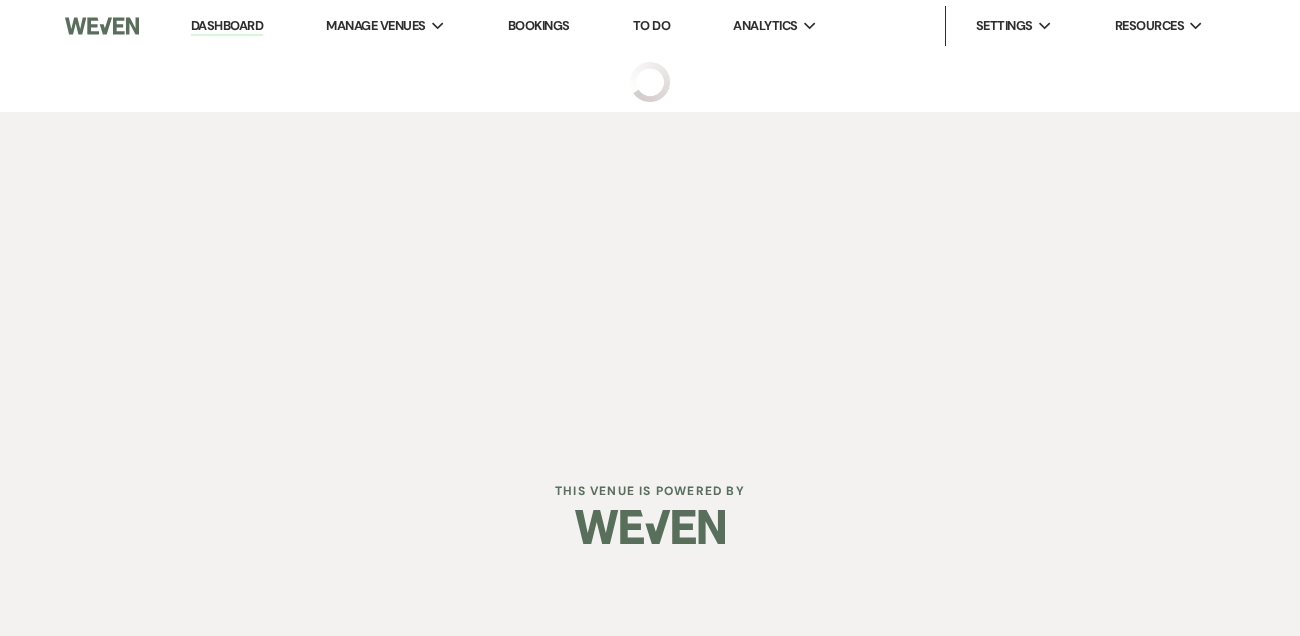 scroll, scrollTop: 0, scrollLeft: 0, axis: both 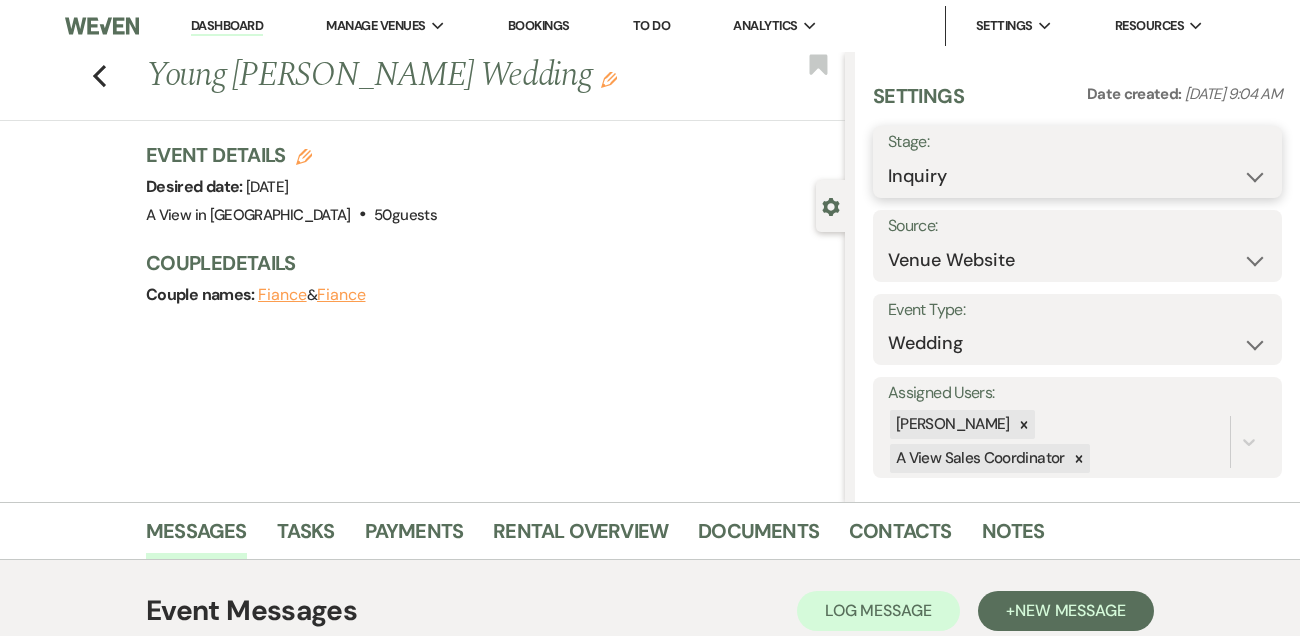 click on "Inquiry Follow Up Tour Requested Tour Confirmed Toured Proposal Sent Booked Lost" at bounding box center (1077, 176) 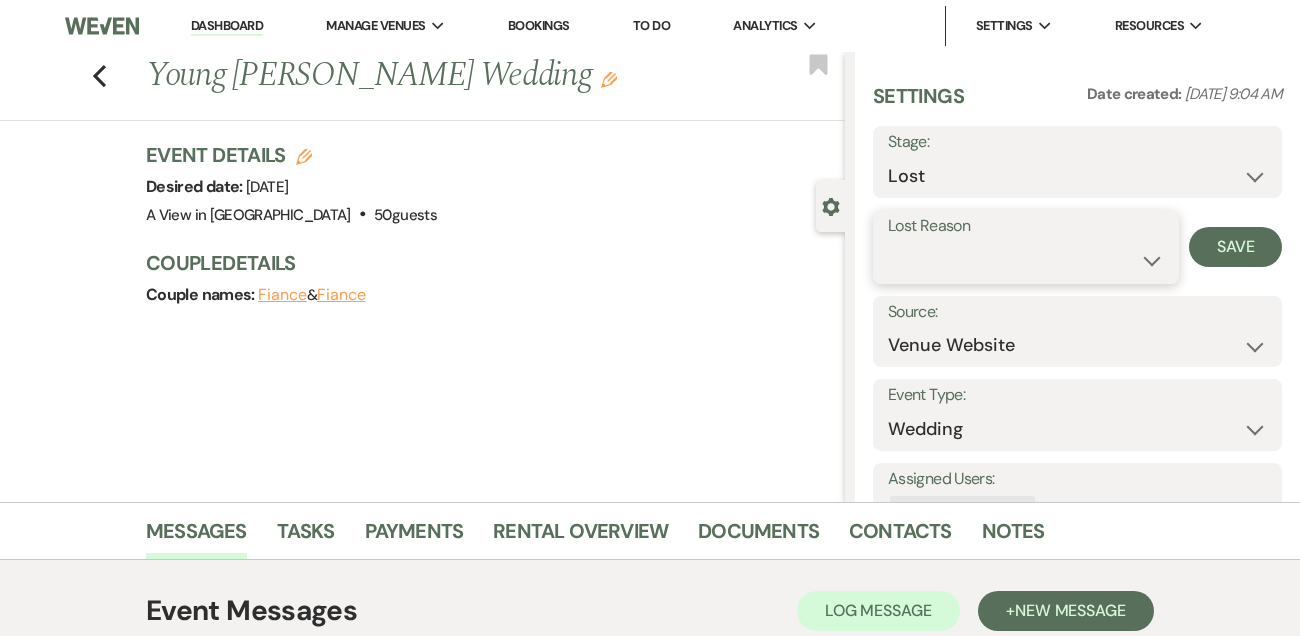 click on "Booked Elsewhere Budget Date Unavailable No Response Not a Good Match Capacity Cancelled Duplicate (hidden) Spam (hidden) Other (hidden) Other" at bounding box center (1026, 260) 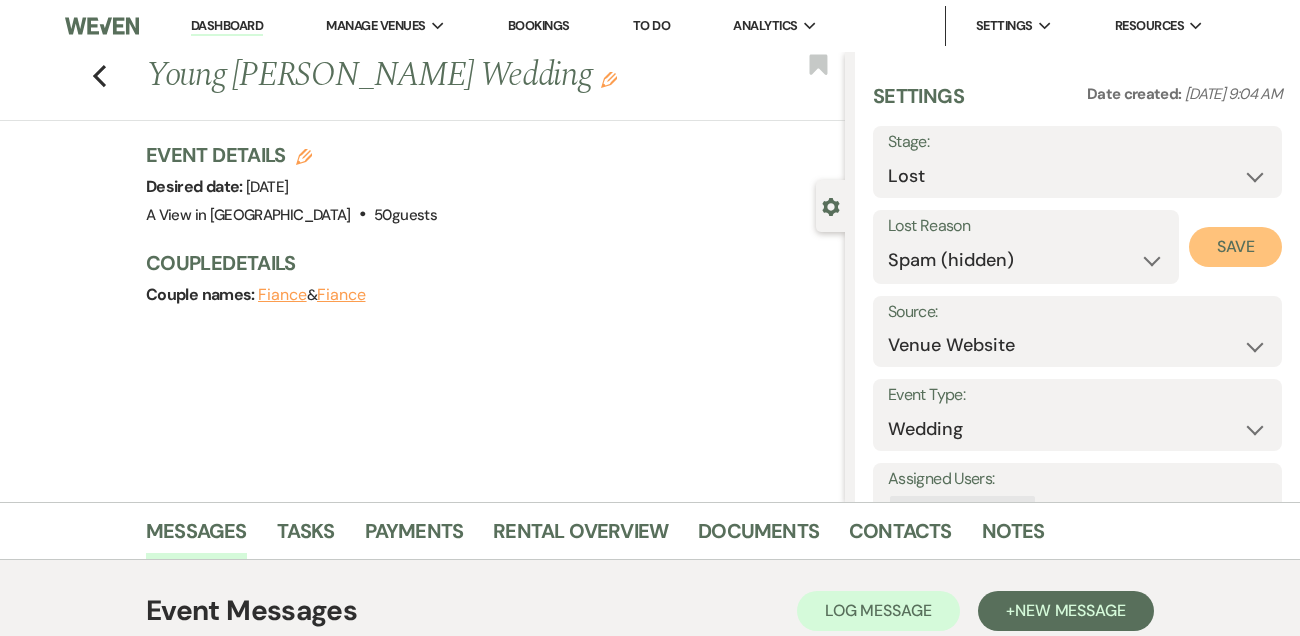click on "Save" at bounding box center (1235, 247) 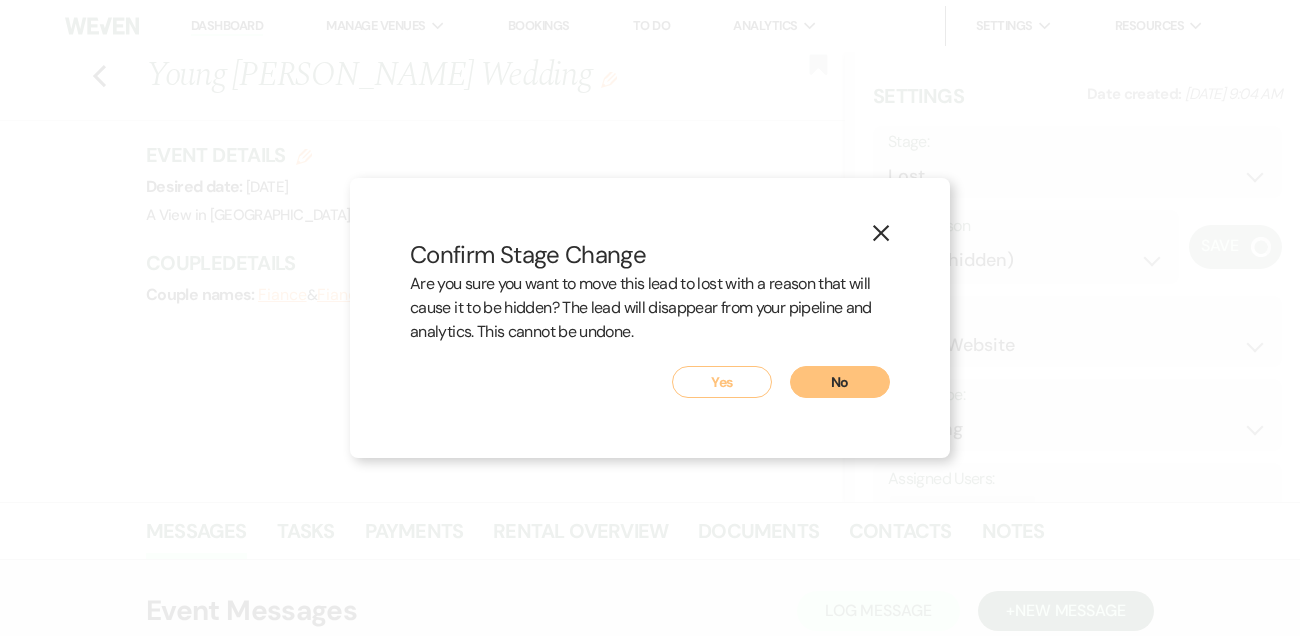 click on "Yes" at bounding box center (722, 382) 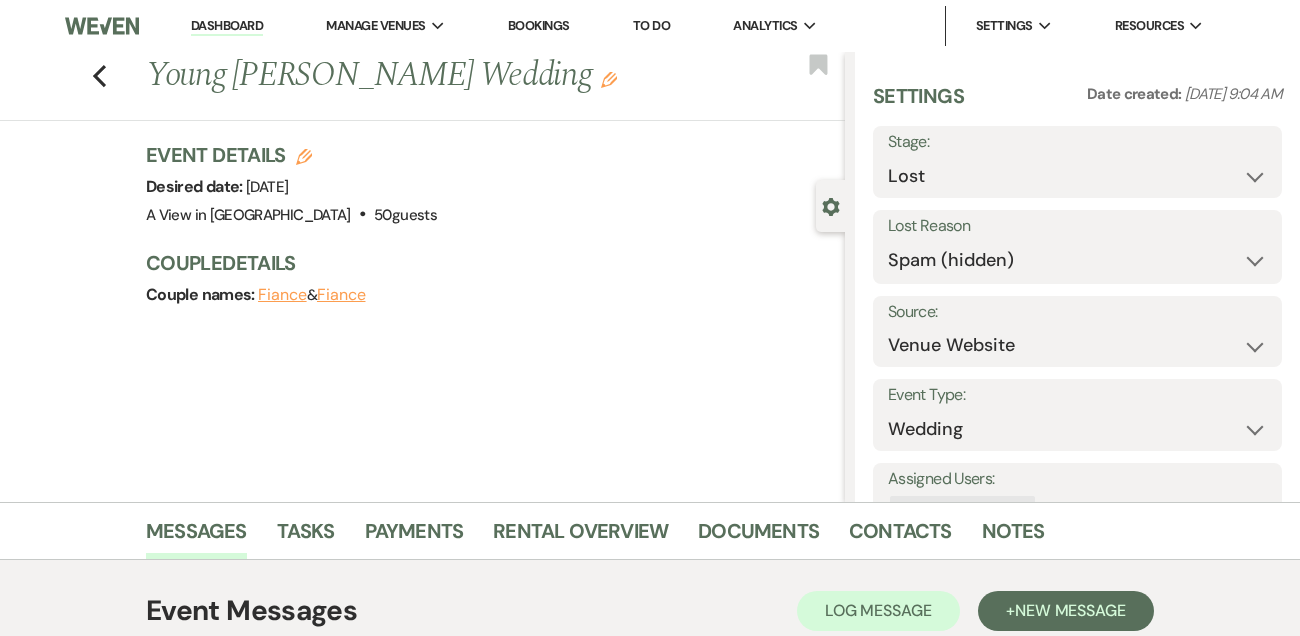 click on "Dashboard" at bounding box center (227, 26) 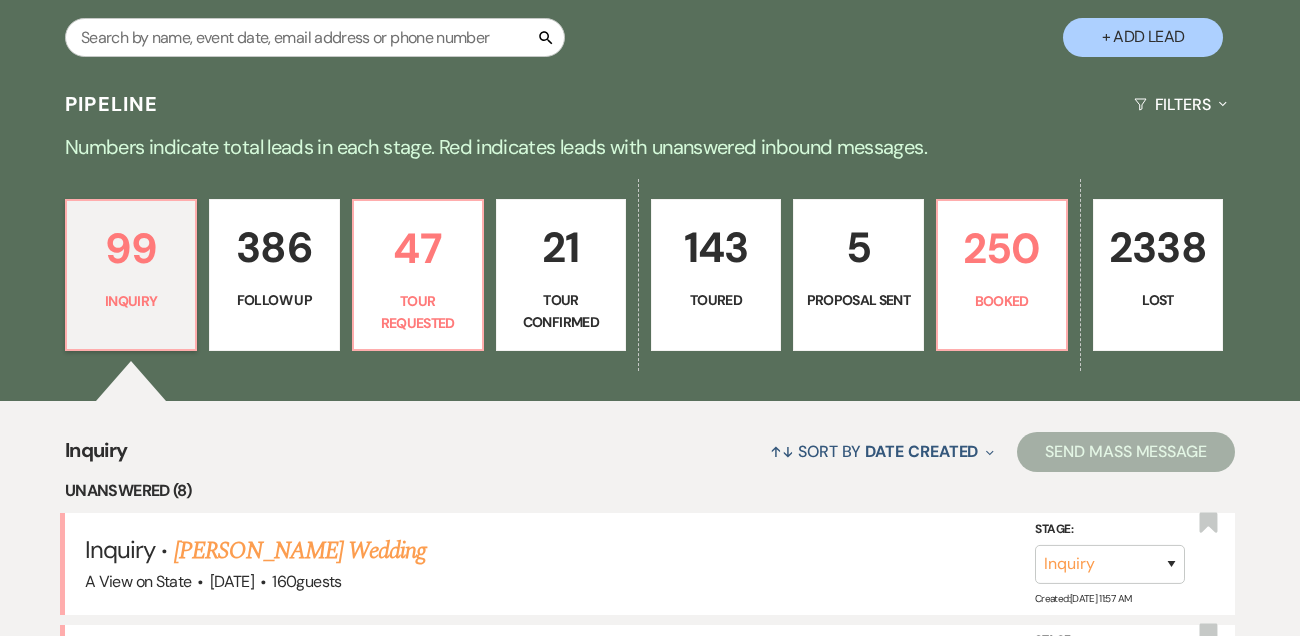 scroll, scrollTop: 425, scrollLeft: 0, axis: vertical 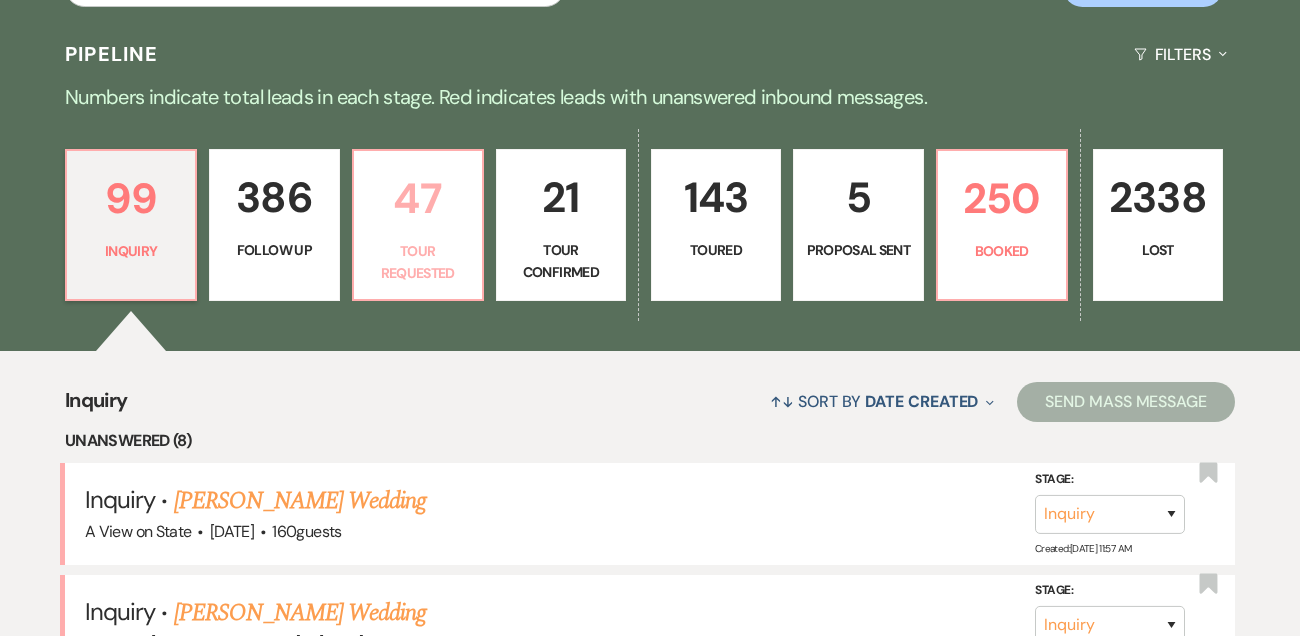 click on "Tour Requested" at bounding box center (418, 262) 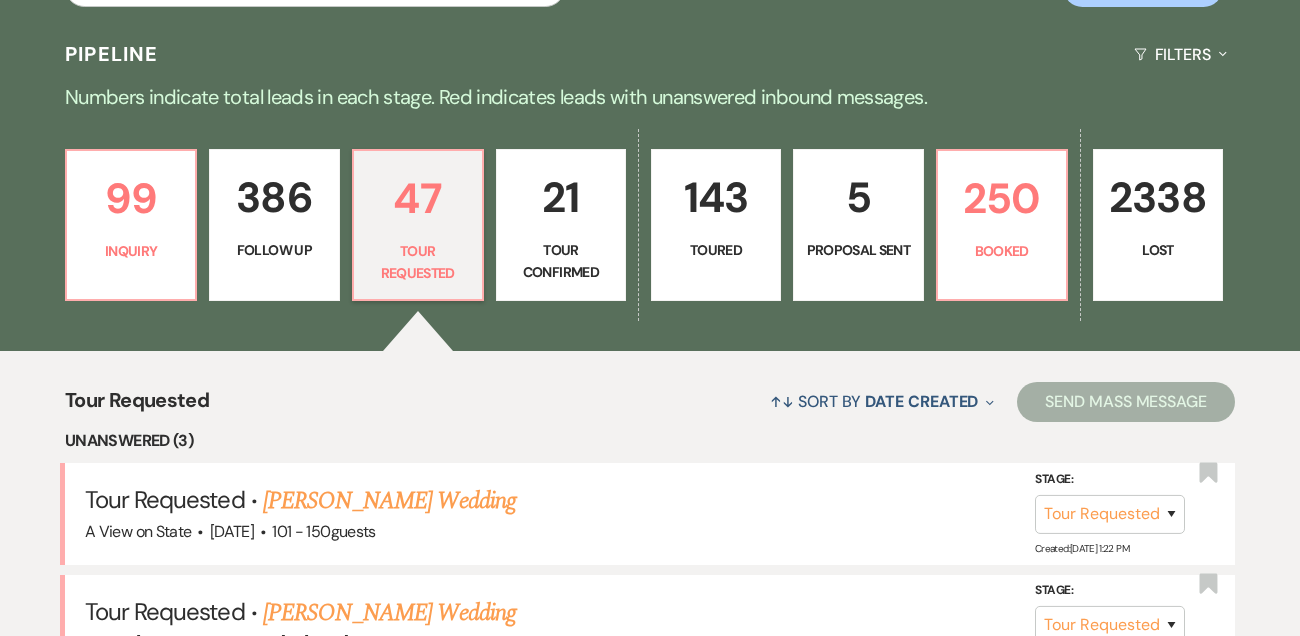 scroll, scrollTop: 690, scrollLeft: 0, axis: vertical 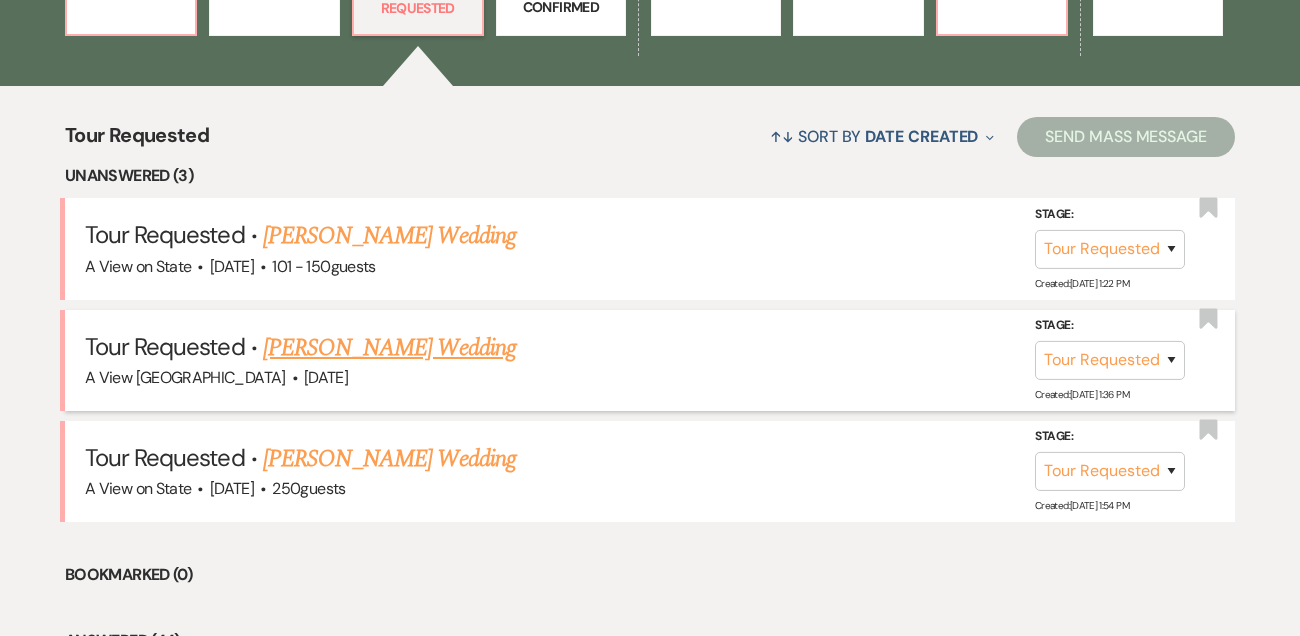 click on "[PERSON_NAME] Wedding" at bounding box center [389, 348] 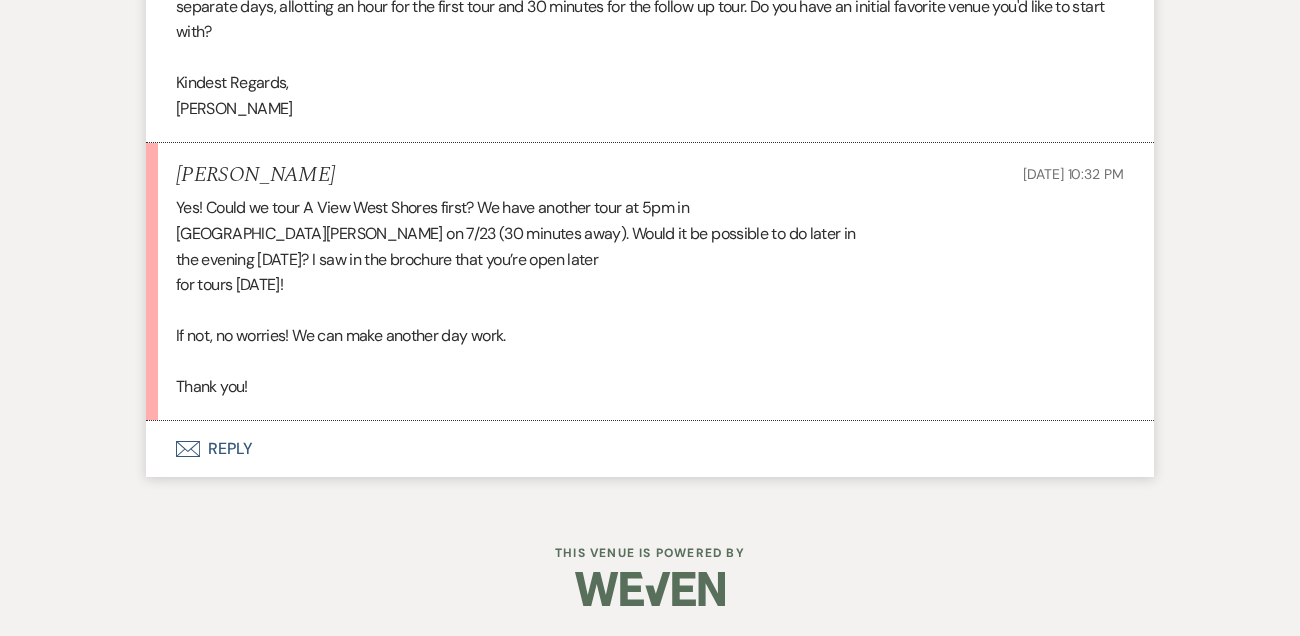 scroll, scrollTop: 3073, scrollLeft: 0, axis: vertical 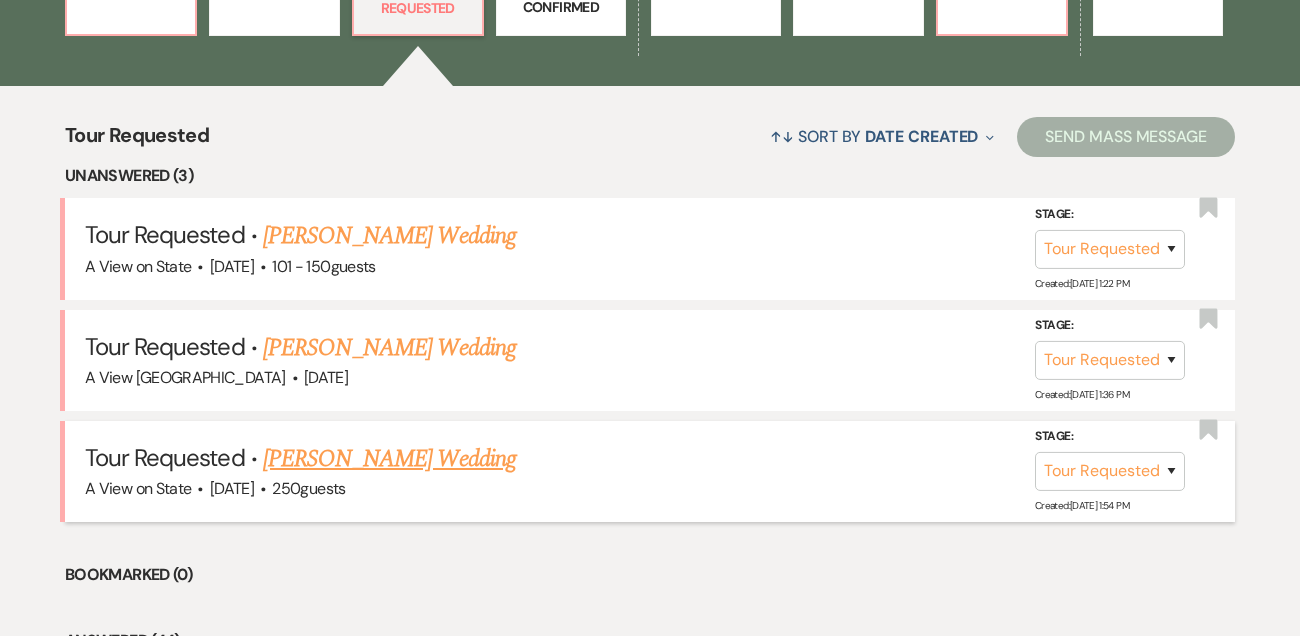 click on "[PERSON_NAME] Wedding" at bounding box center [389, 459] 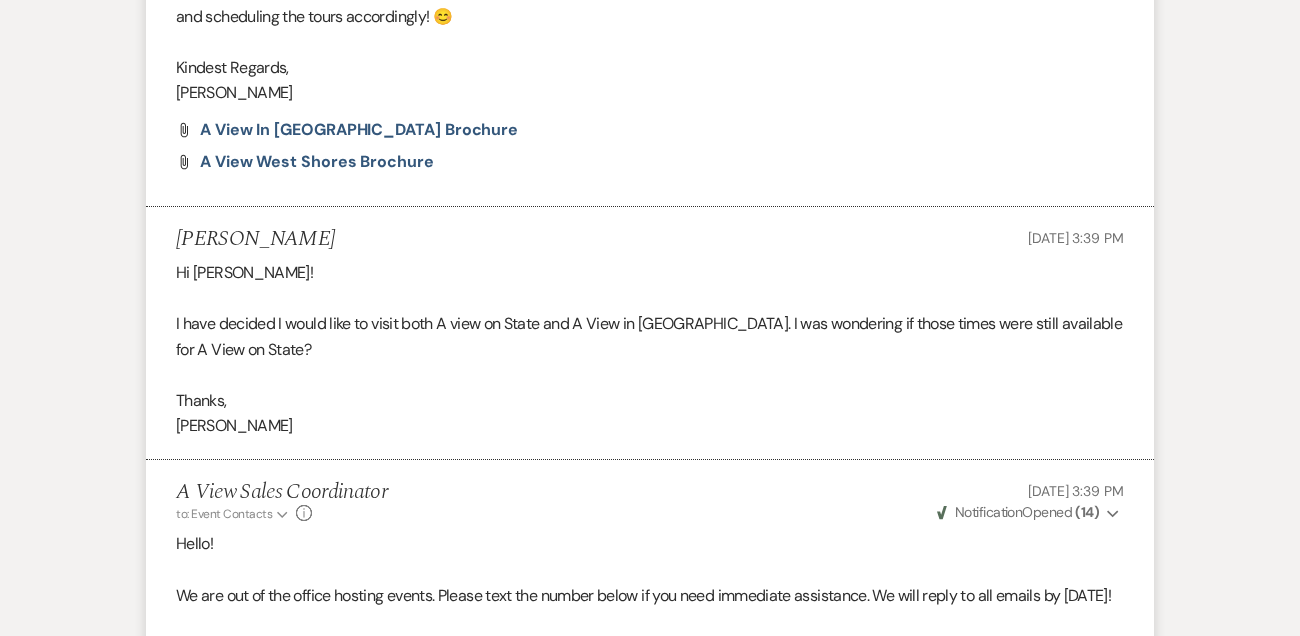 scroll, scrollTop: 2928, scrollLeft: 0, axis: vertical 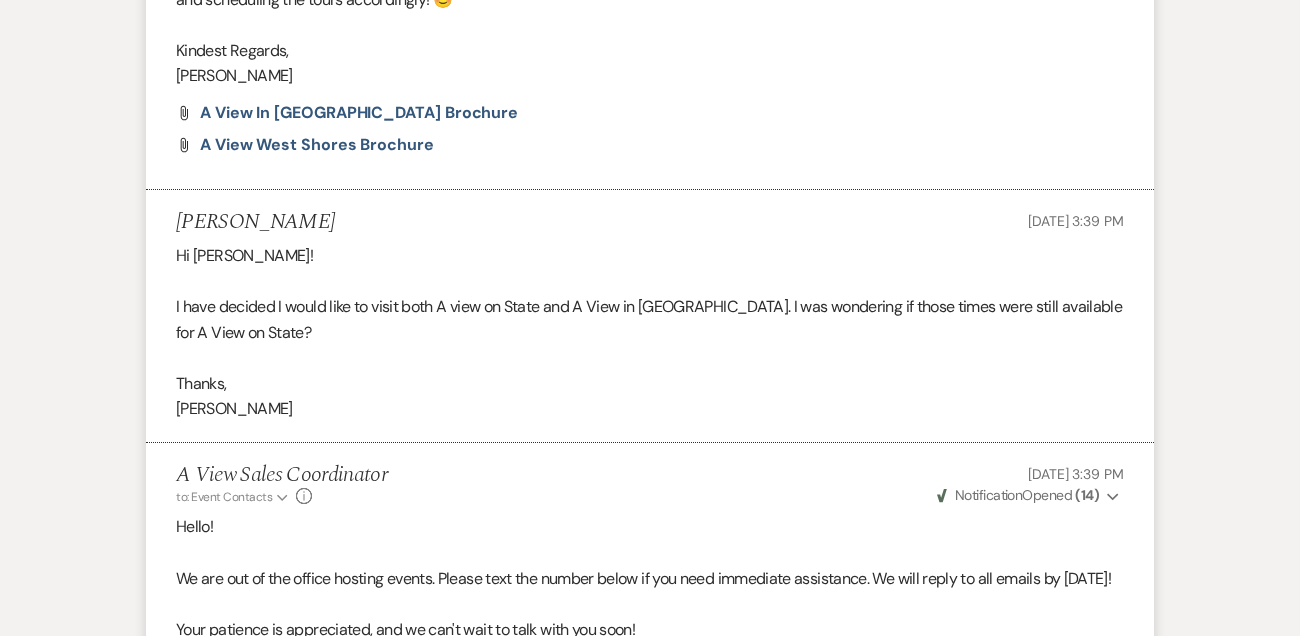 click on "[PERSON_NAME]" at bounding box center [255, 222] 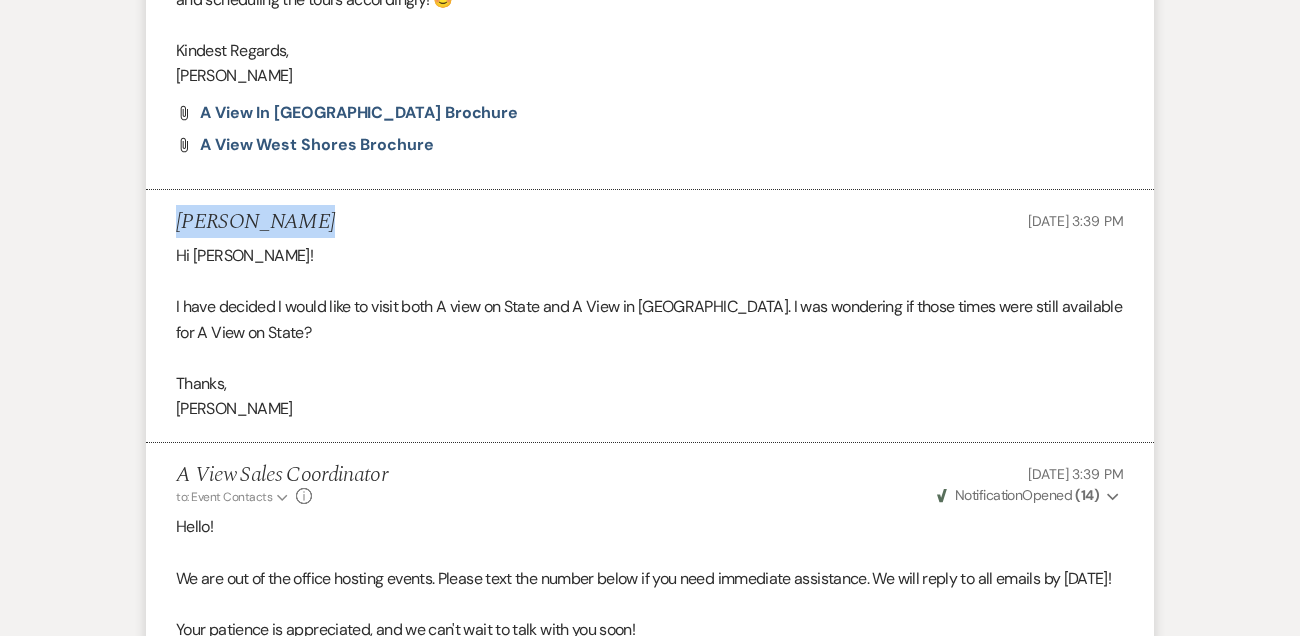 click on "[PERSON_NAME]" at bounding box center [255, 222] 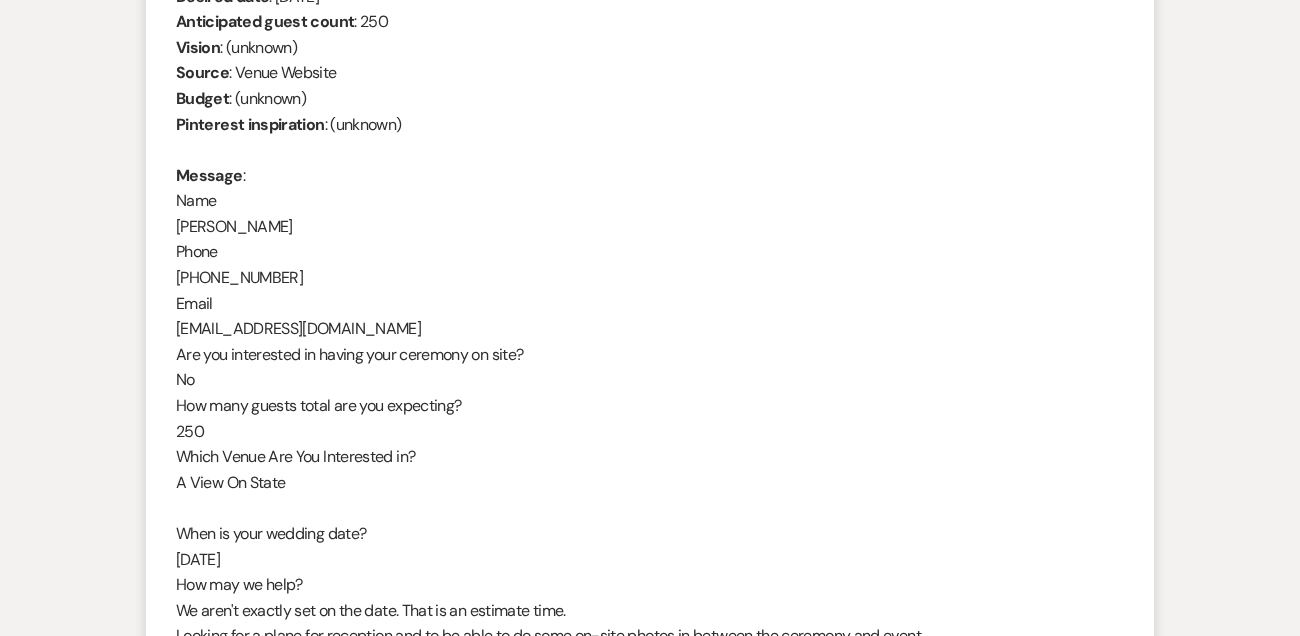 scroll, scrollTop: 1090, scrollLeft: 0, axis: vertical 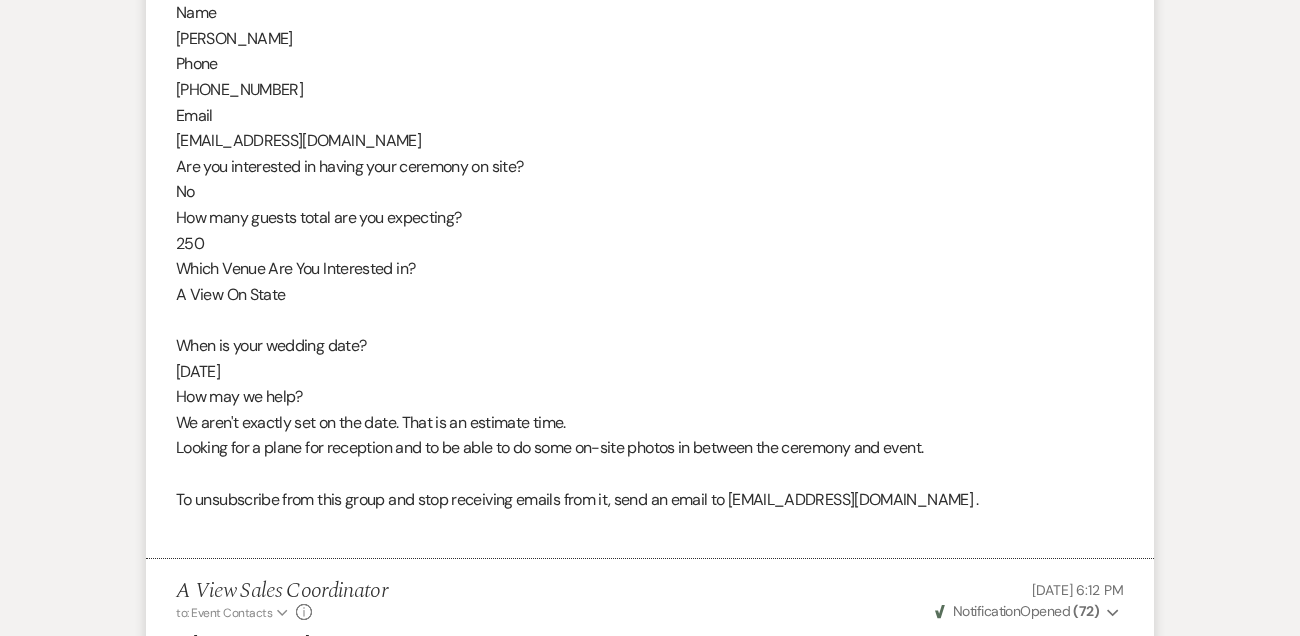 click on "From : [PERSON_NAME]
Event : [PERSON_NAME] Event
Desired date : [DATE]
Anticipated guest count : 250
Vision : (unknown)
Source : Venue Website
Budget : (unknown)
Pinterest inspiration : (unknown)
Message :   Name [PERSON_NAME] Phone [PHONE_NUMBER] Email [EMAIL_ADDRESS][DOMAIN_NAME] Are you interested in having your ceremony on site? No How many guests total are you expecting? 250 Which Venue Are You Interested in? A View On State When is your wedding date? [DATE] How may we help? We aren't exactly set on the date. That is an estimate time. Looking for a plane for reception and to be able to do some on-site photos in between the ceremony and event. To unsubscribe from this group and stop receiving emails from it, send an email to [EMAIL_ADDRESS][DOMAIN_NAME] ." at bounding box center (650, 140) 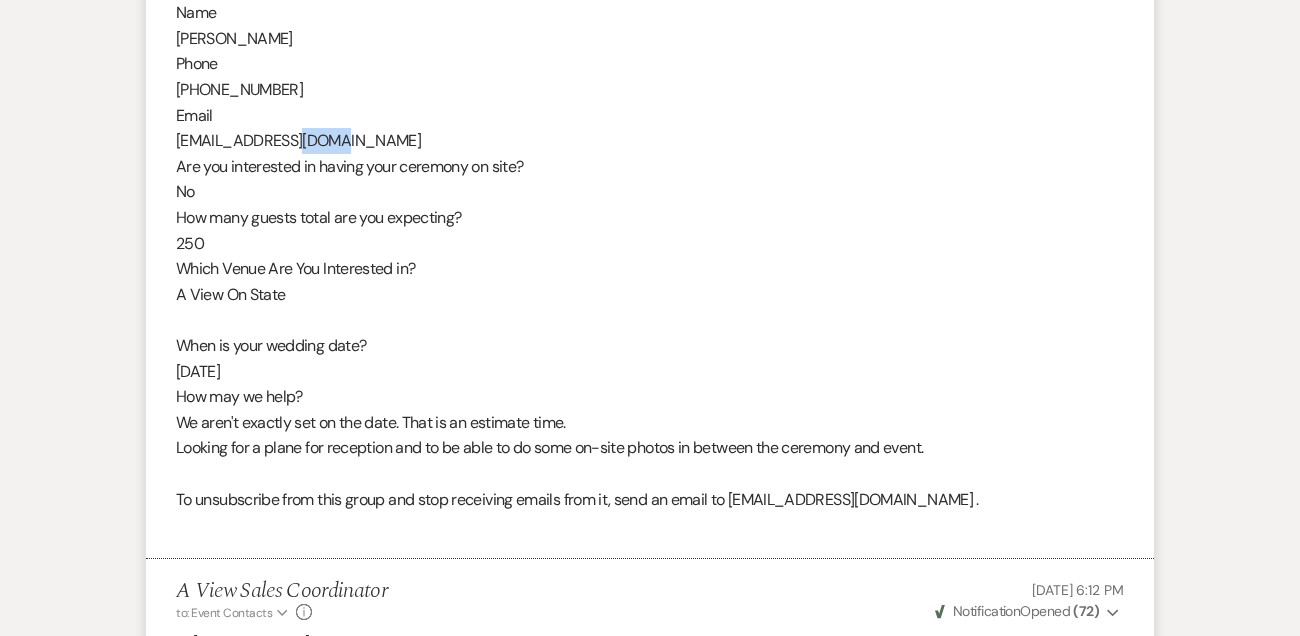 click on "From : [PERSON_NAME]
Event : [PERSON_NAME] Event
Desired date : [DATE]
Anticipated guest count : 250
Vision : (unknown)
Source : Venue Website
Budget : (unknown)
Pinterest inspiration : (unknown)
Message :   Name [PERSON_NAME] Phone [PHONE_NUMBER] Email [EMAIL_ADDRESS][DOMAIN_NAME] Are you interested in having your ceremony on site? No How many guests total are you expecting? 250 Which Venue Are You Interested in? A View On State When is your wedding date? [DATE] How may we help? We aren't exactly set on the date. That is an estimate time. Looking for a plane for reception and to be able to do some on-site photos in between the ceremony and event. To unsubscribe from this group and stop receiving emails from it, send an email to [EMAIL_ADDRESS][DOMAIN_NAME] ." at bounding box center (650, 140) 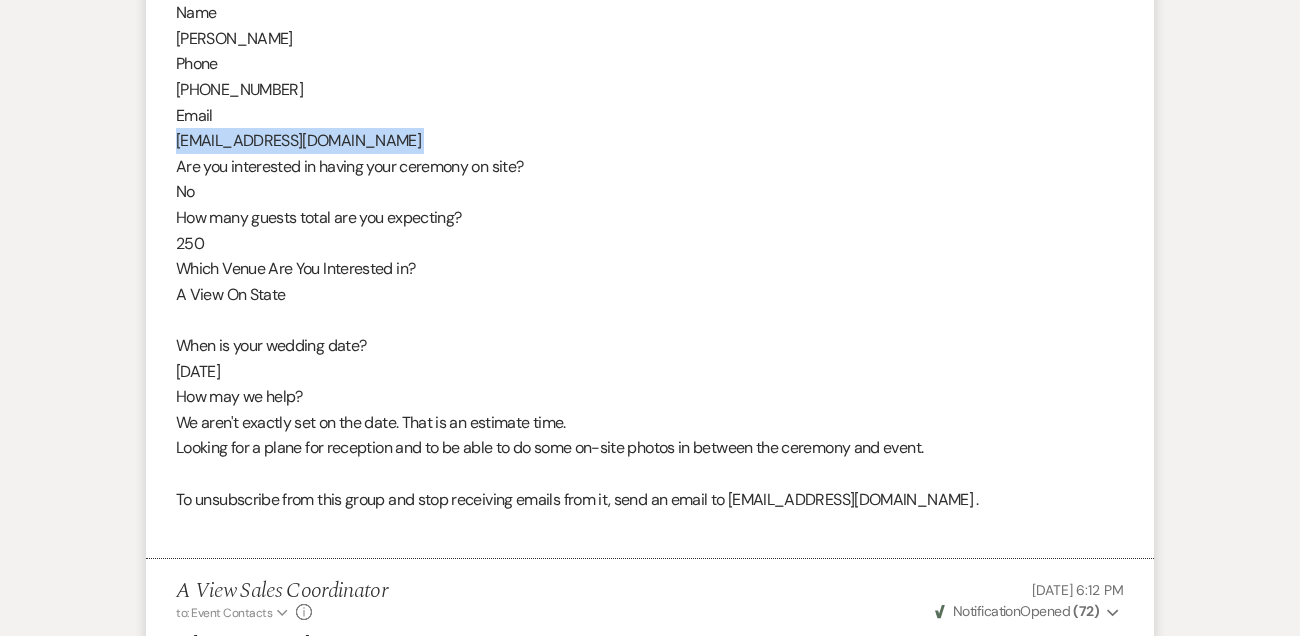 click on "From : [PERSON_NAME]
Event : [PERSON_NAME] Event
Desired date : [DATE]
Anticipated guest count : 250
Vision : (unknown)
Source : Venue Website
Budget : (unknown)
Pinterest inspiration : (unknown)
Message :   Name [PERSON_NAME] Phone [PHONE_NUMBER] Email [EMAIL_ADDRESS][DOMAIN_NAME] Are you interested in having your ceremony on site? No How many guests total are you expecting? 250 Which Venue Are You Interested in? A View On State When is your wedding date? [DATE] How may we help? We aren't exactly set on the date. That is an estimate time. Looking for a plane for reception and to be able to do some on-site photos in between the ceremony and event. To unsubscribe from this group and stop receiving emails from it, send an email to [EMAIL_ADDRESS][DOMAIN_NAME] ." at bounding box center (650, 140) 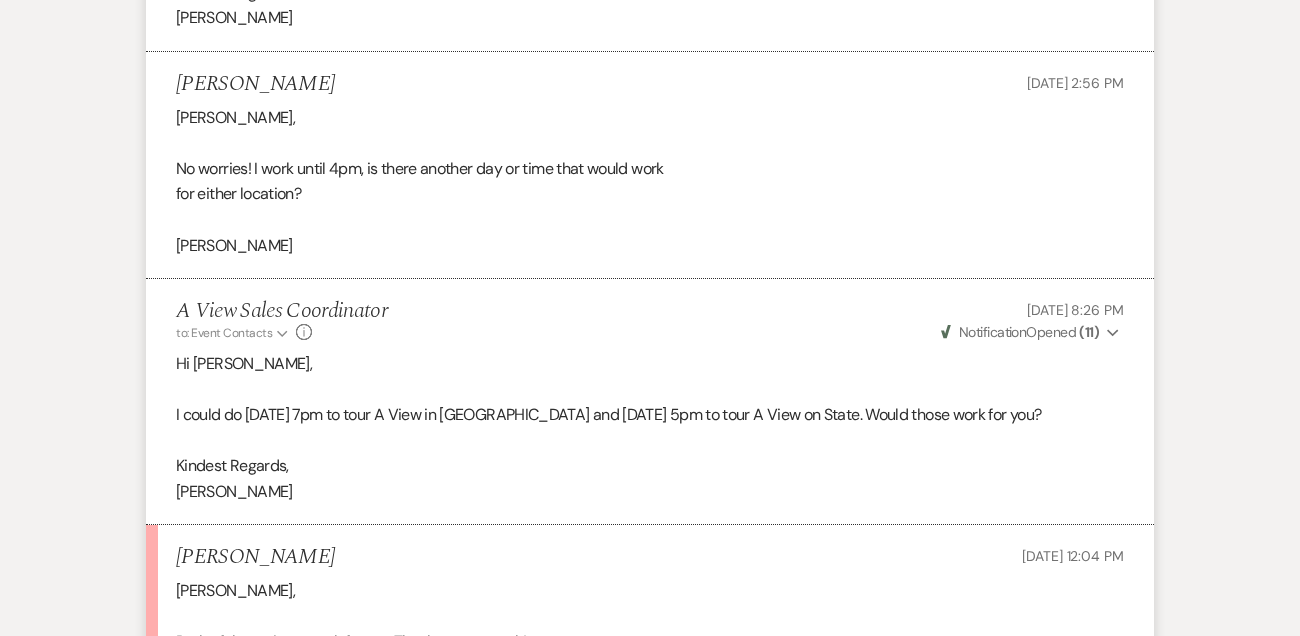 scroll, scrollTop: 4870, scrollLeft: 0, axis: vertical 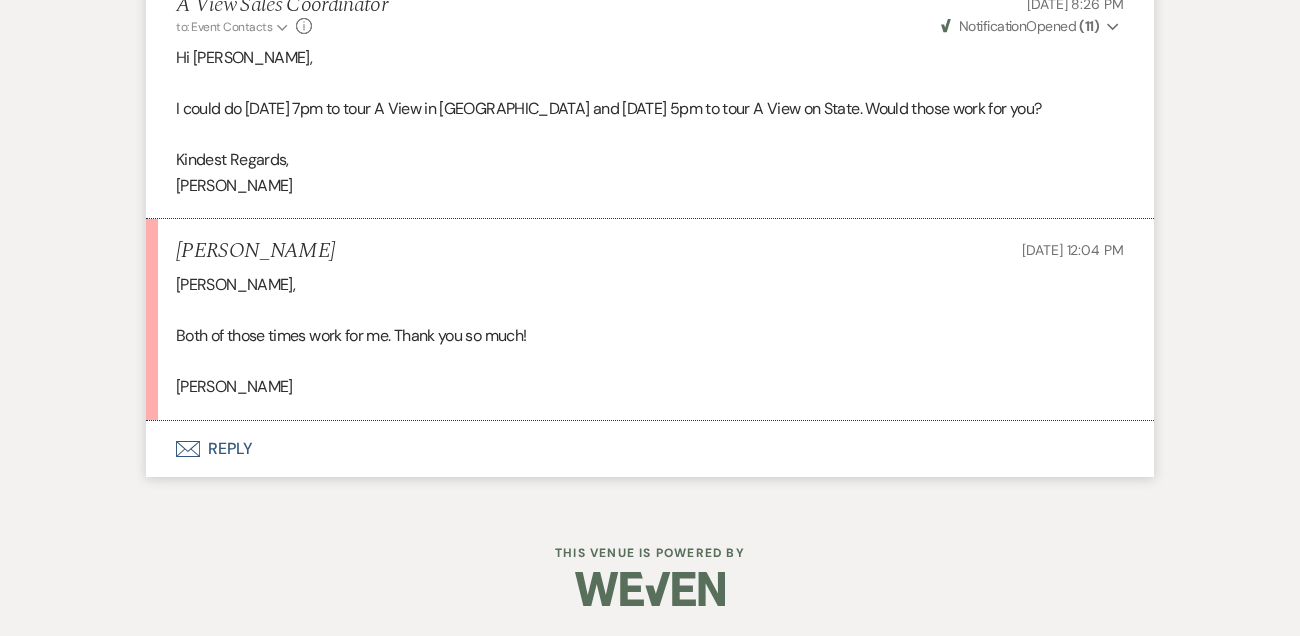 click on "Envelope Reply" at bounding box center [650, 449] 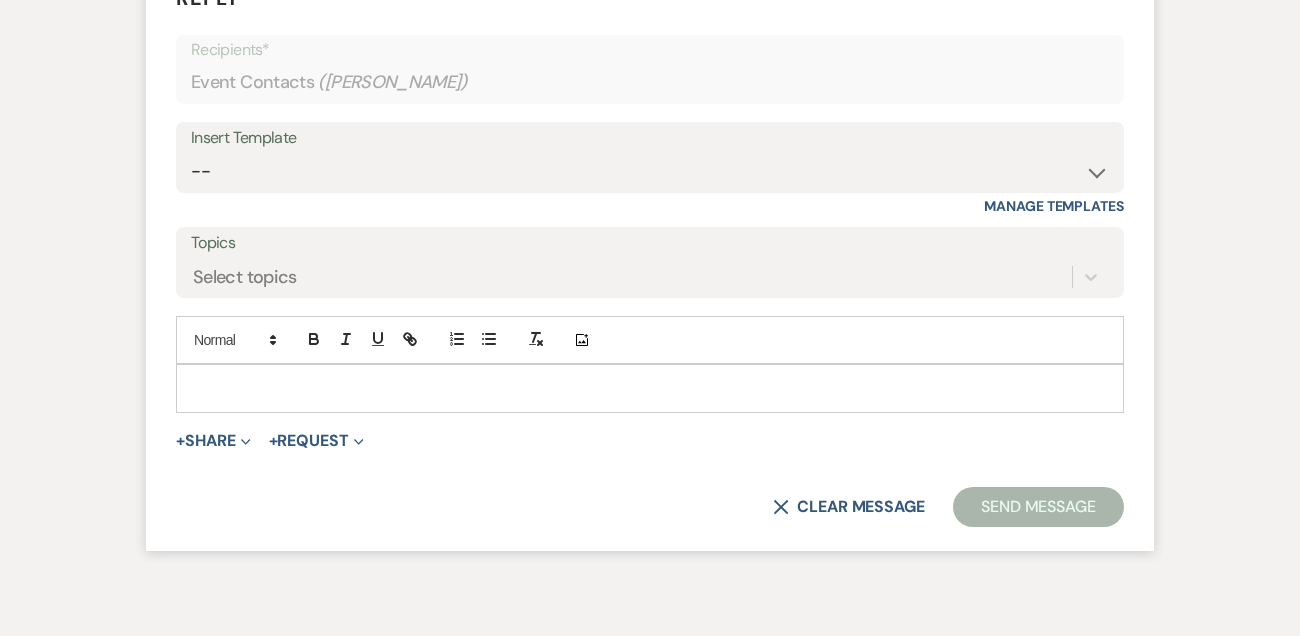 scroll, scrollTop: 5269, scrollLeft: 0, axis: vertical 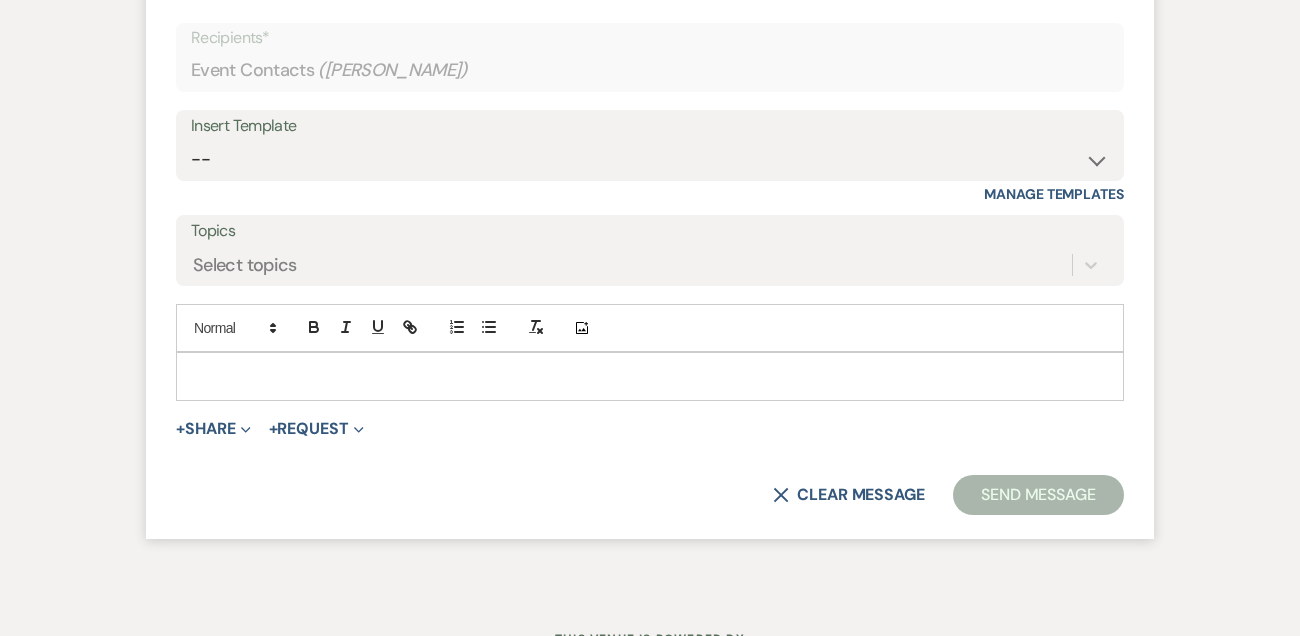 click at bounding box center (650, 376) 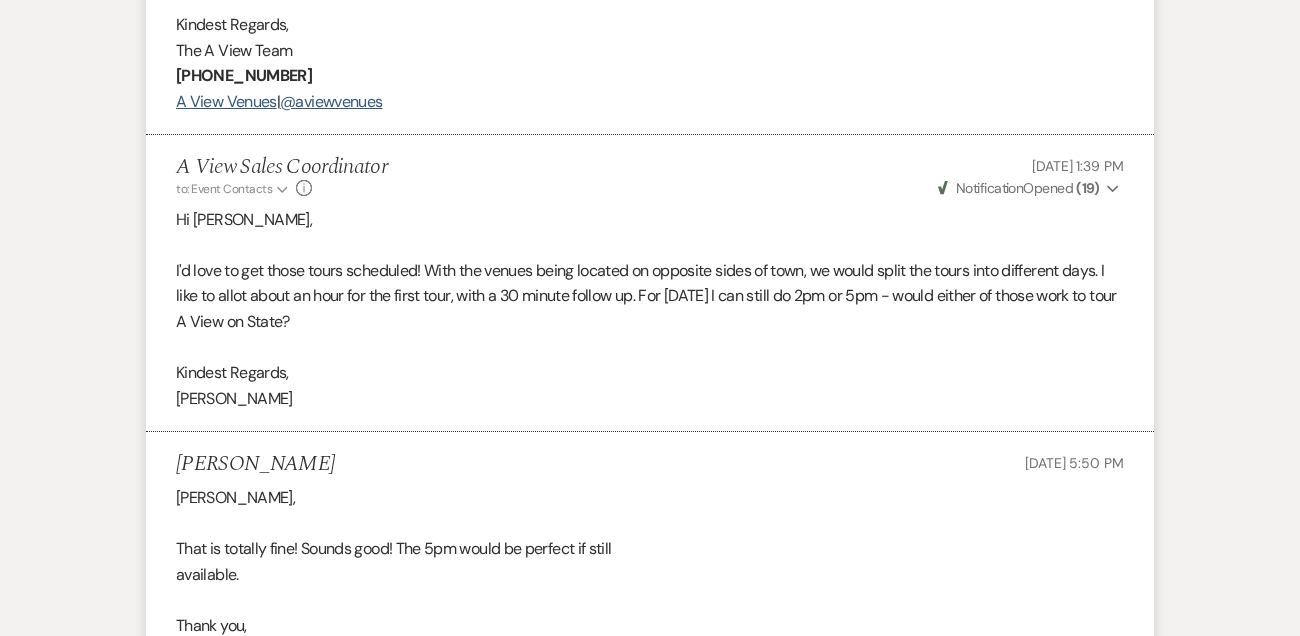 scroll, scrollTop: 4392, scrollLeft: 0, axis: vertical 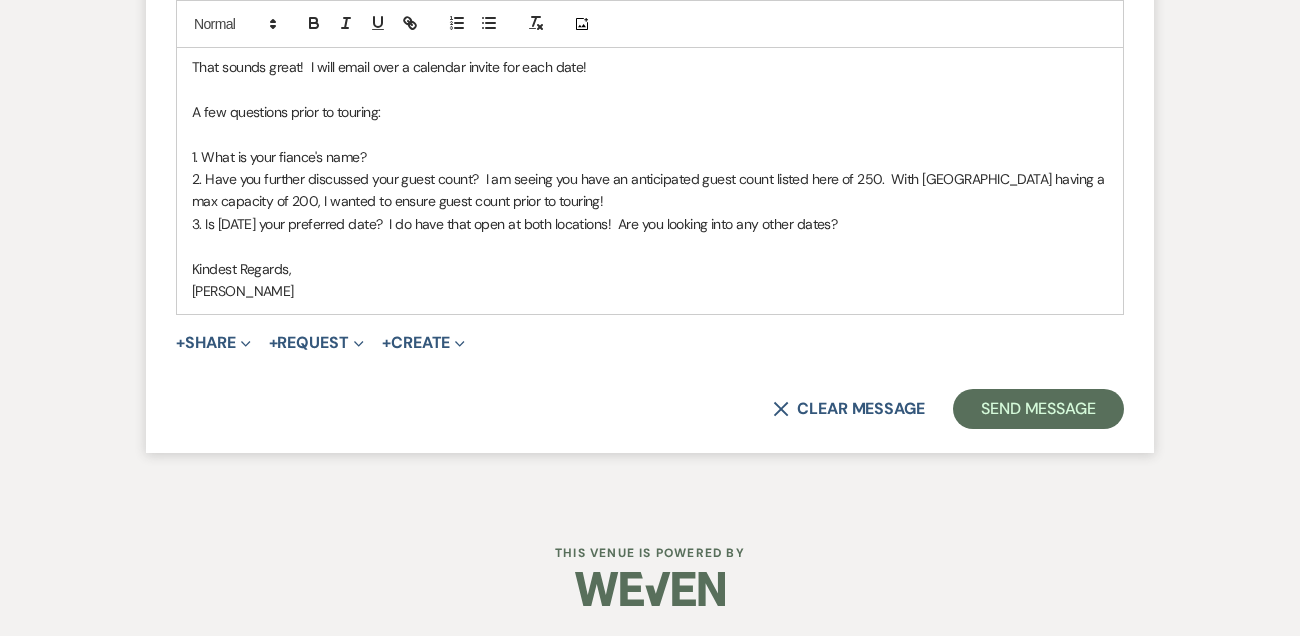 click on "Reply   X Draft Recipients* Event Contacts   ( [PERSON_NAME] )   Insert Template   -- Tour Confirmation Contract (Pre-Booked Leads) Out of office Inquiry Email All 3 Venues Inquiry Welcome Email Initial Inquiry Follow Up Say YES to the Venue!  [PERSON_NAME] Tour Follow Up - A Special Note from A View  Pharna  Brochure Download Follow Up A View on State - Drop Box 8 Month Meeting - [PERSON_NAME] 12 M Payment - PC 8 M Meeting - PC 3 M - PC Final - PC Post Final - PC [PERSON_NAME] Signature [PERSON_NAME] Signature LL Signature Del & PC  Brit Signature Lead Follow Up 2nd Lead Follow Up Manage Templates Topics Select topics                                                                             Add Photo   Hi [PERSON_NAME], That sounds great!  I will email over a calendar invite for each date! A few questions prior to touring:  1. What is your fiance's name? 3. Is [DATE] your preferred date?  I do have that open at both locations!  Are you looking into any other dates?  Kindest Regards, [PERSON_NAME]  +  Share Expand Doc Upload" at bounding box center (650, 23) 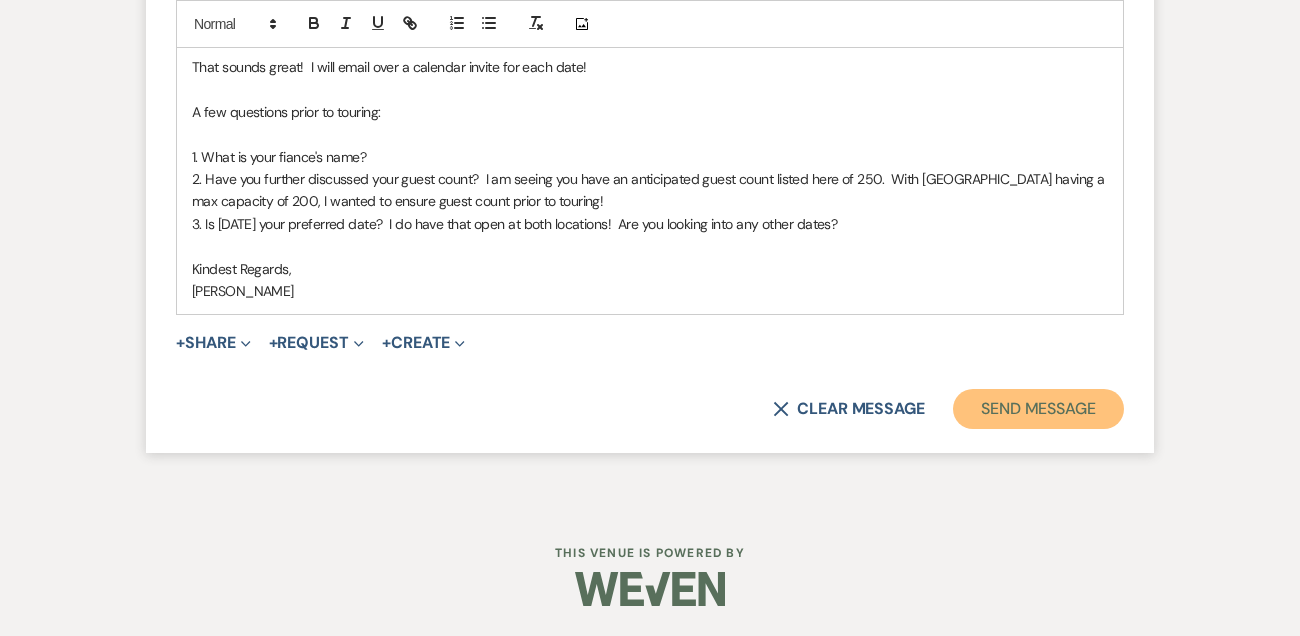 click on "Send Message" at bounding box center (1038, 409) 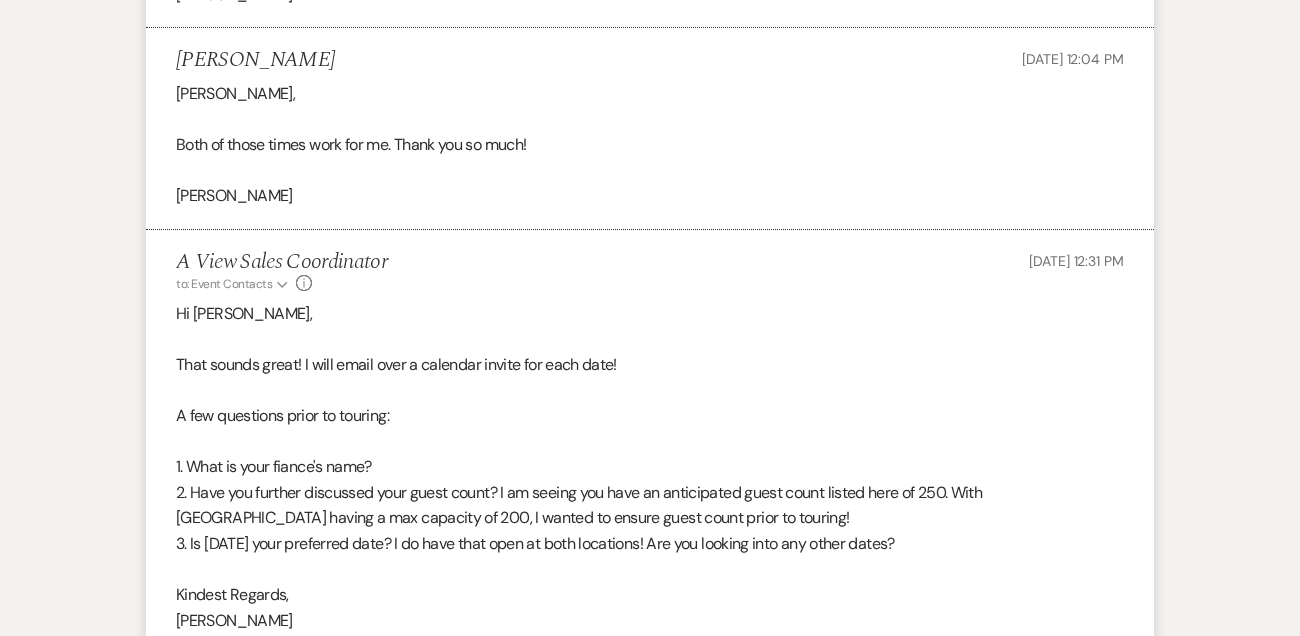 scroll, scrollTop: 4942, scrollLeft: 0, axis: vertical 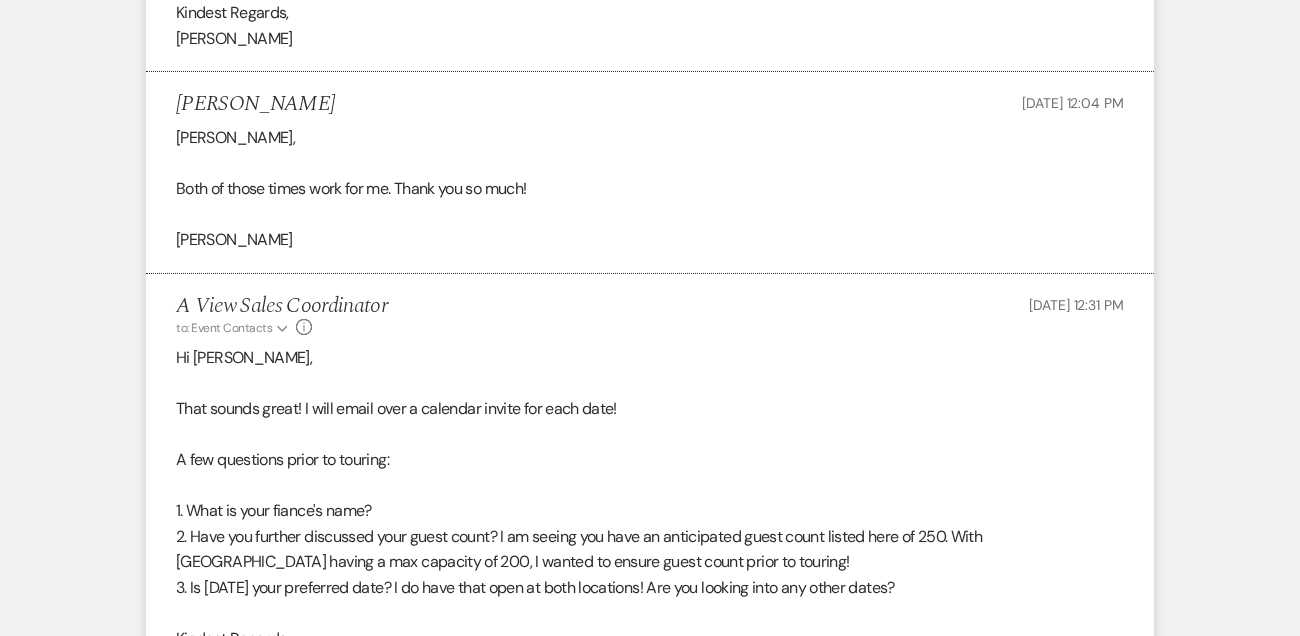 click on "[PERSON_NAME]" at bounding box center [255, 104] 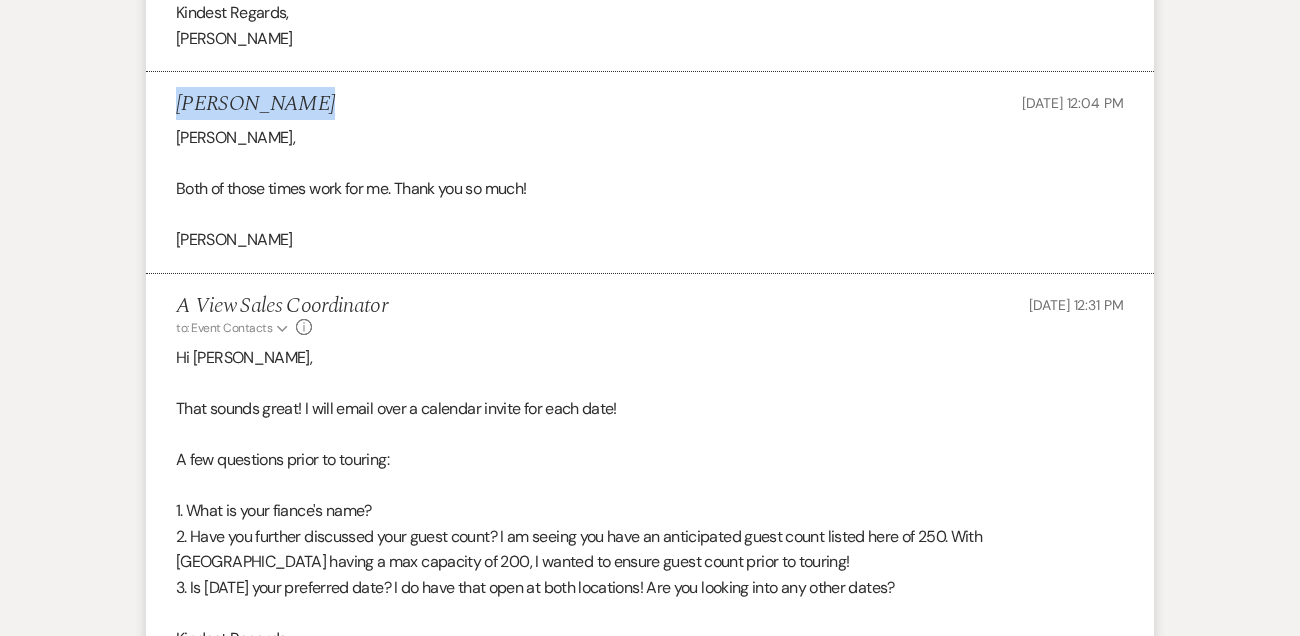 click on "[PERSON_NAME]" at bounding box center (255, 104) 